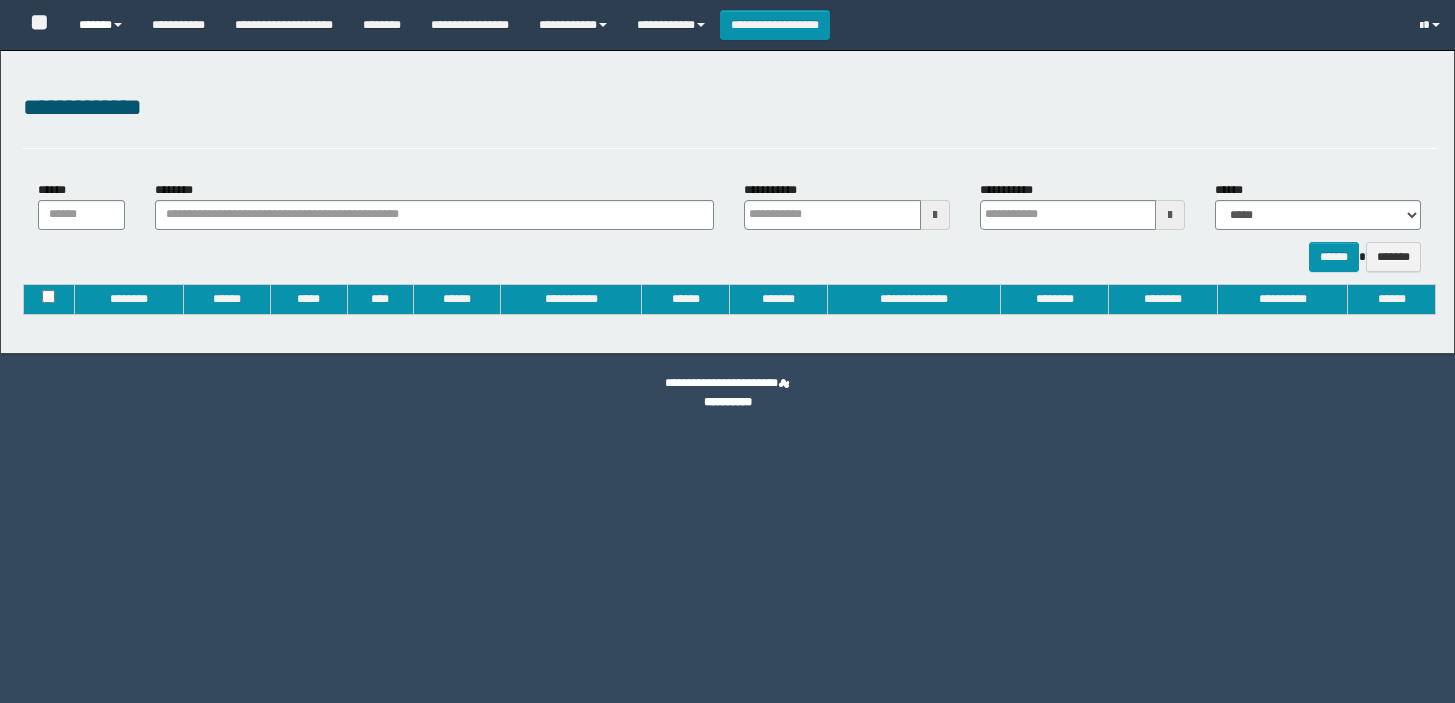 click on "******" at bounding box center (100, 25) 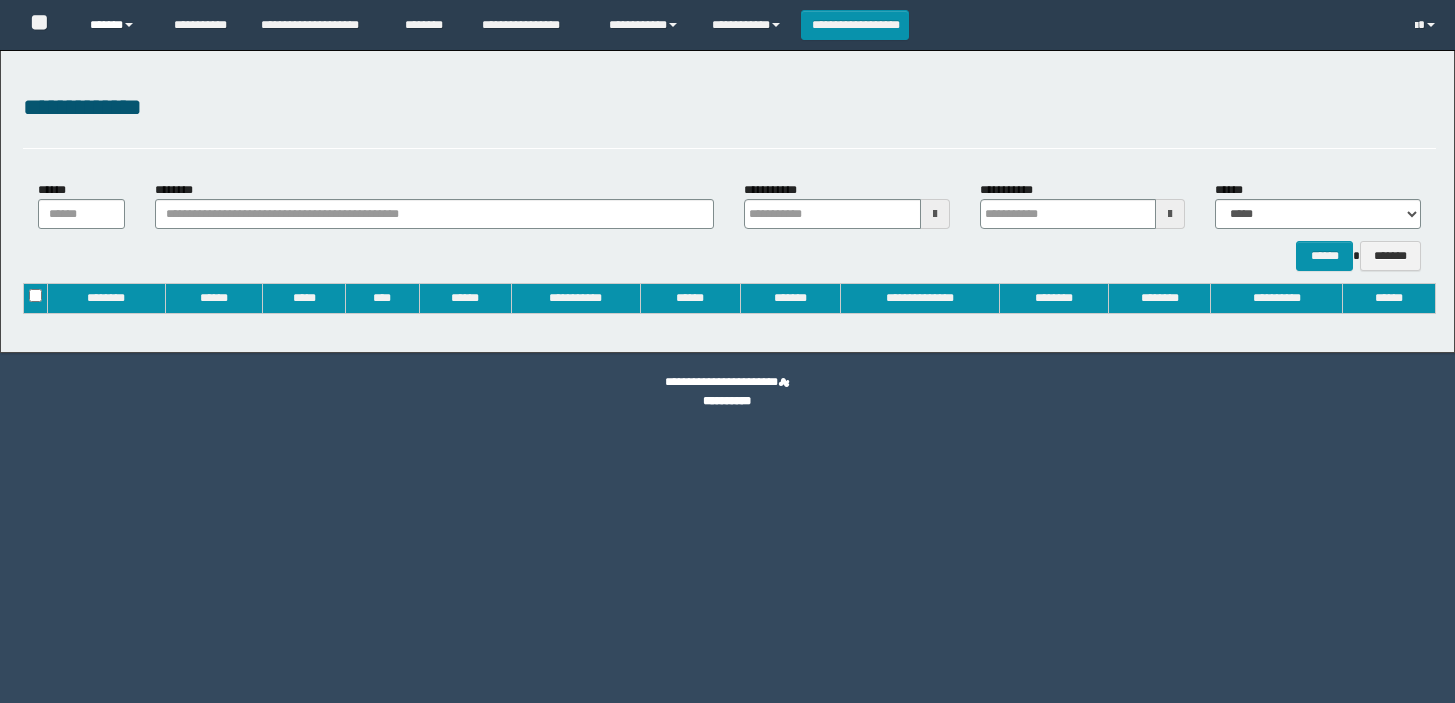 type on "**********" 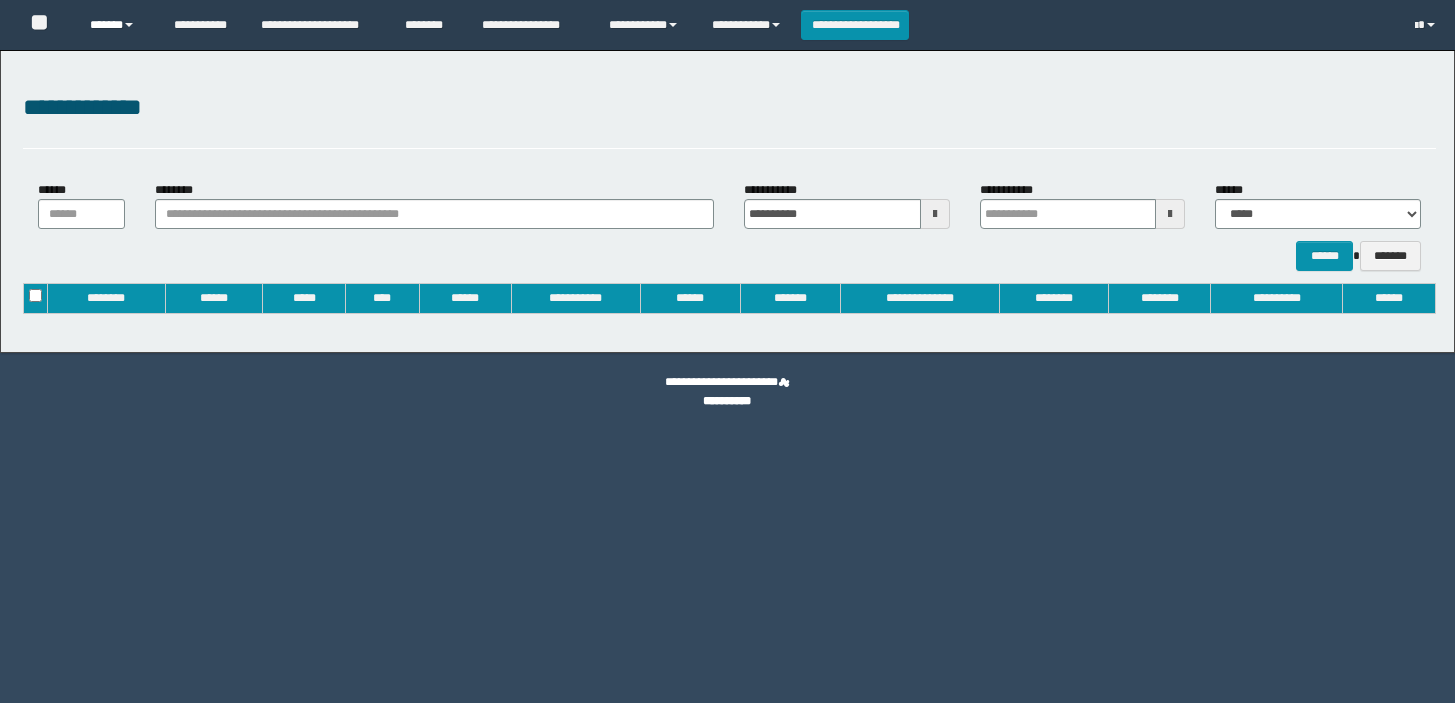 type on "**********" 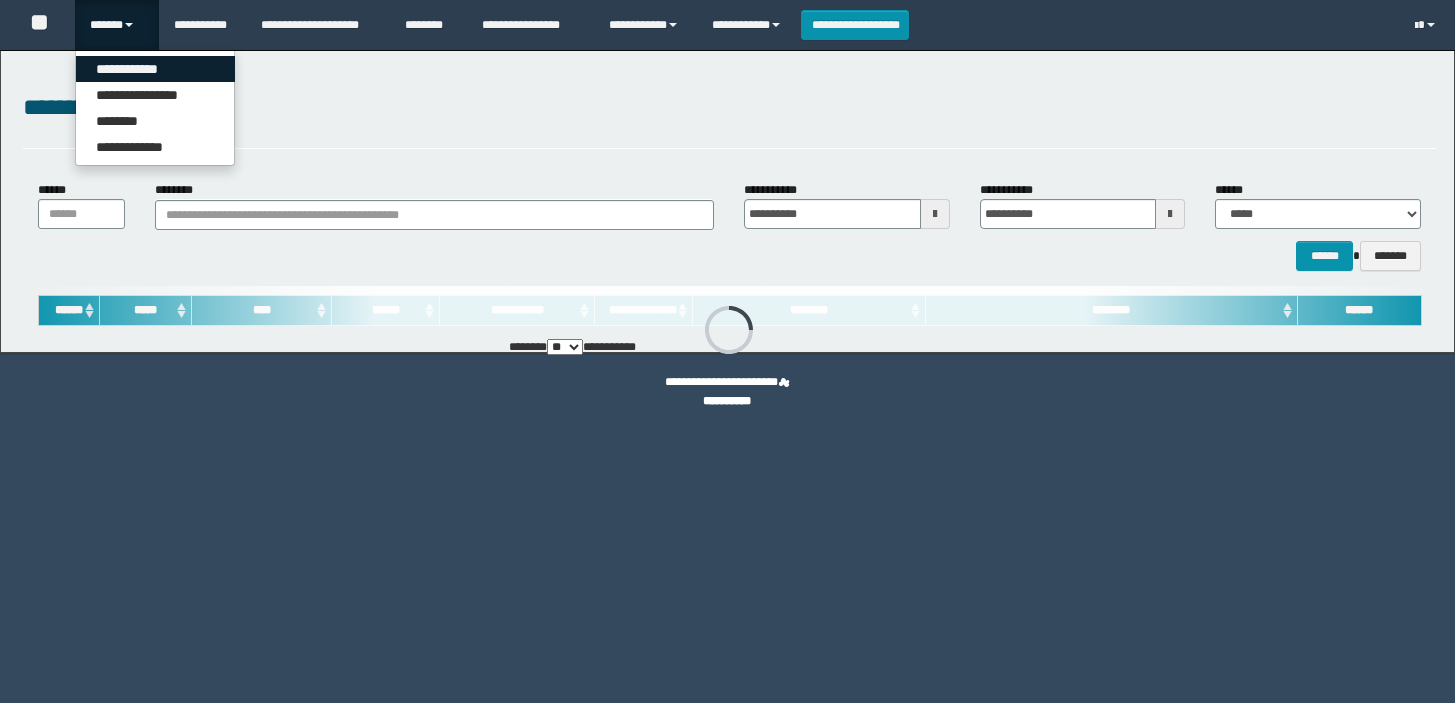 scroll, scrollTop: 0, scrollLeft: 0, axis: both 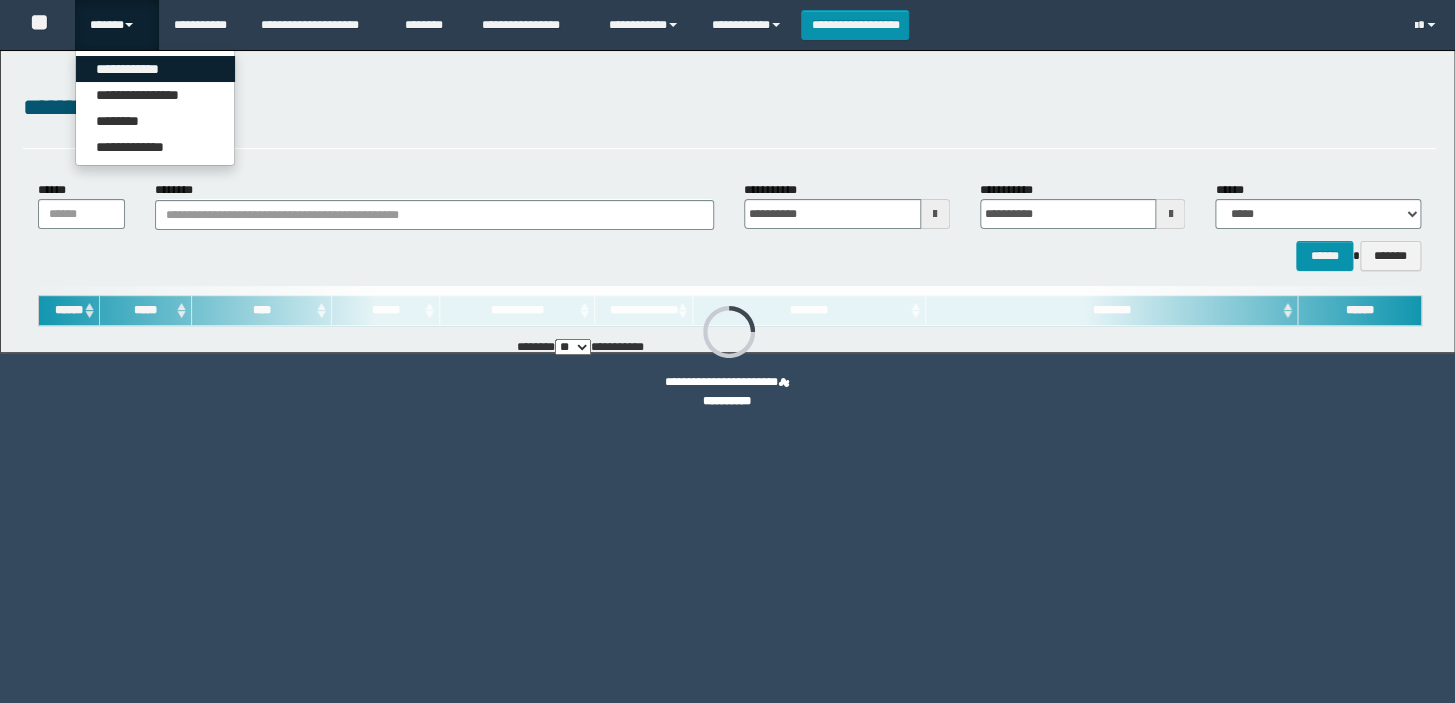 click on "**********" at bounding box center [155, 69] 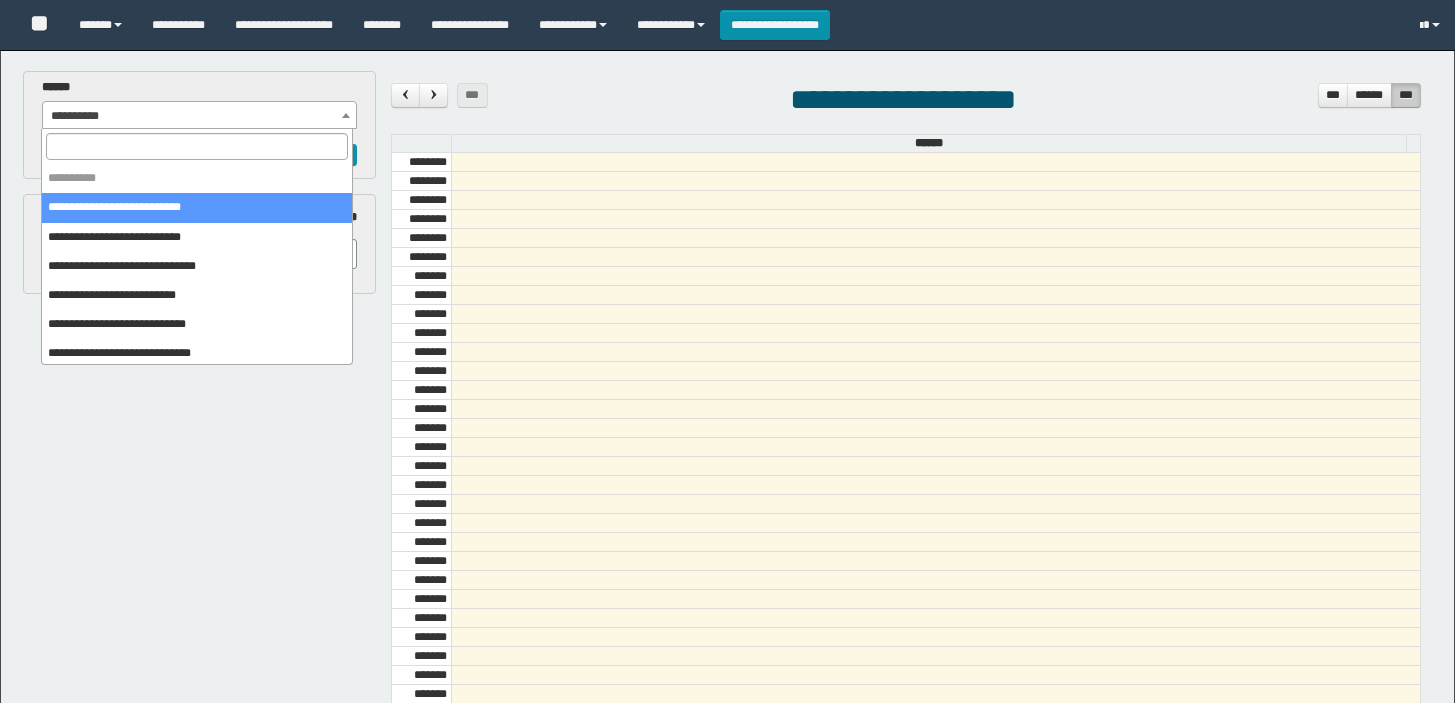 click on "**********" at bounding box center [199, 116] 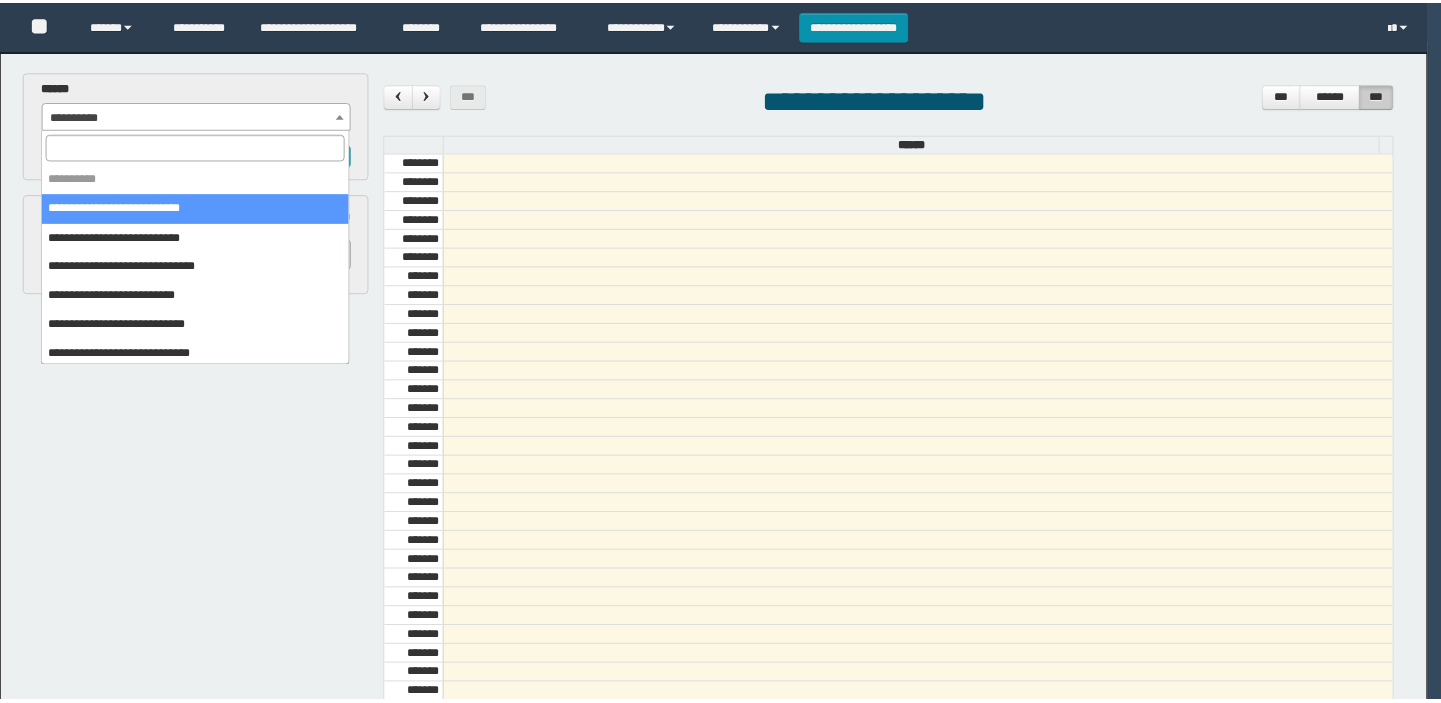 scroll, scrollTop: 0, scrollLeft: 0, axis: both 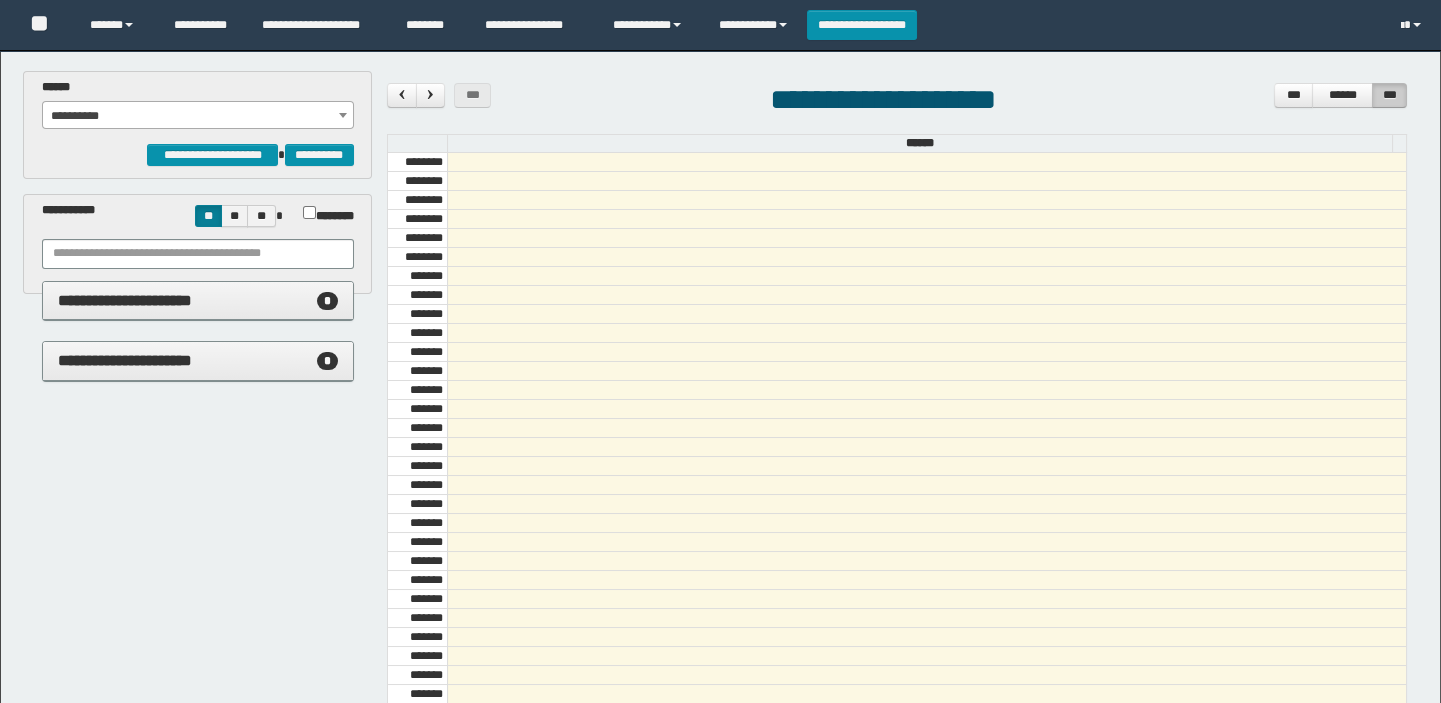 click on "**********" at bounding box center (198, 116) 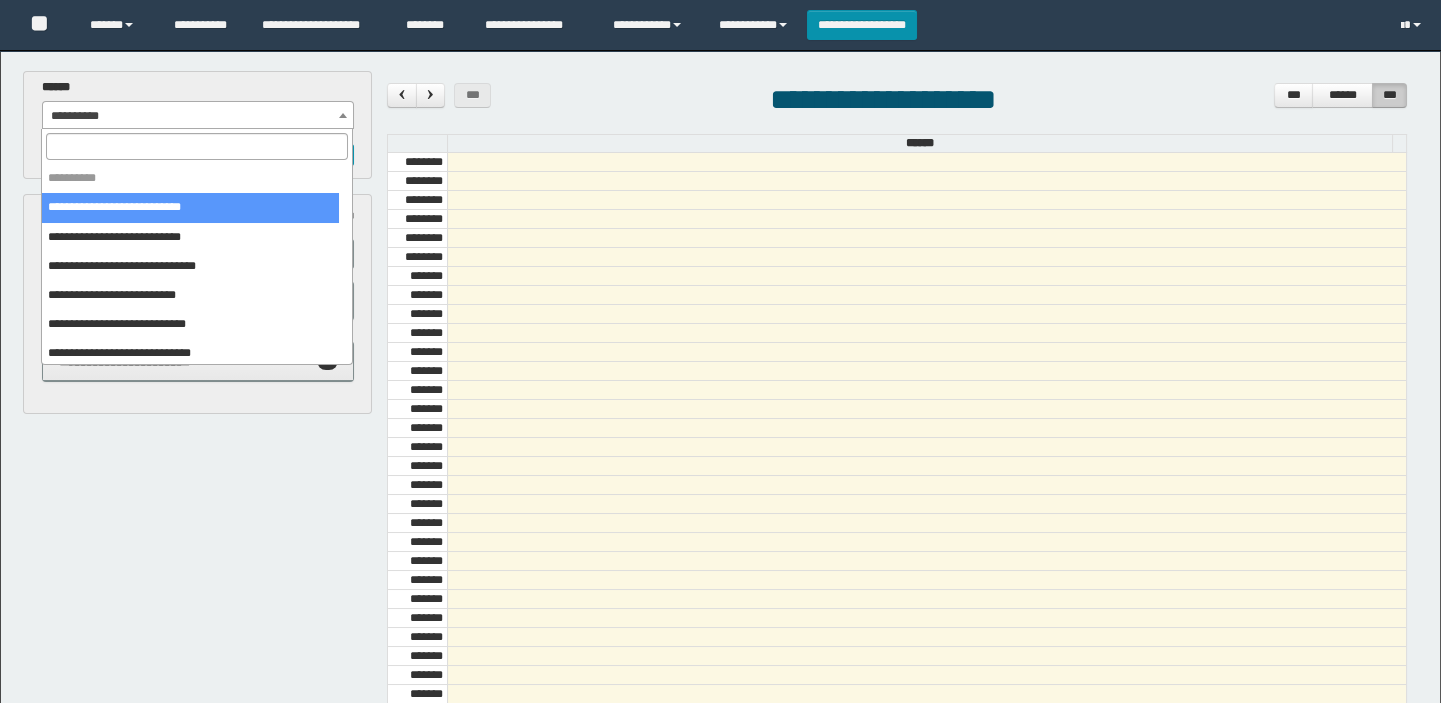 scroll, scrollTop: 681, scrollLeft: 0, axis: vertical 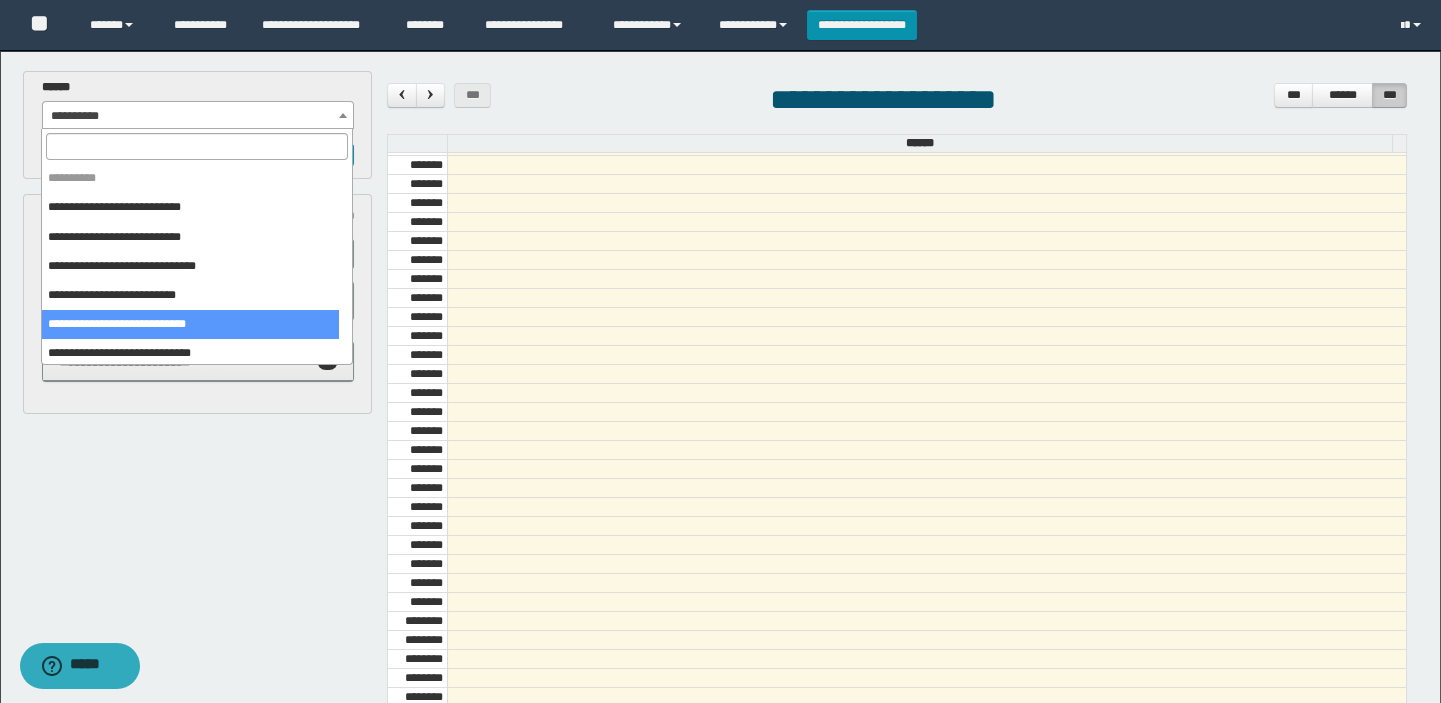 select on "******" 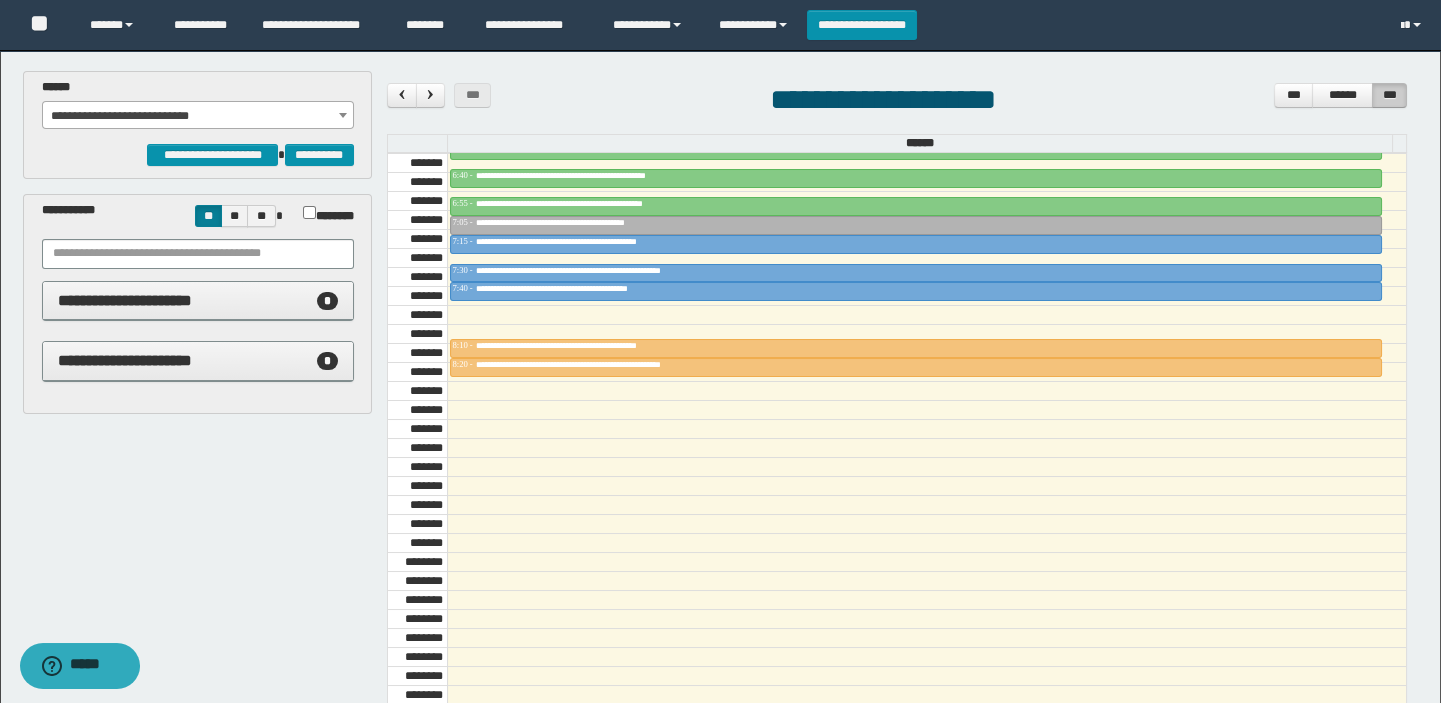 scroll, scrollTop: 772, scrollLeft: 0, axis: vertical 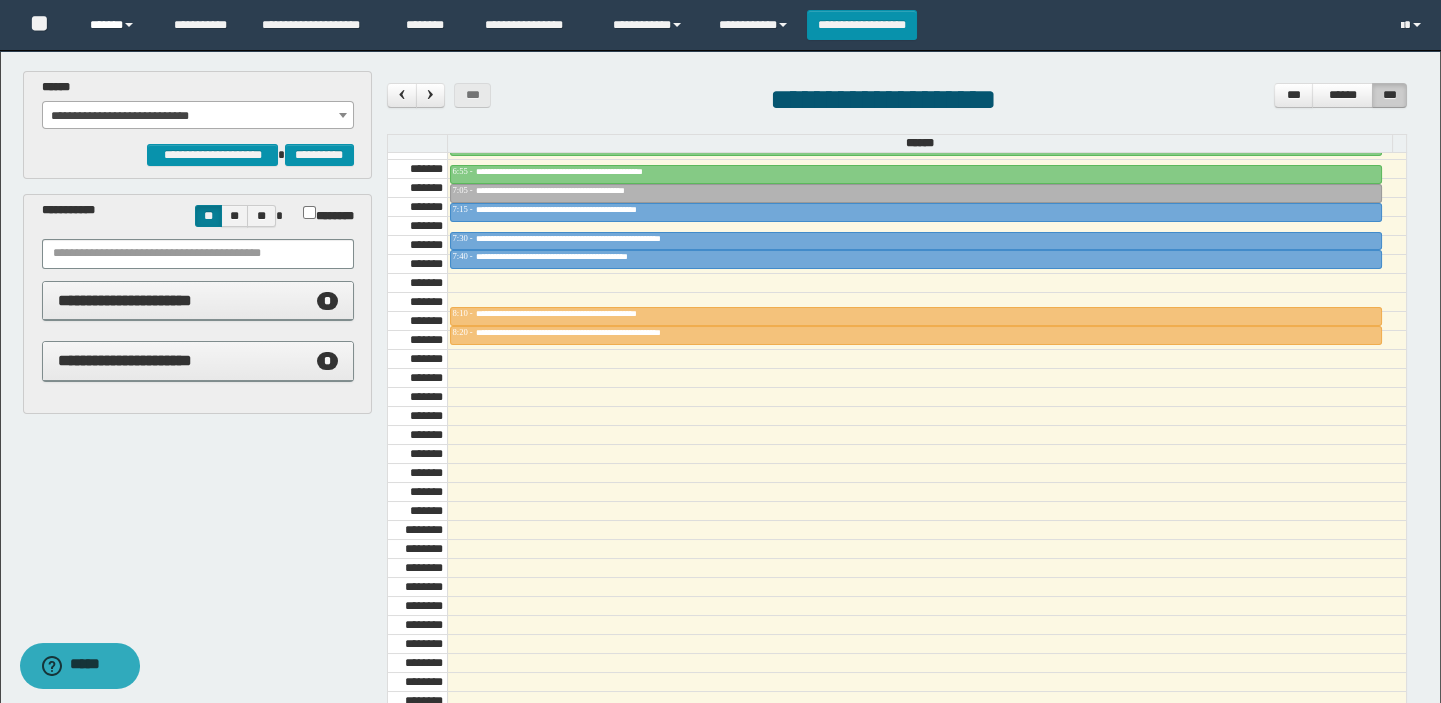 click on "******" at bounding box center (117, 25) 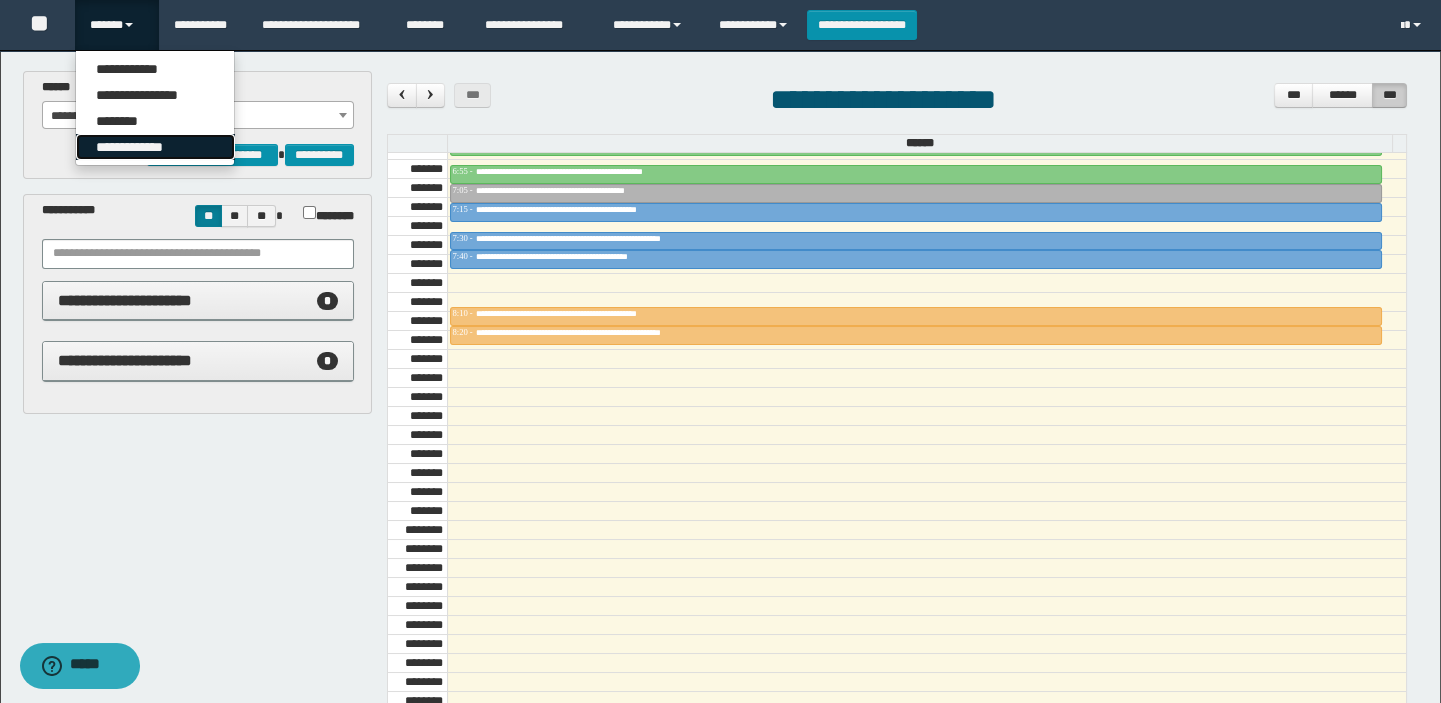click on "**********" at bounding box center (155, 147) 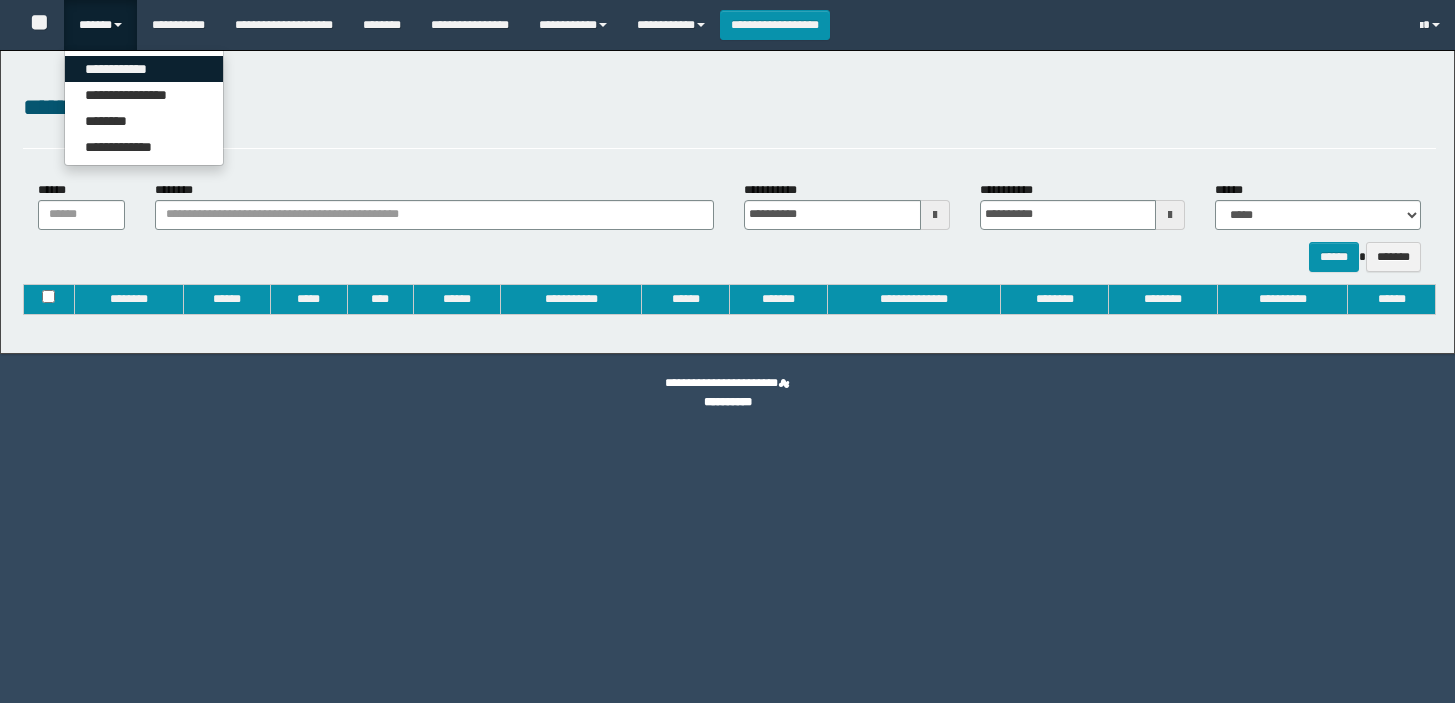type on "**********" 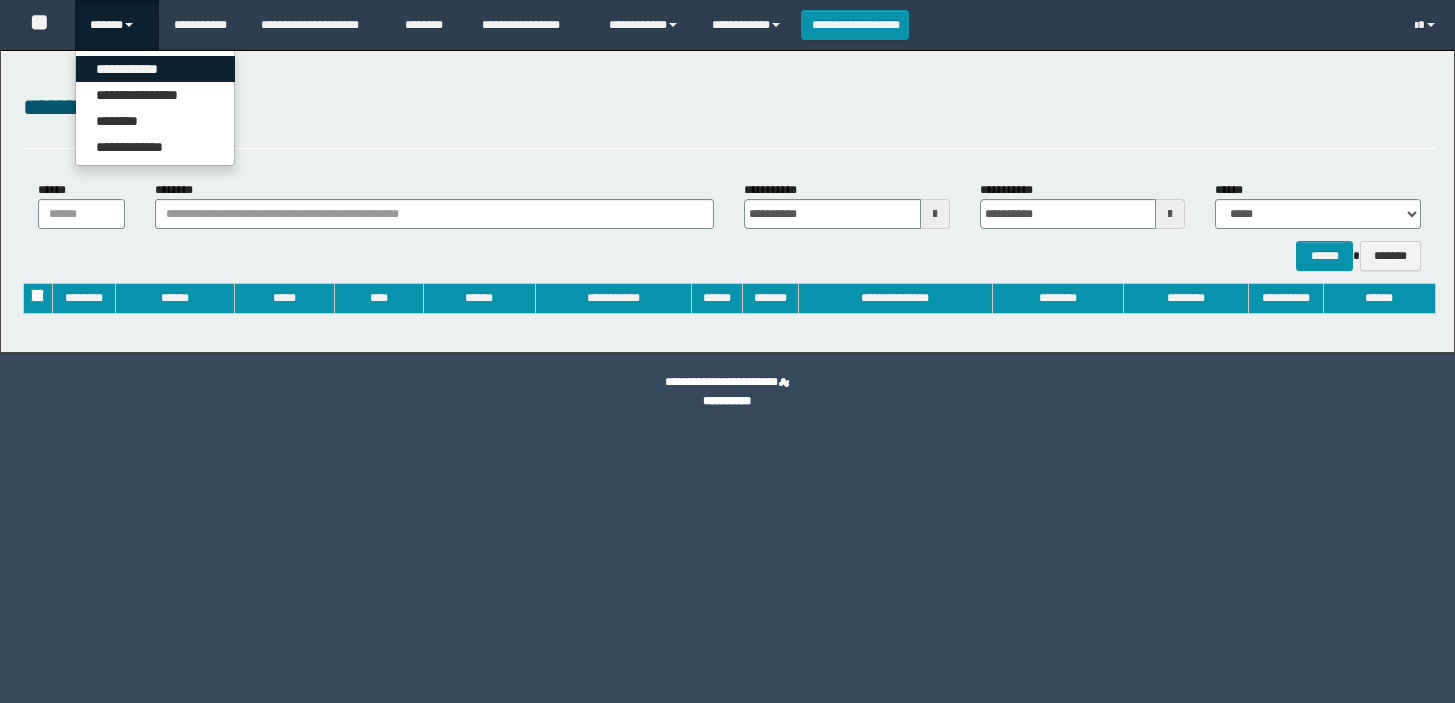 scroll, scrollTop: 0, scrollLeft: 0, axis: both 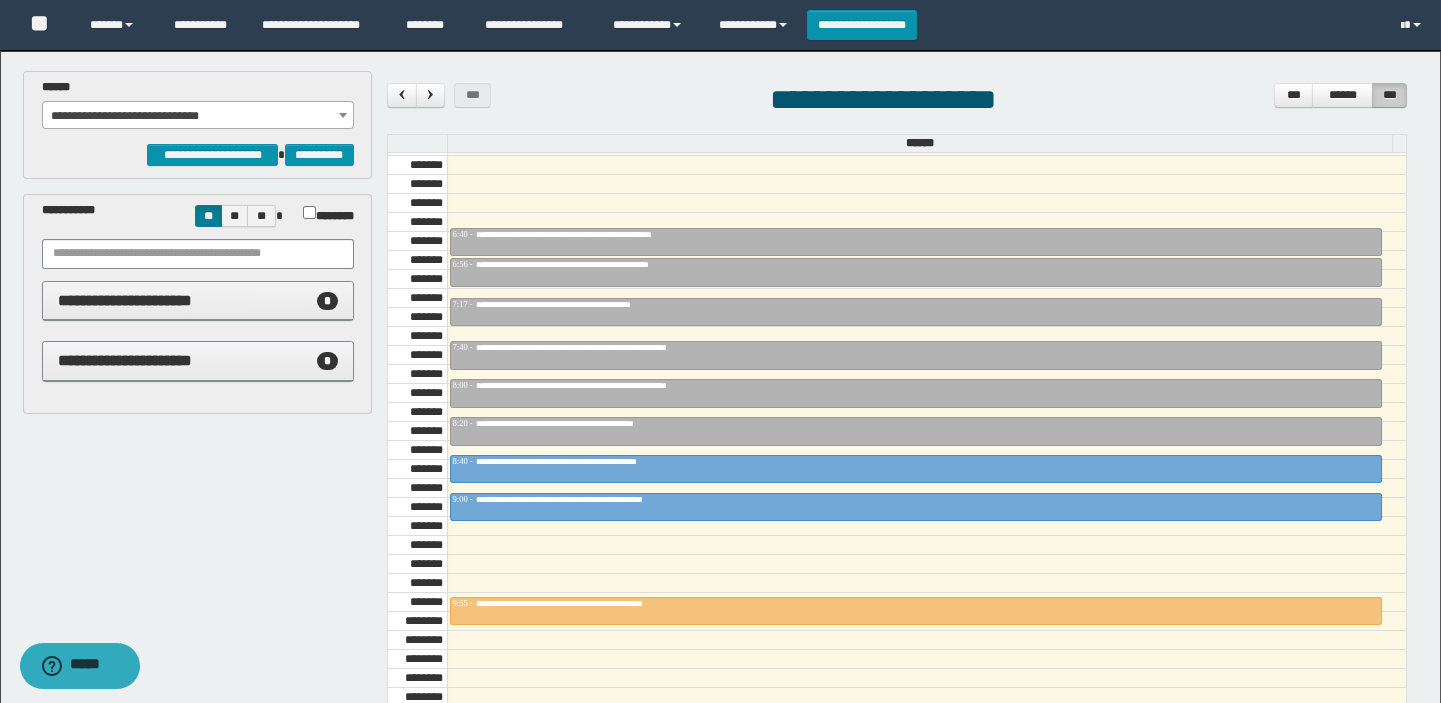 click on "**********" at bounding box center [198, 116] 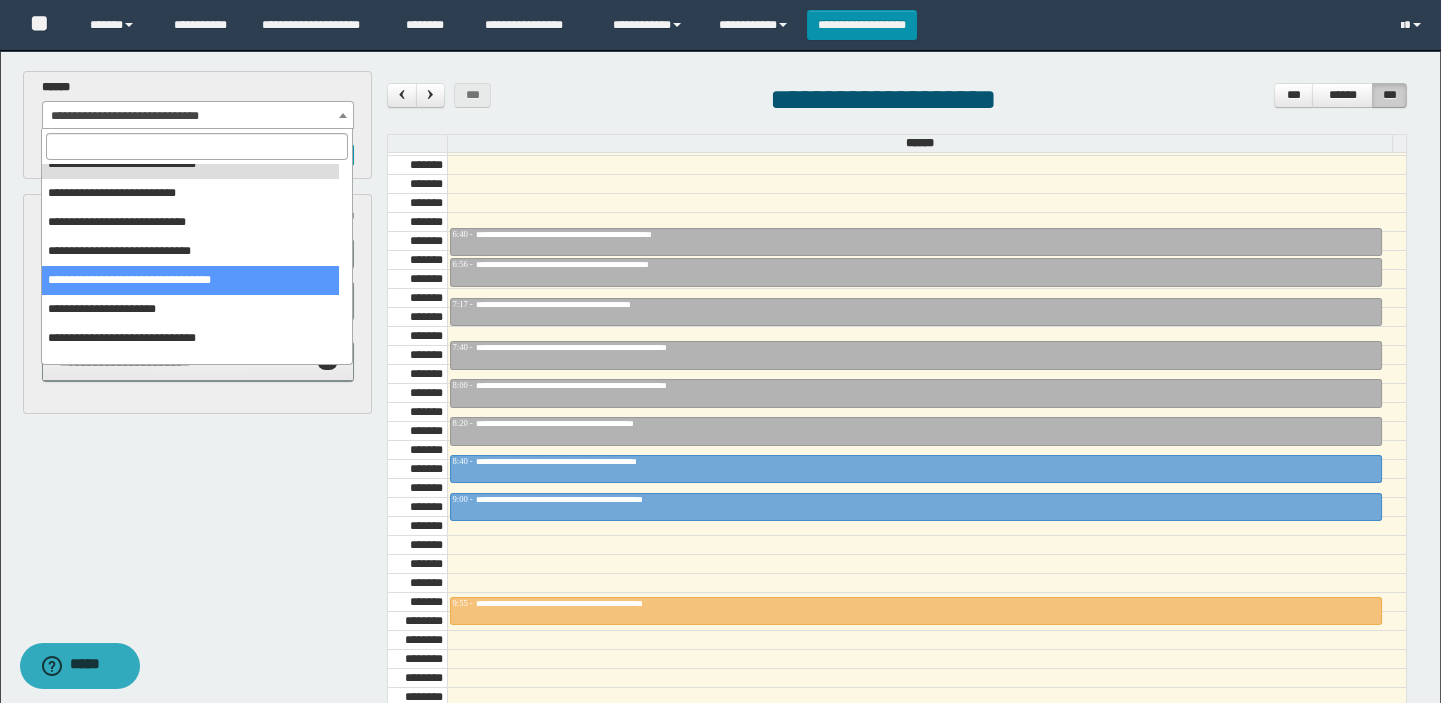 scroll, scrollTop: 59, scrollLeft: 0, axis: vertical 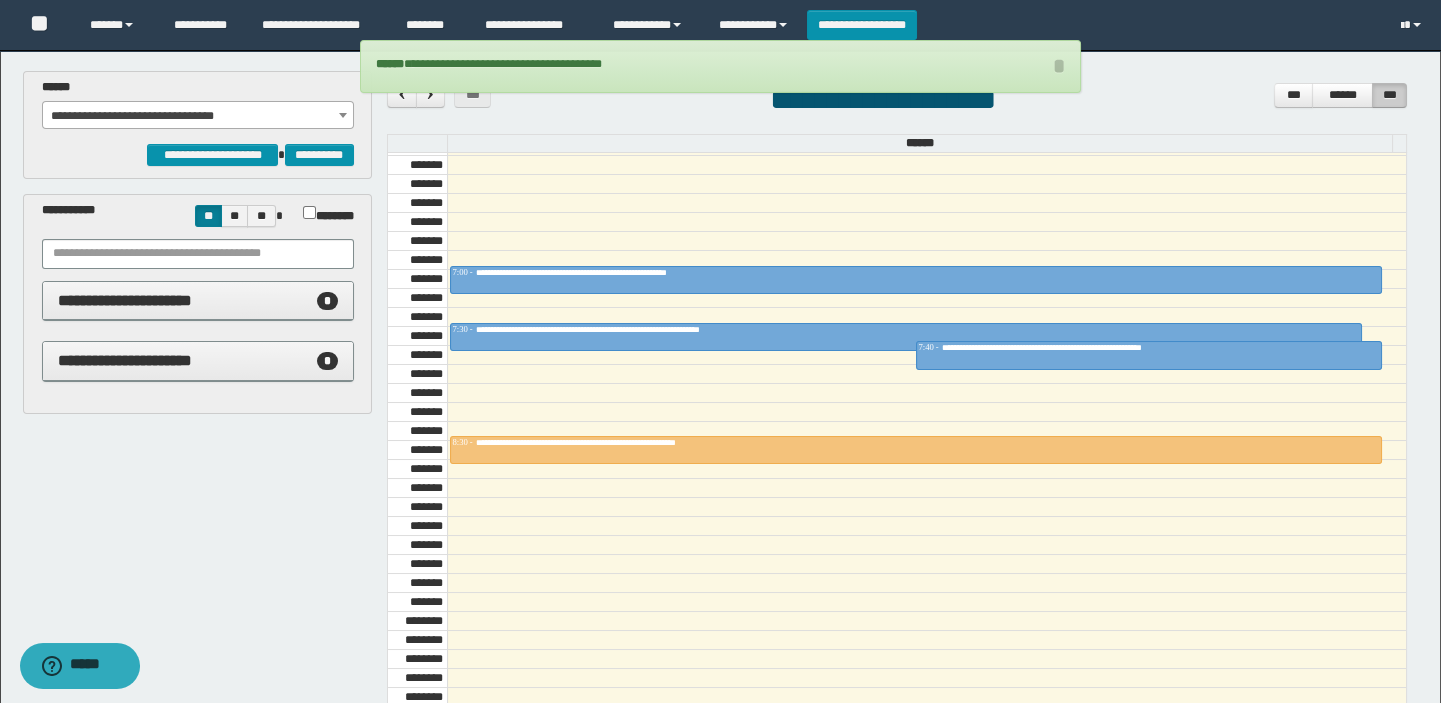 click on "**********" at bounding box center [198, 116] 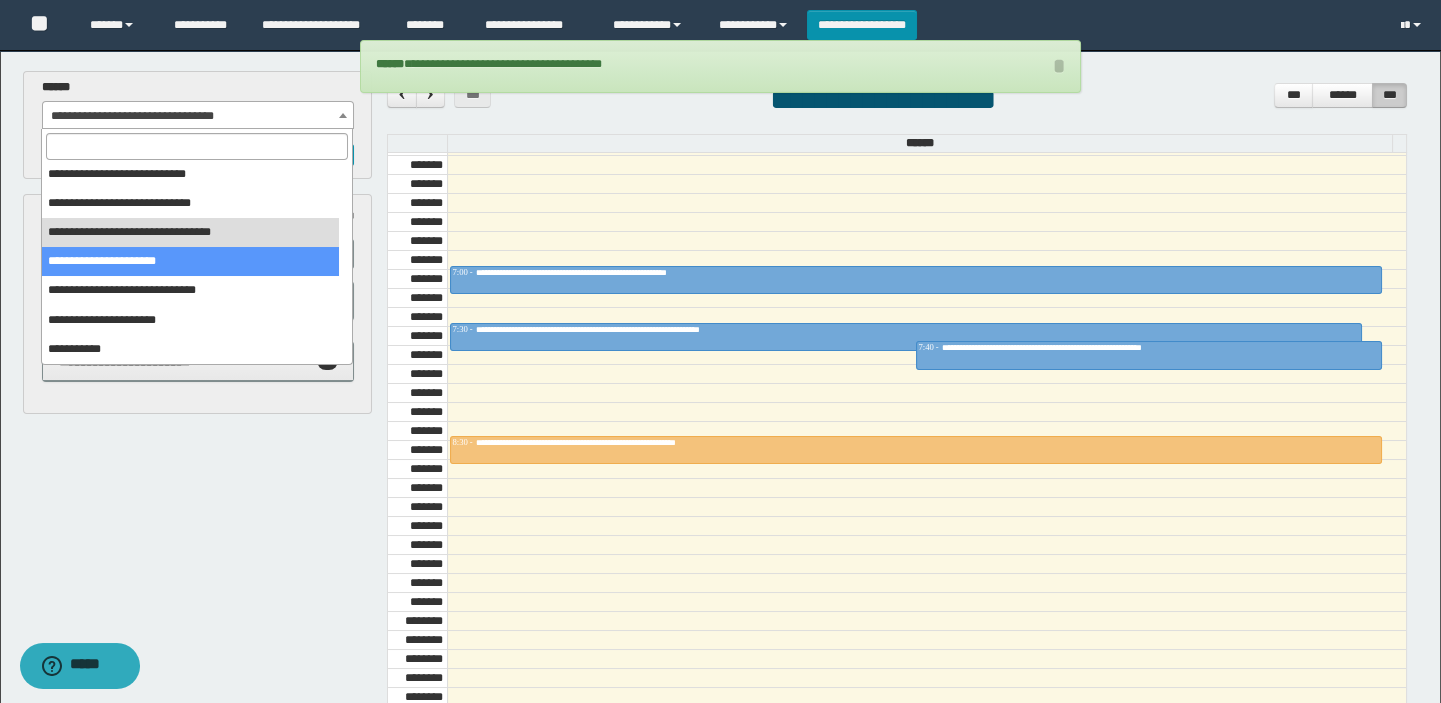 scroll, scrollTop: 0, scrollLeft: 0, axis: both 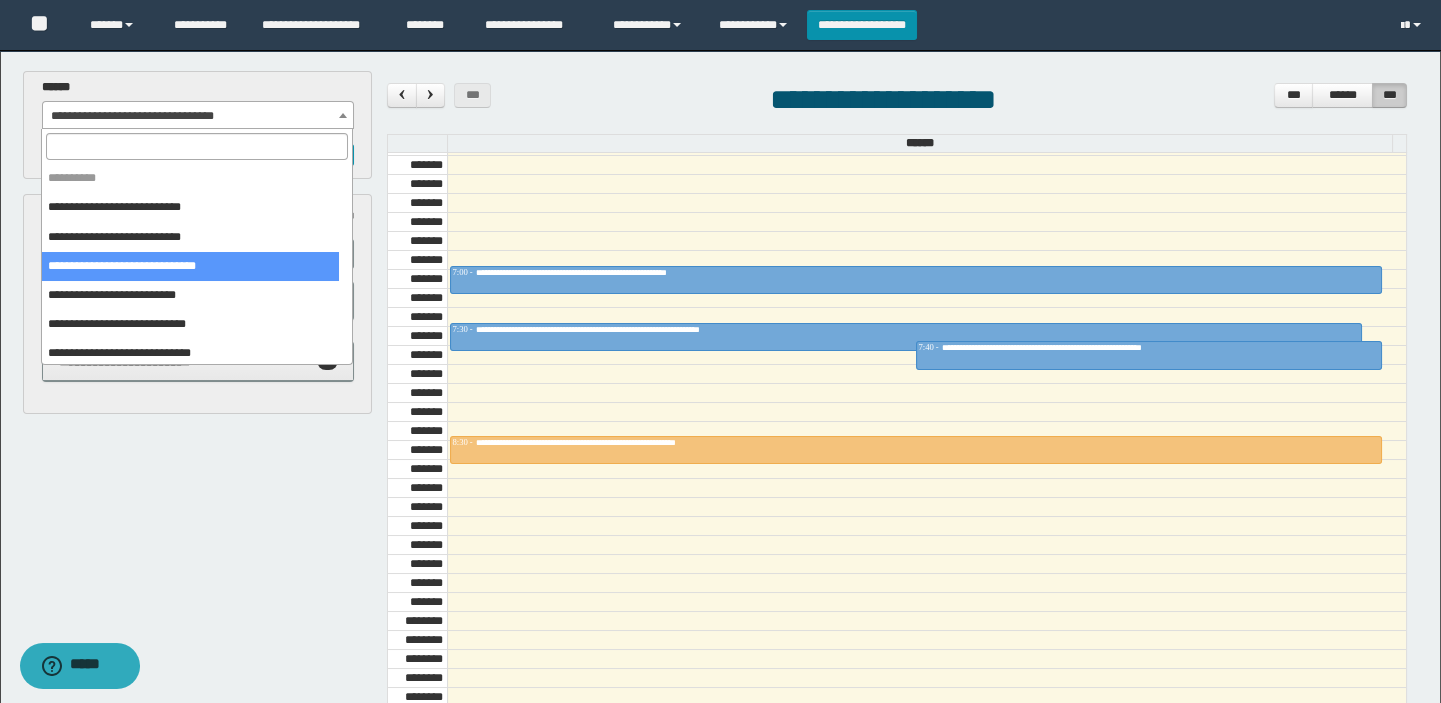 select on "******" 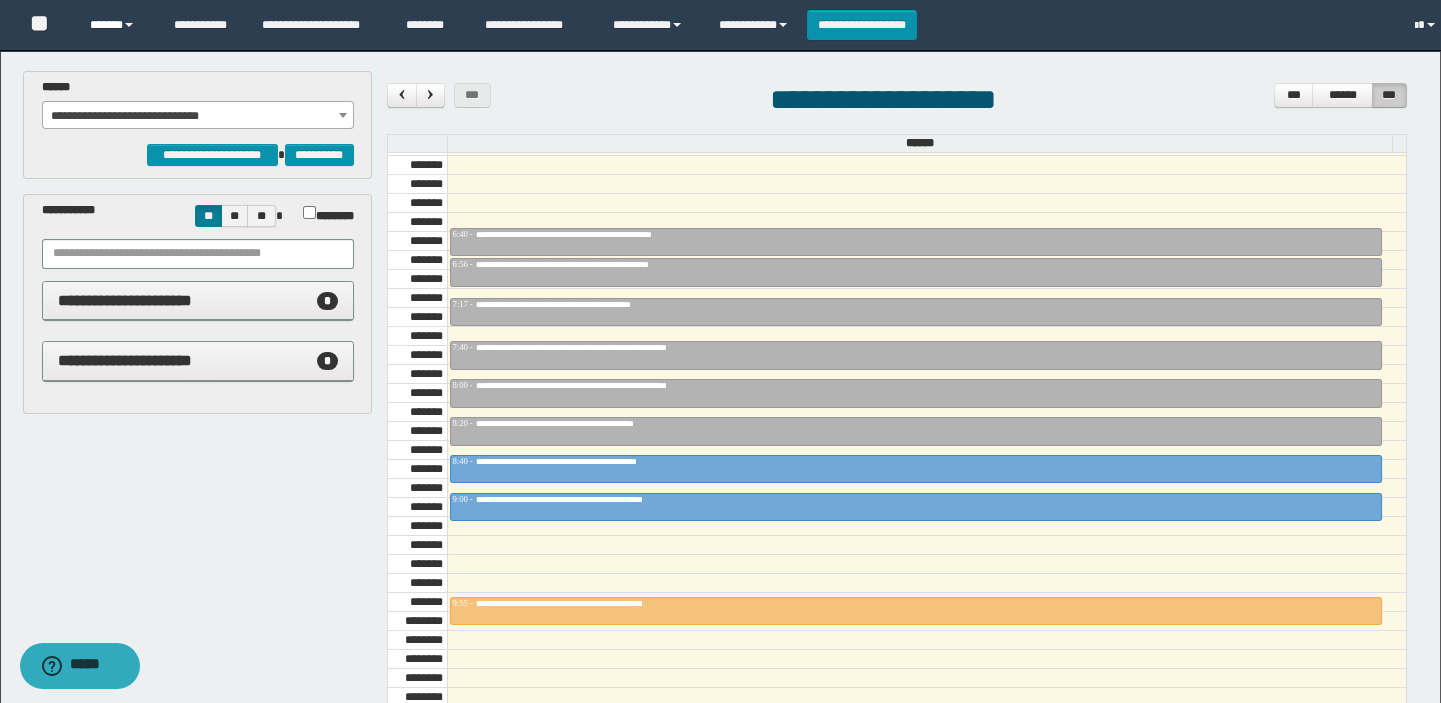 click on "******" at bounding box center (117, 25) 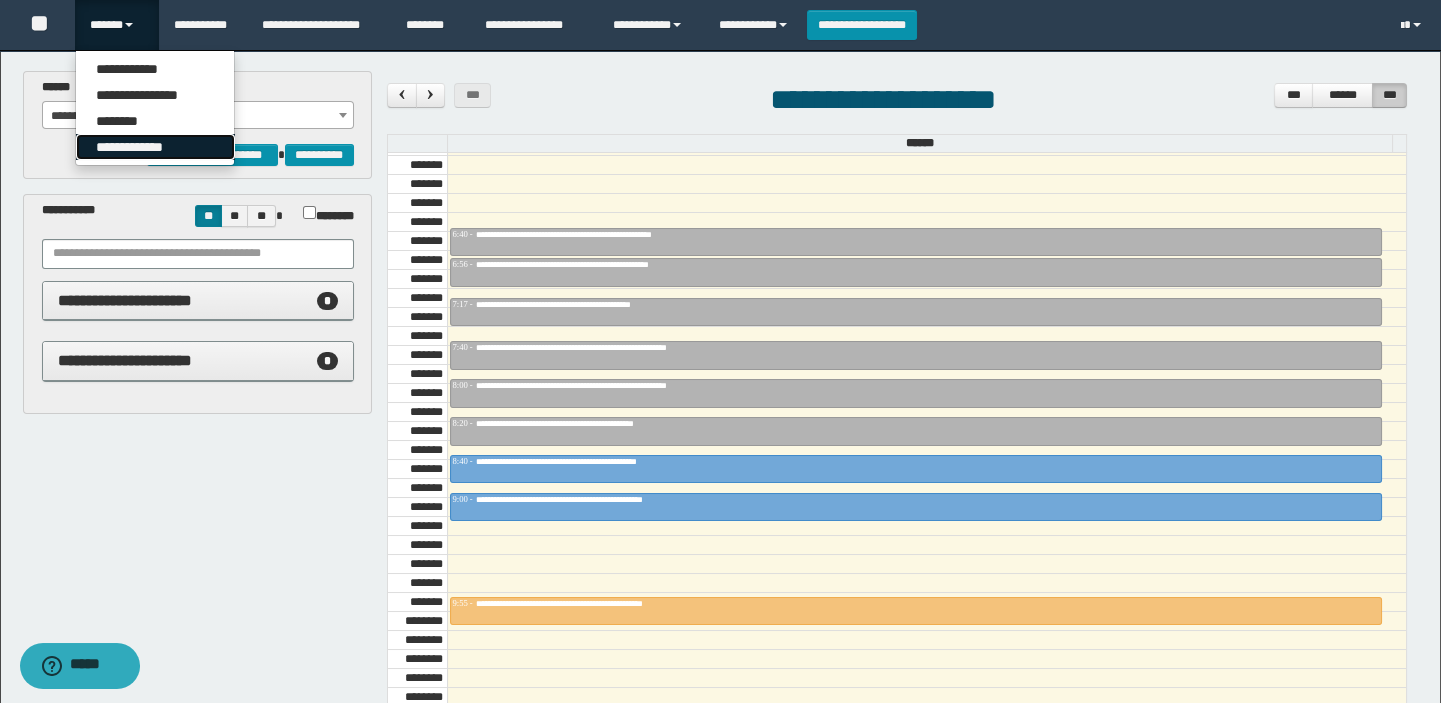 click on "**********" at bounding box center (155, 147) 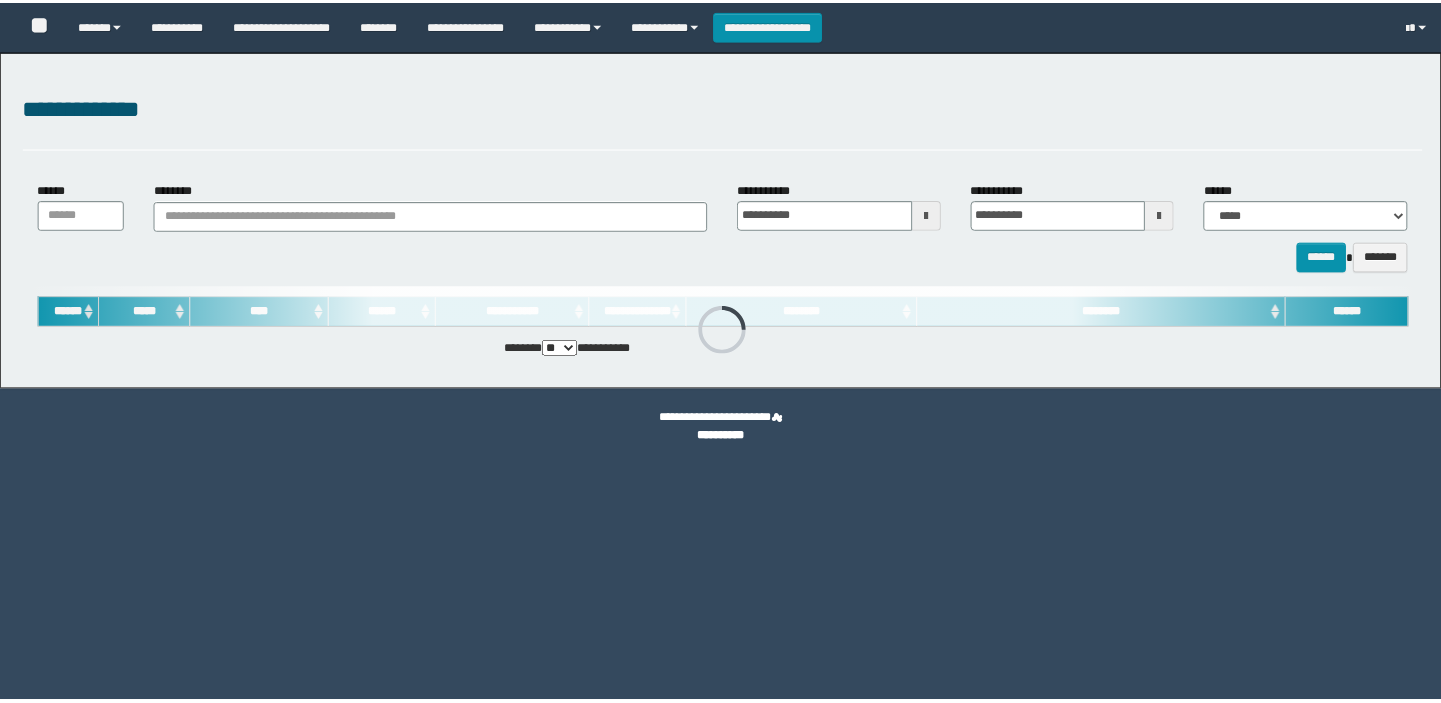 scroll, scrollTop: 0, scrollLeft: 0, axis: both 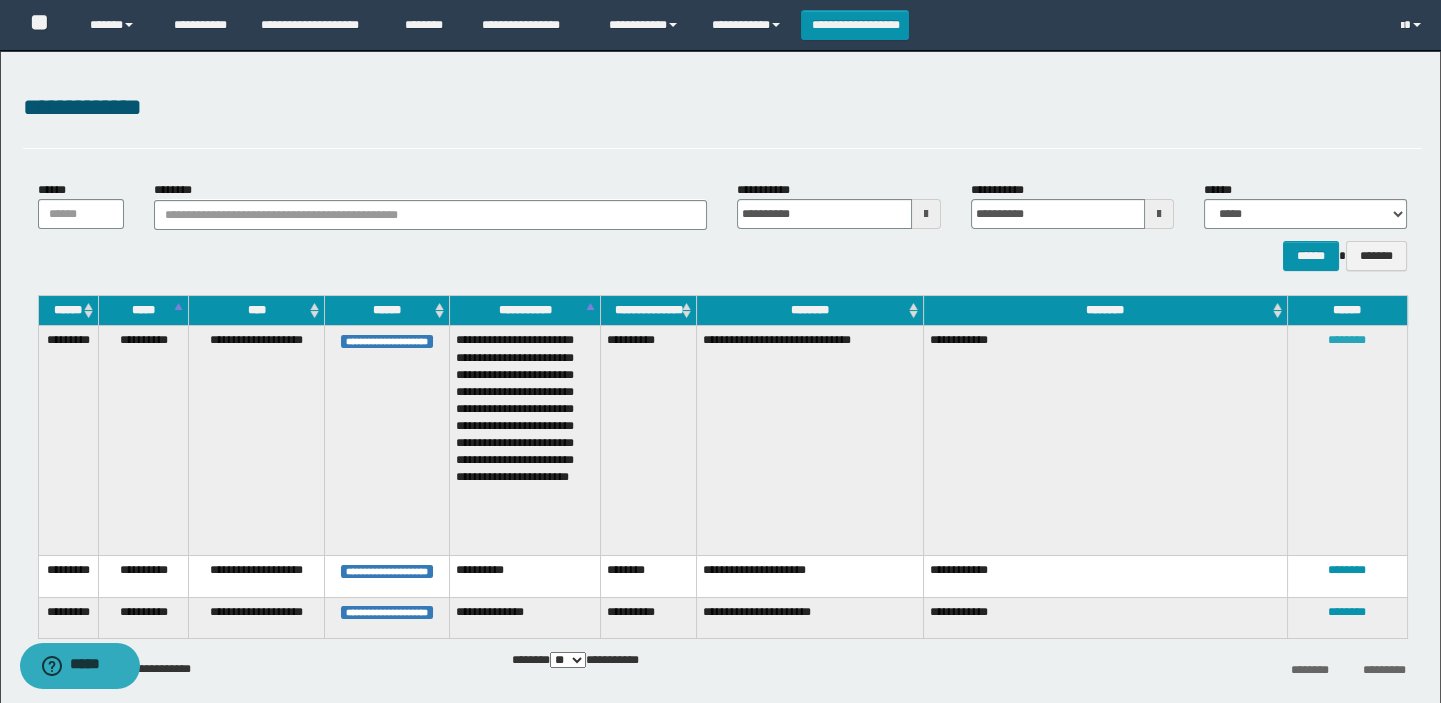 click on "********" at bounding box center [1347, 340] 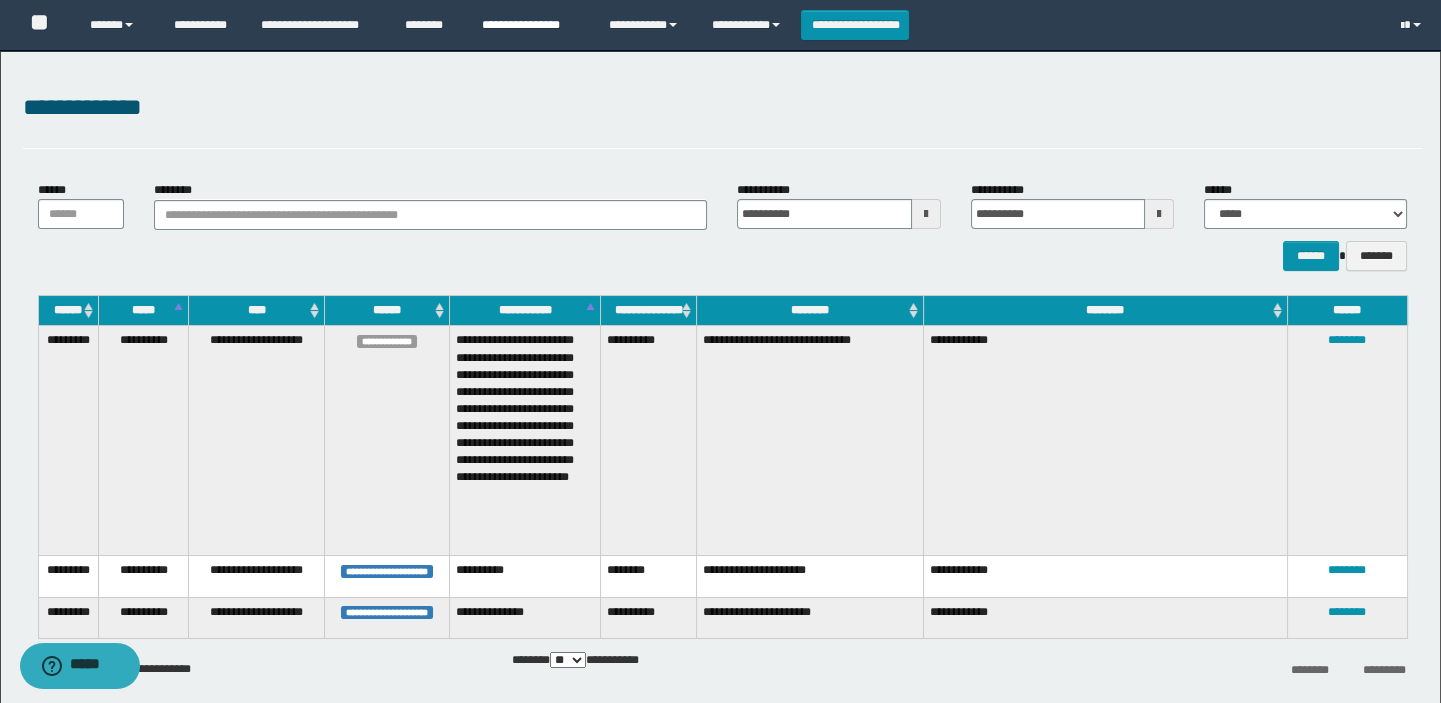 click on "**********" at bounding box center (530, 25) 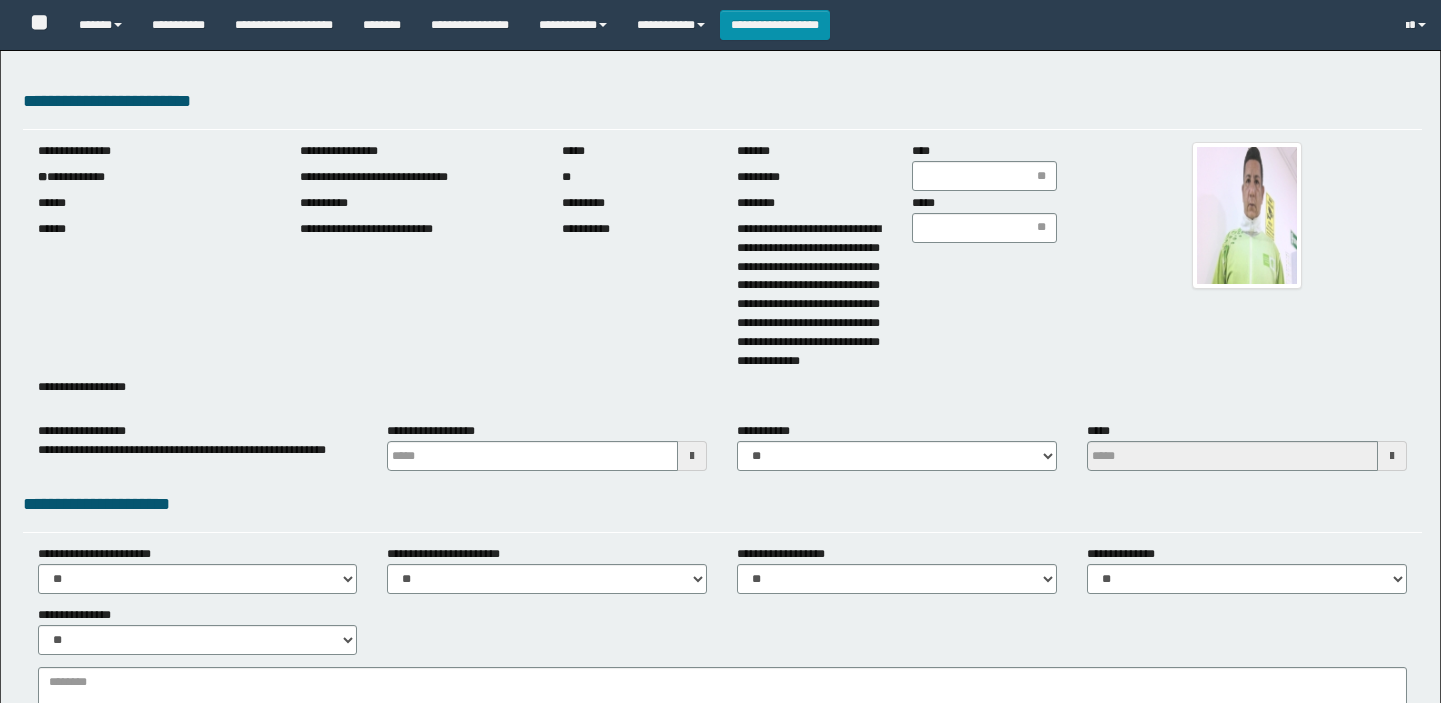 click on "**********" at bounding box center (154, 177) 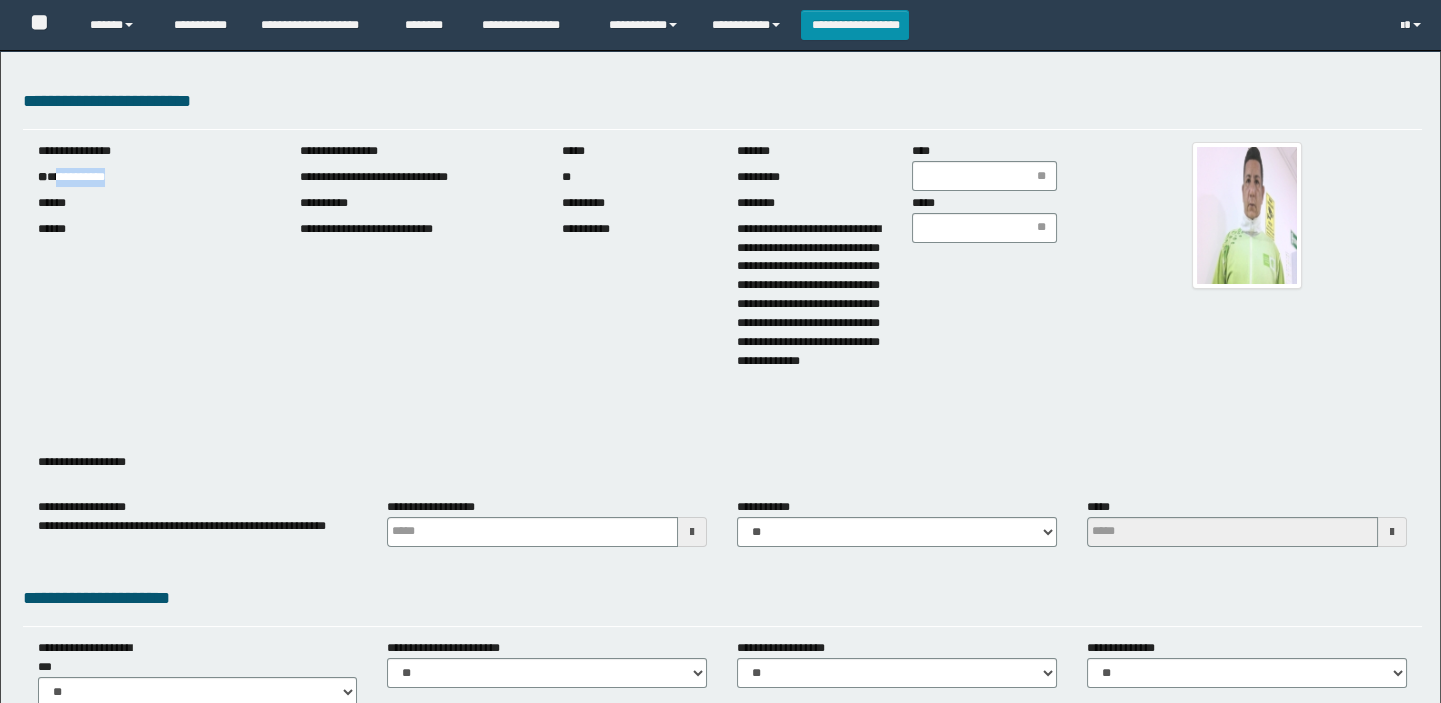 scroll, scrollTop: 0, scrollLeft: 0, axis: both 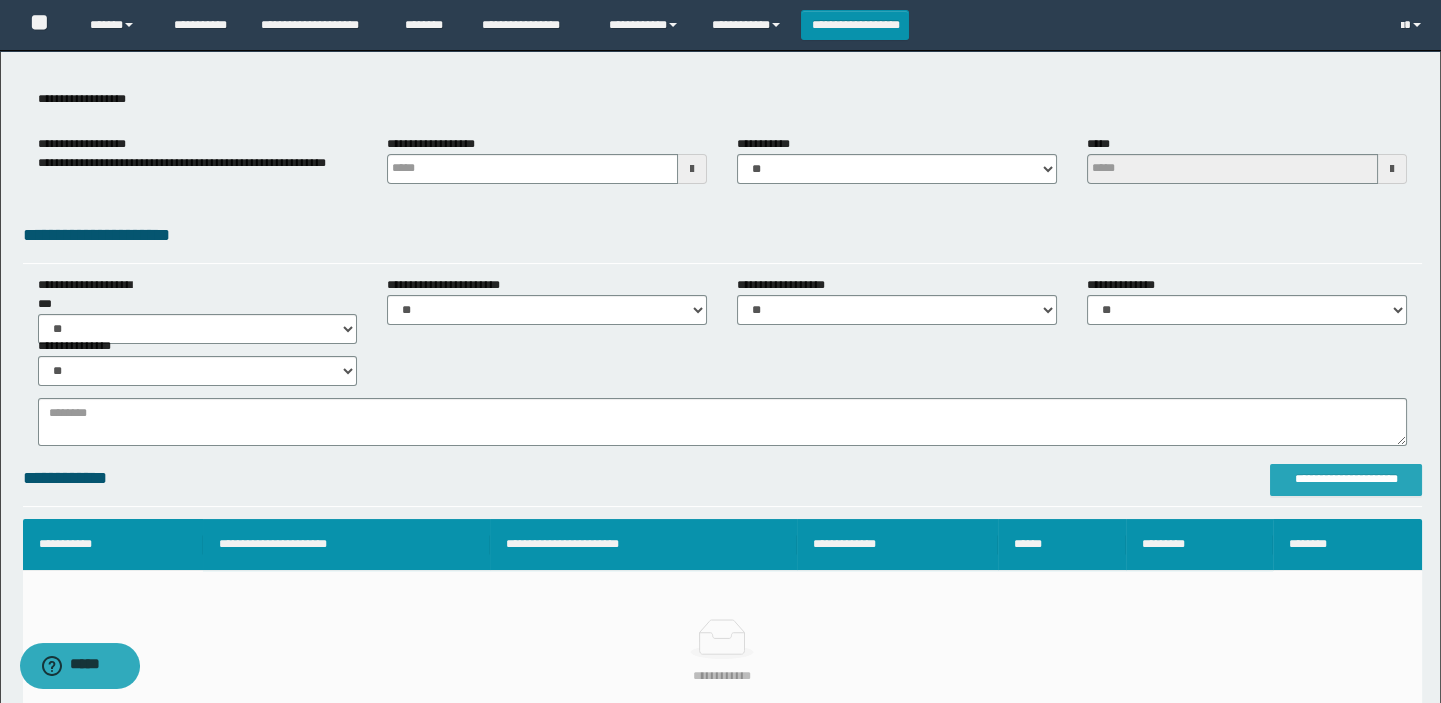 click on "**********" at bounding box center [1346, 479] 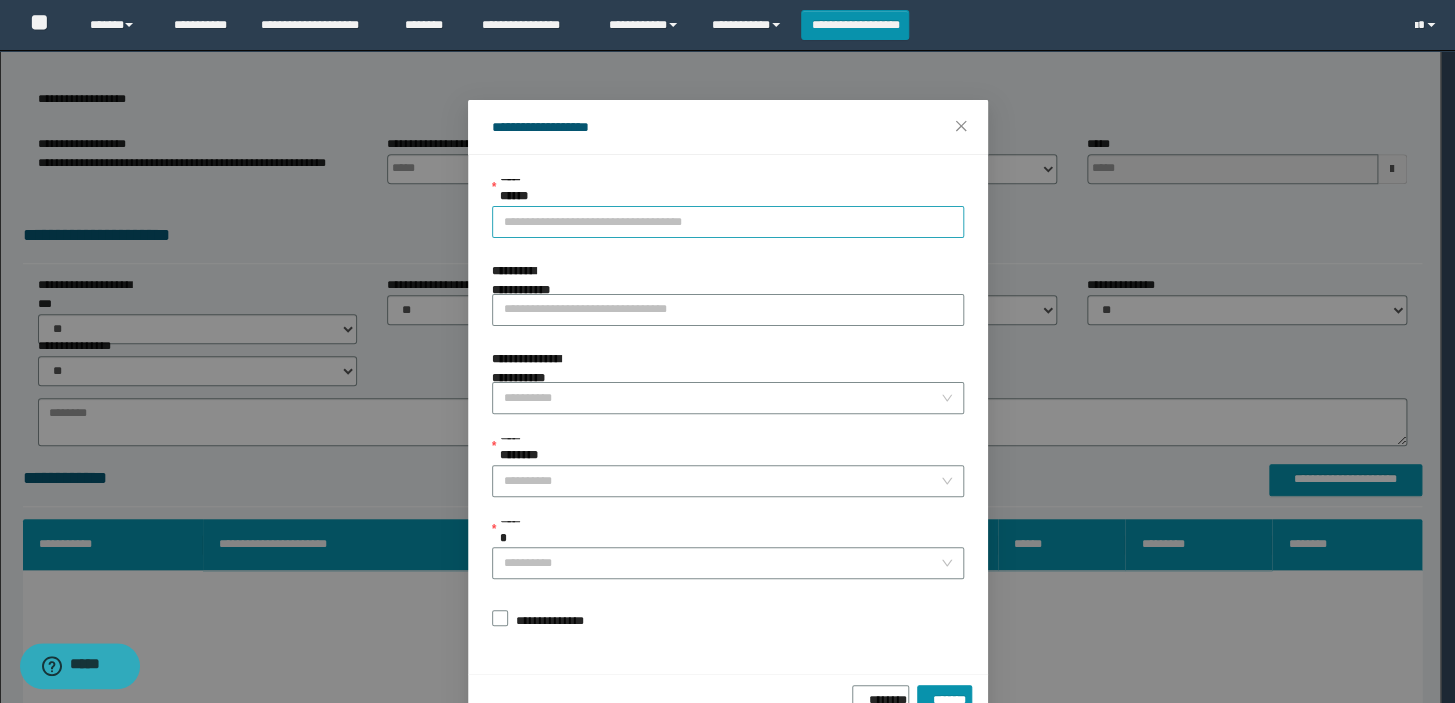 click on "**********" at bounding box center (728, 222) 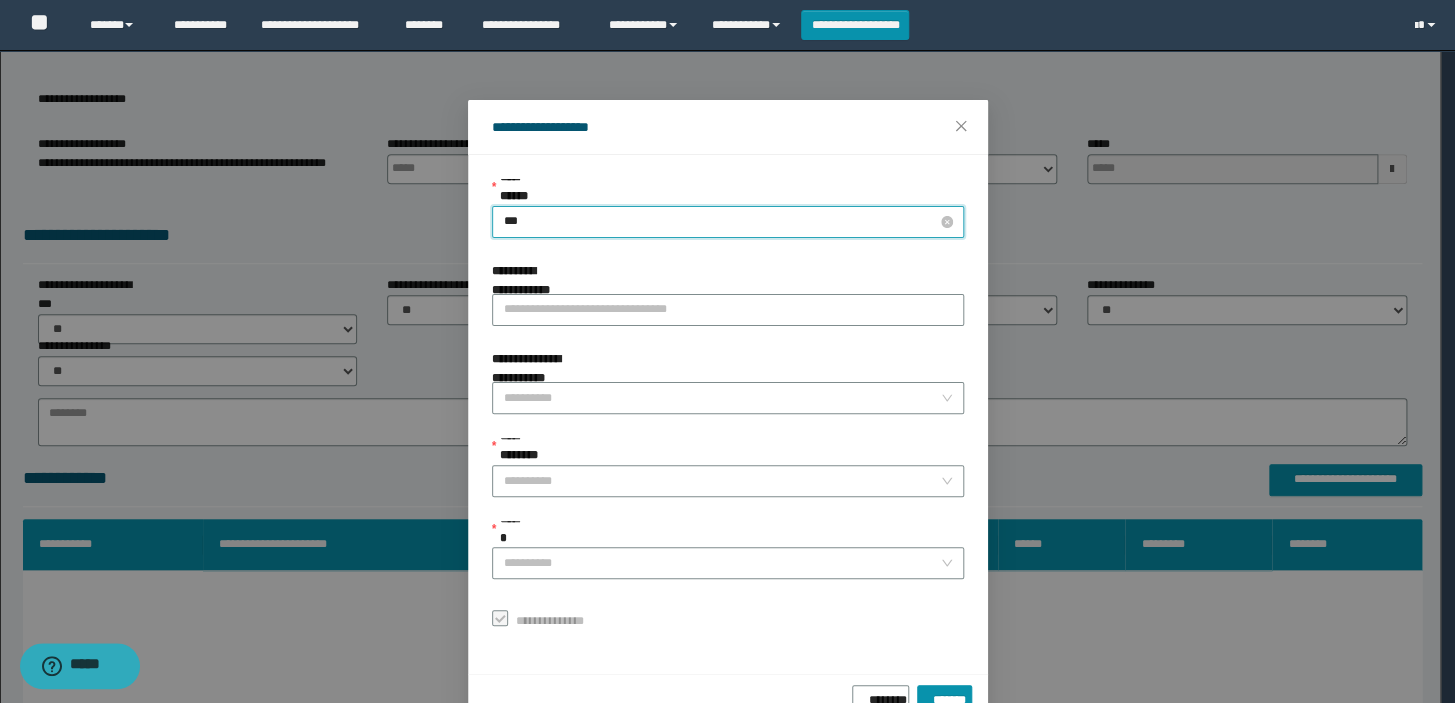 type on "****" 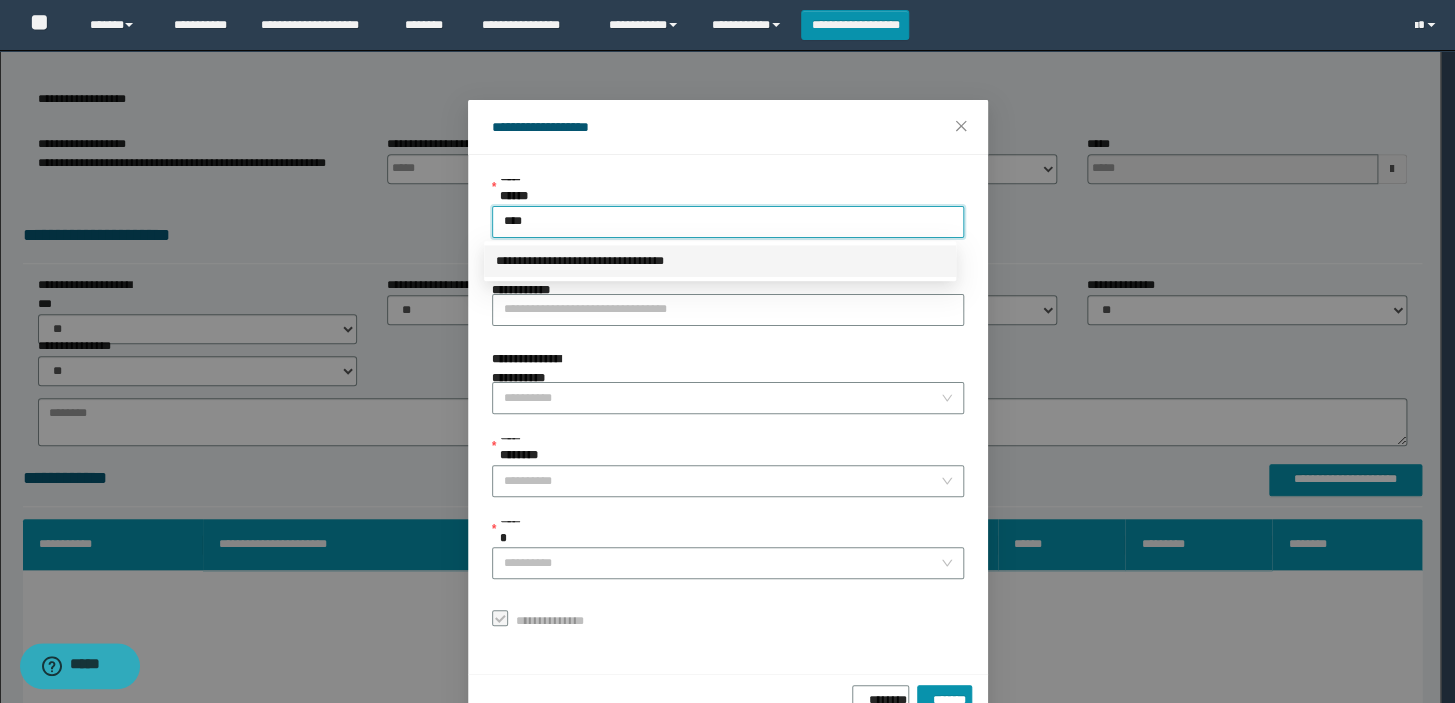 click on "**********" at bounding box center (720, 261) 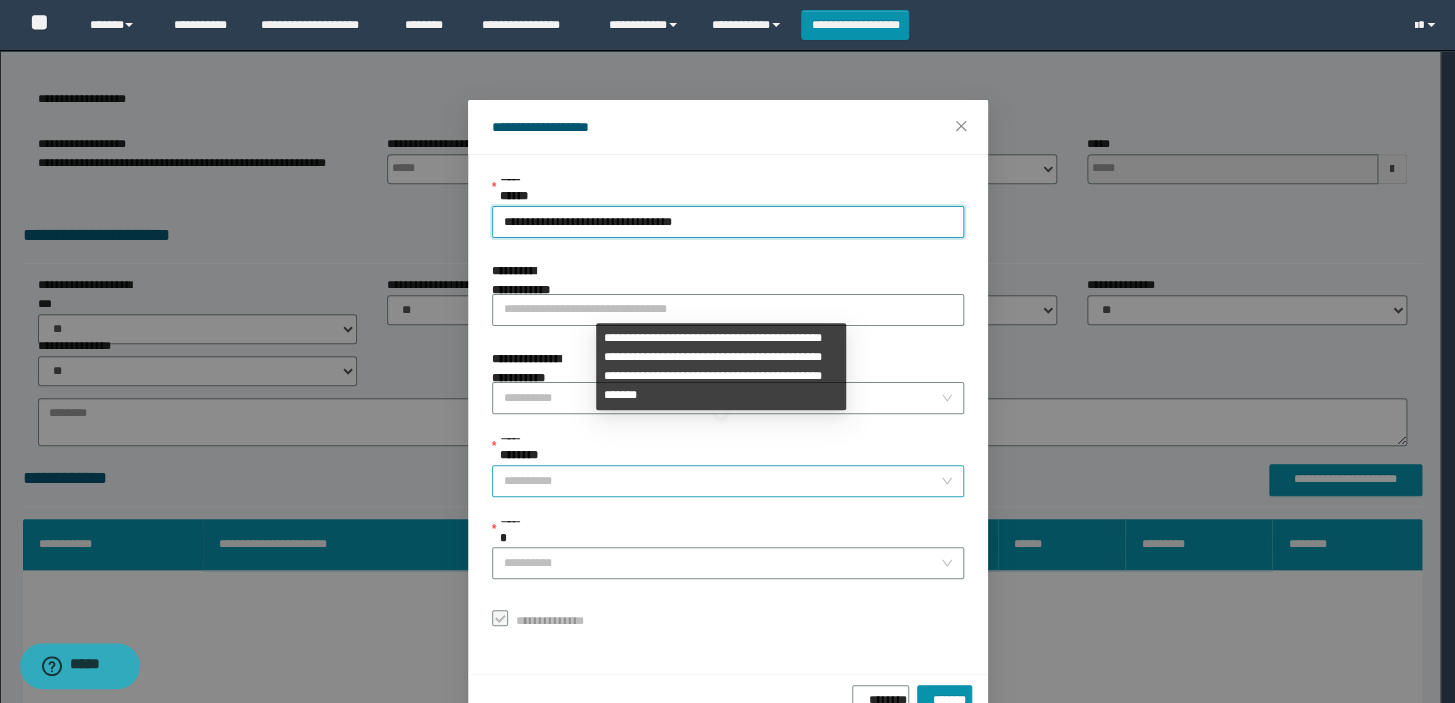 click on "**********" at bounding box center [722, 481] 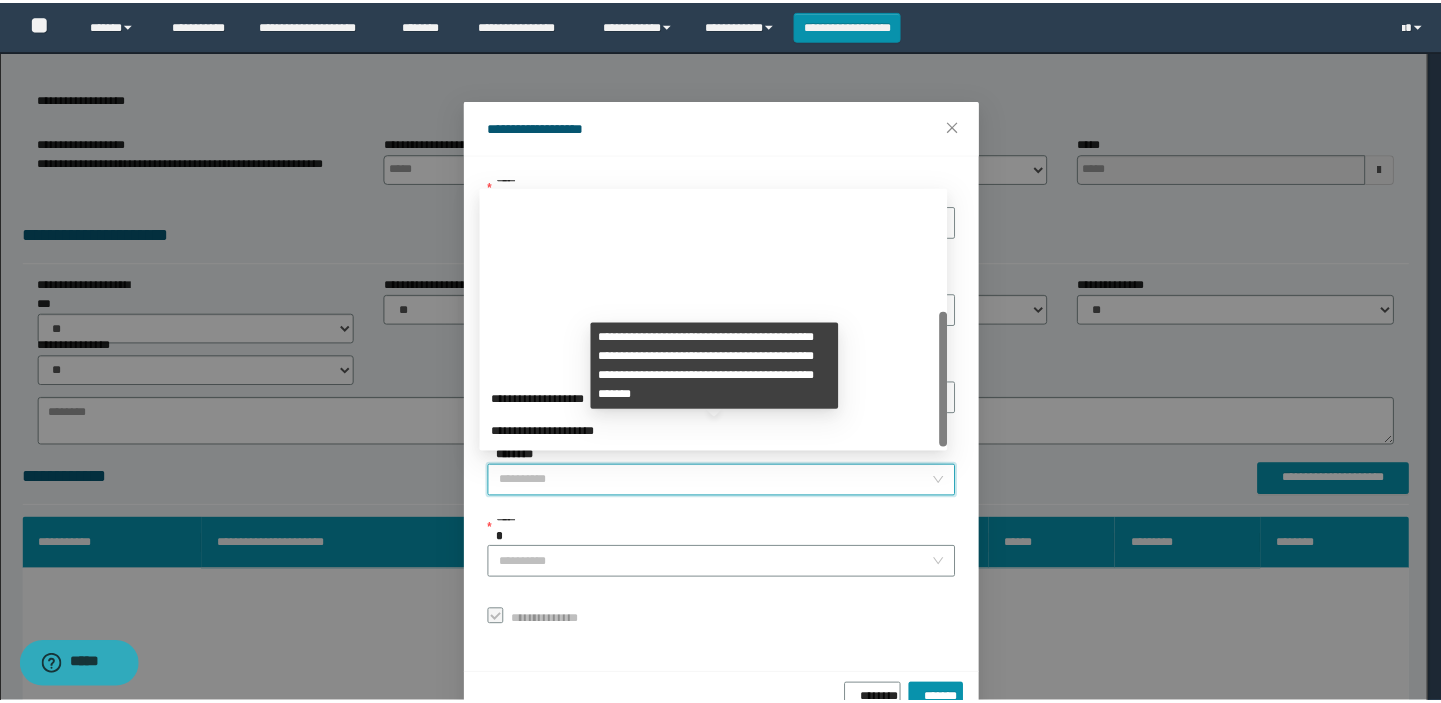 scroll, scrollTop: 223, scrollLeft: 0, axis: vertical 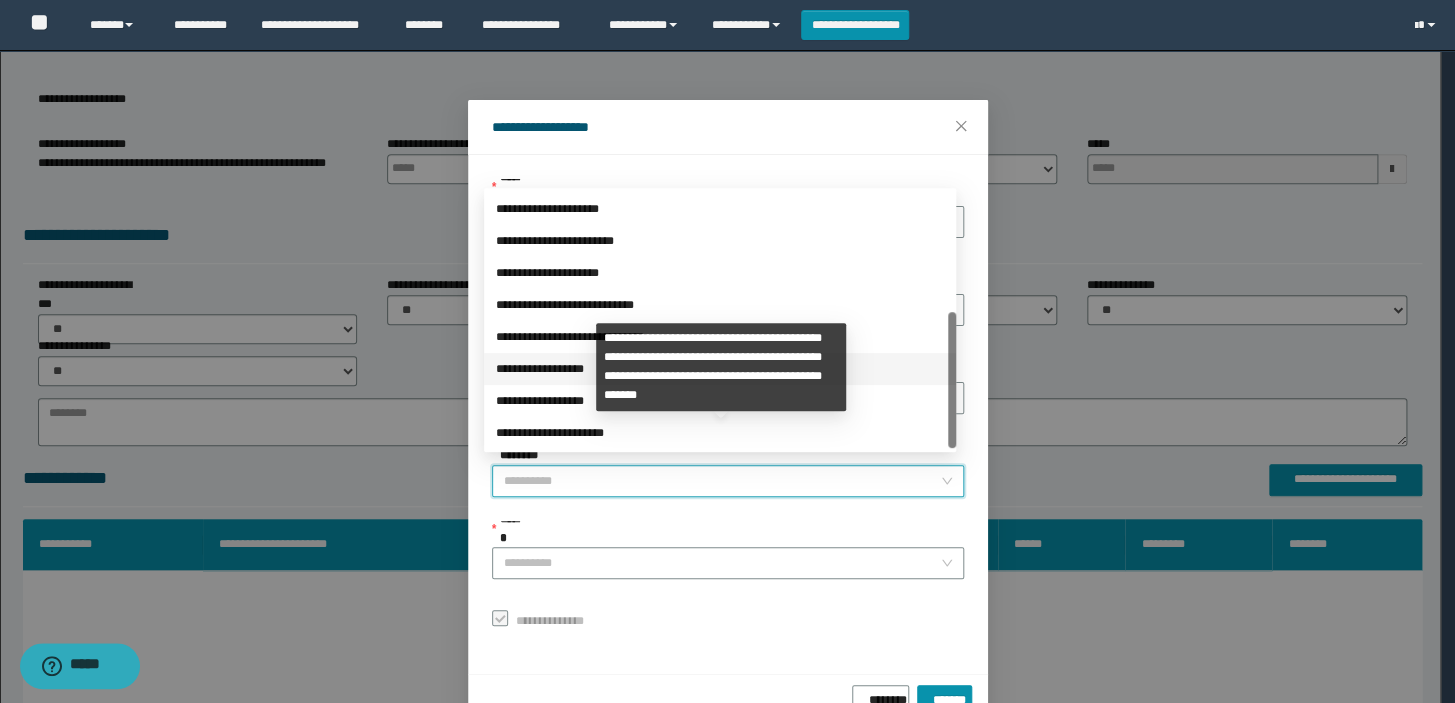 click on "**********" at bounding box center [720, 369] 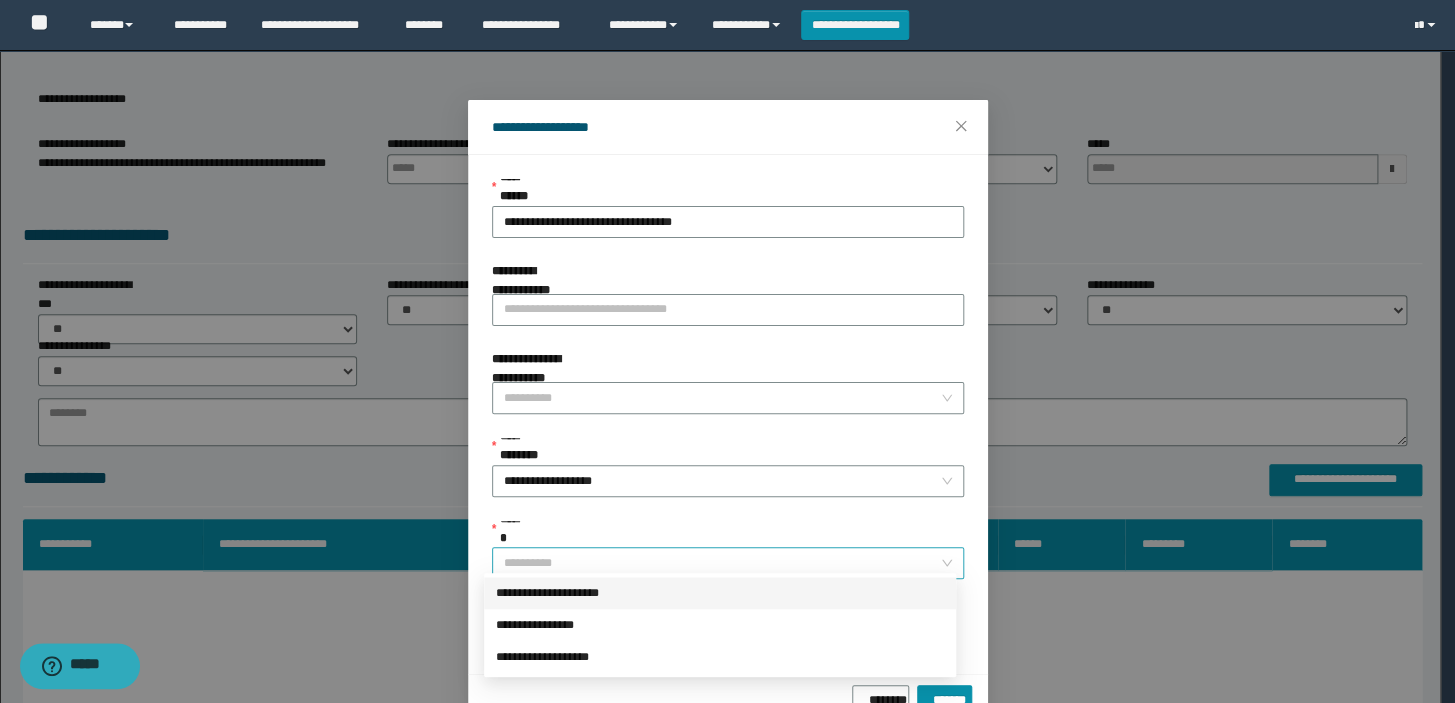 click on "******" at bounding box center [722, 563] 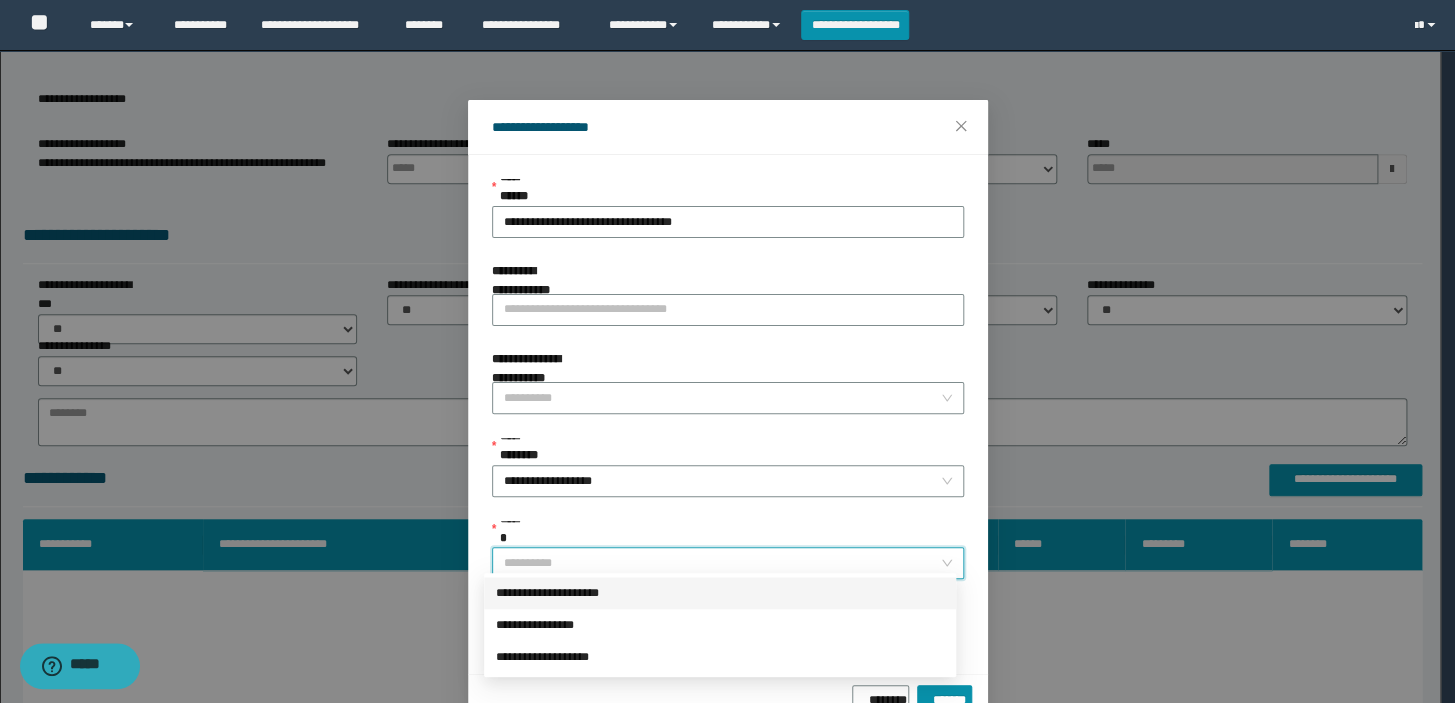 click on "**********" at bounding box center (720, 593) 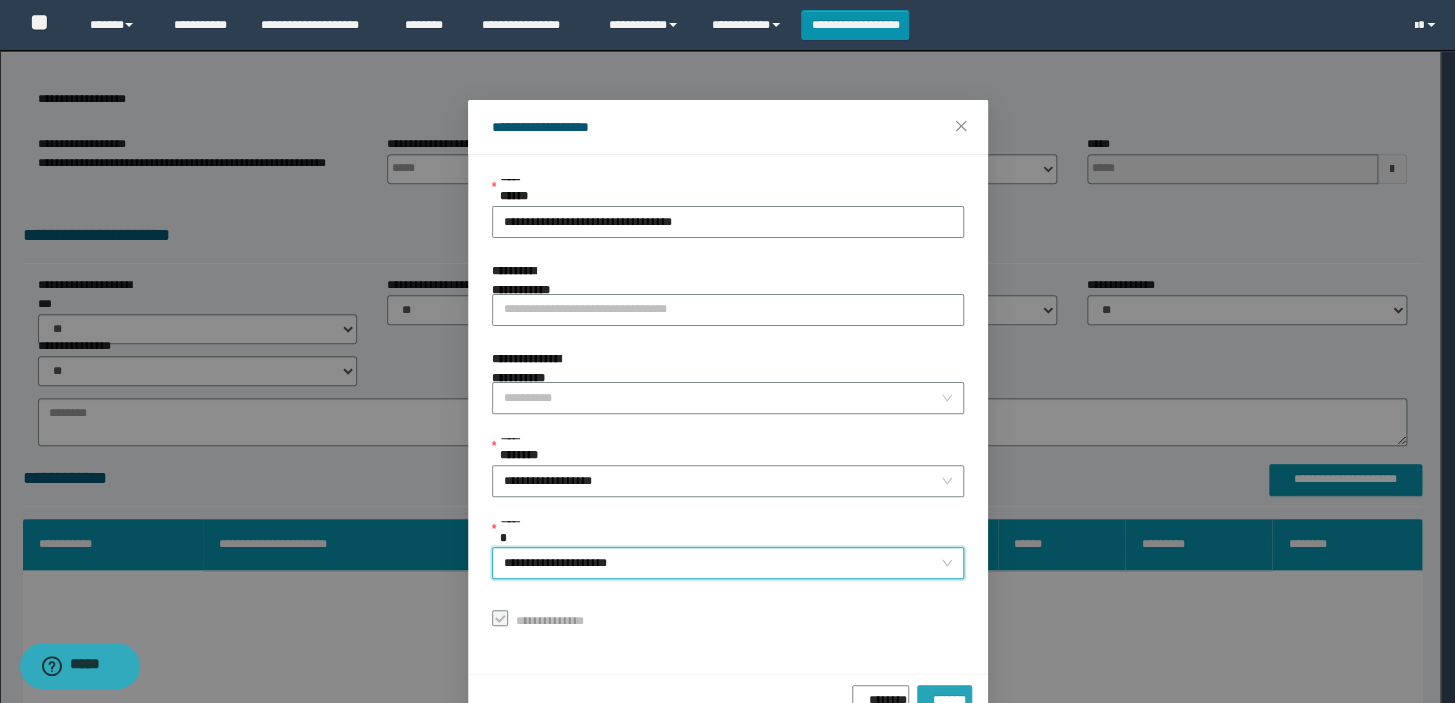 click on "*******" at bounding box center [944, 701] 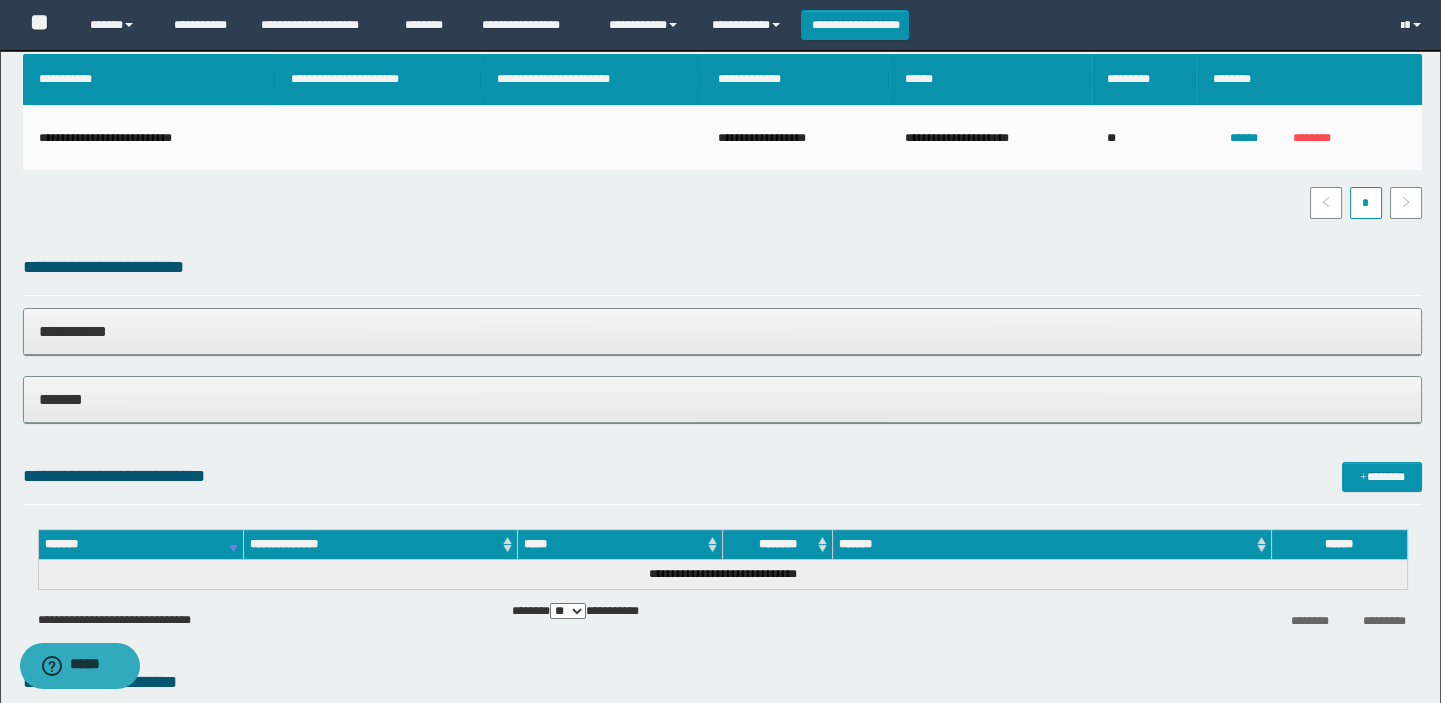 scroll, scrollTop: 909, scrollLeft: 0, axis: vertical 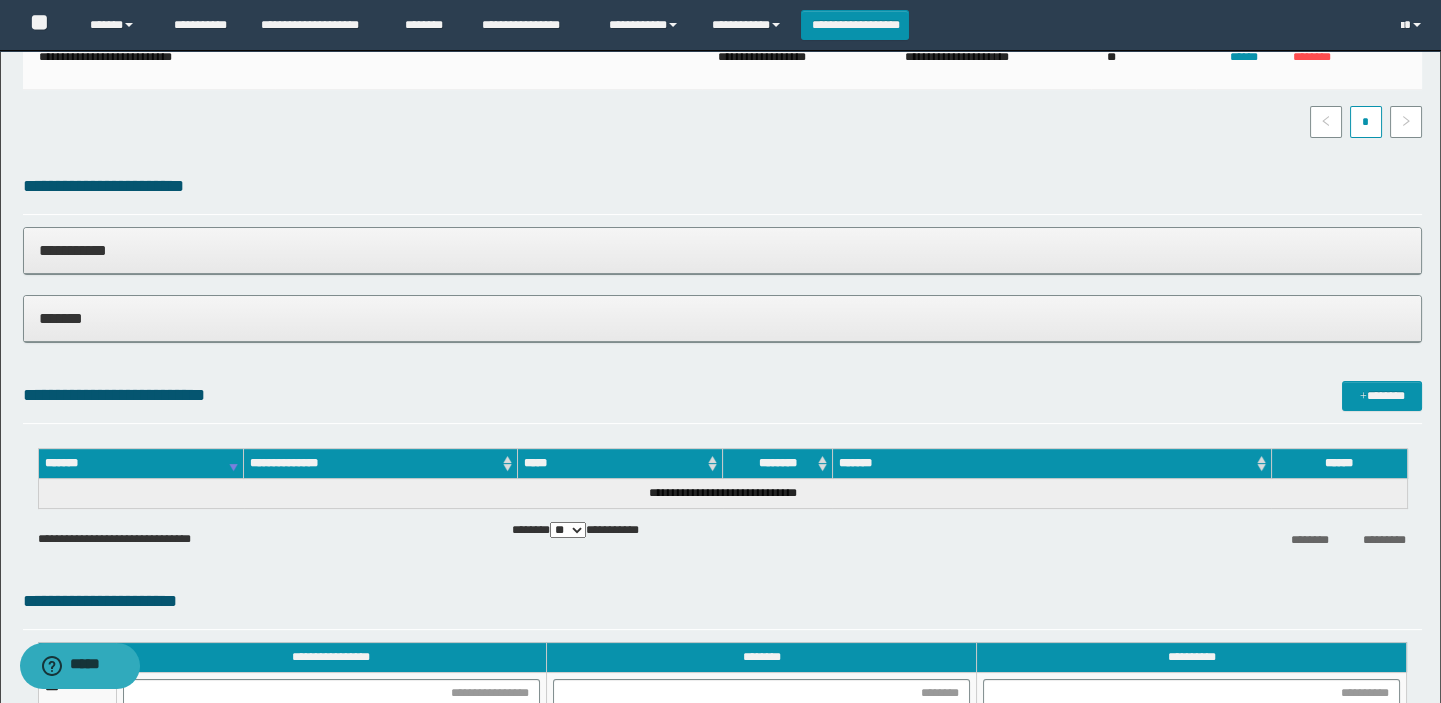click on "*******" at bounding box center (723, 318) 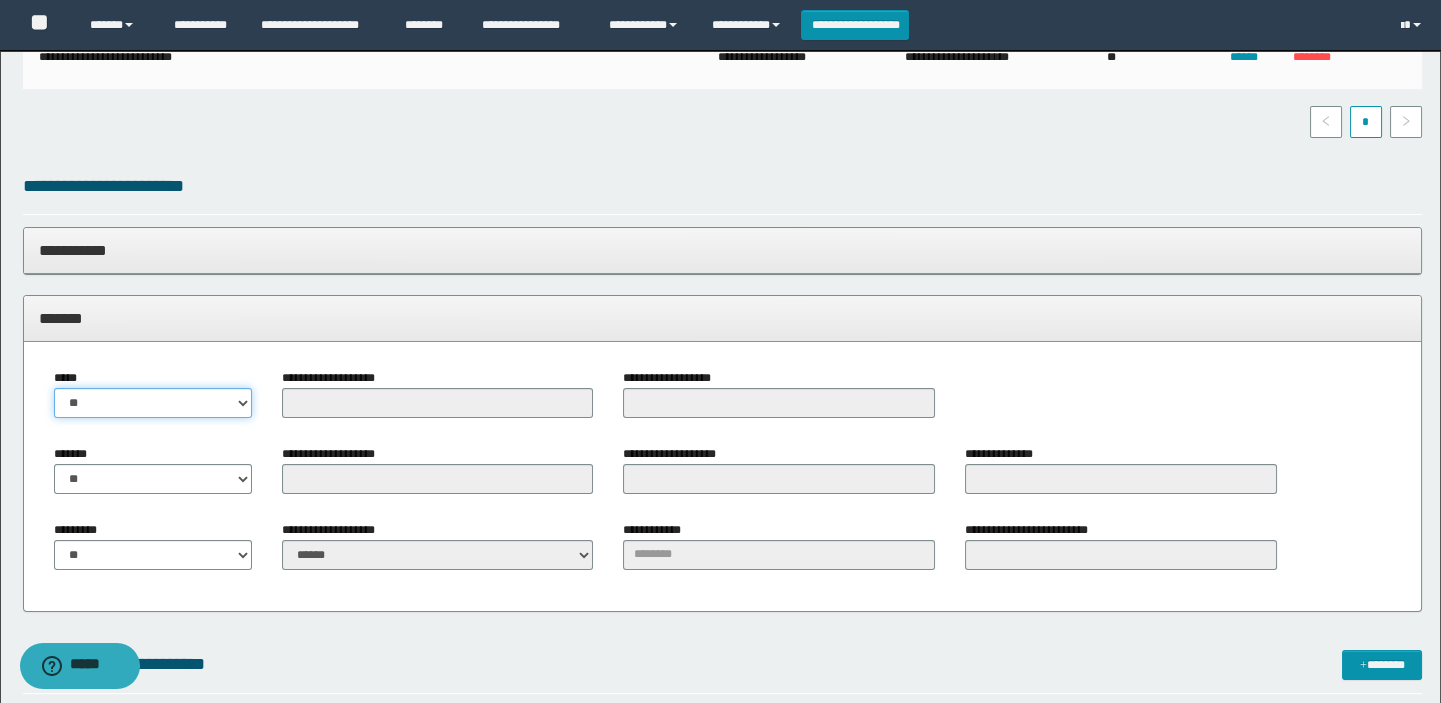 click on "**
**" at bounding box center [153, 403] 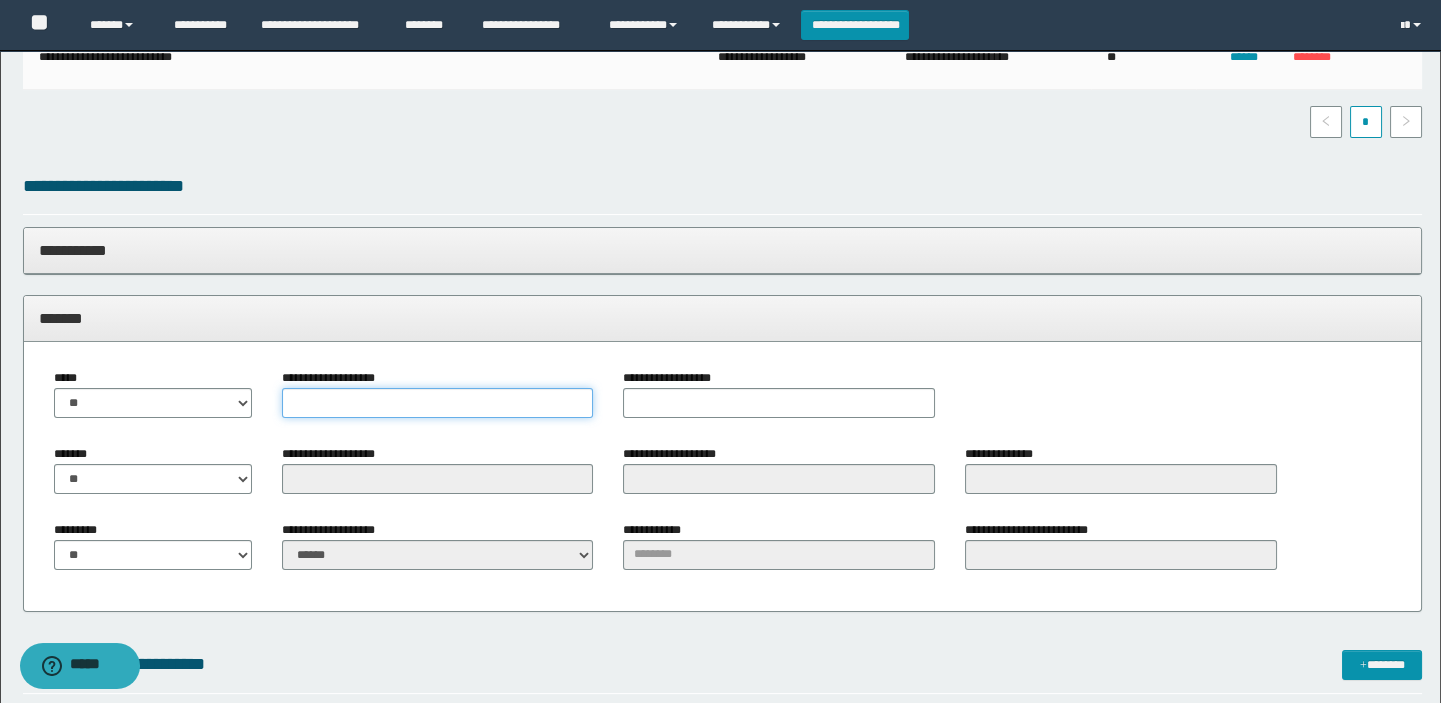 click on "**********" at bounding box center (438, 403) 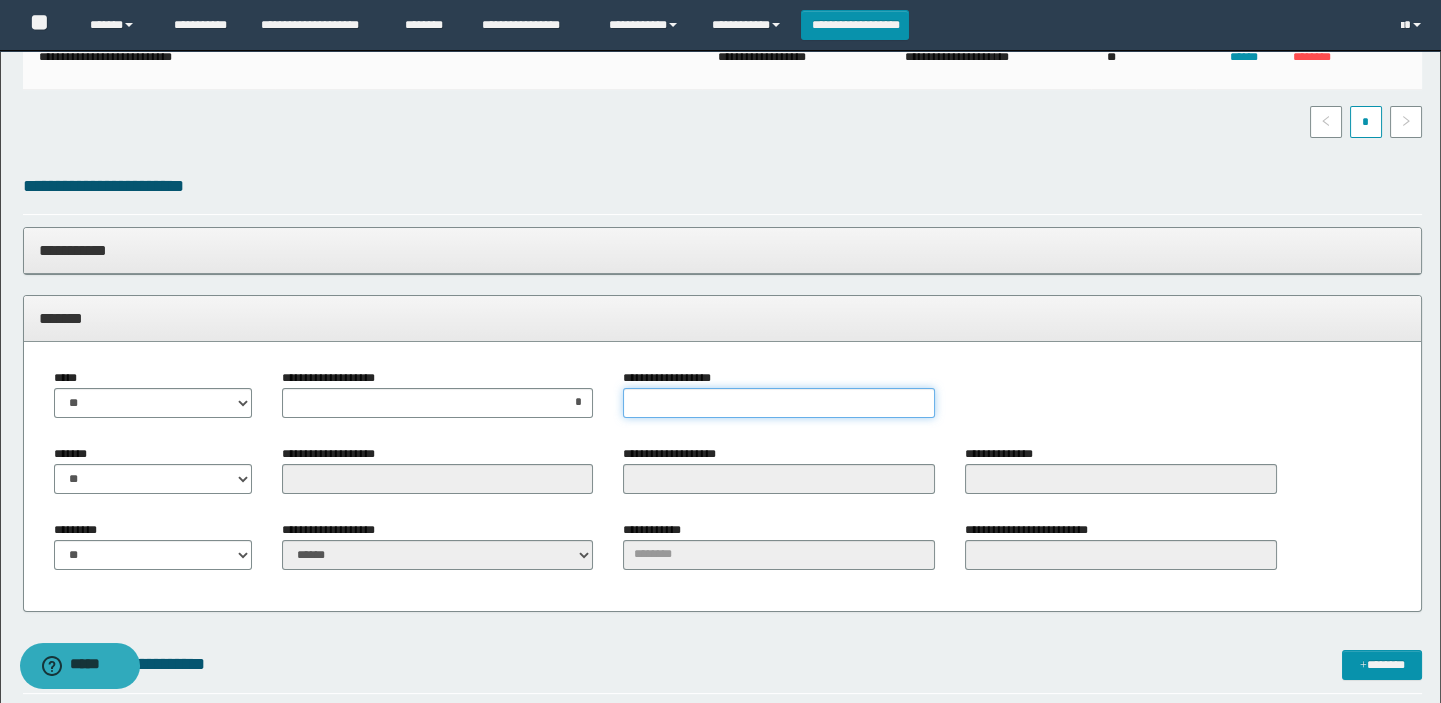 click on "**********" at bounding box center [779, 403] 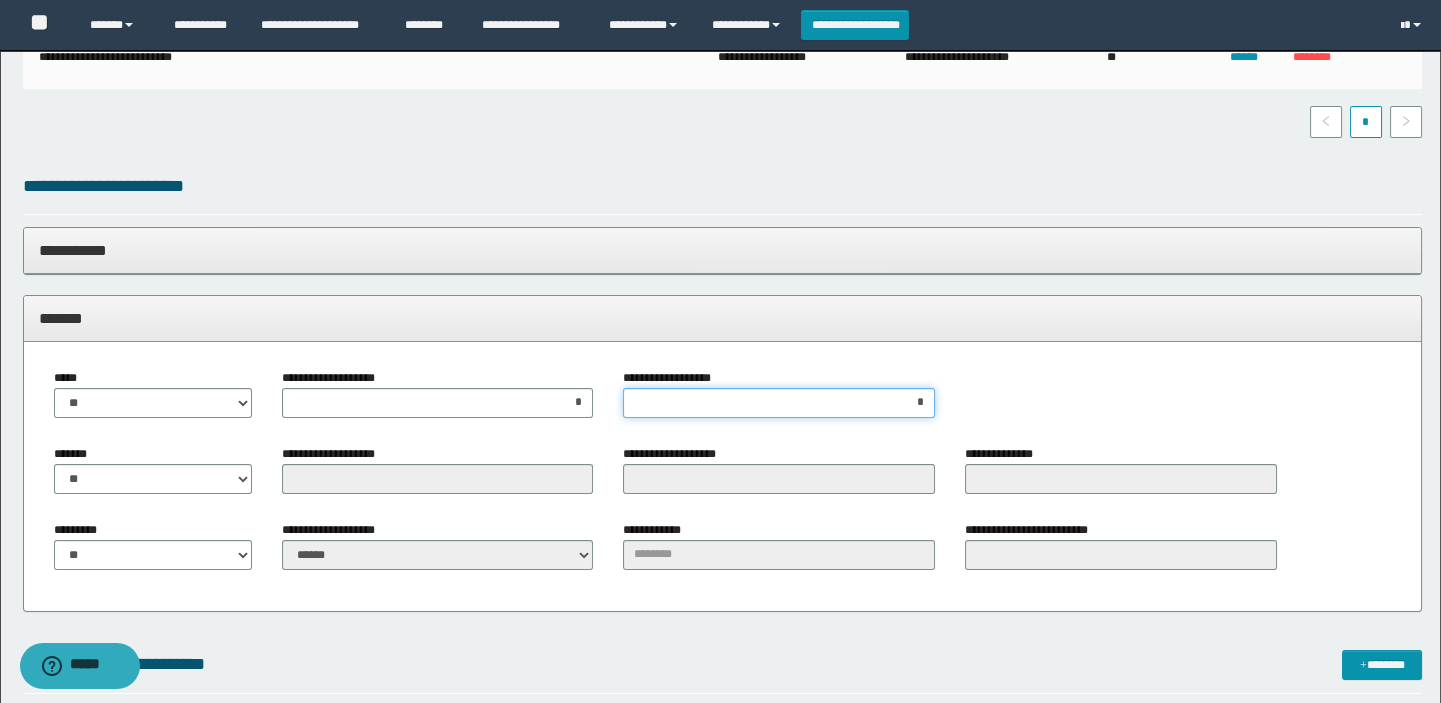 type on "**" 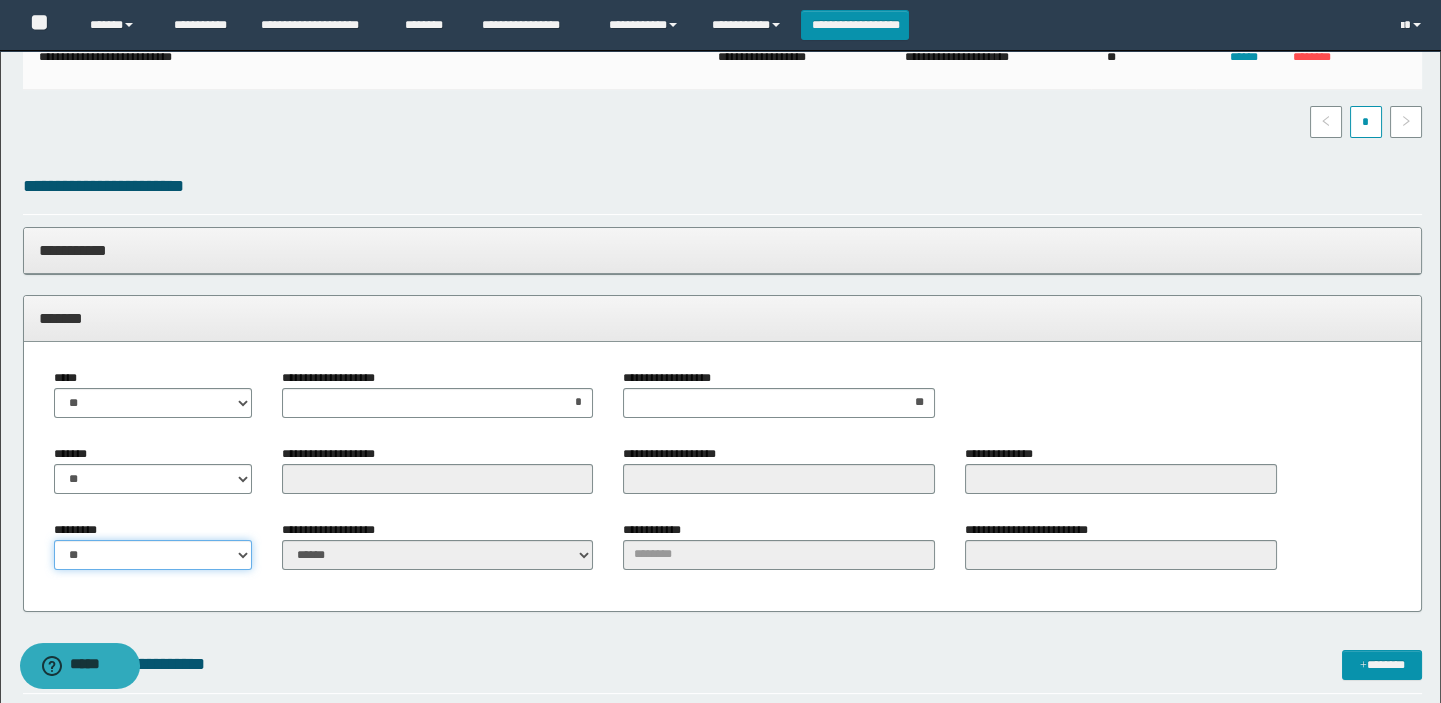 click on "**
**" at bounding box center (153, 555) 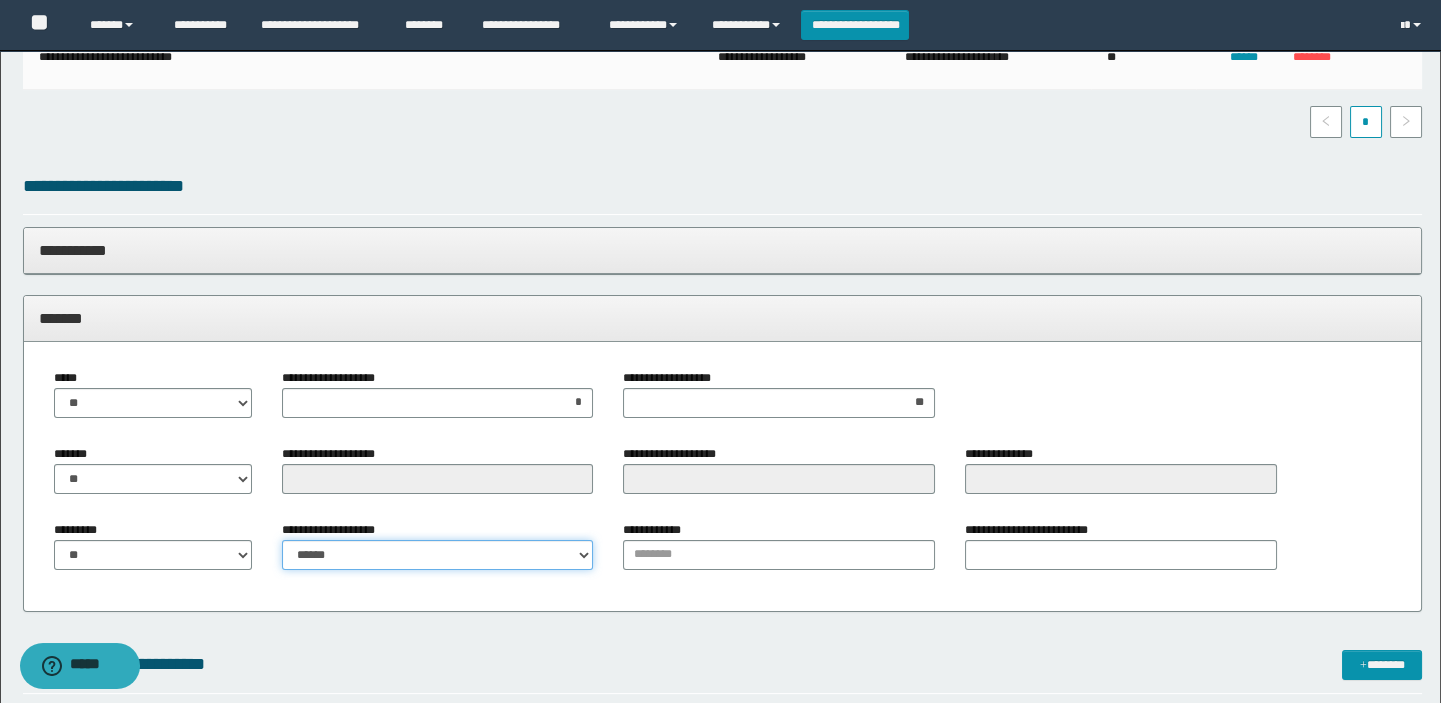 click on "**********" at bounding box center [438, 555] 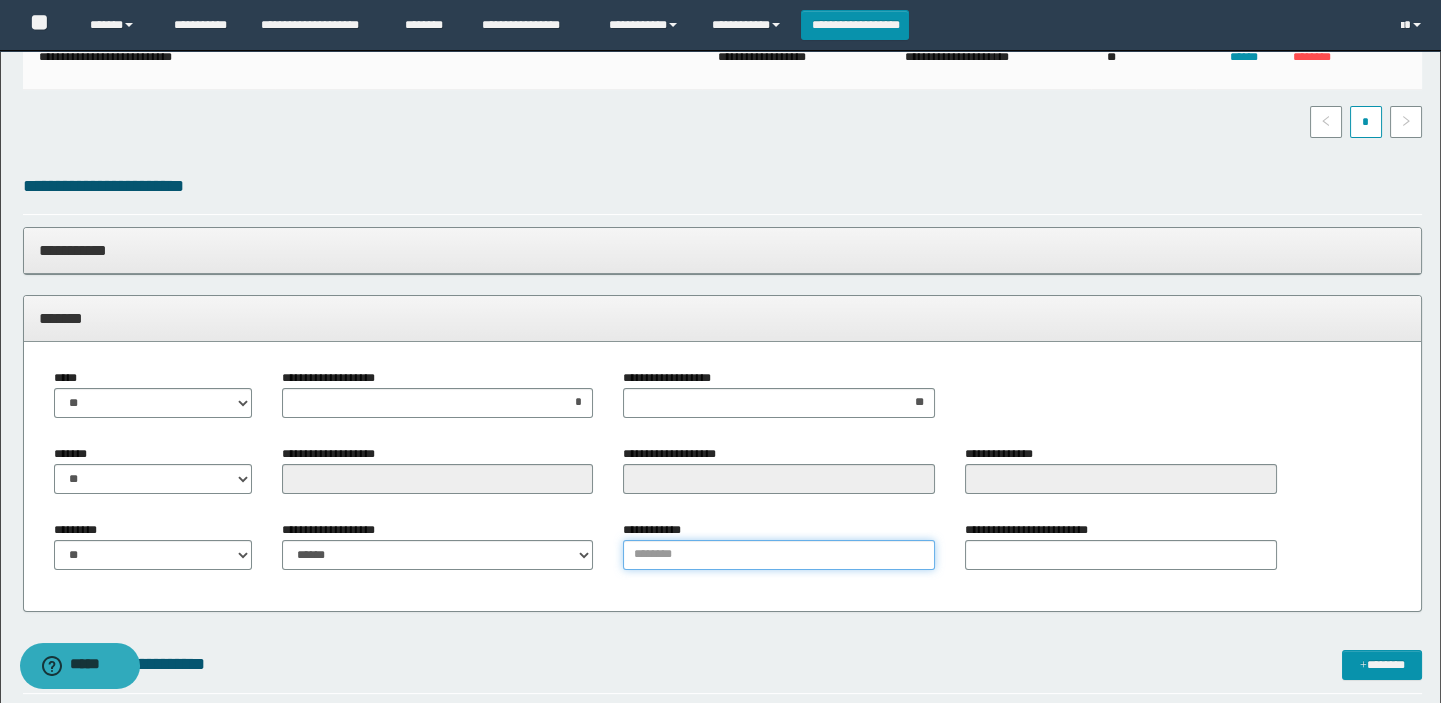 click on "**********" at bounding box center [779, 555] 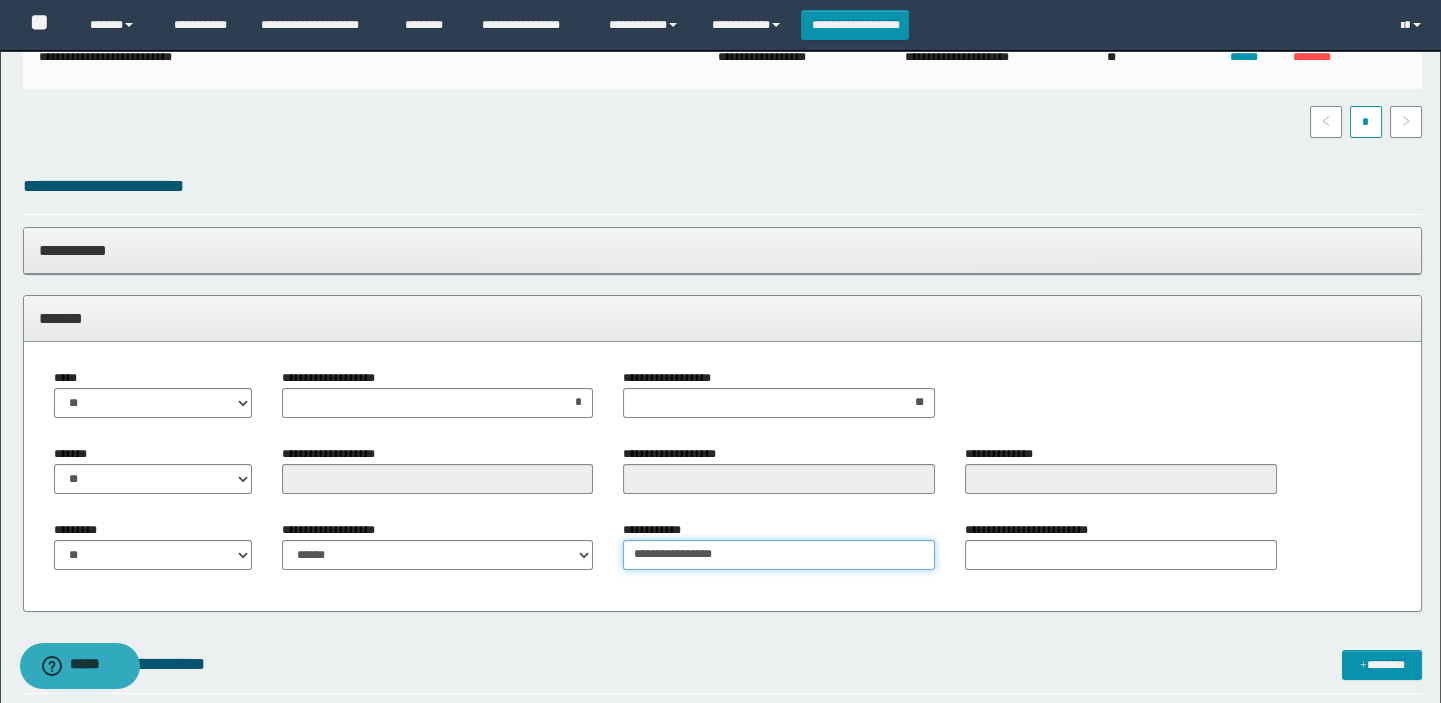 type on "**********" 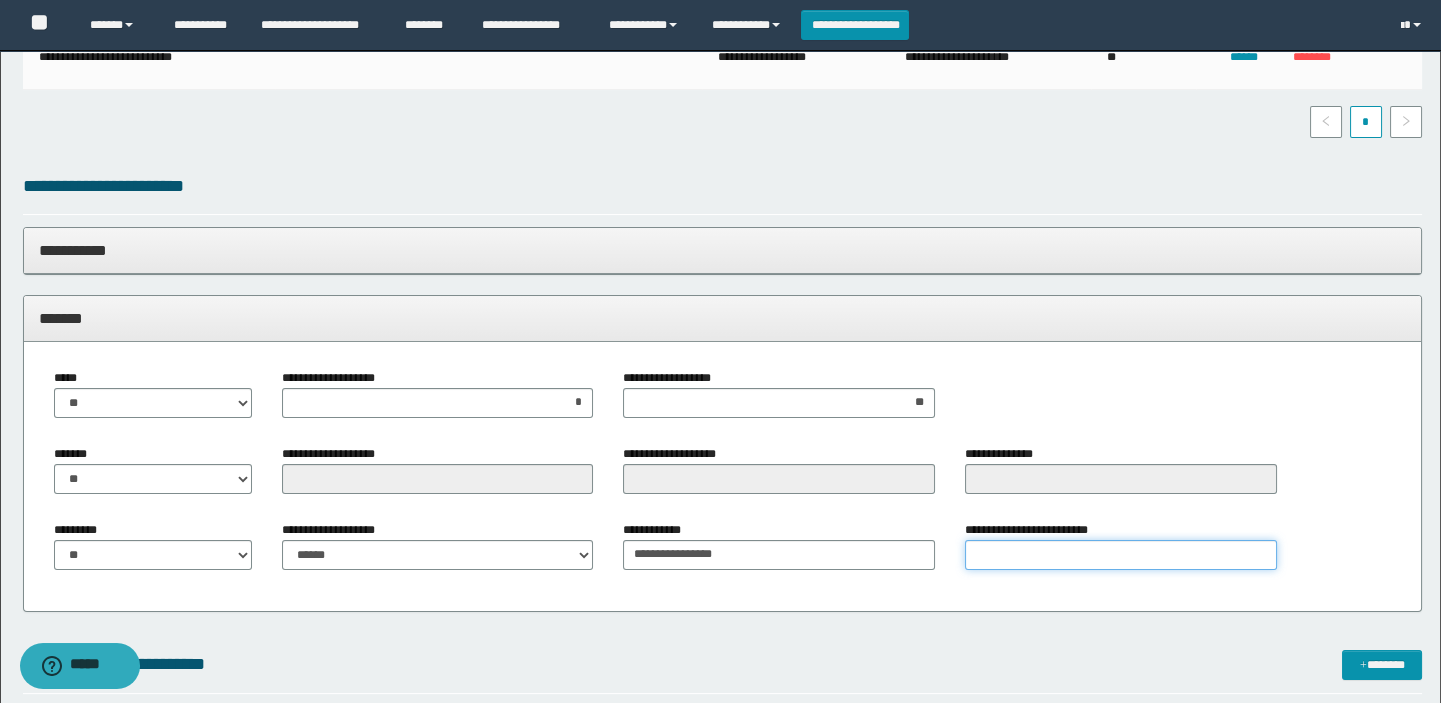 click on "**********" at bounding box center [1121, 555] 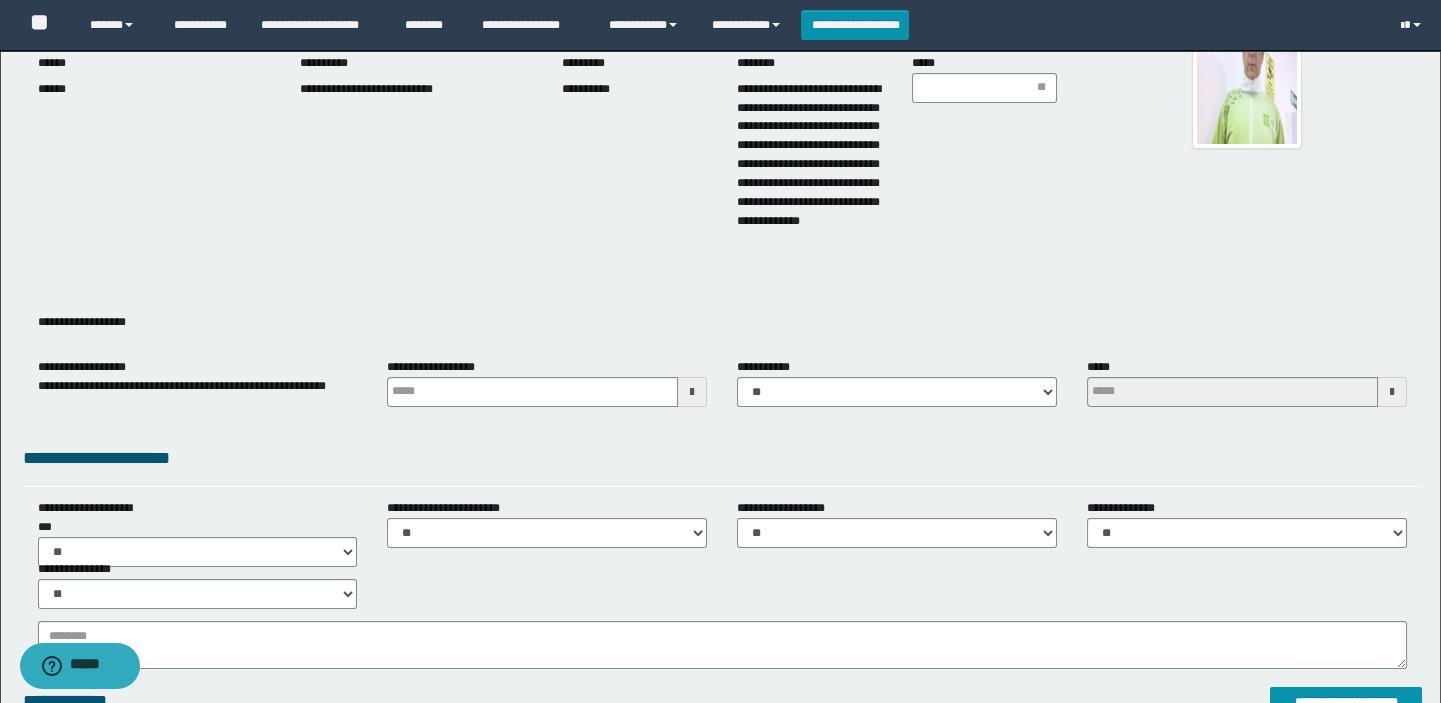 scroll, scrollTop: 0, scrollLeft: 0, axis: both 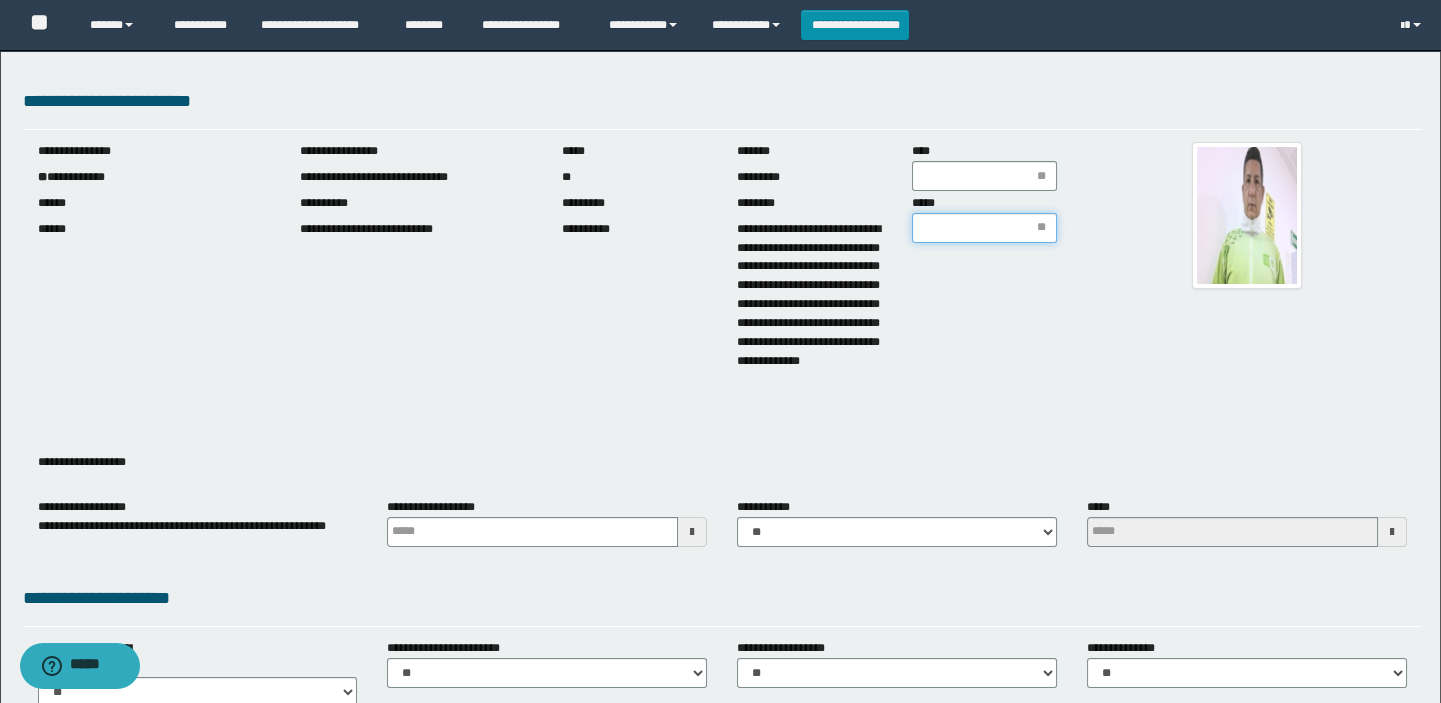 click on "*****" at bounding box center [984, 228] 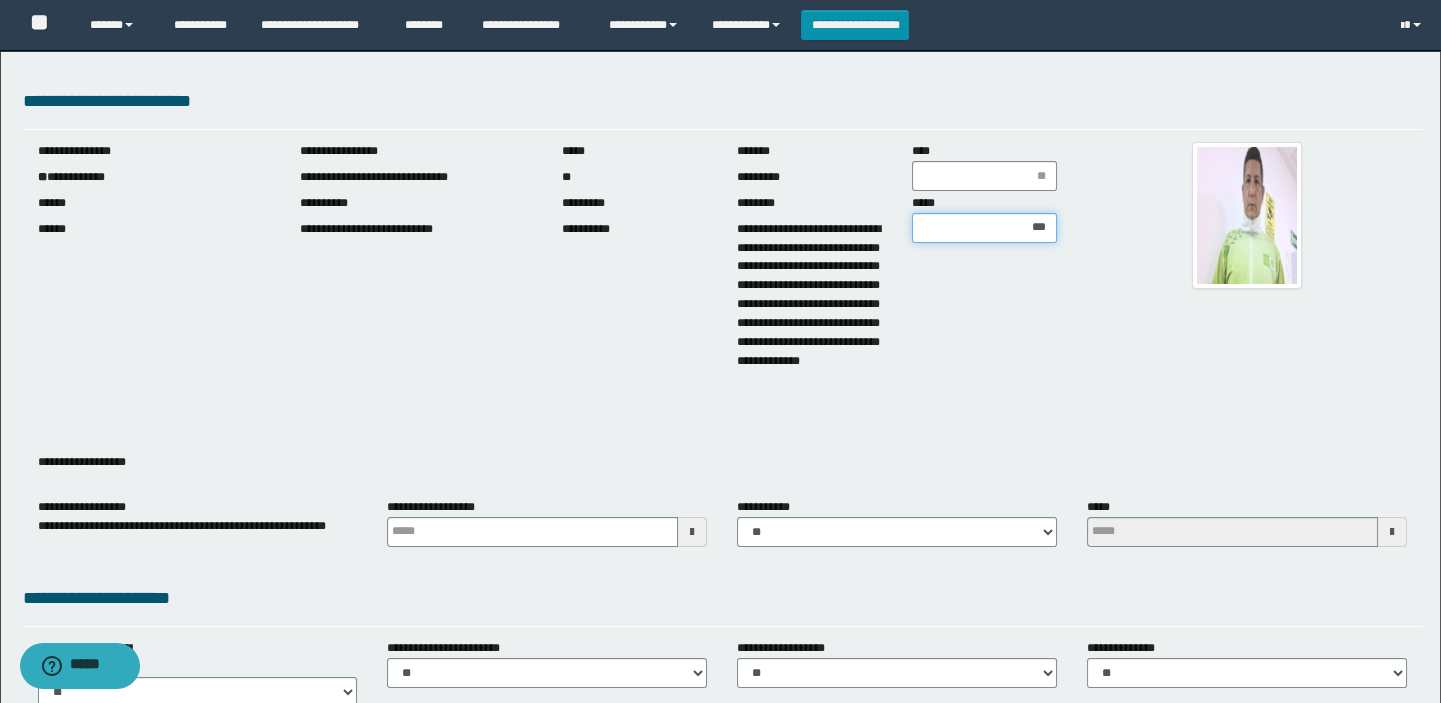 type on "****" 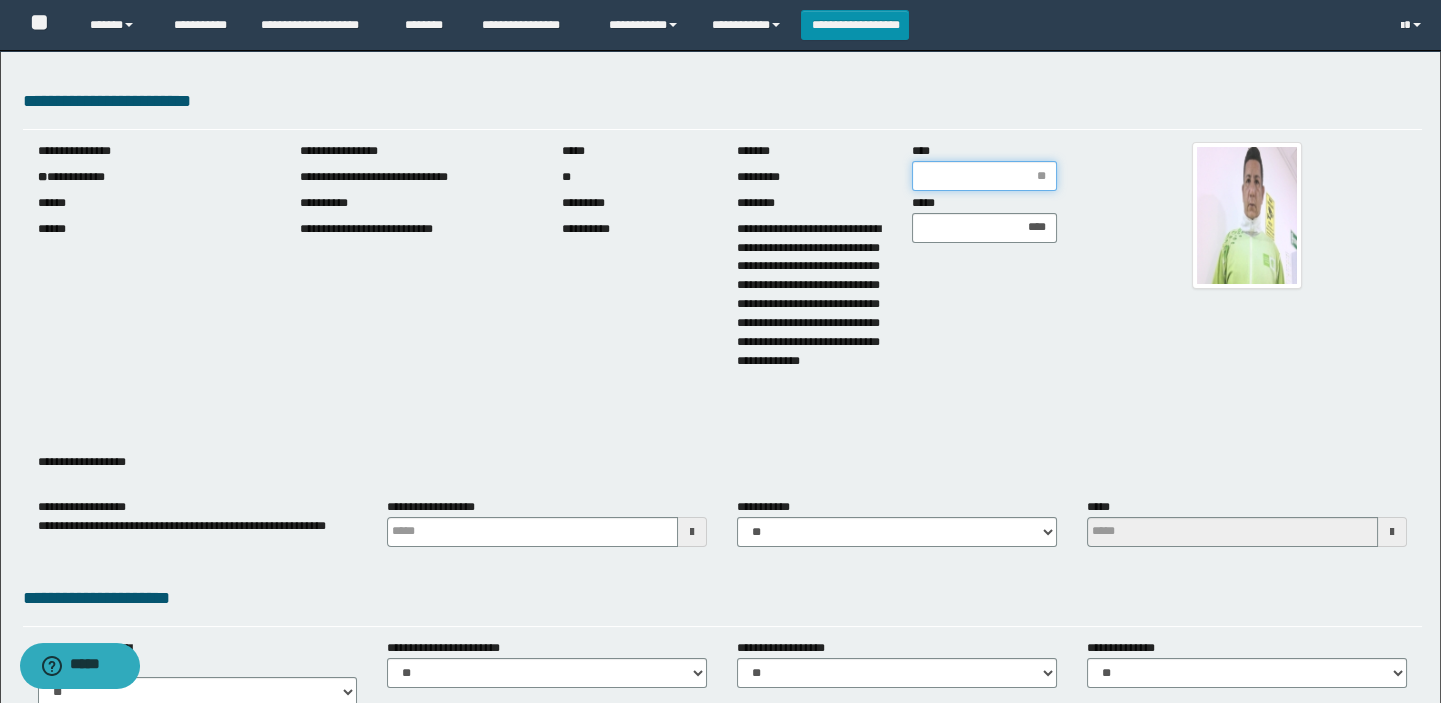 click on "****" at bounding box center [984, 176] 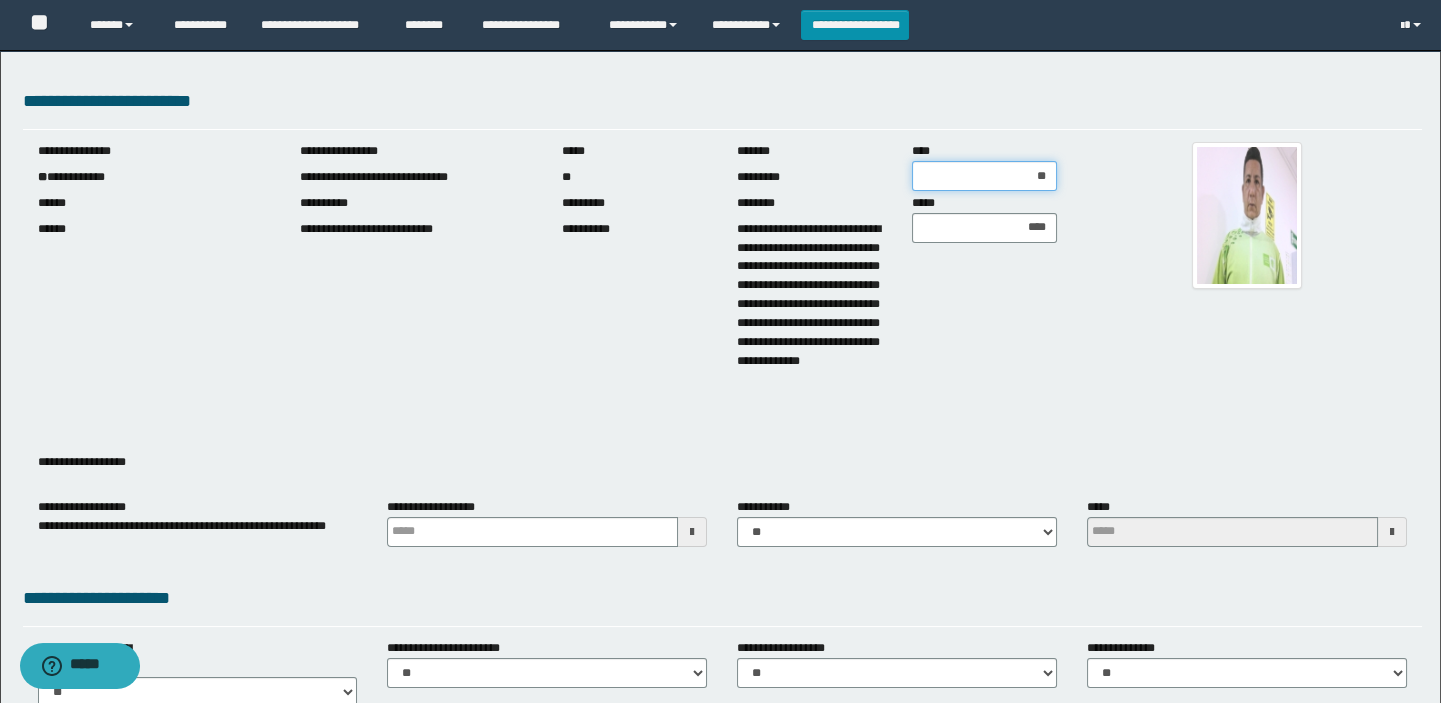 type on "***" 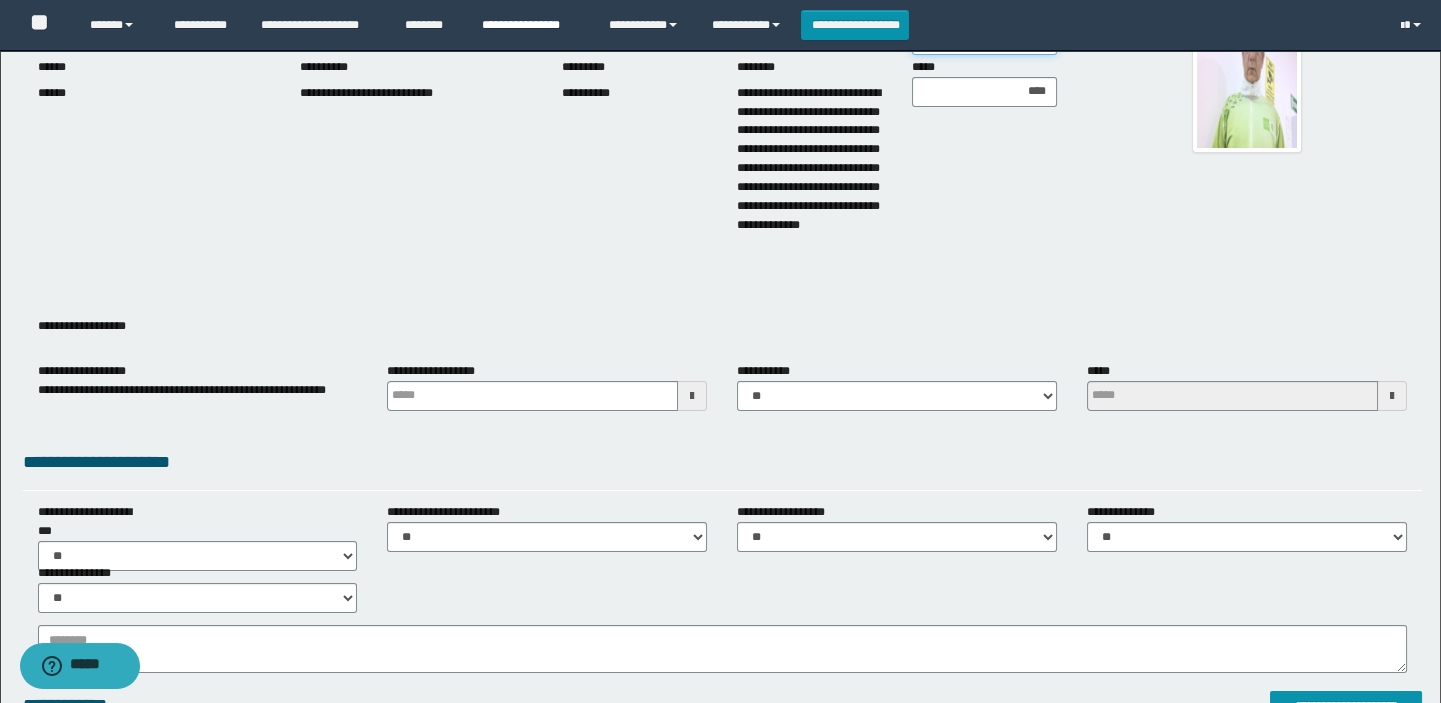 scroll, scrollTop: 272, scrollLeft: 0, axis: vertical 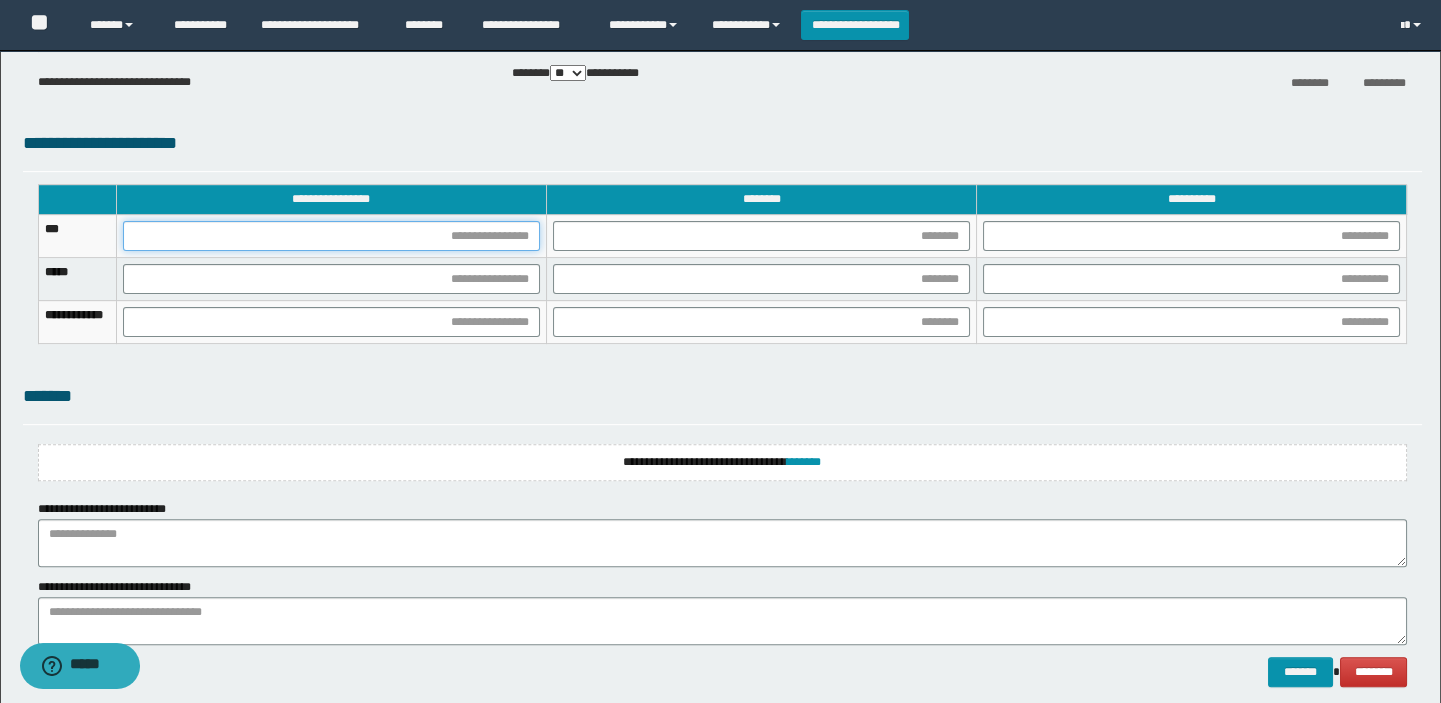 click at bounding box center (331, 236) 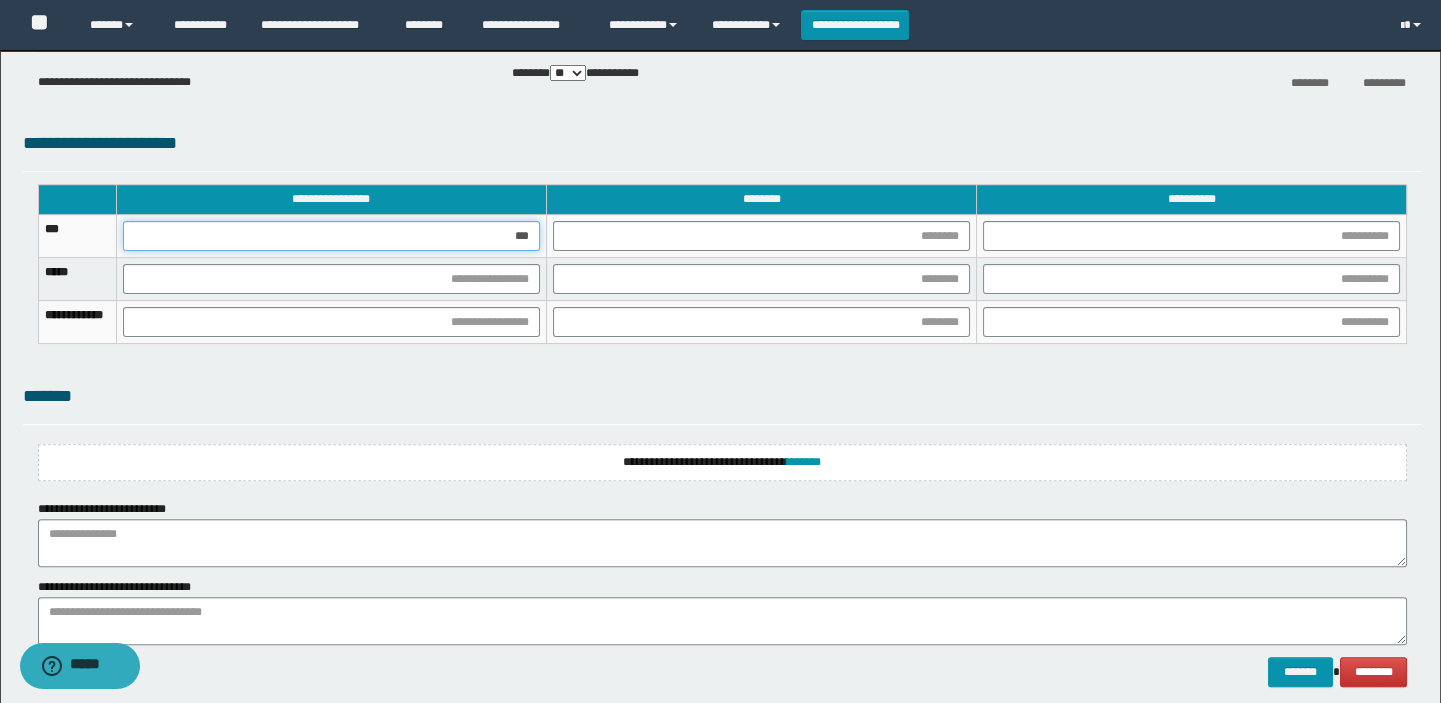 type on "****" 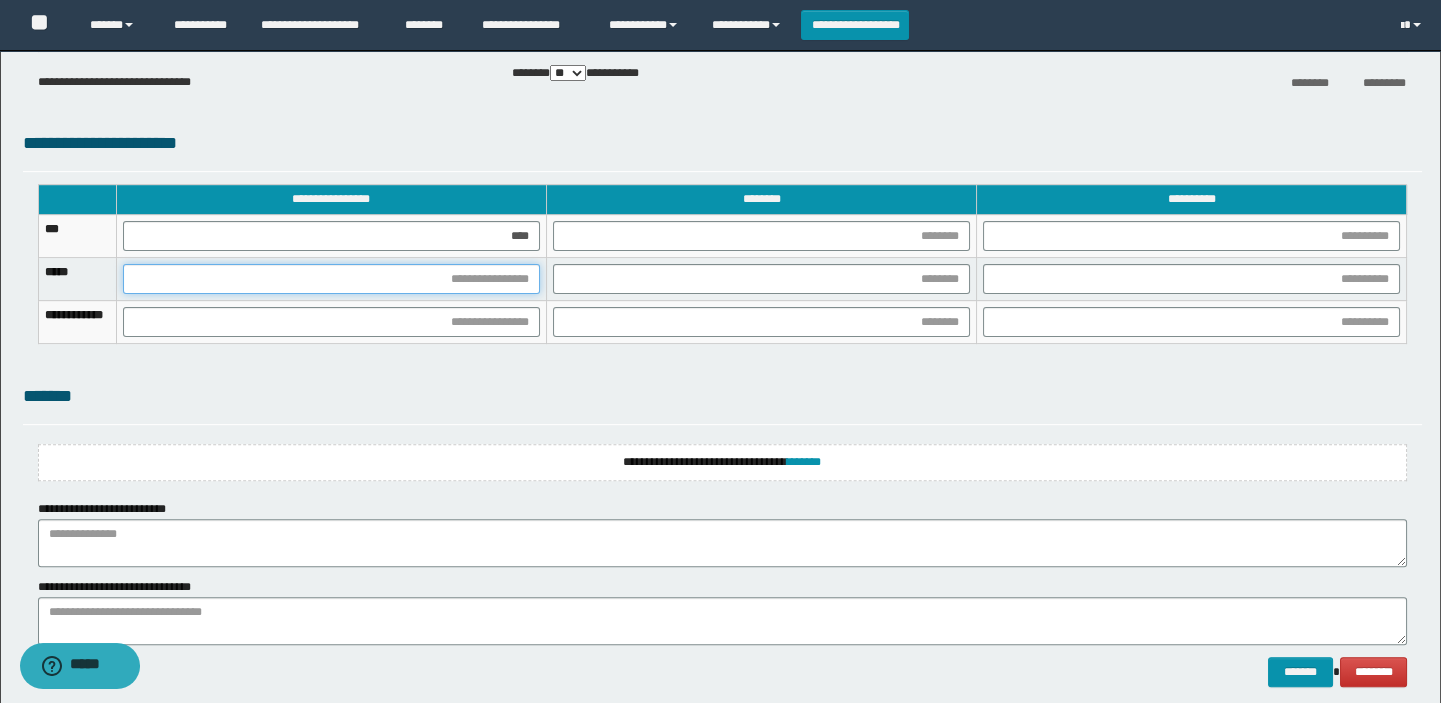 click at bounding box center [331, 279] 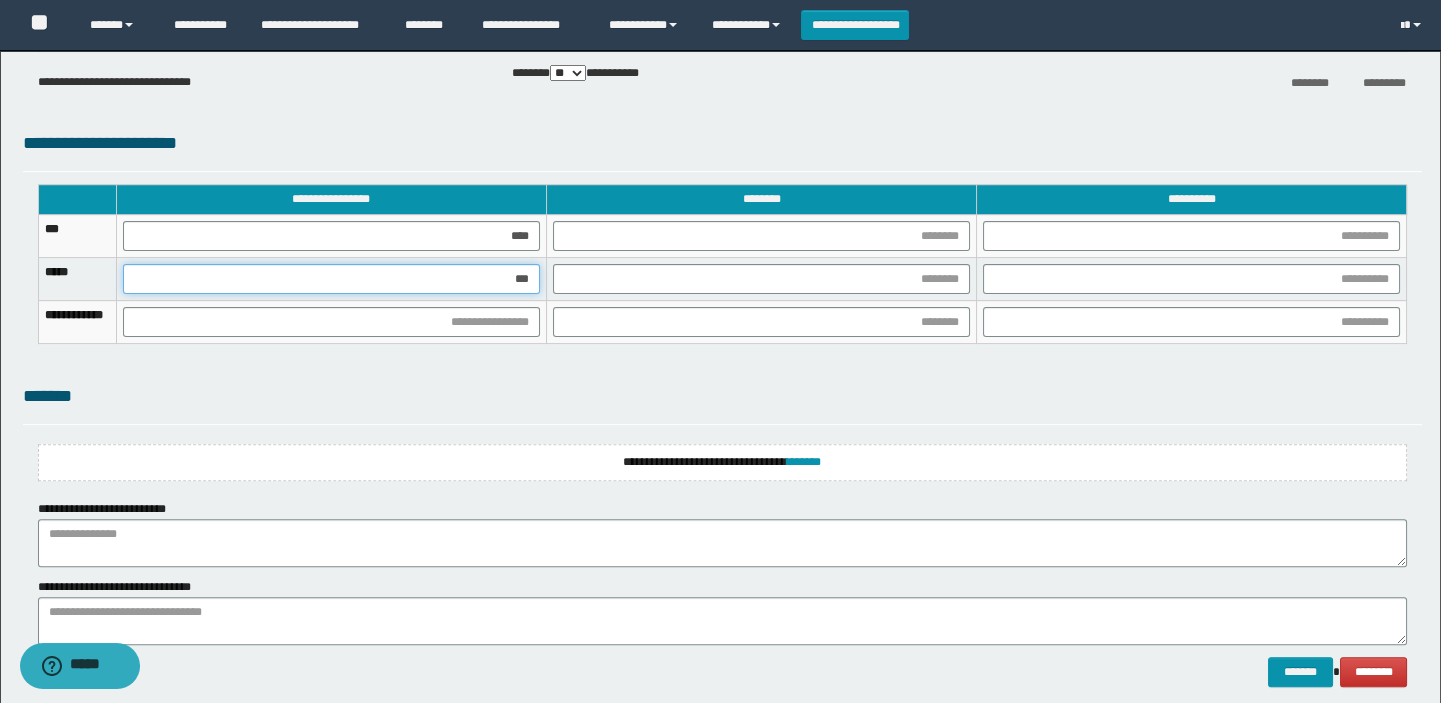 type on "****" 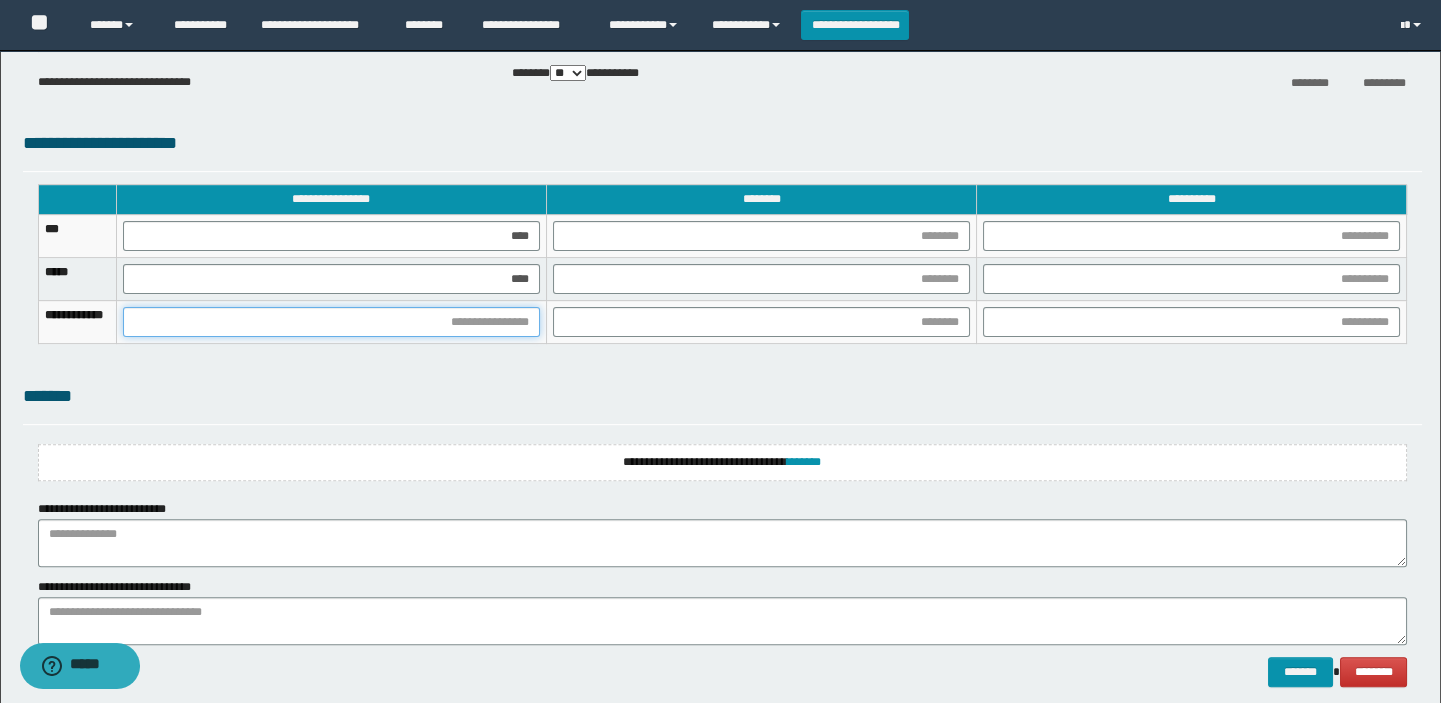 click at bounding box center (331, 322) 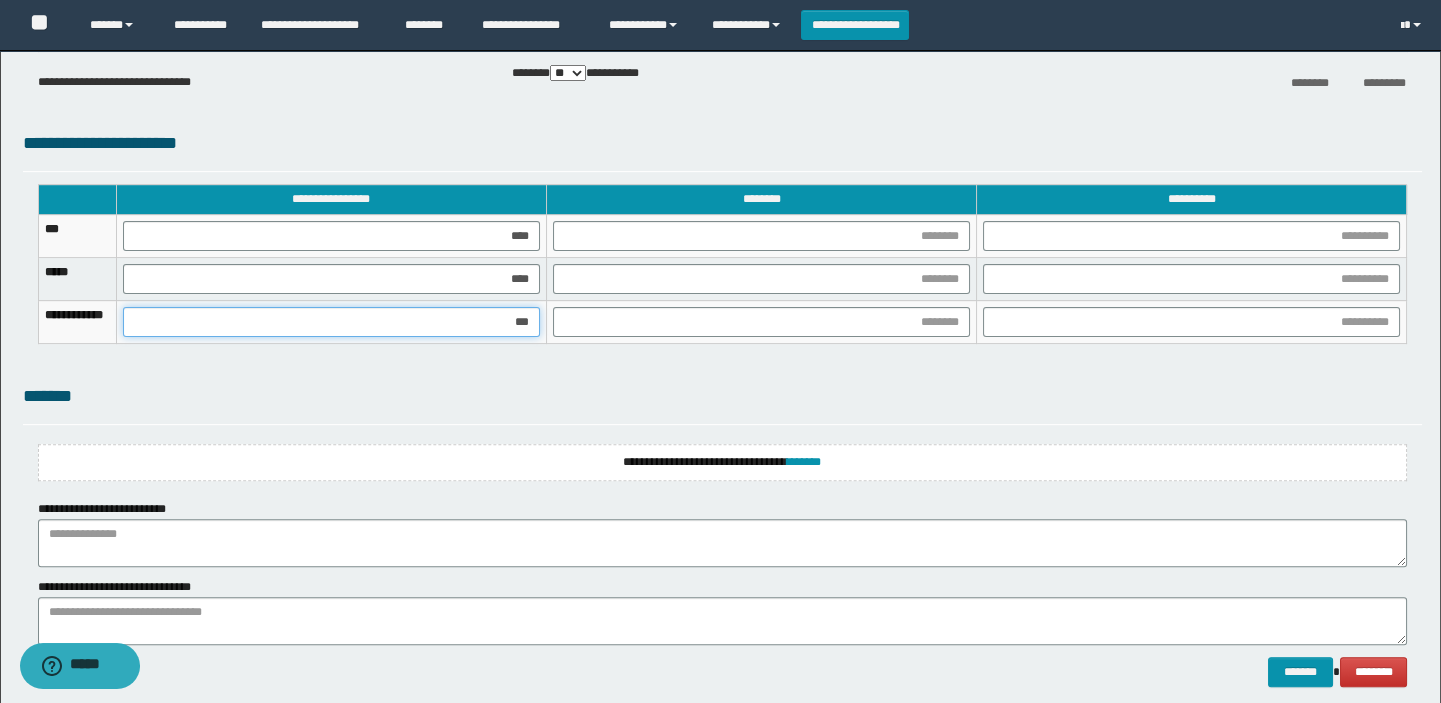 type on "****" 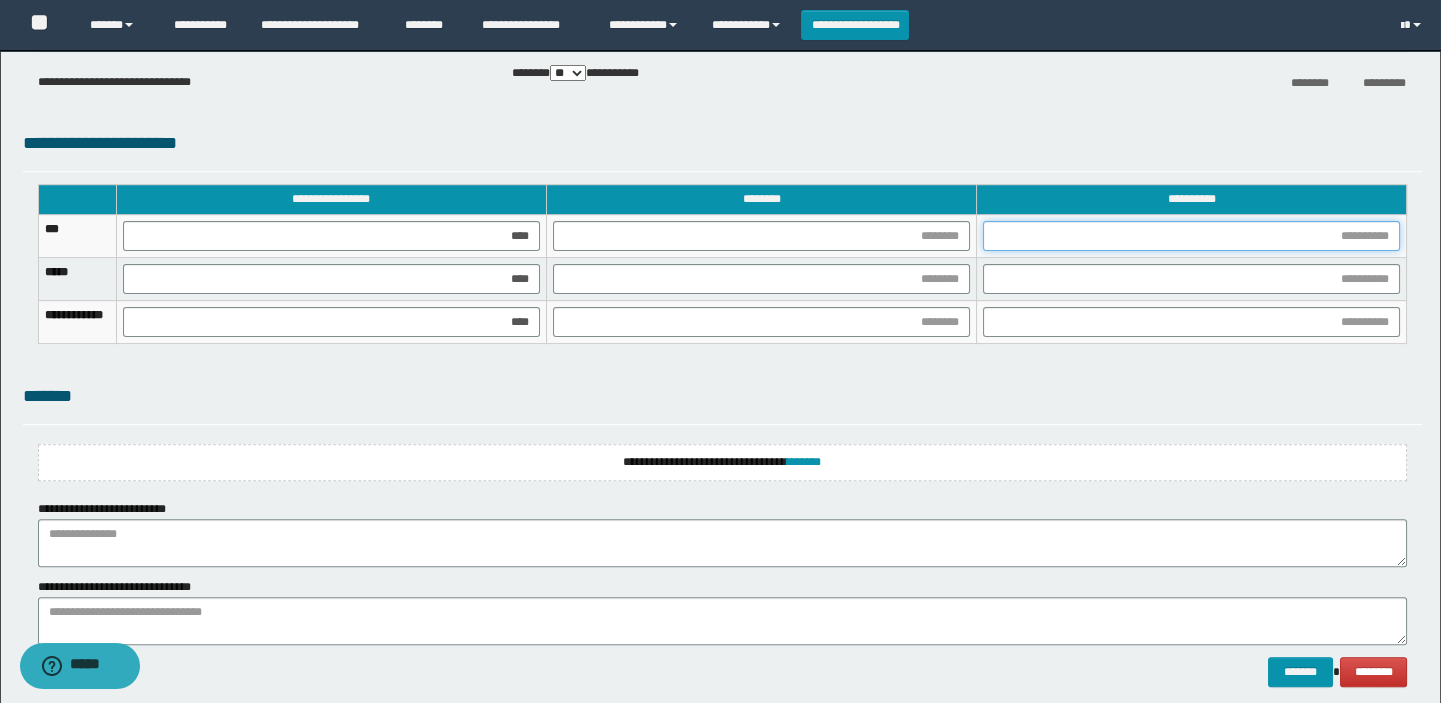 click at bounding box center [1191, 236] 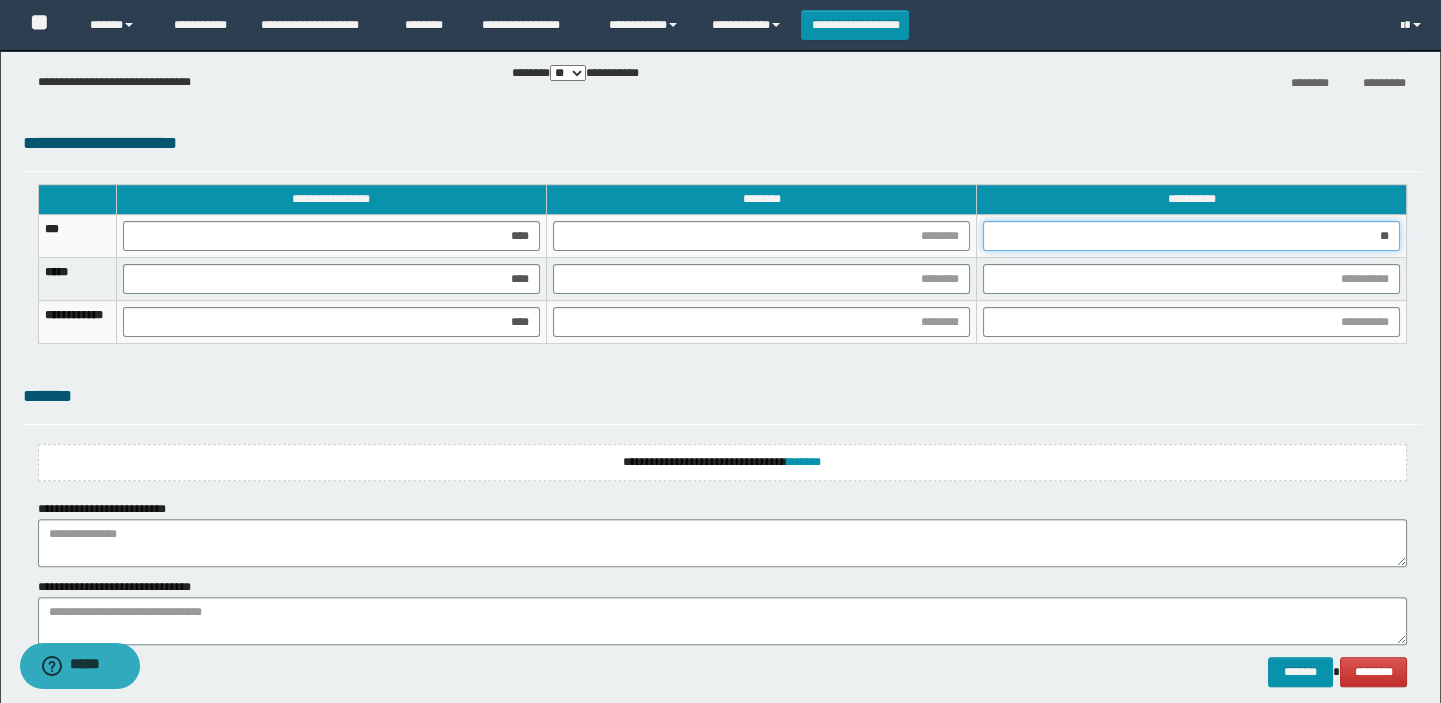 type on "***" 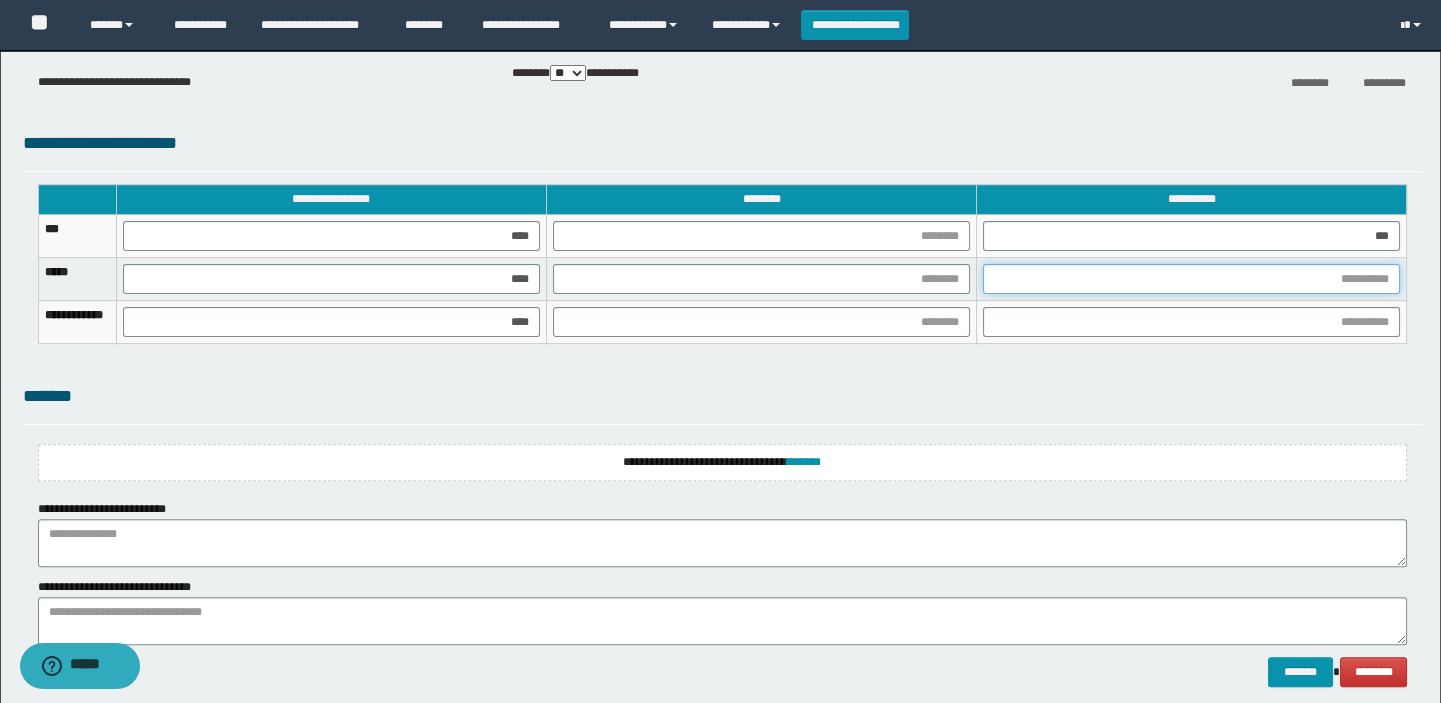 click at bounding box center [1191, 279] 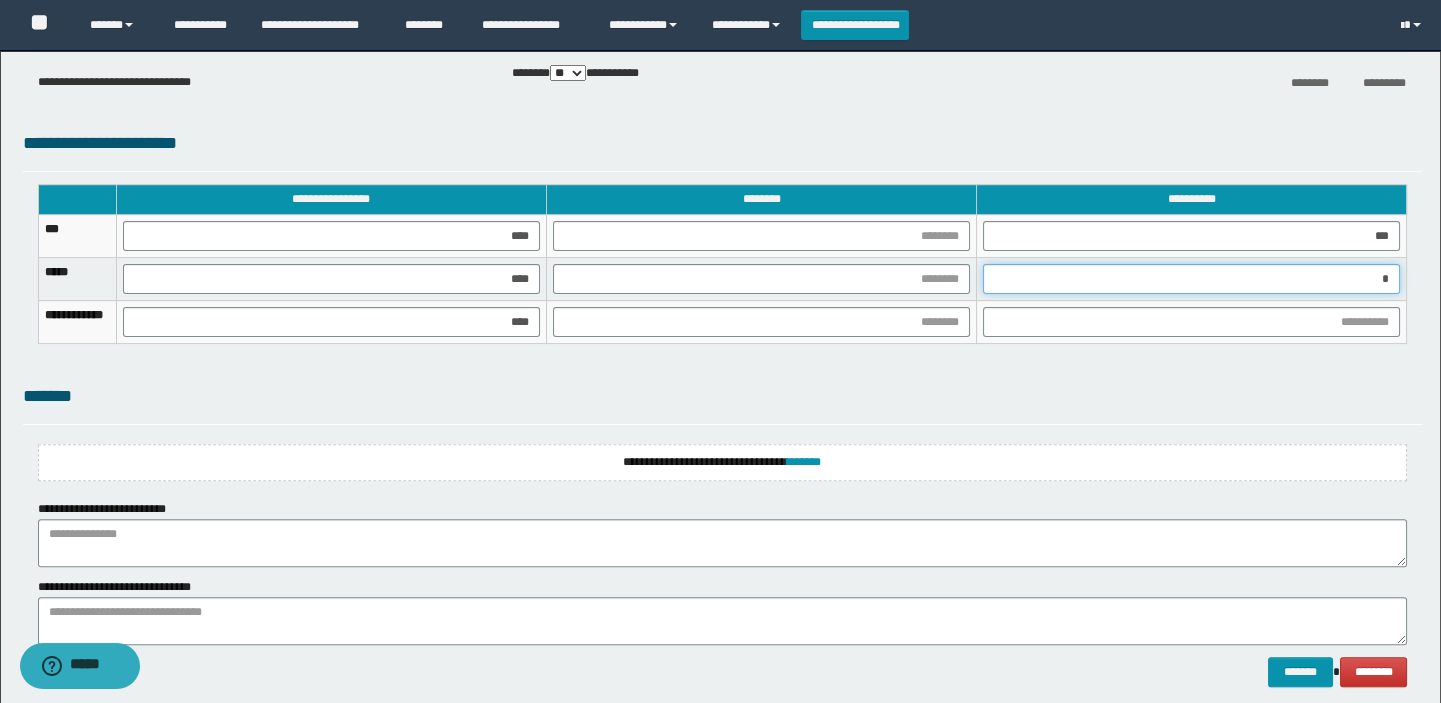type on "**" 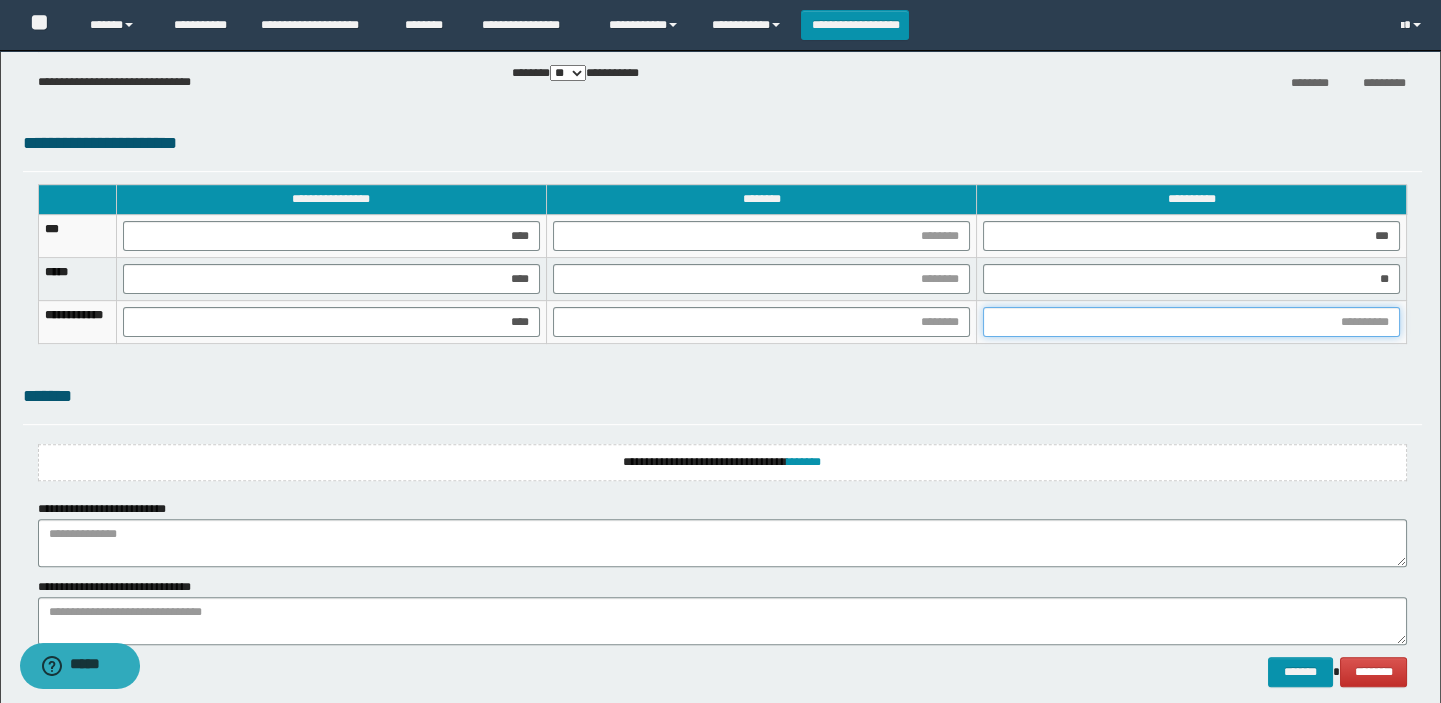 click at bounding box center (1191, 322) 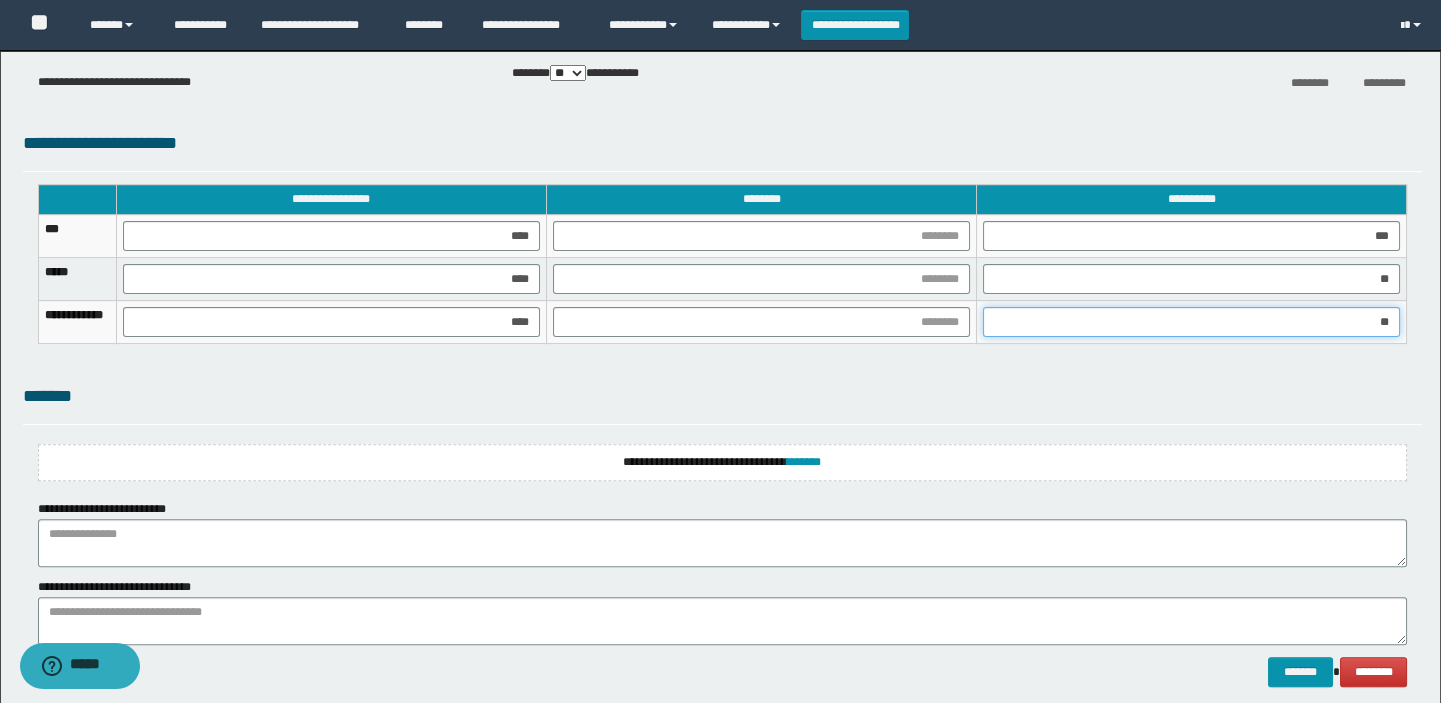 type on "***" 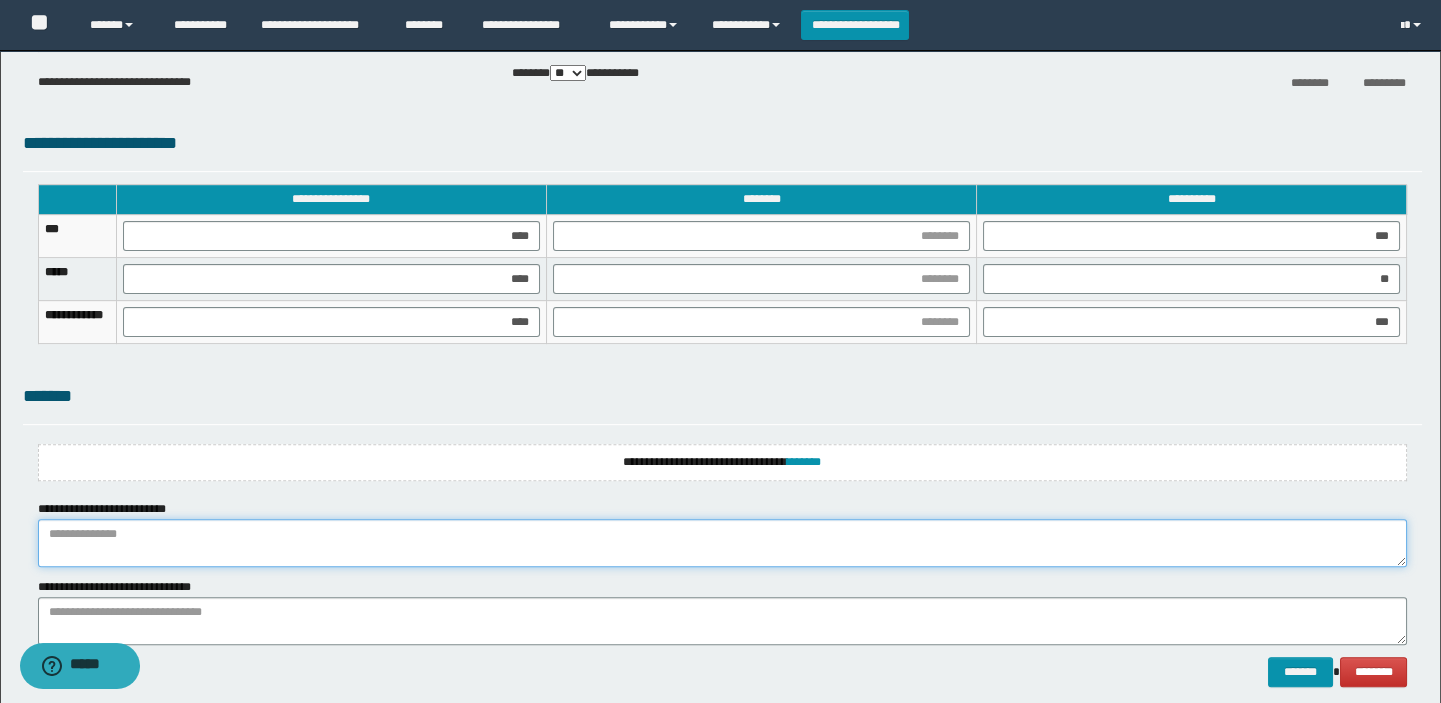click at bounding box center [723, 543] 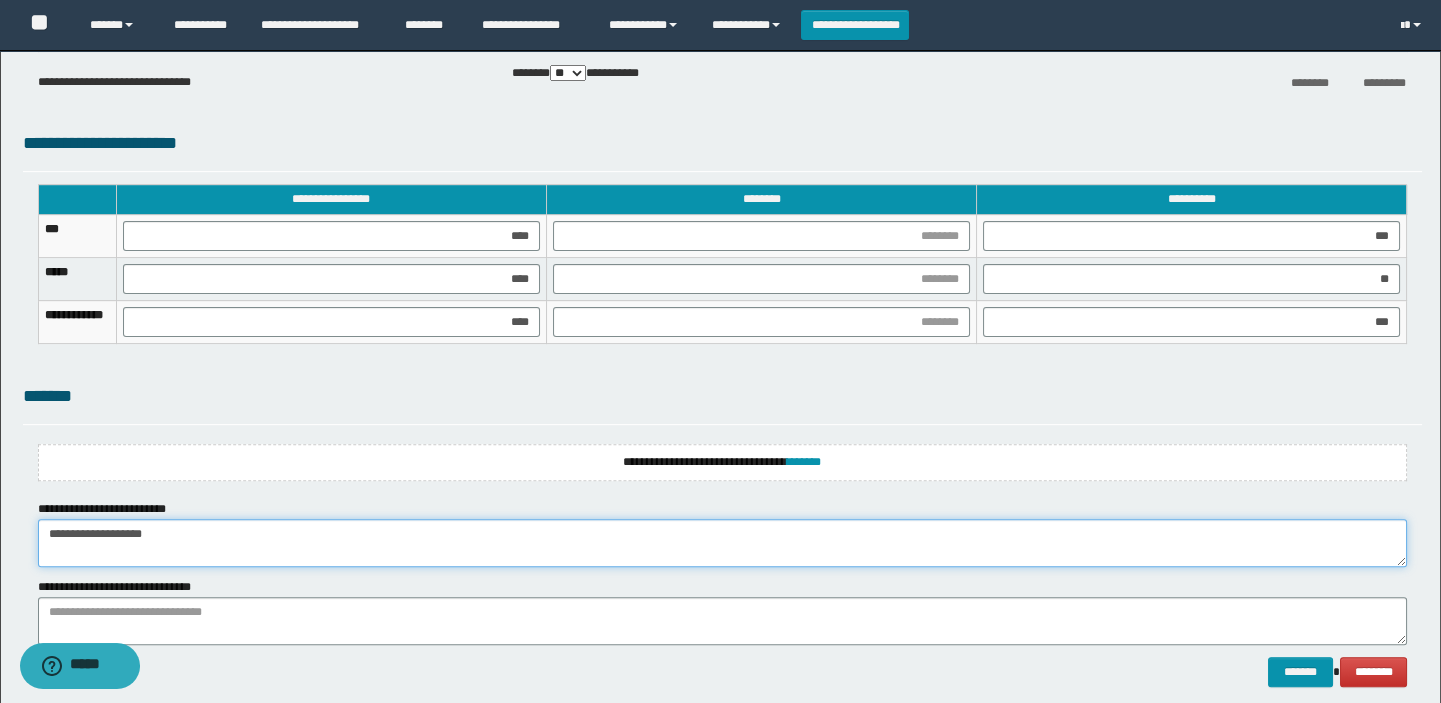 type on "**********" 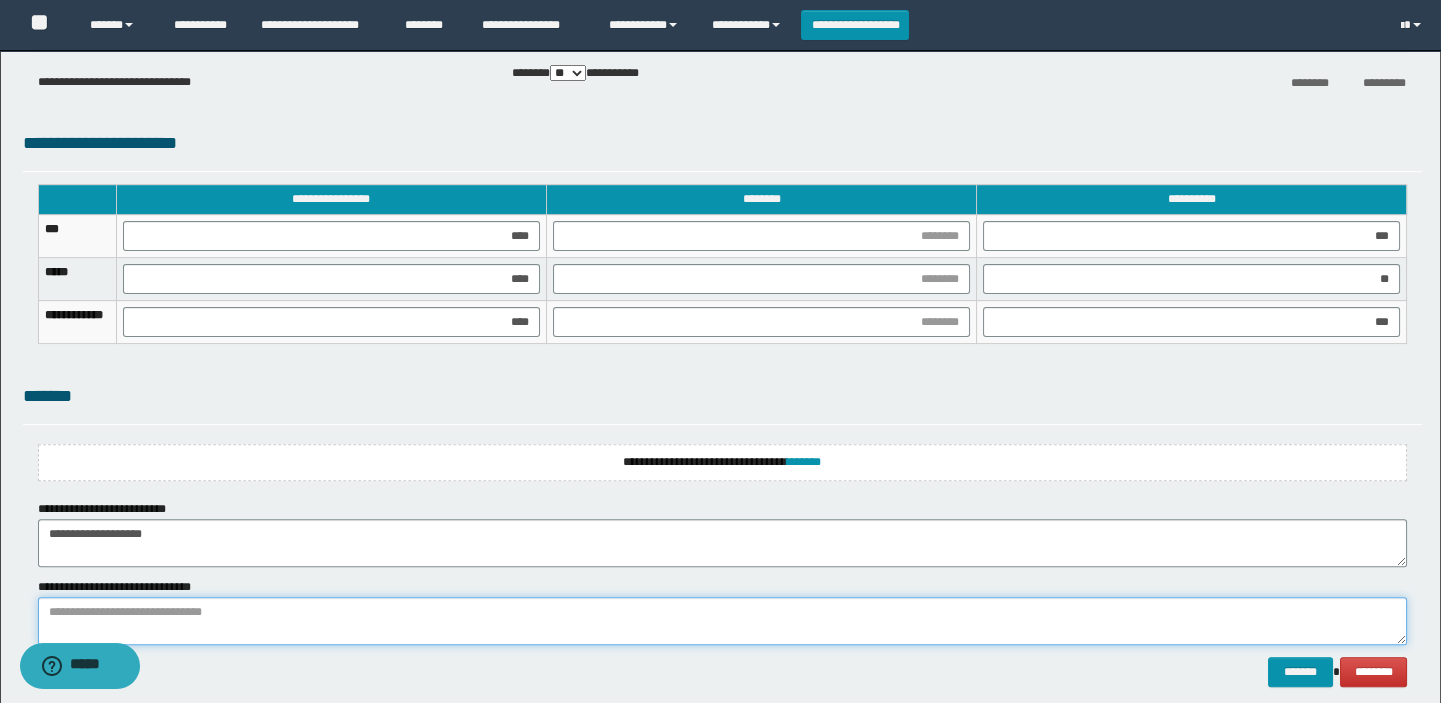 click at bounding box center (723, 621) 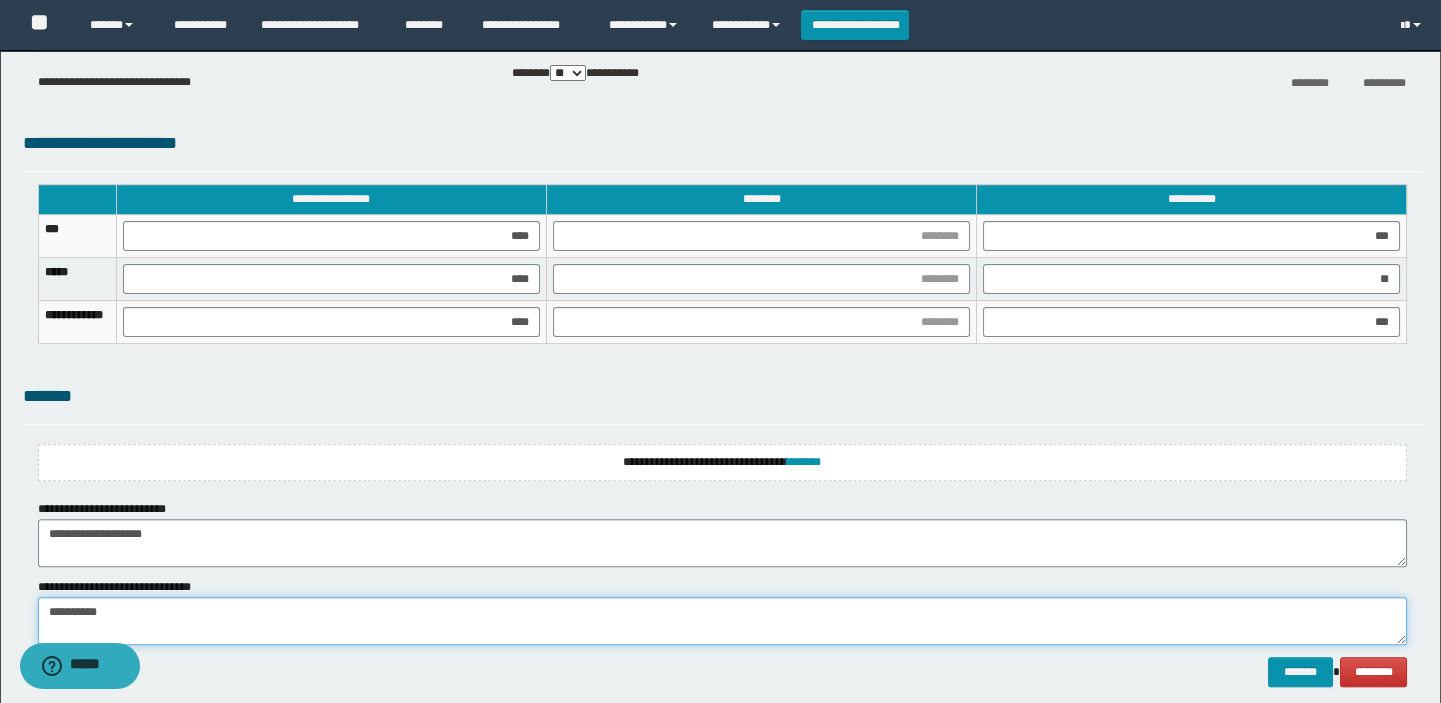type on "**********" 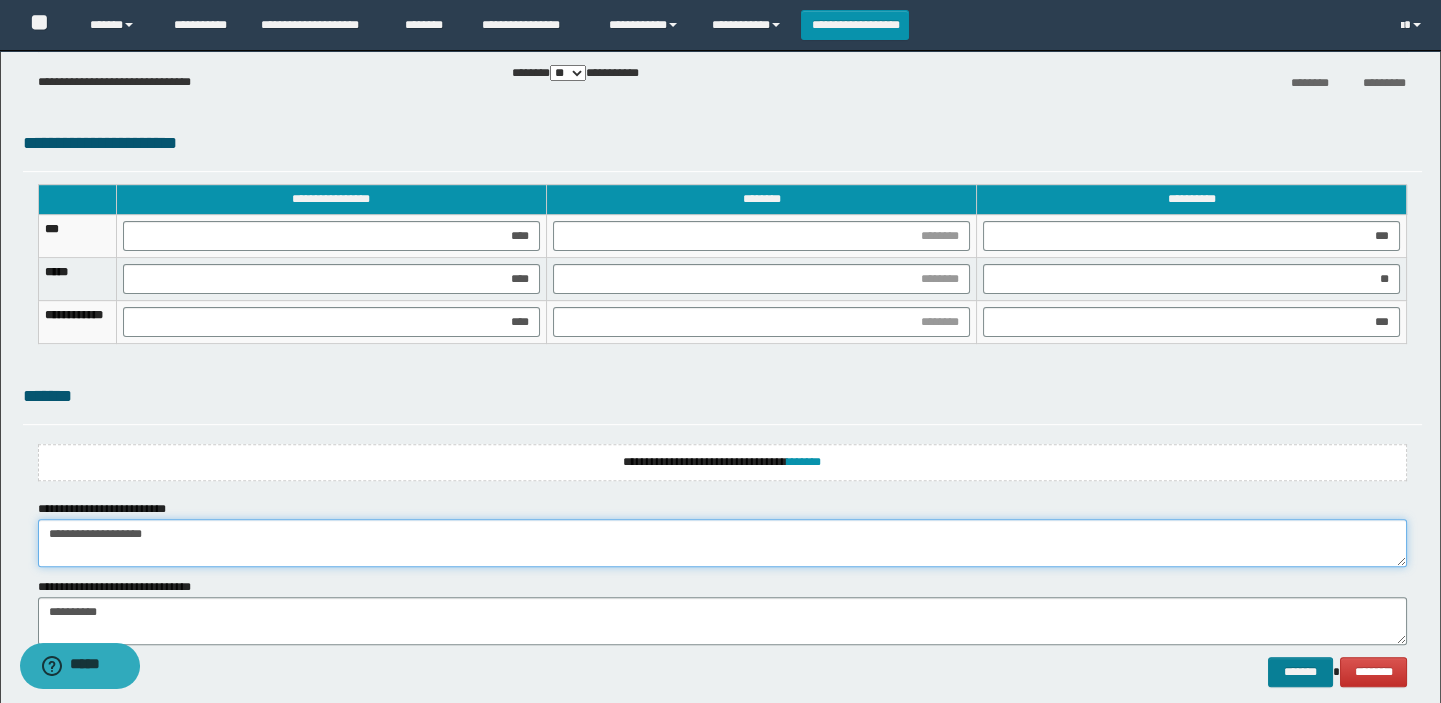 type on "**********" 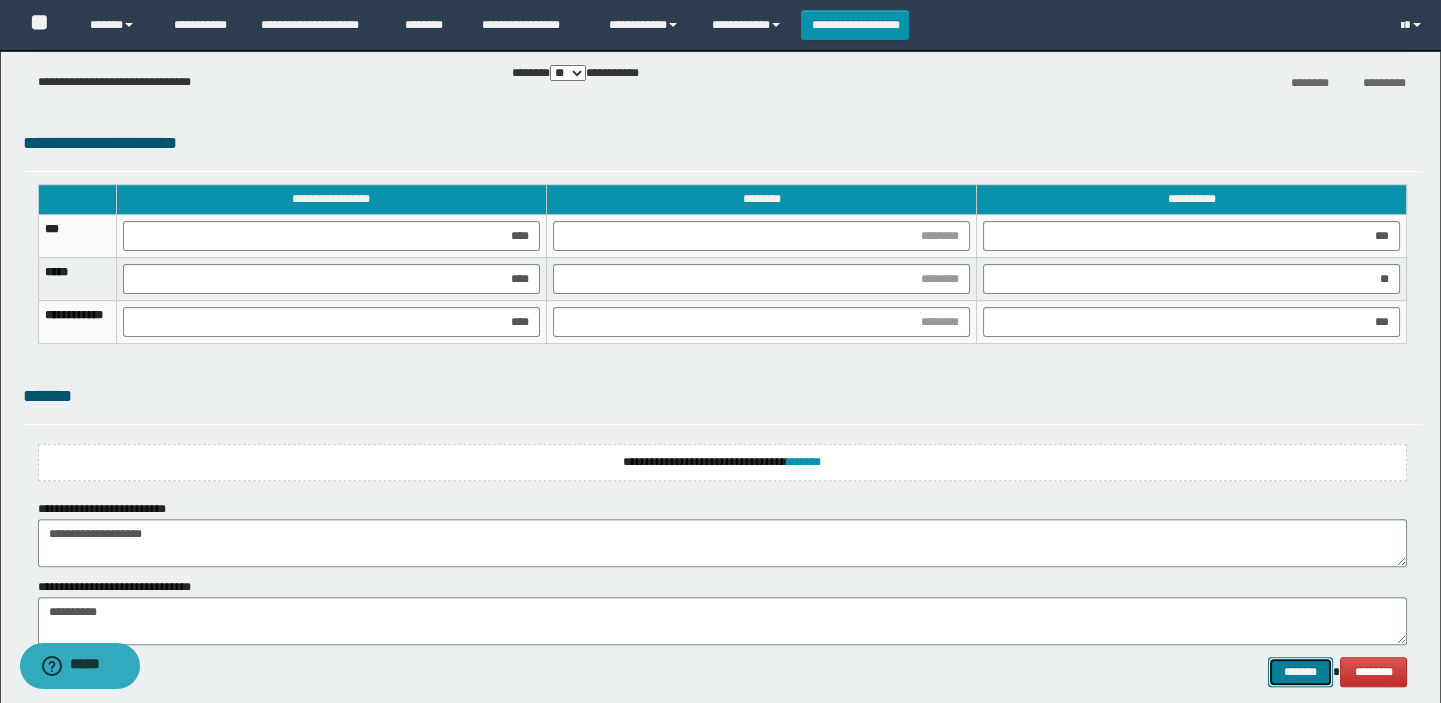 click on "*******" at bounding box center (1300, 672) 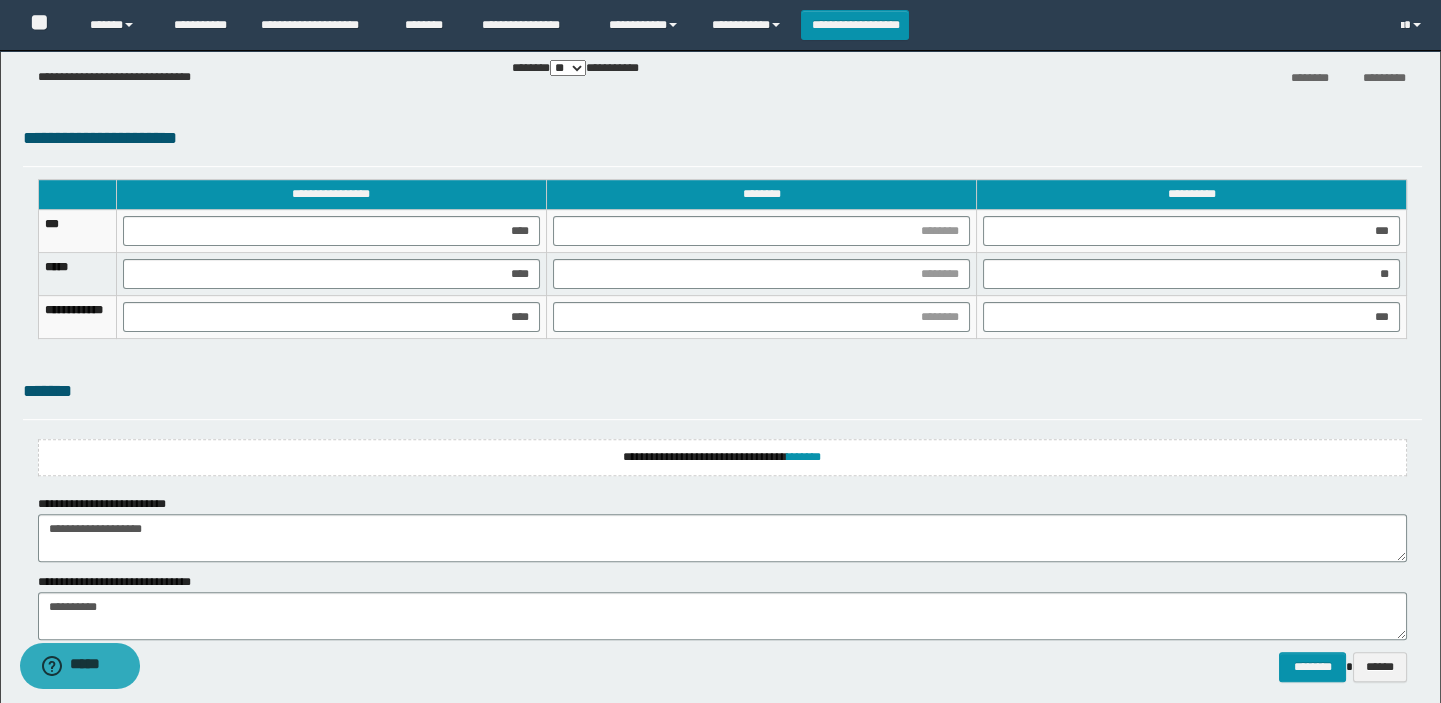 scroll, scrollTop: 1728, scrollLeft: 0, axis: vertical 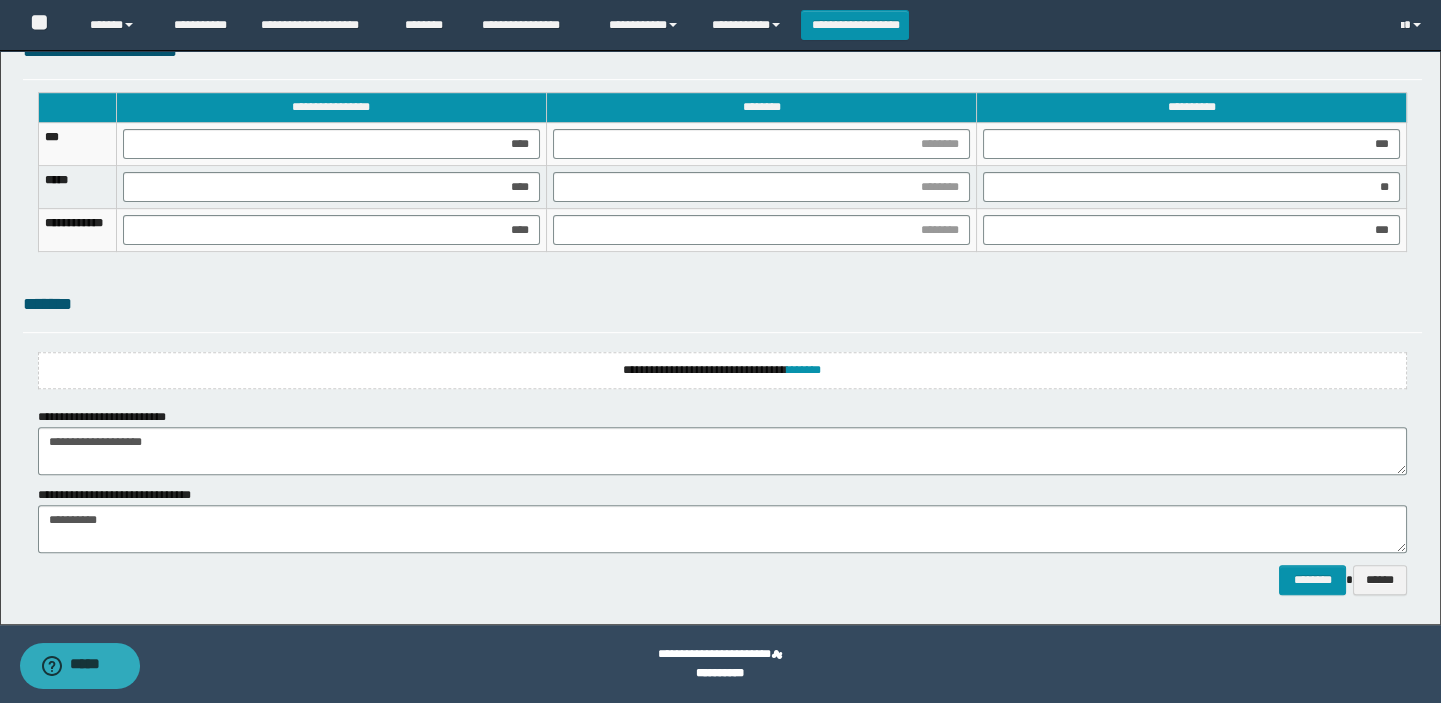 click on "**********" at bounding box center [723, 580] 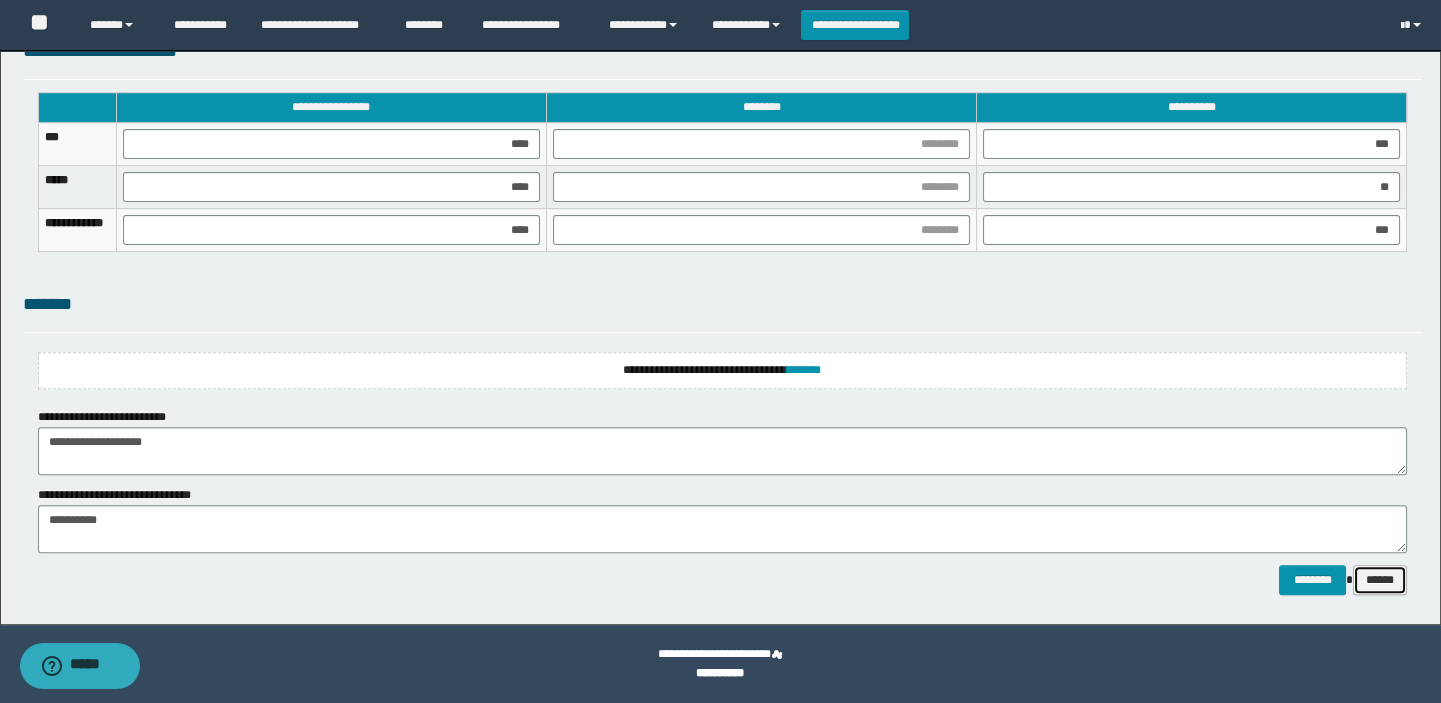 click on "******" at bounding box center (1380, 580) 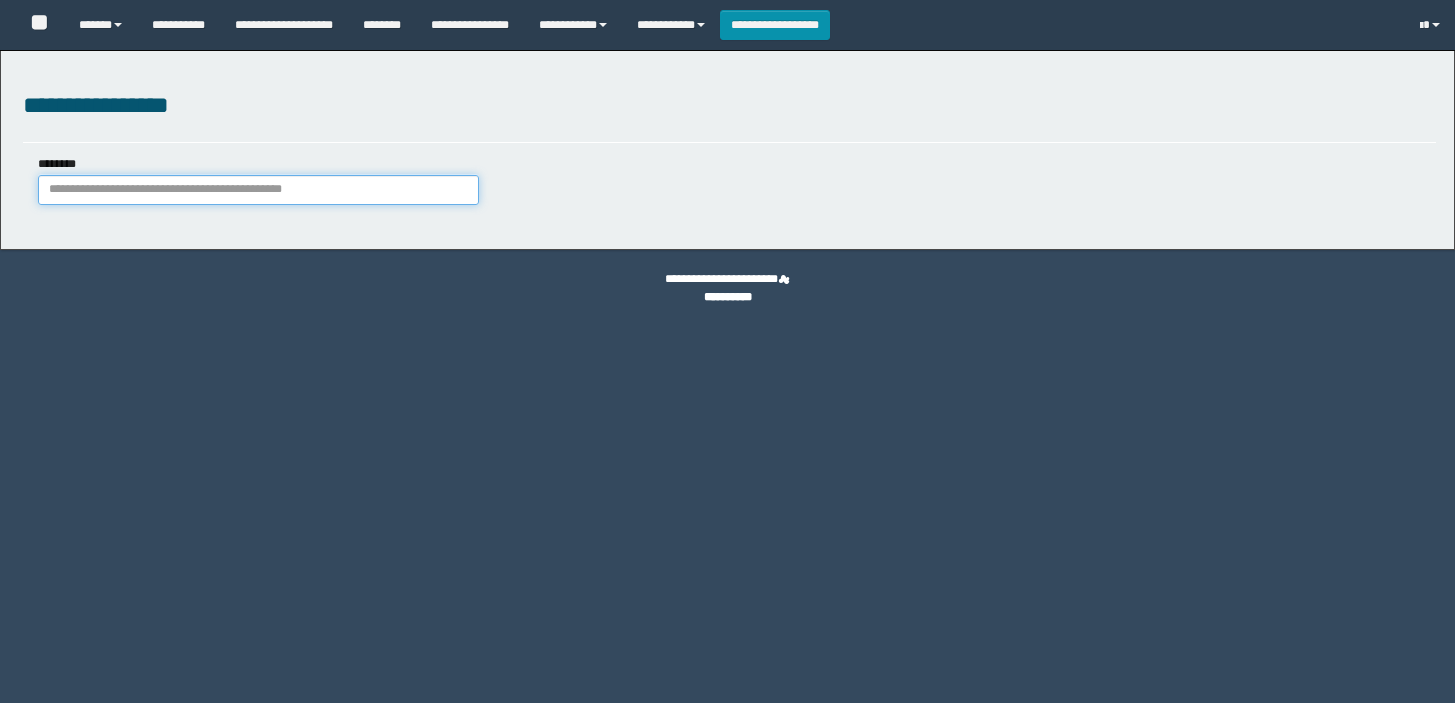 scroll, scrollTop: 0, scrollLeft: 0, axis: both 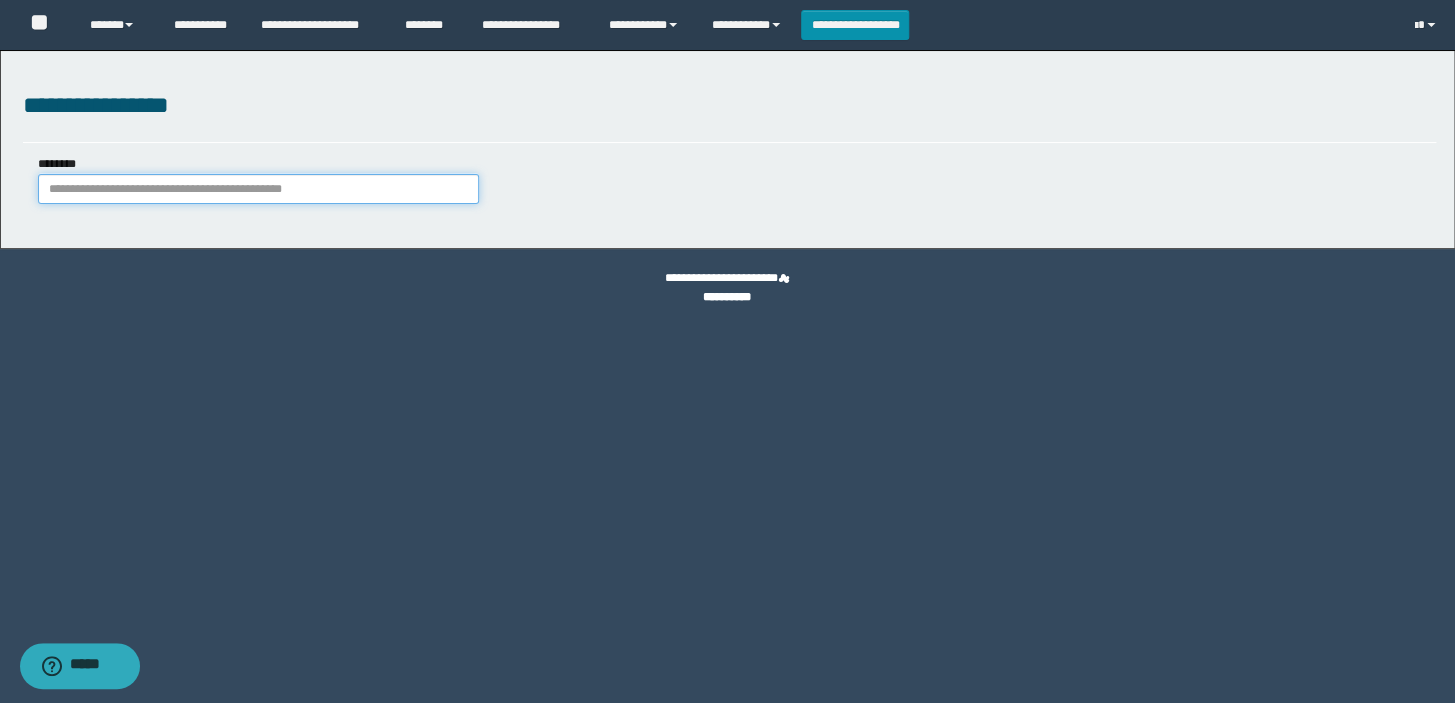 paste on "**********" 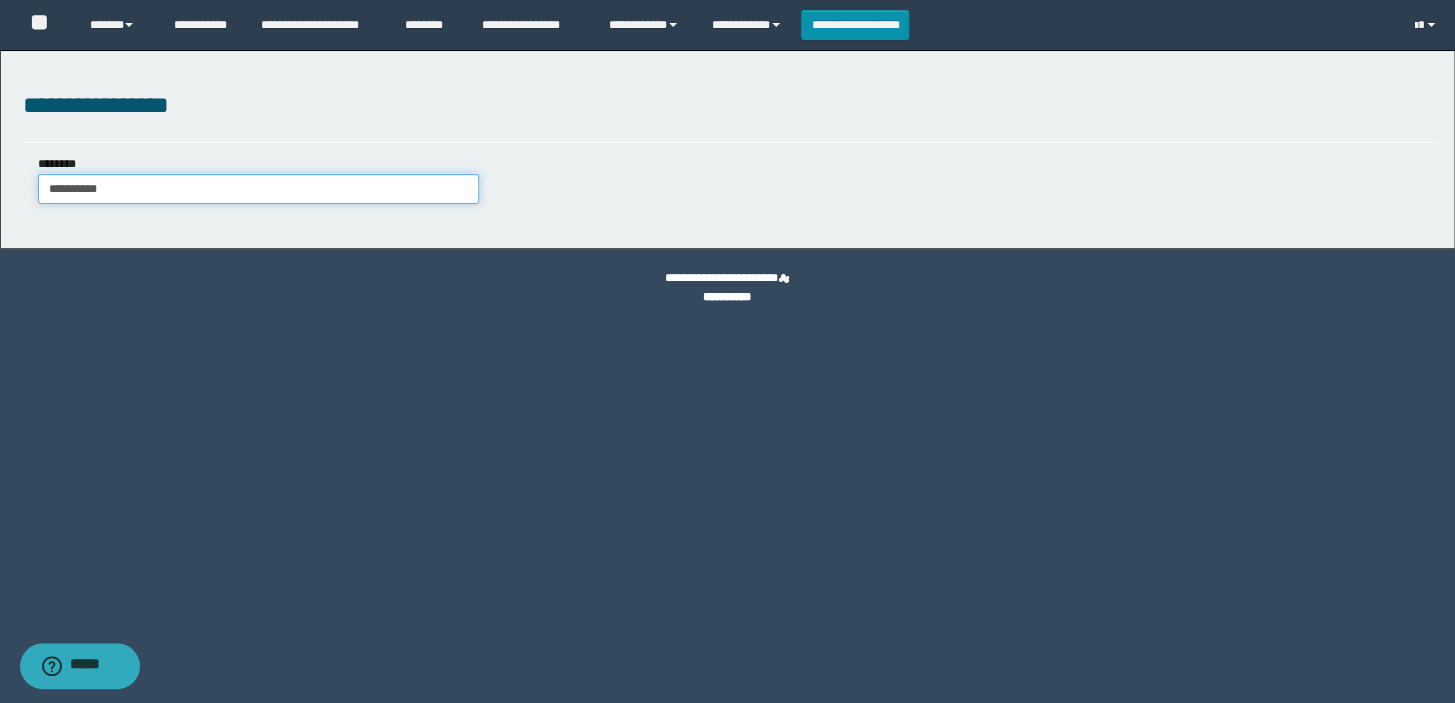 type on "**********" 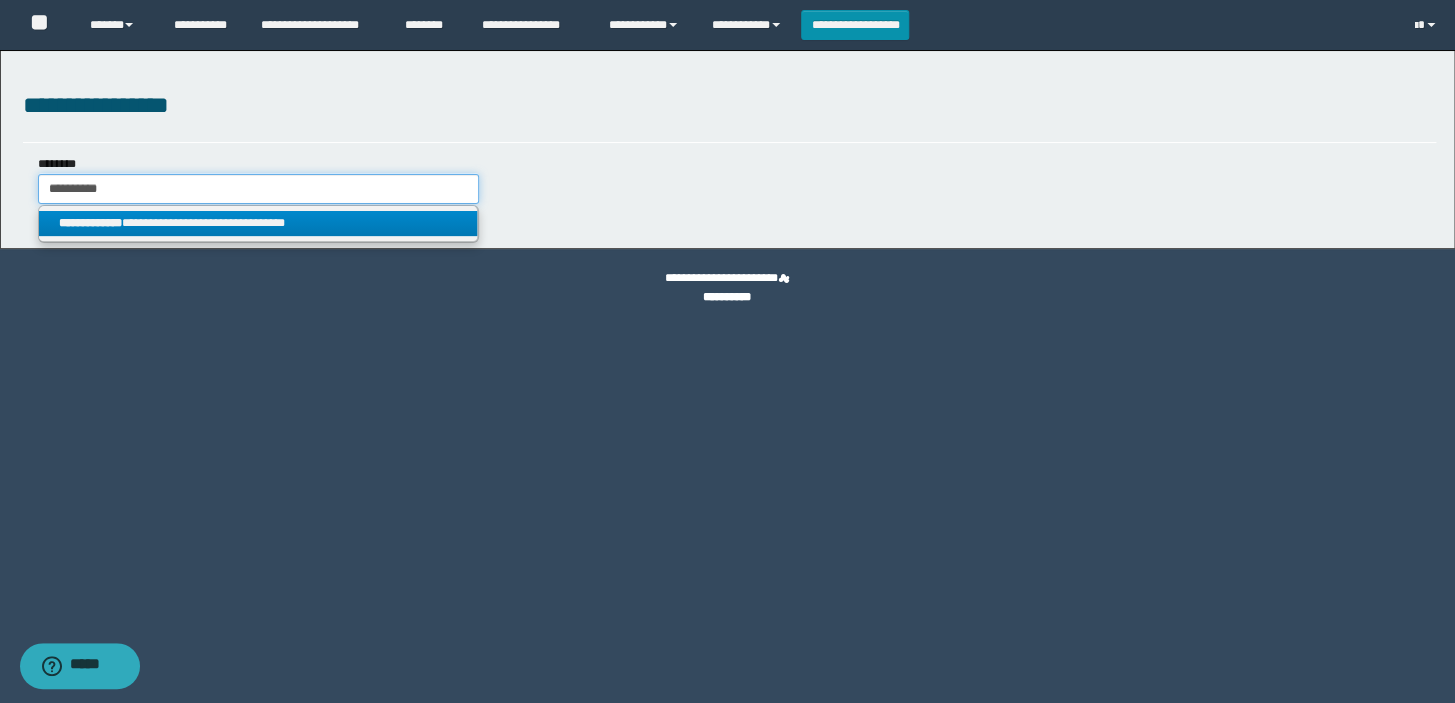 type on "**********" 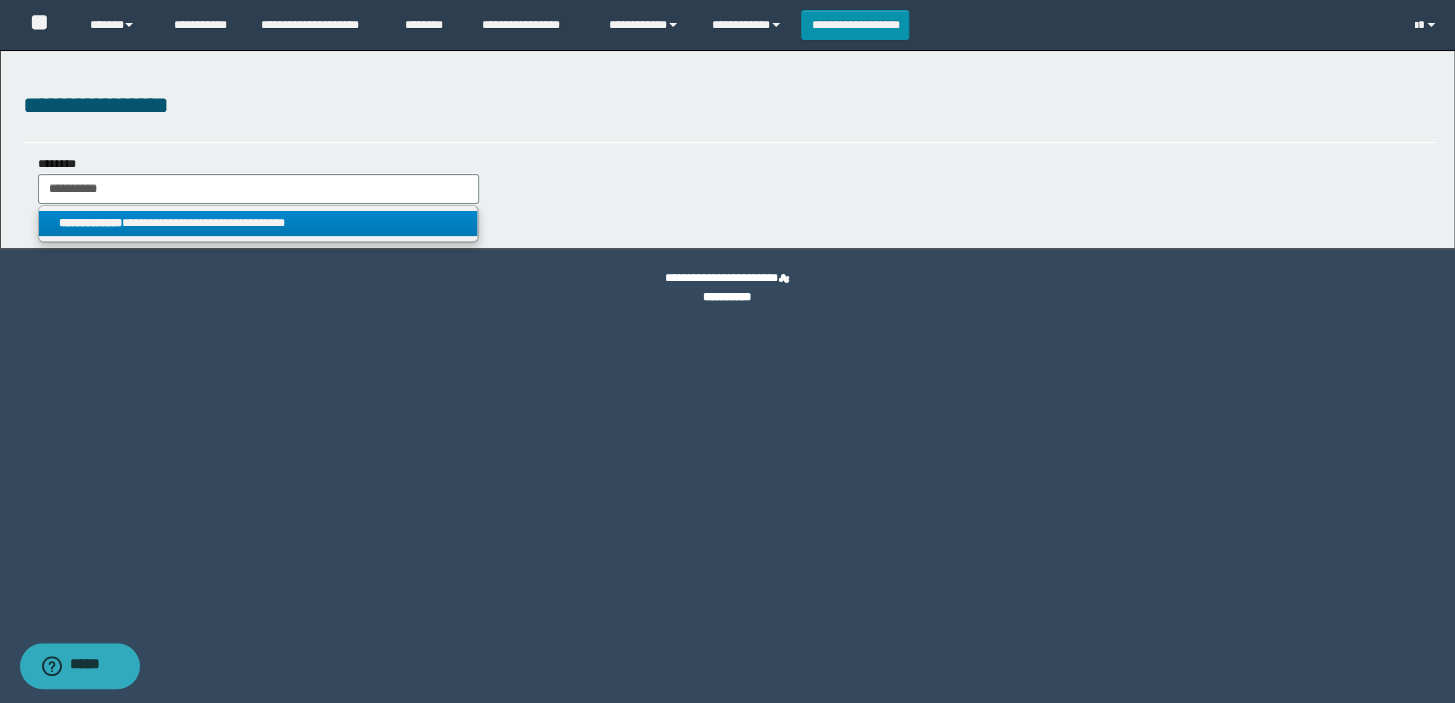 click on "**********" at bounding box center [258, 223] 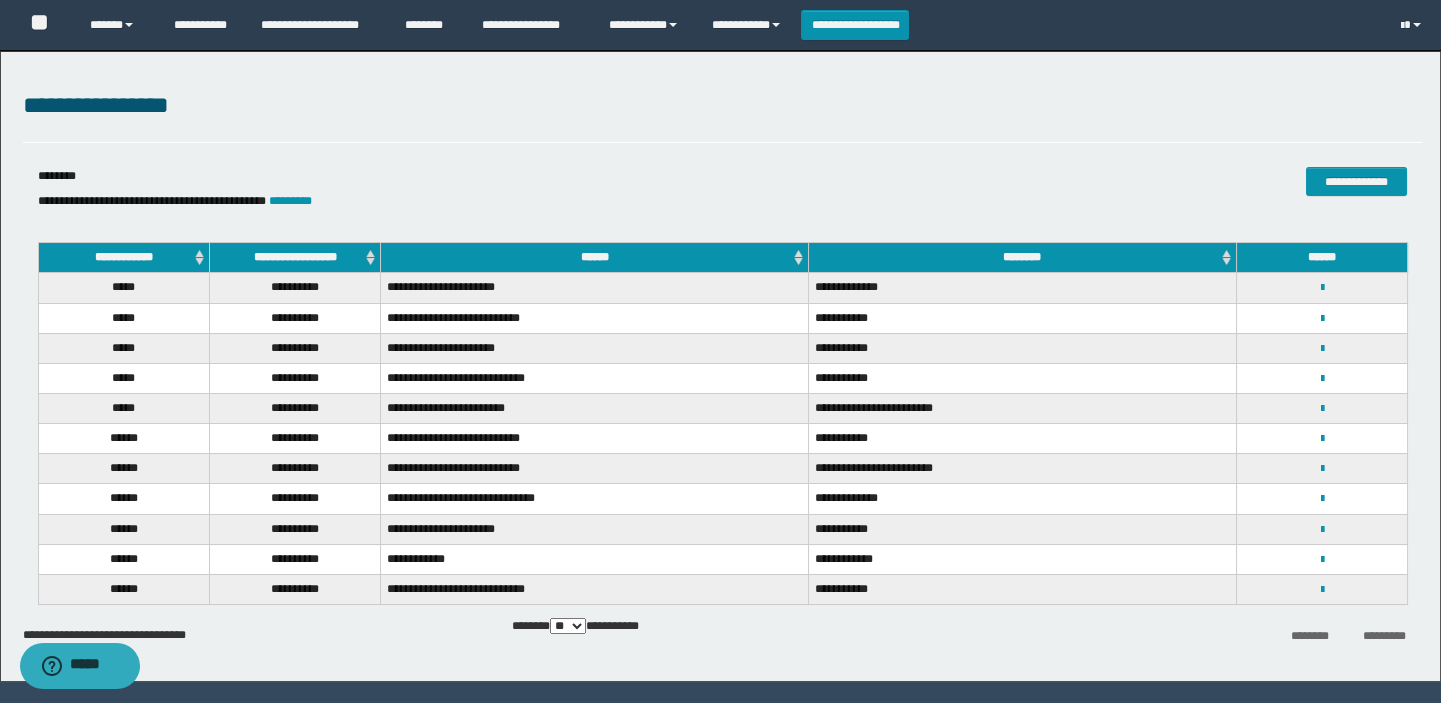 click on "**********" at bounding box center [294, 258] 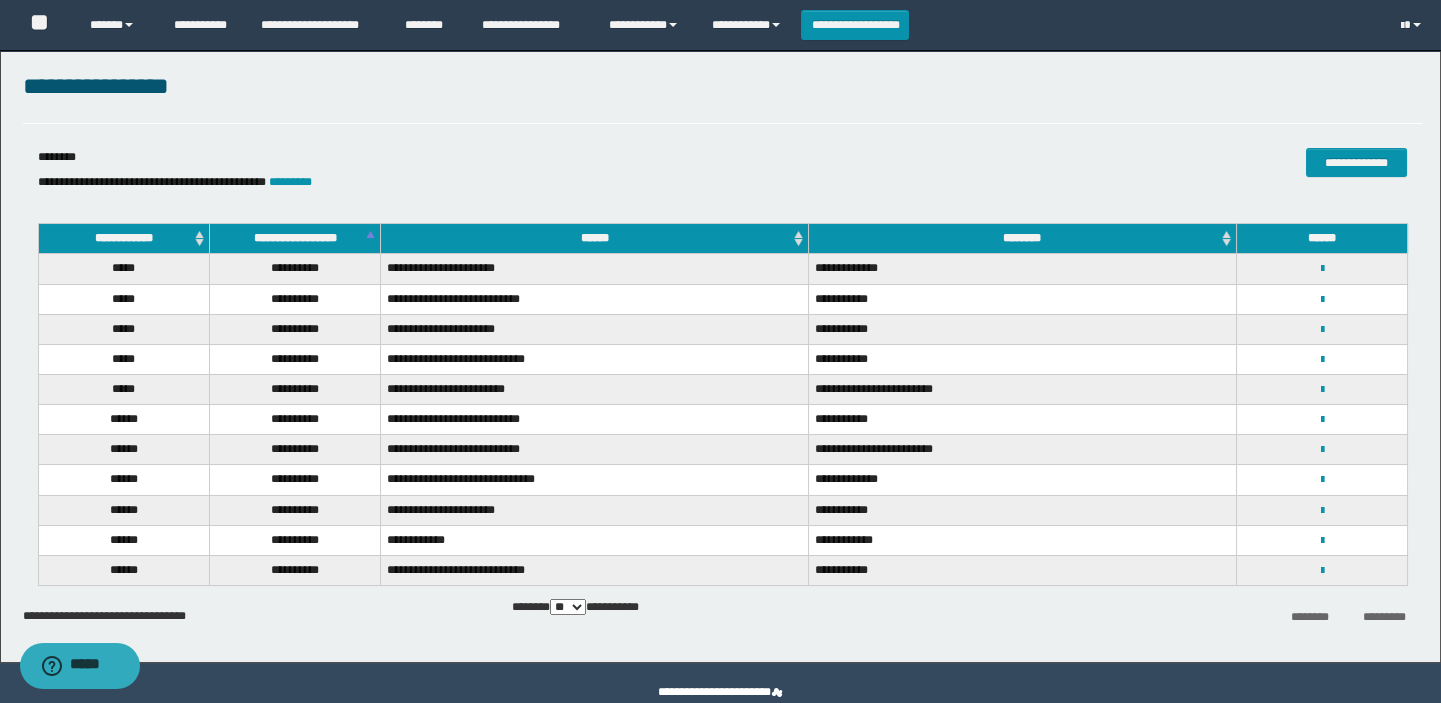 scroll, scrollTop: 0, scrollLeft: 0, axis: both 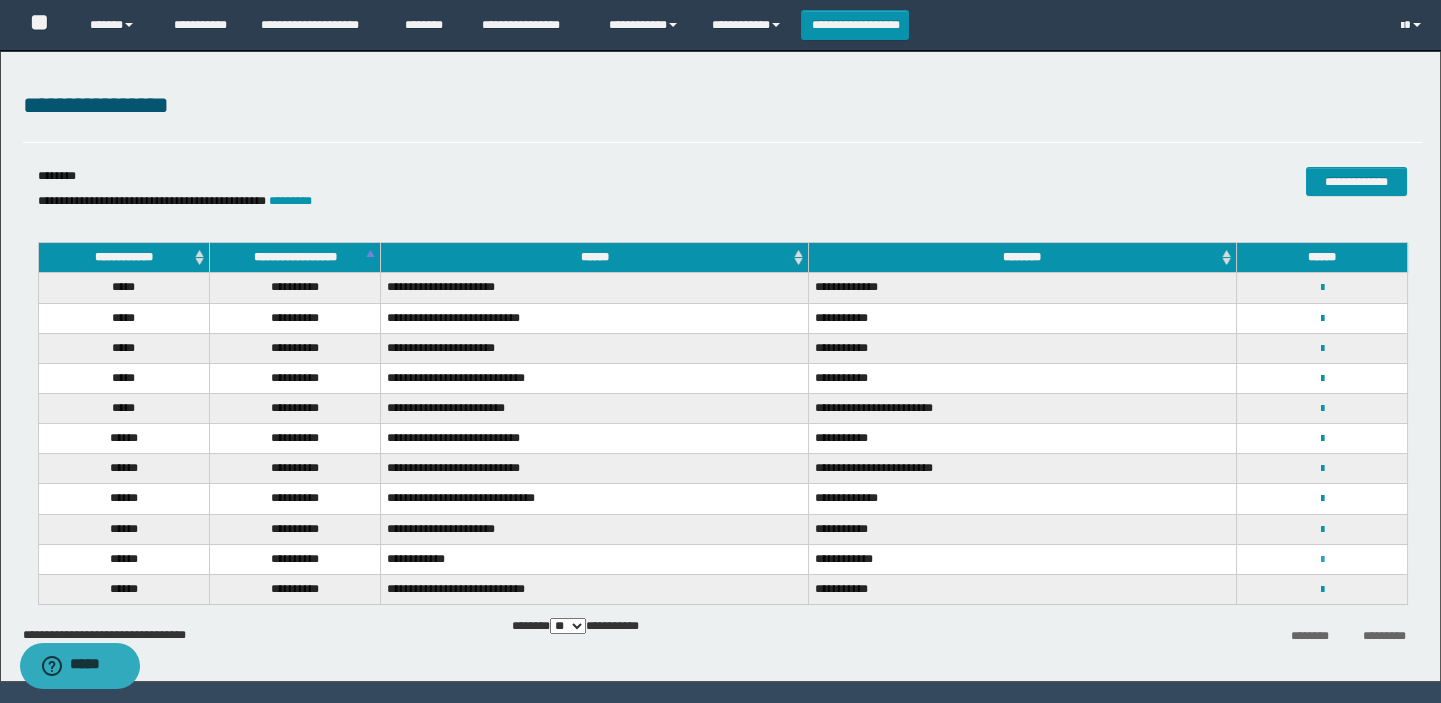 click at bounding box center [1321, 560] 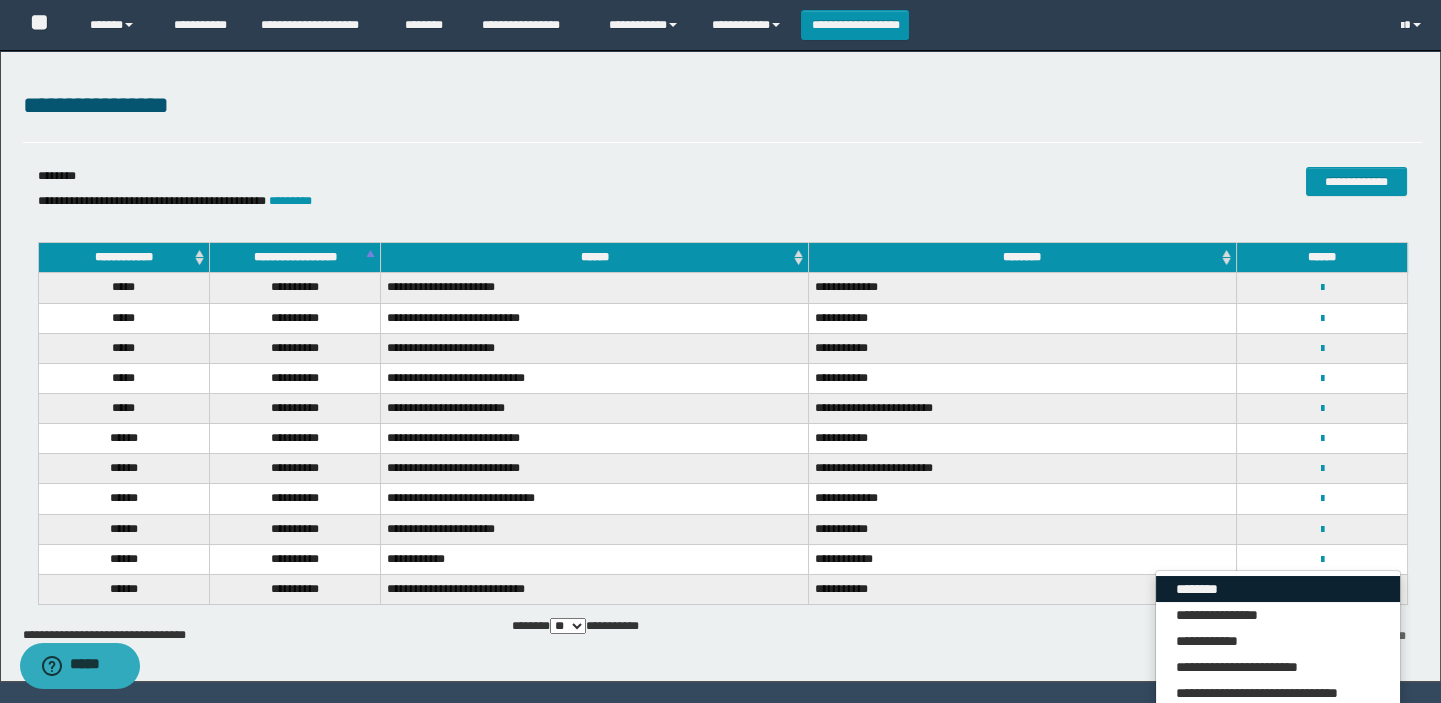 click on "********" at bounding box center [1278, 589] 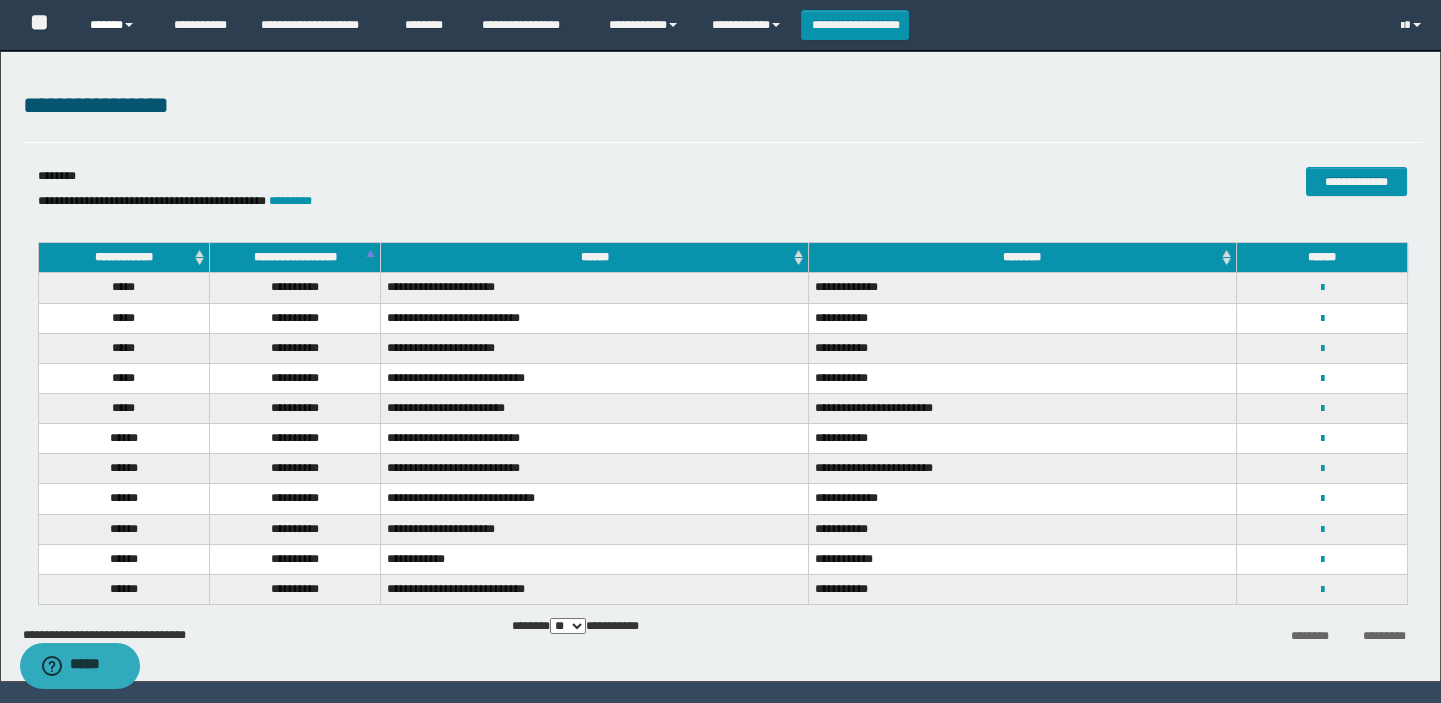 click on "******" at bounding box center (117, 25) 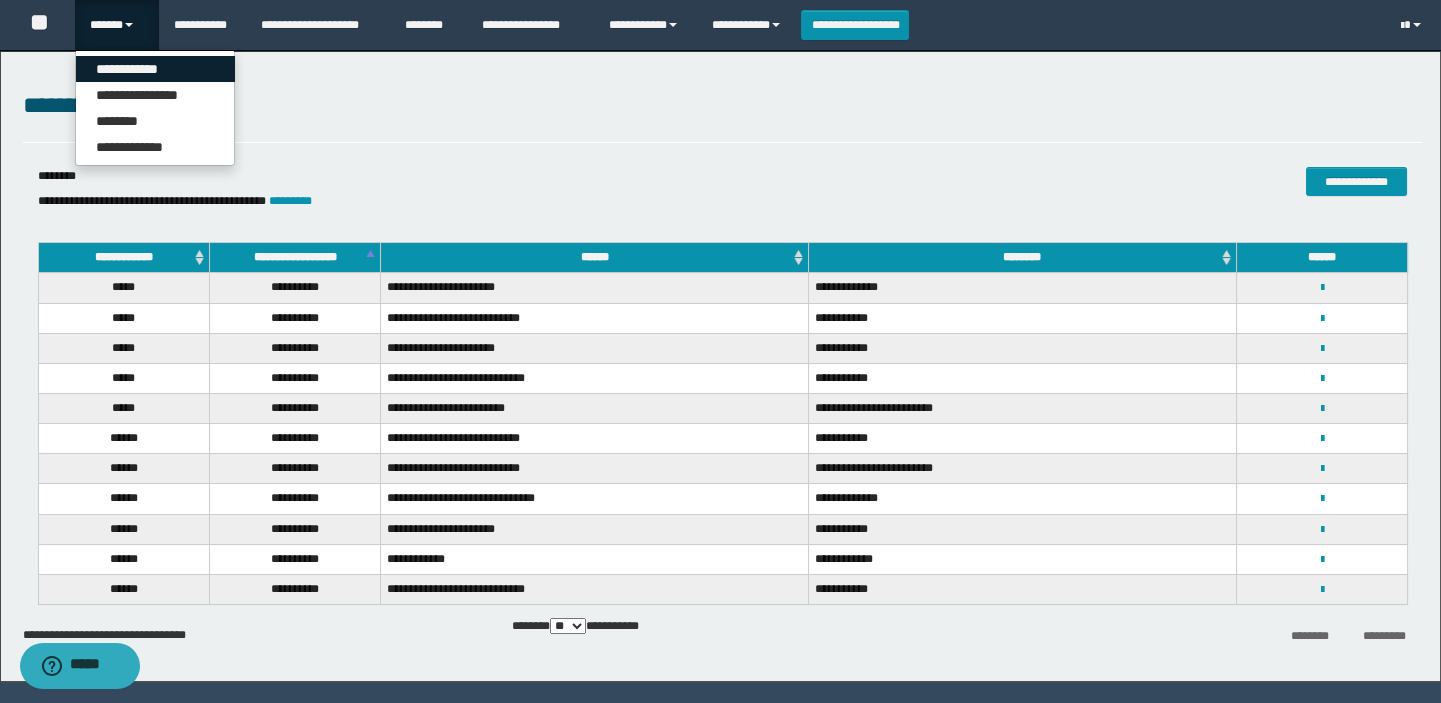 click on "**********" at bounding box center [155, 69] 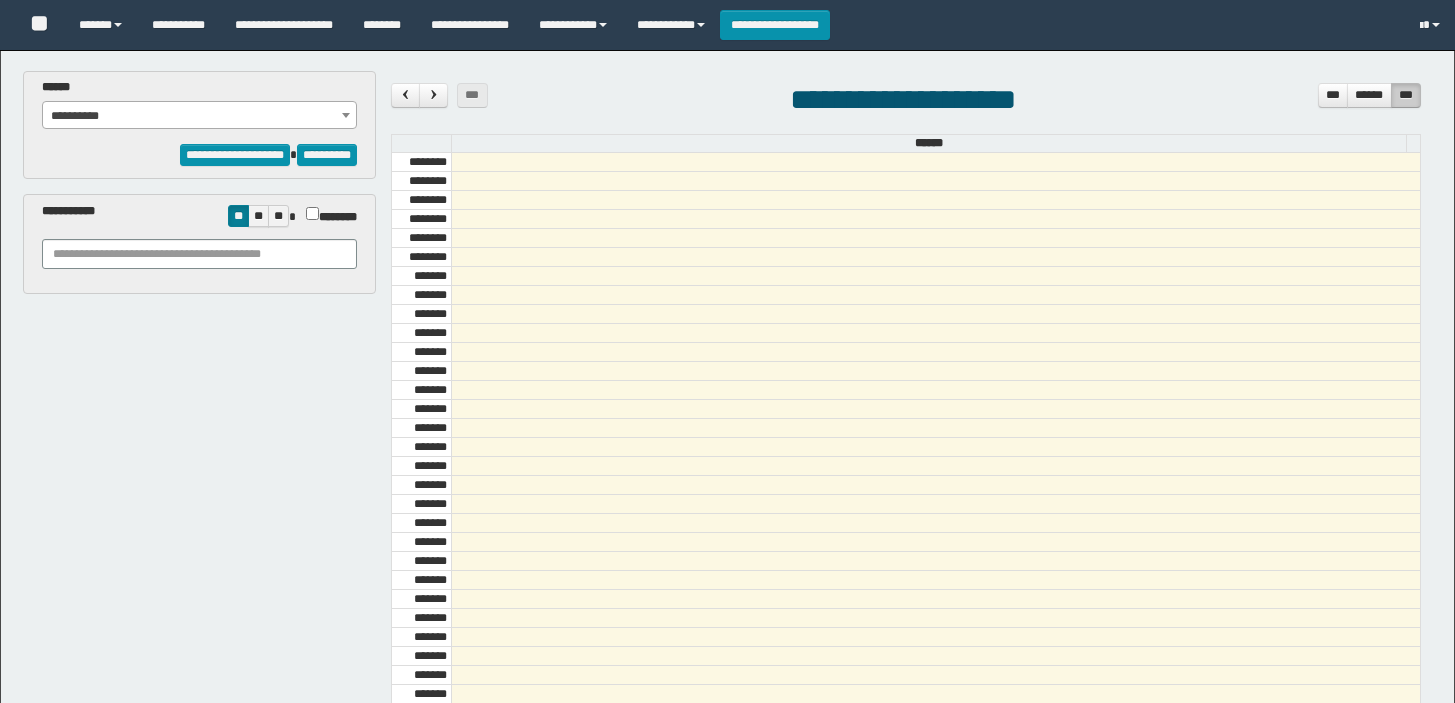 click on "**********" at bounding box center (199, 116) 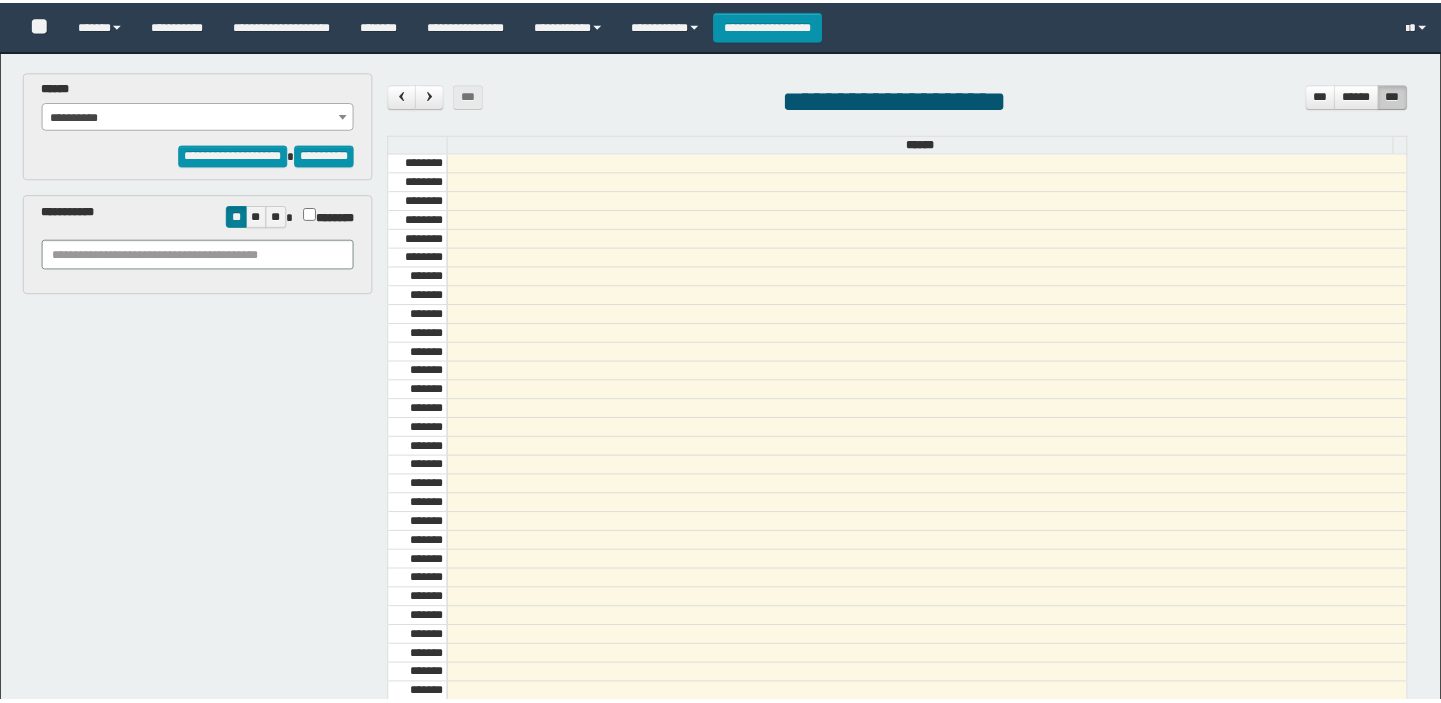 scroll, scrollTop: 0, scrollLeft: 0, axis: both 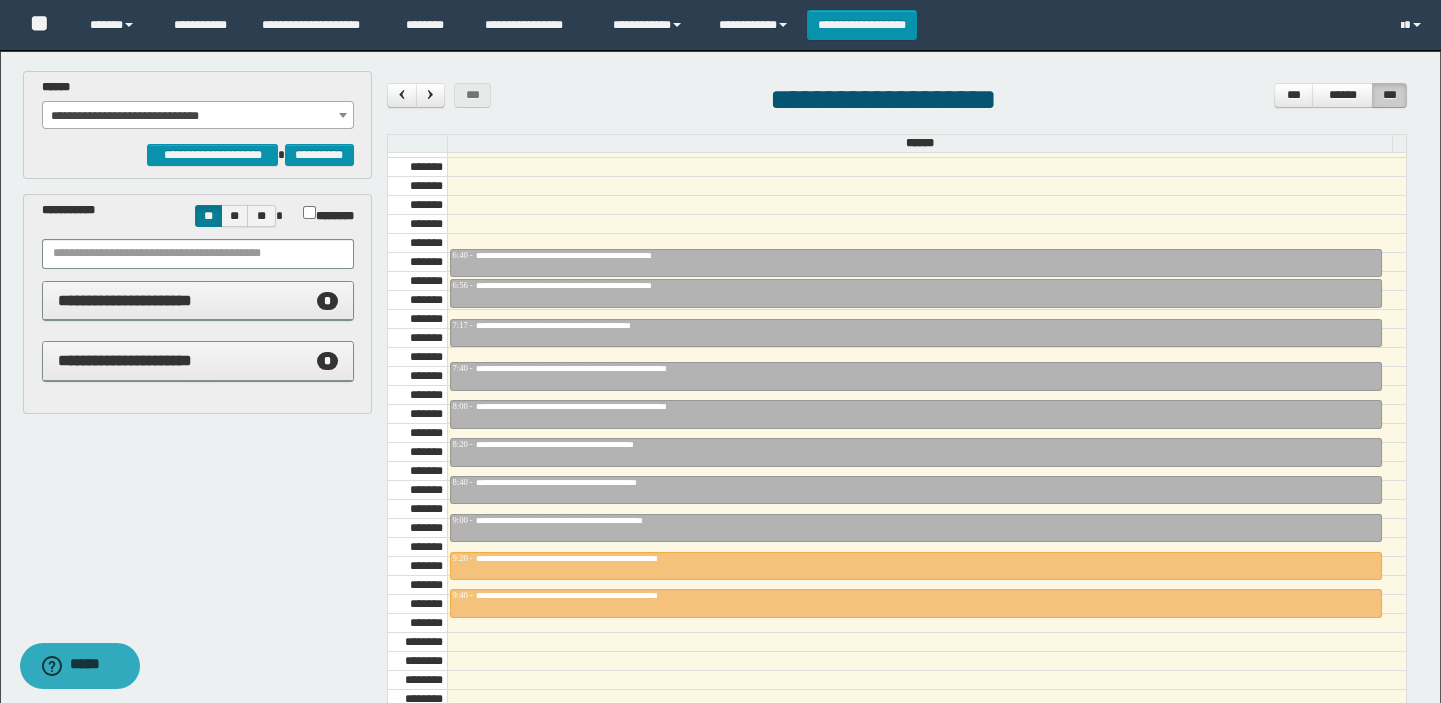 click on "**********" at bounding box center [198, 116] 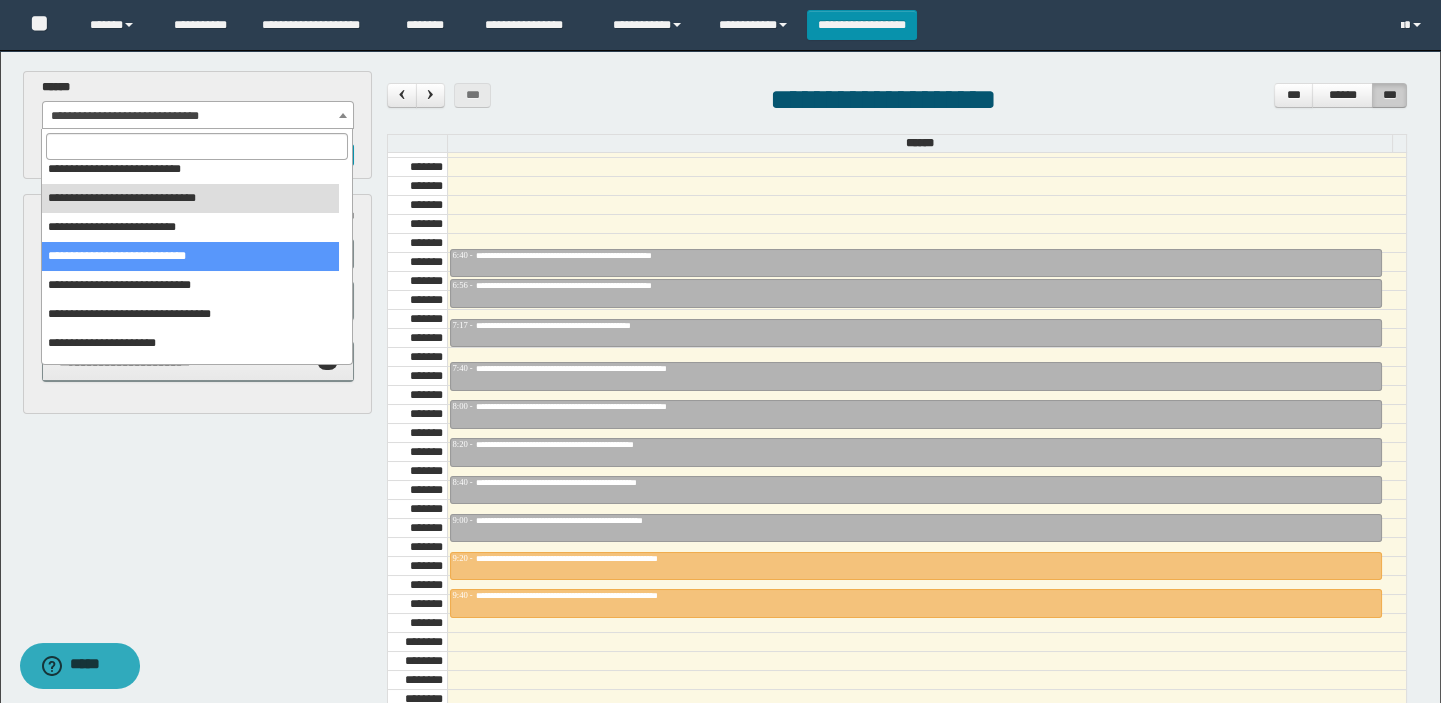 scroll, scrollTop: 150, scrollLeft: 0, axis: vertical 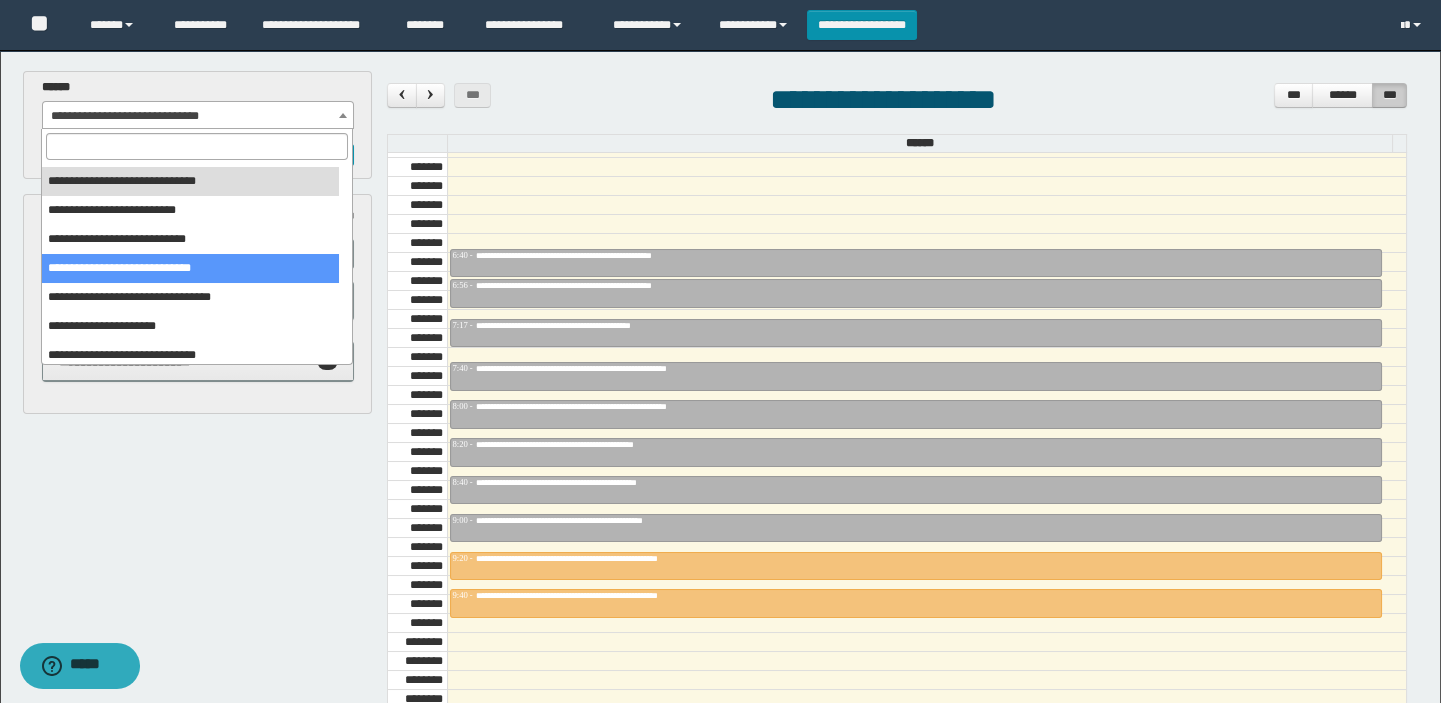select on "******" 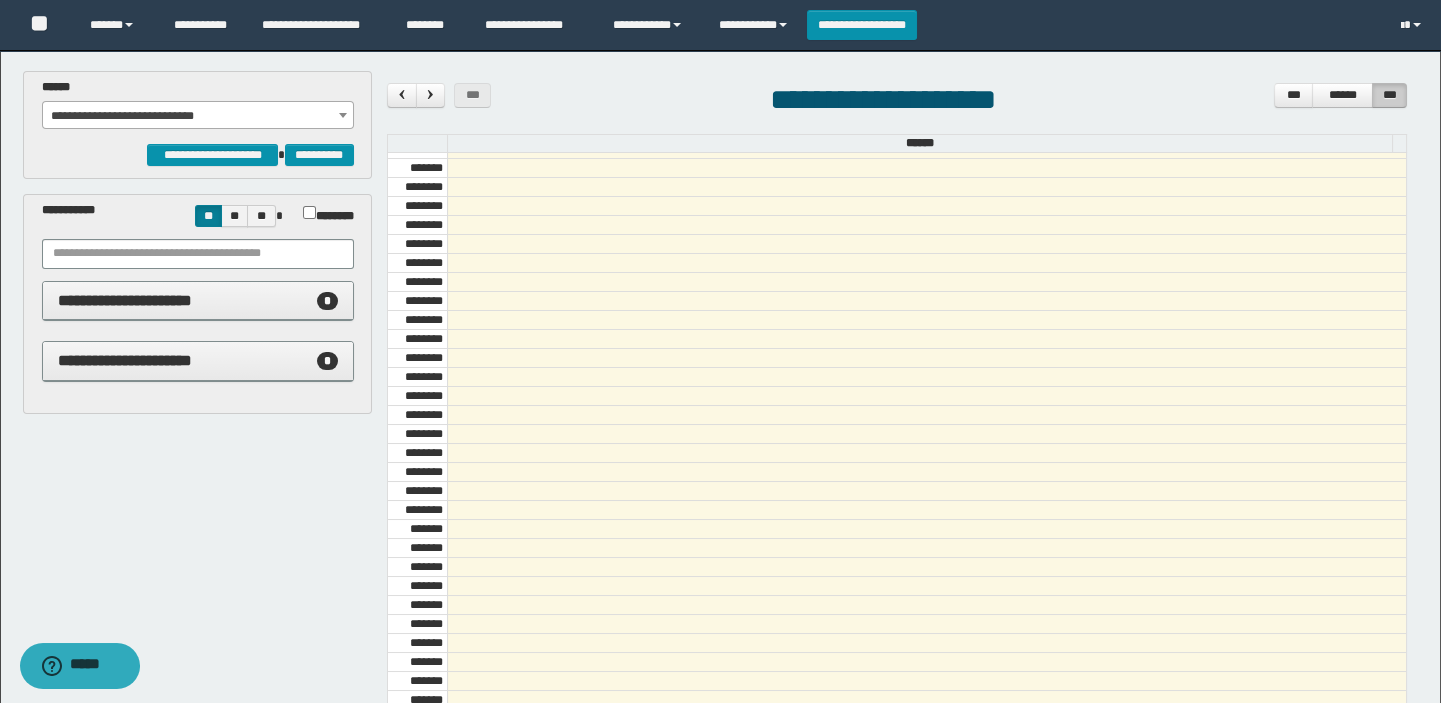 scroll, scrollTop: 933, scrollLeft: 0, axis: vertical 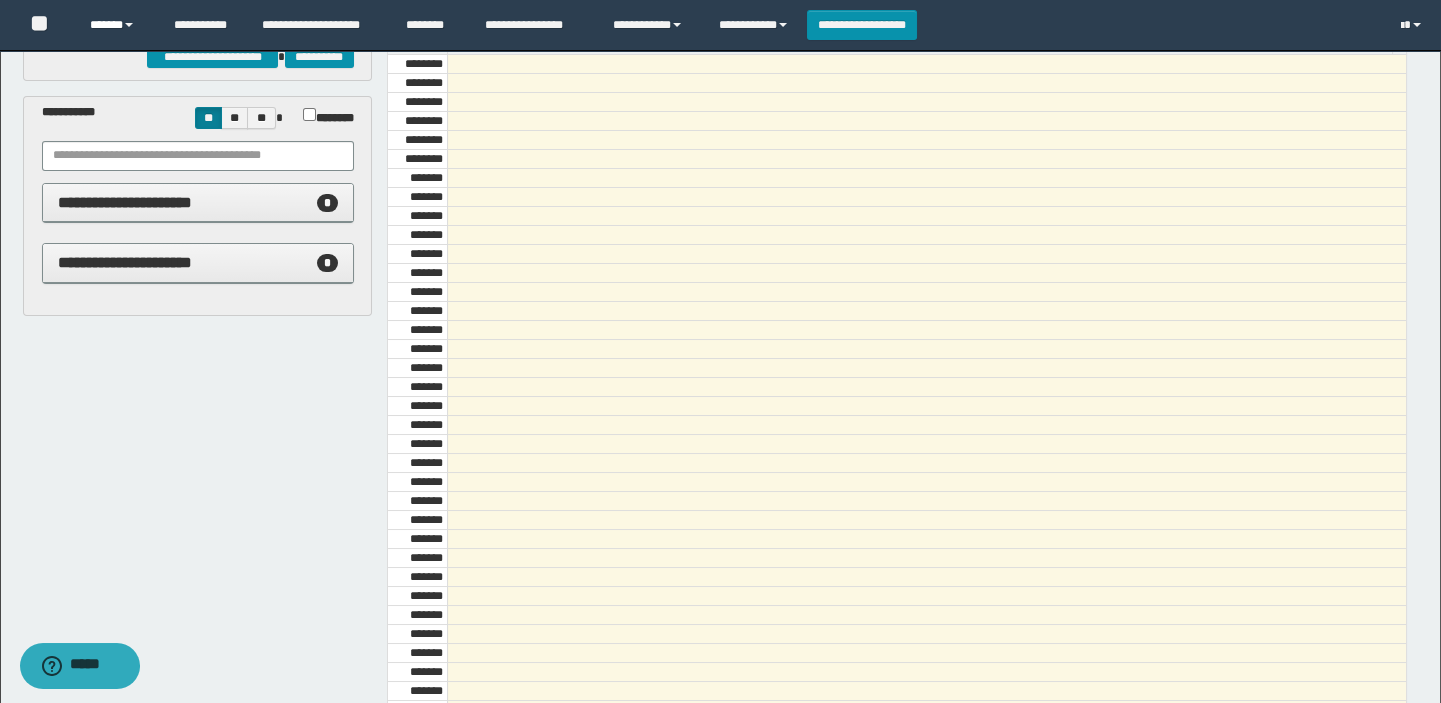 click on "******" at bounding box center (117, 25) 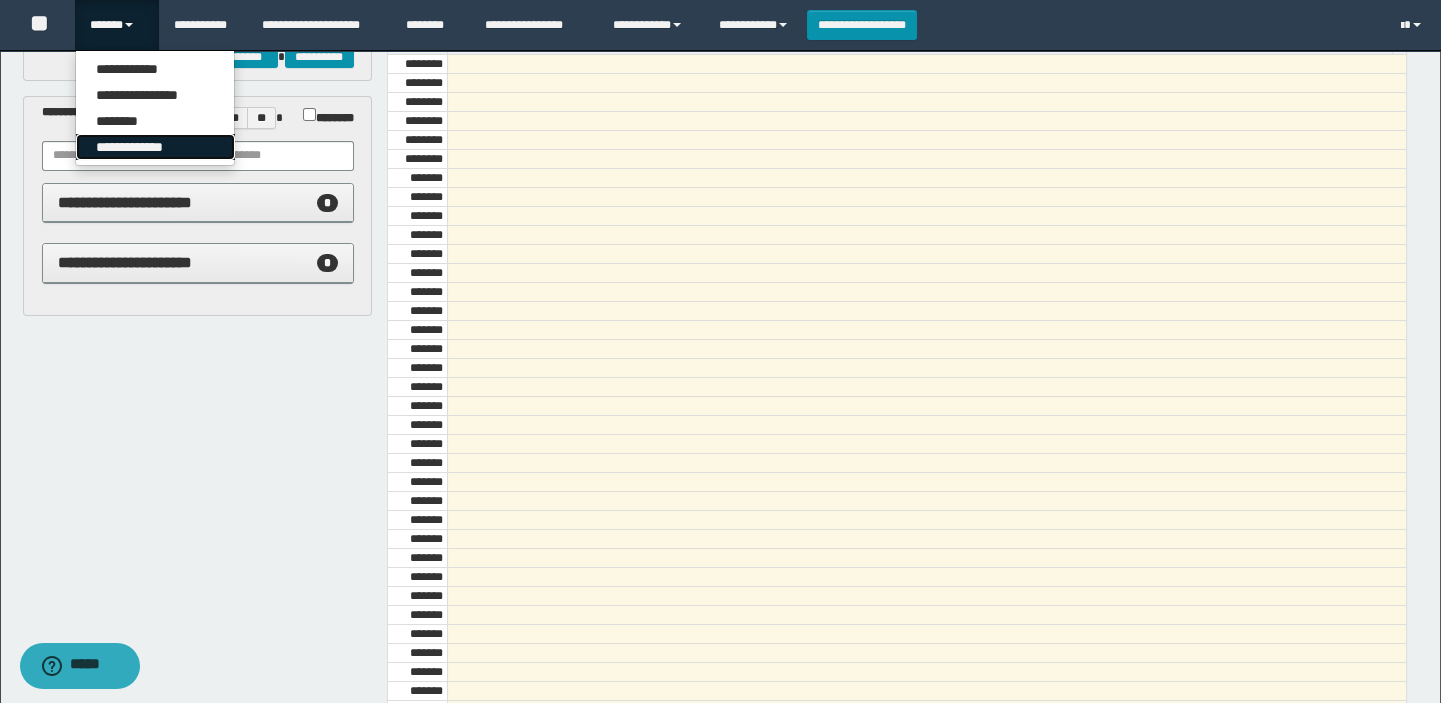 drag, startPoint x: 136, startPoint y: 140, endPoint x: 799, endPoint y: 242, distance: 670.8003 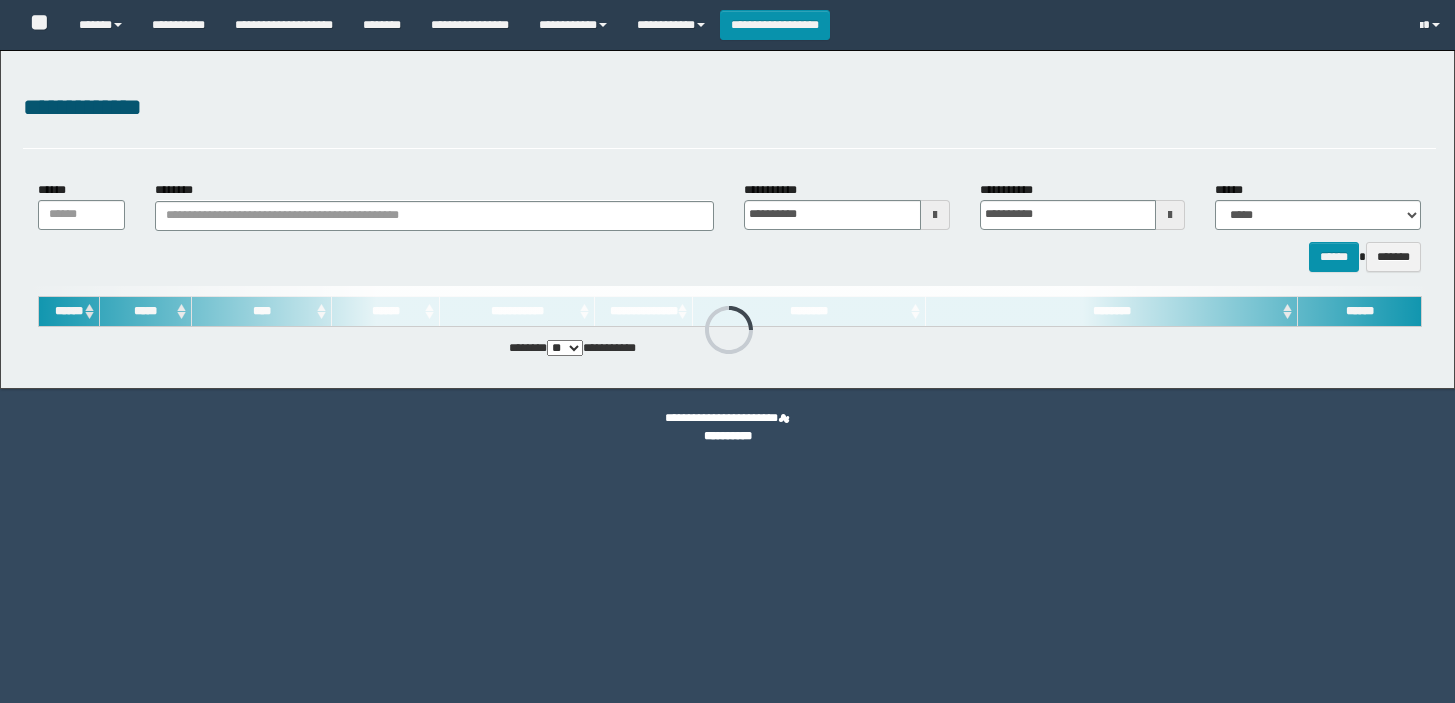scroll, scrollTop: 0, scrollLeft: 0, axis: both 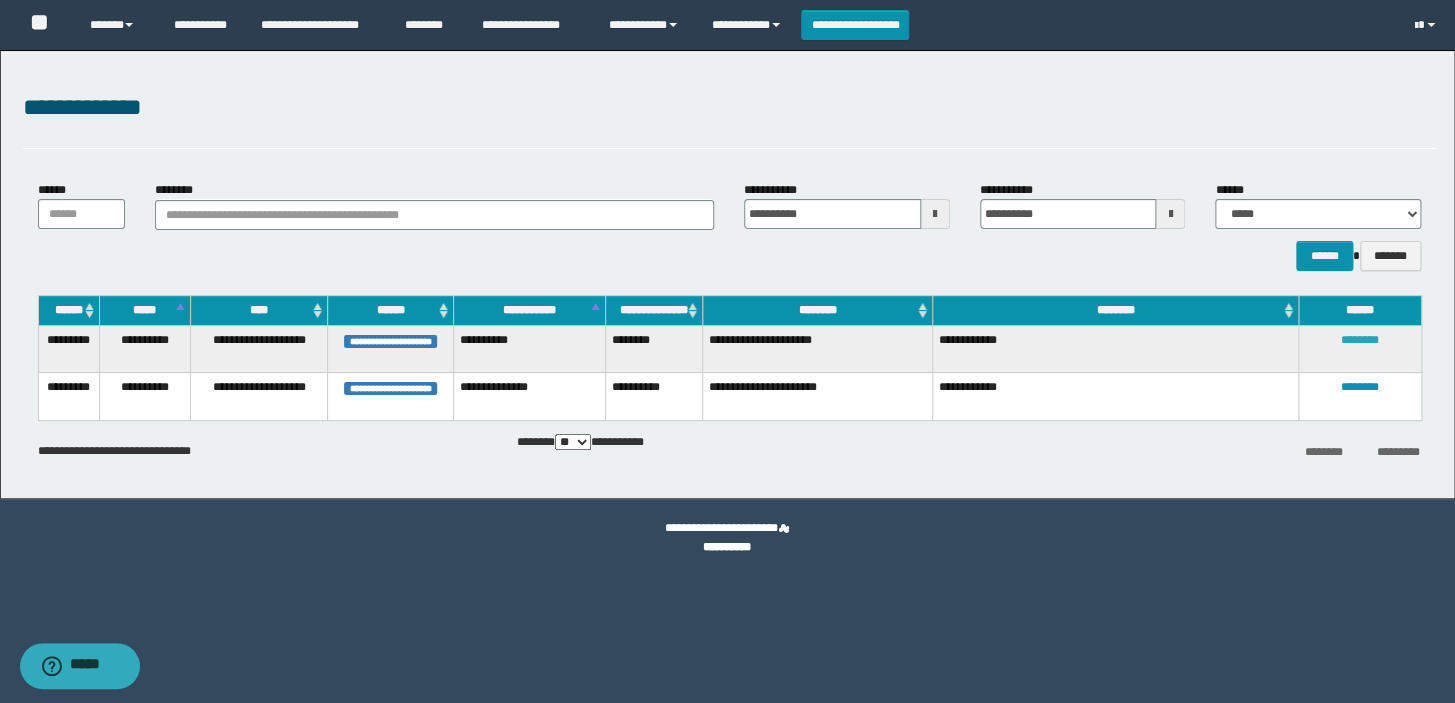 click on "********" at bounding box center (1360, 340) 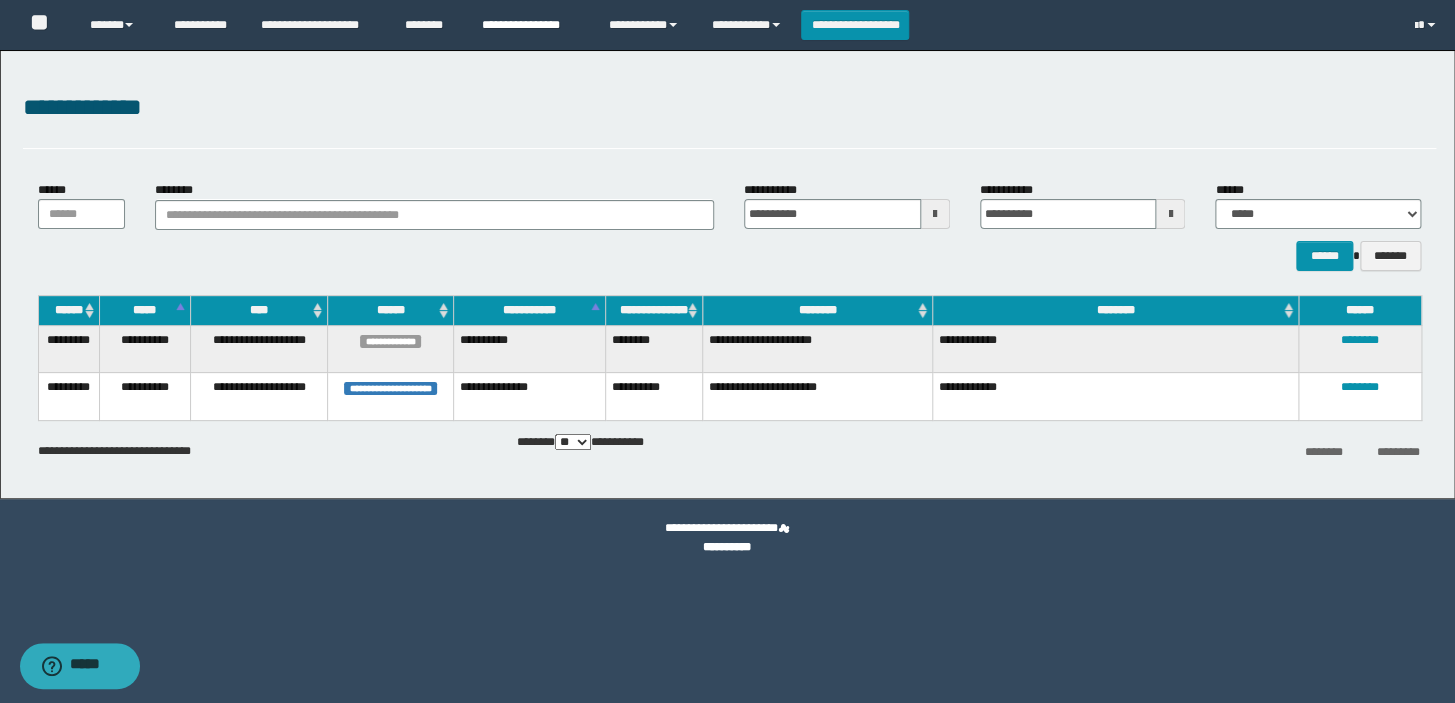 click on "**********" at bounding box center (530, 25) 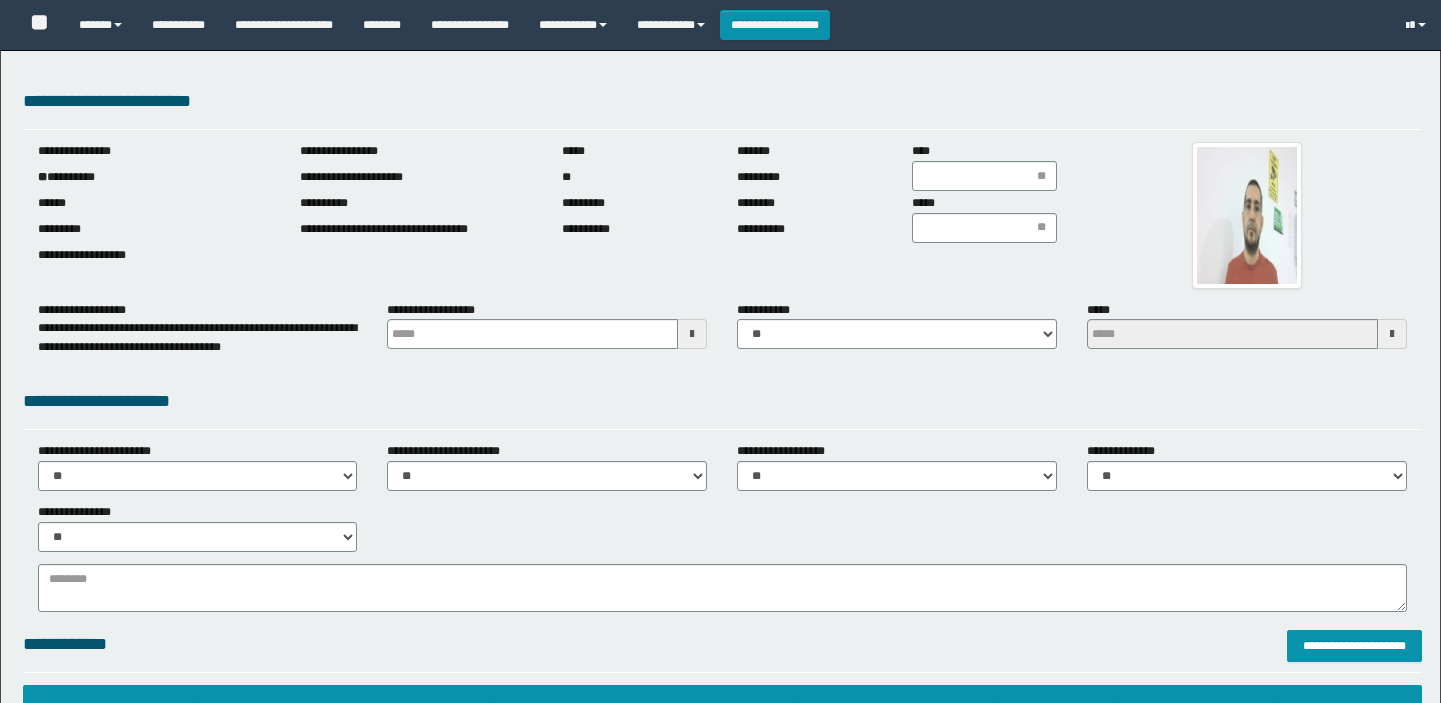 click on "**********" at bounding box center [154, 177] 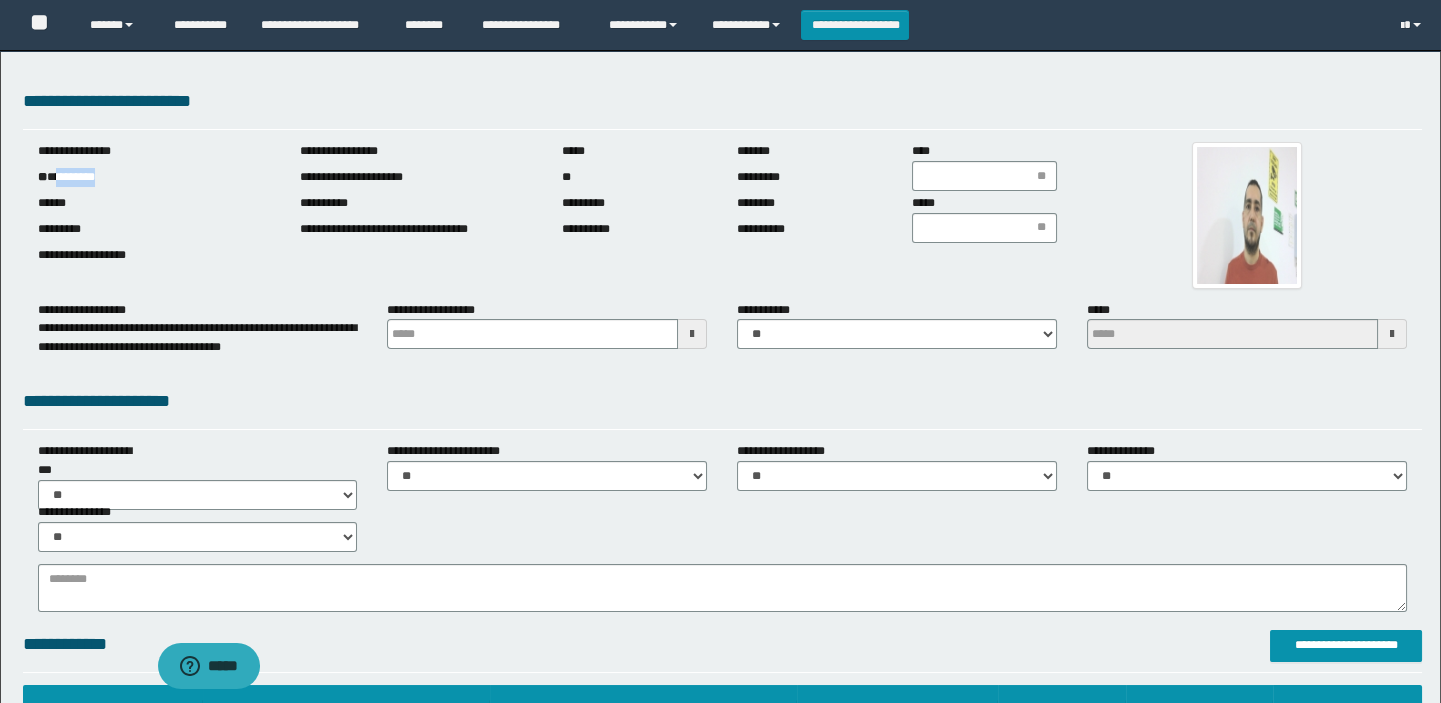 scroll, scrollTop: 0, scrollLeft: 0, axis: both 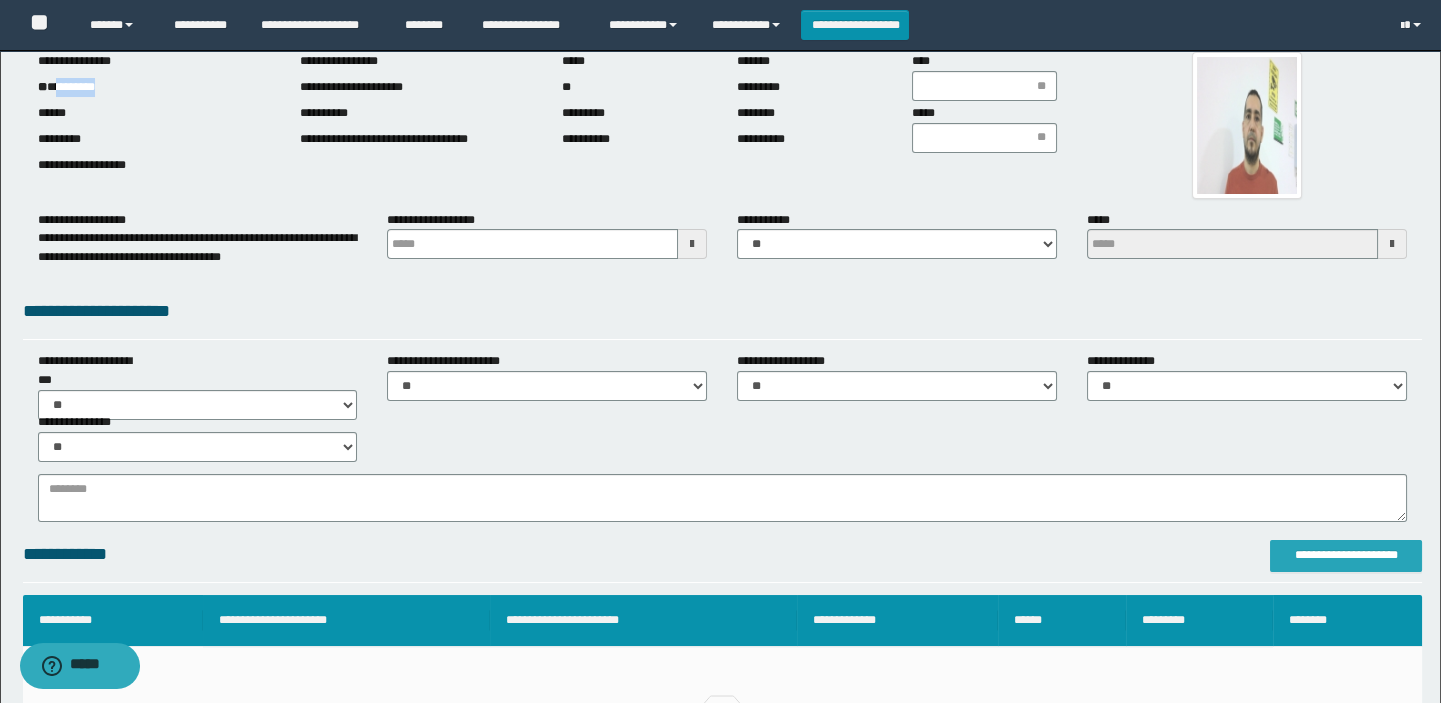 click on "**********" at bounding box center [1346, 555] 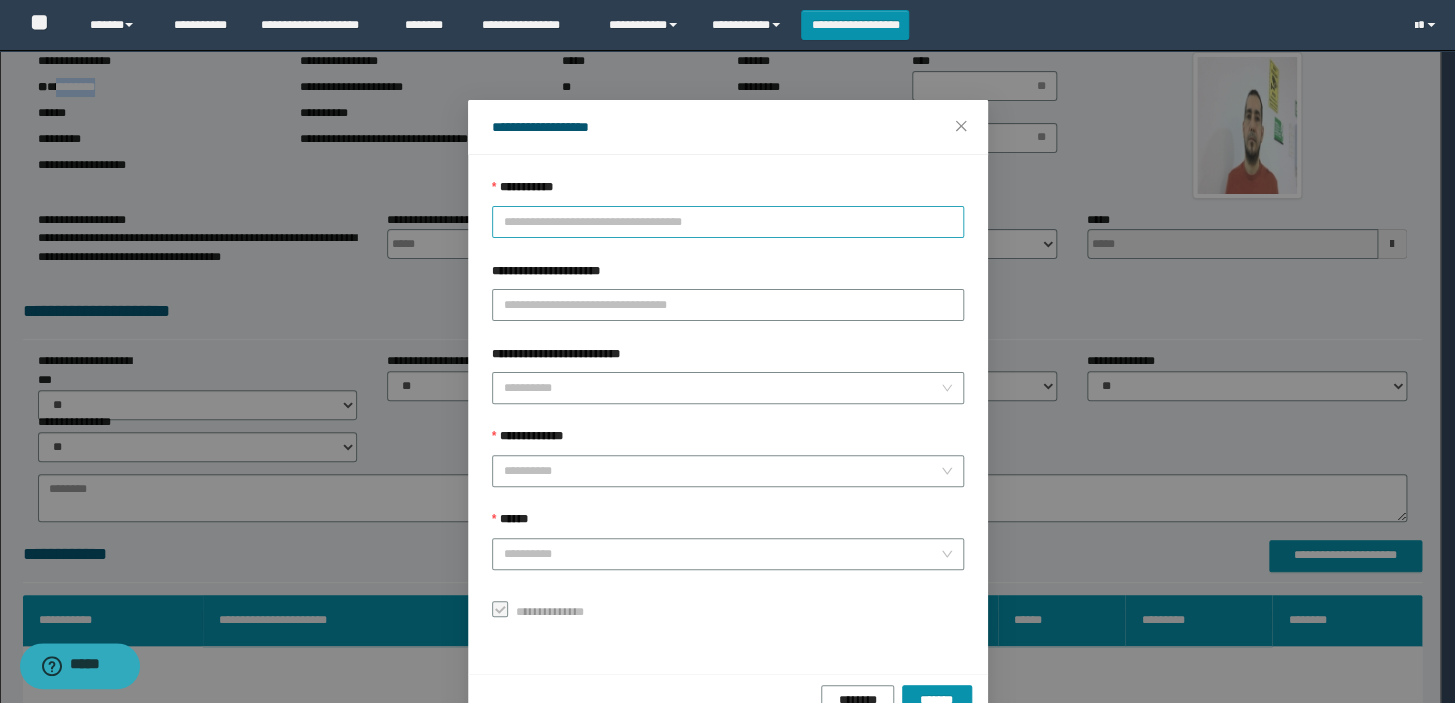 click on "**********" at bounding box center (728, 222) 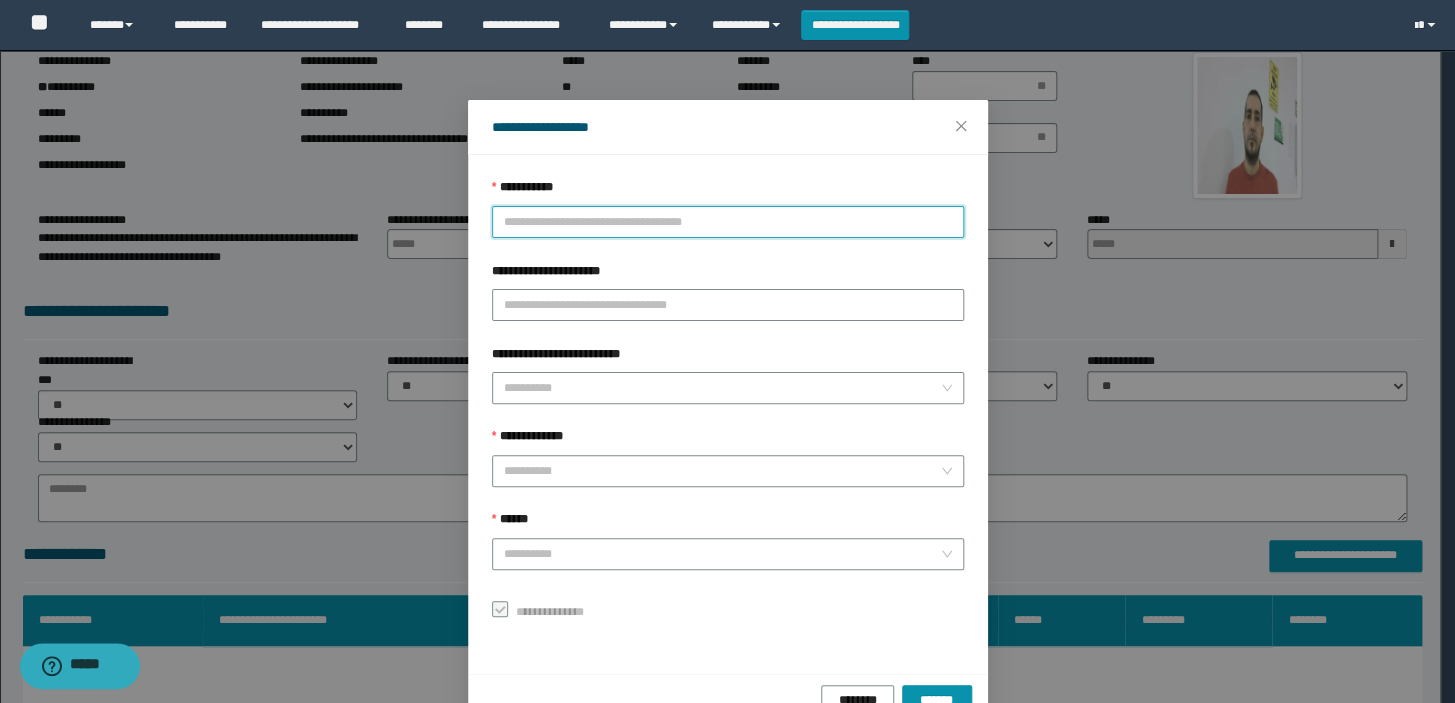 click on "**********" at bounding box center (728, 222) 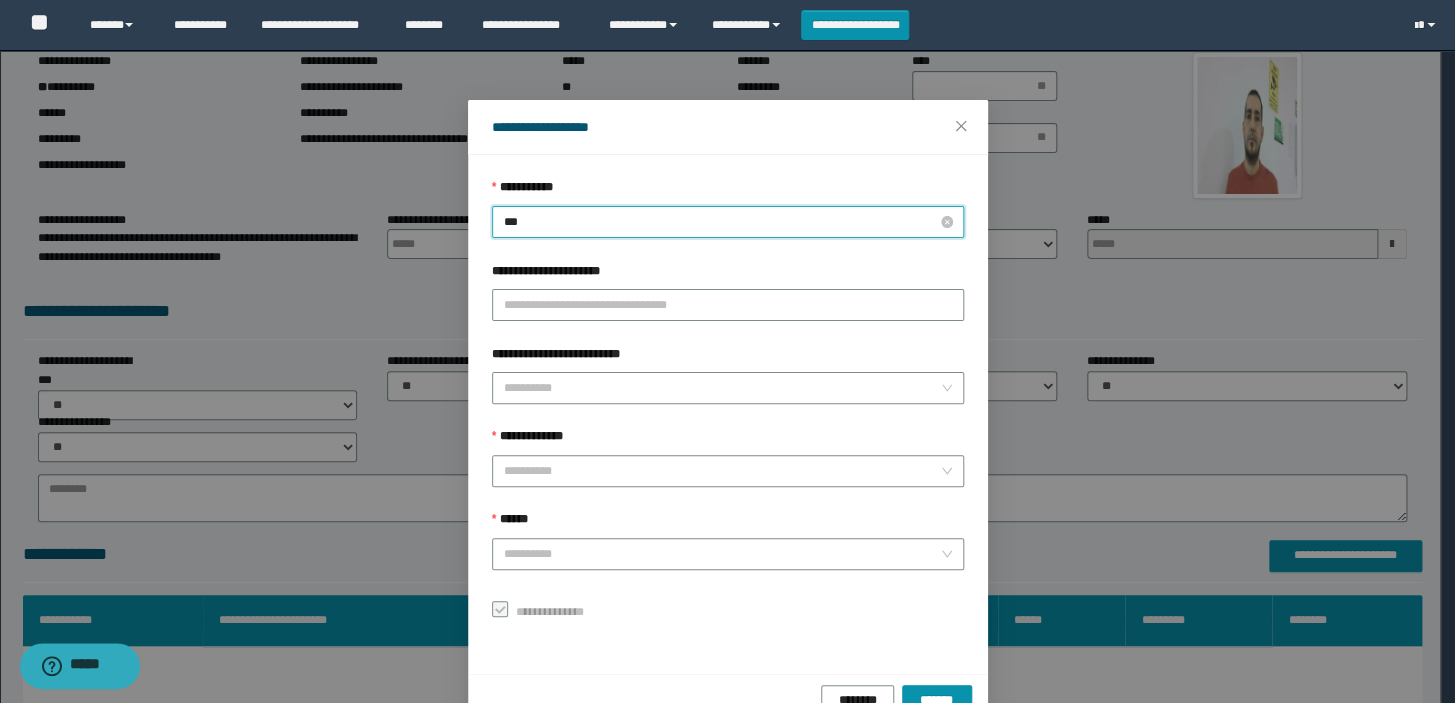 type on "****" 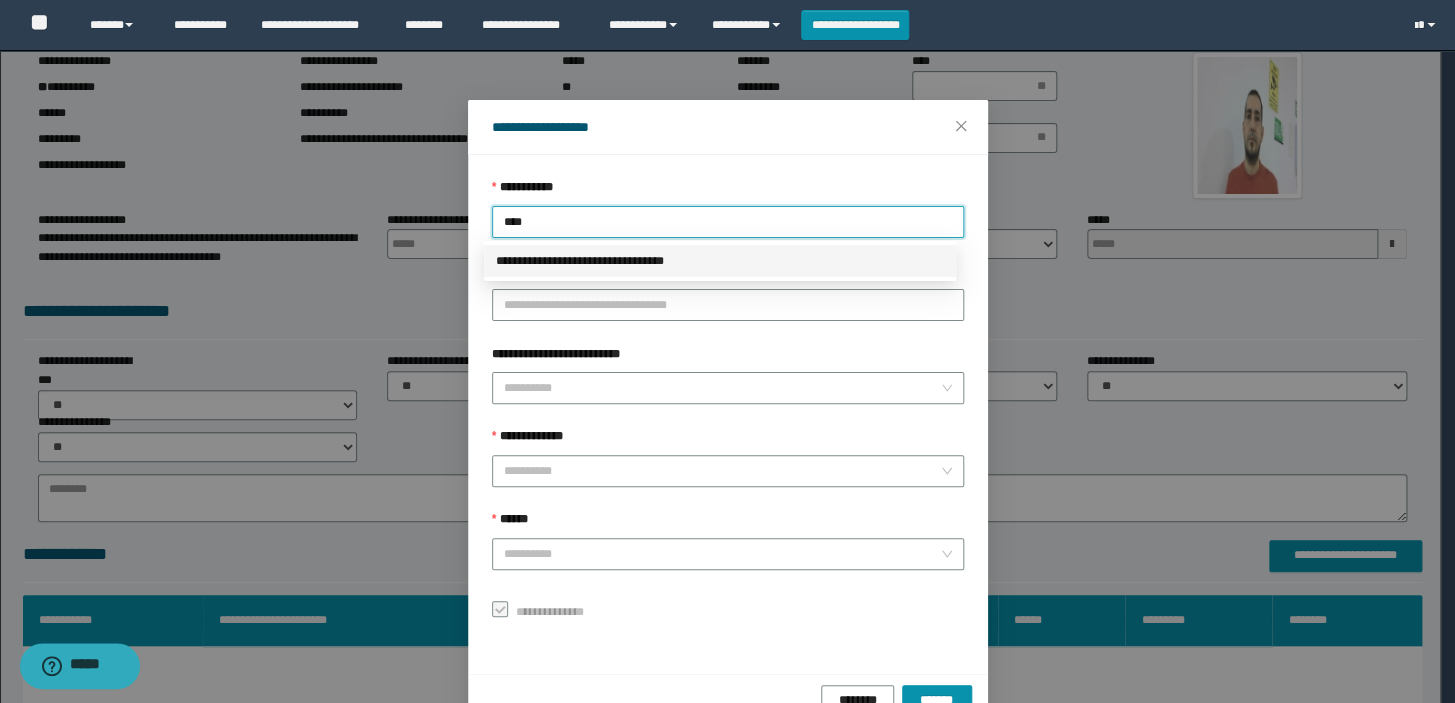 click on "**********" at bounding box center [720, 261] 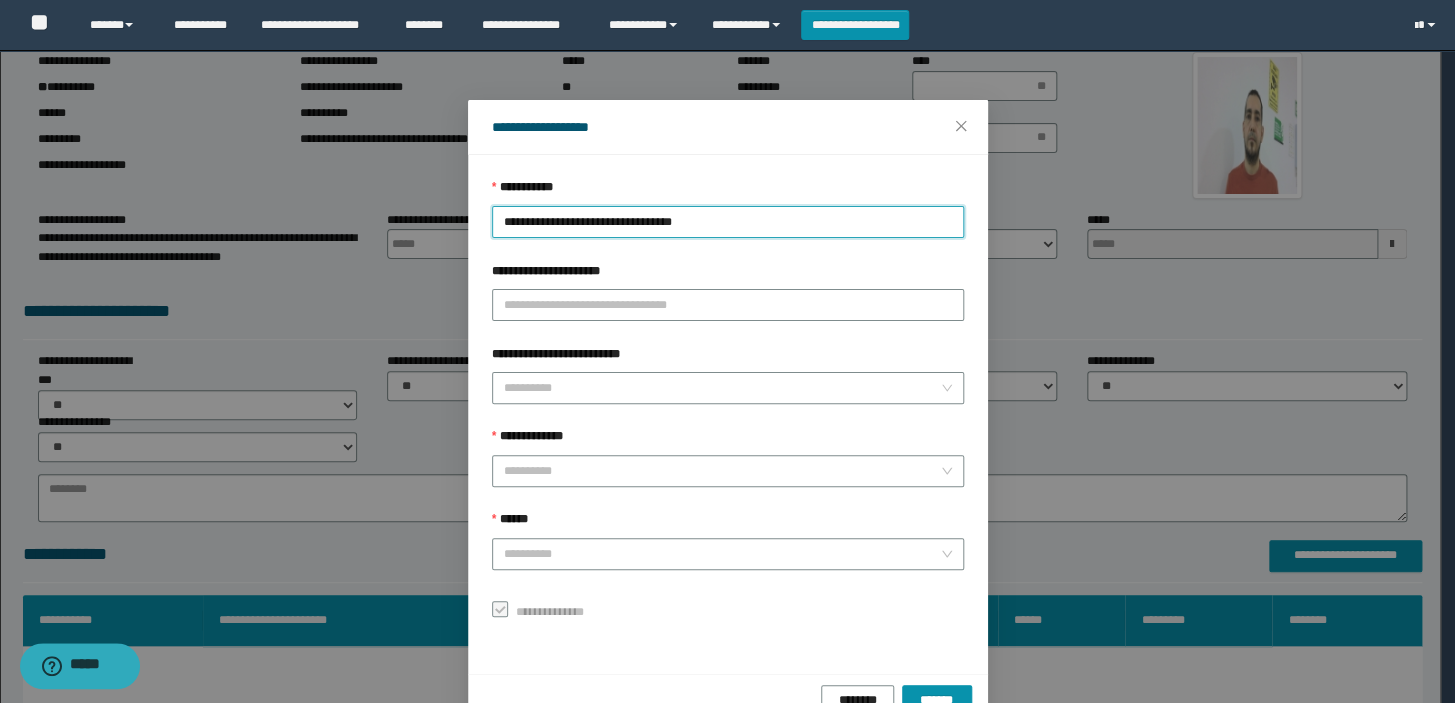 click on "**********" at bounding box center [728, 441] 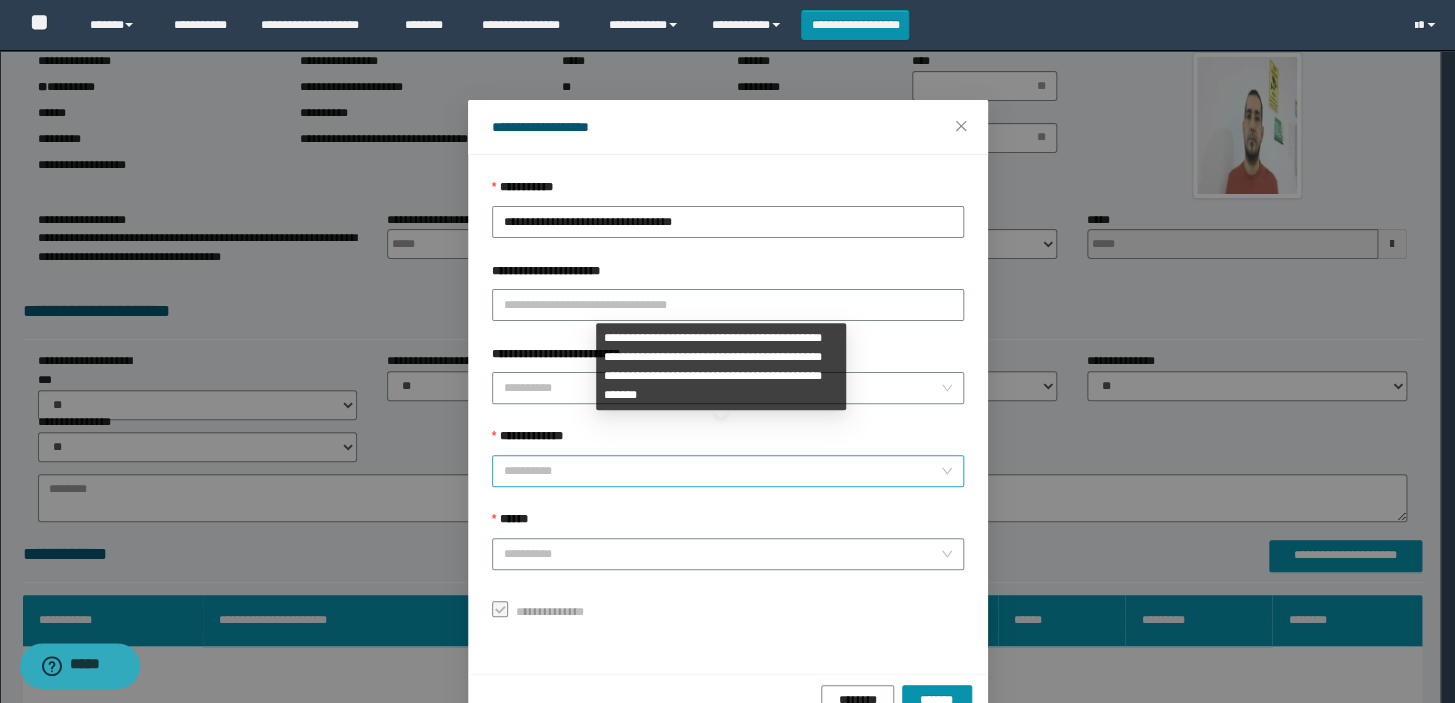 click on "**********" at bounding box center [722, 471] 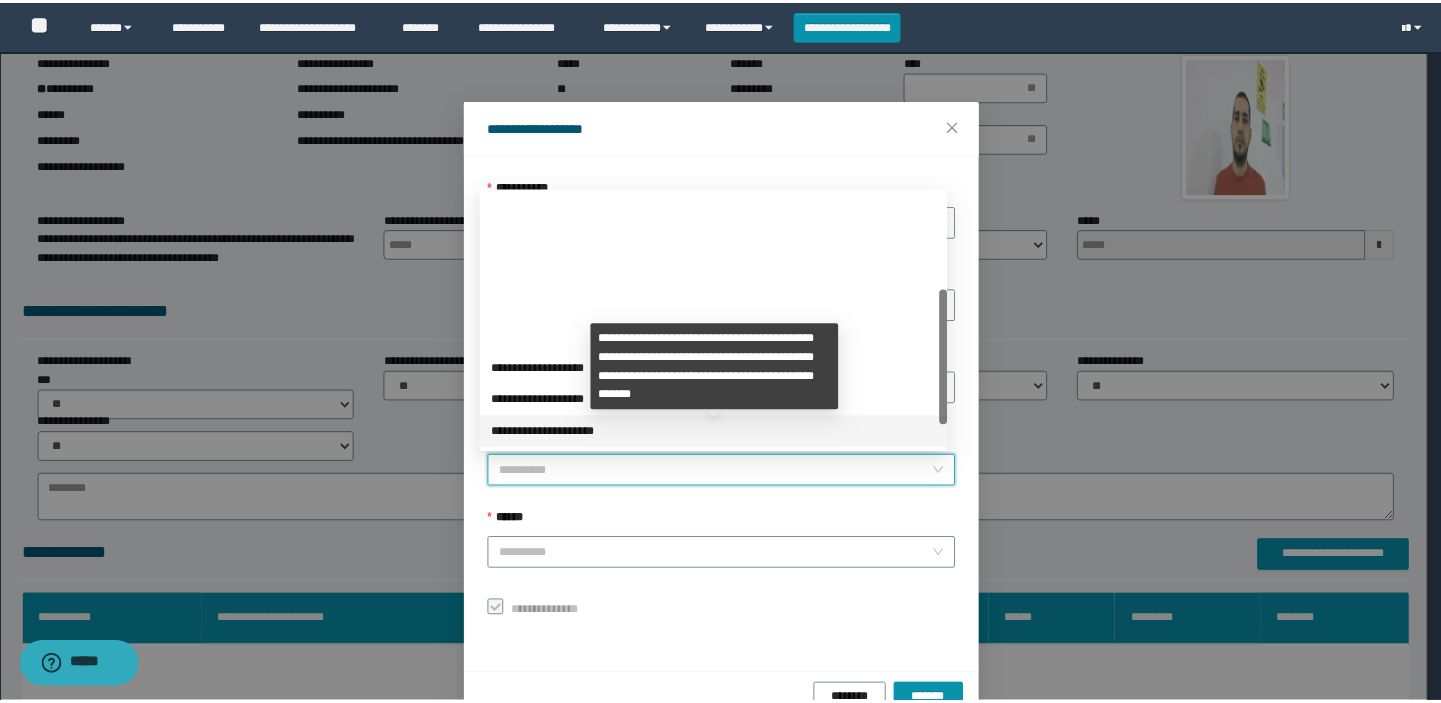 scroll, scrollTop: 223, scrollLeft: 0, axis: vertical 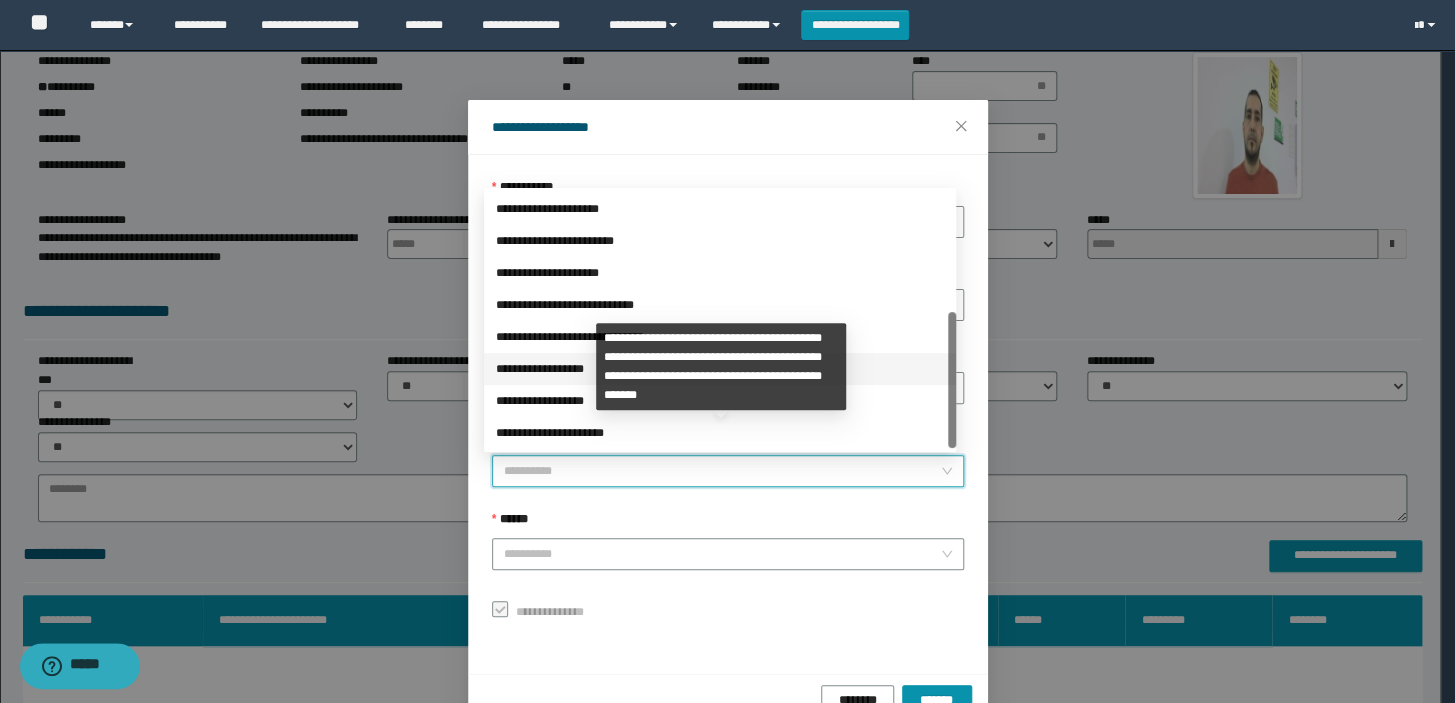 click on "**********" at bounding box center [720, 369] 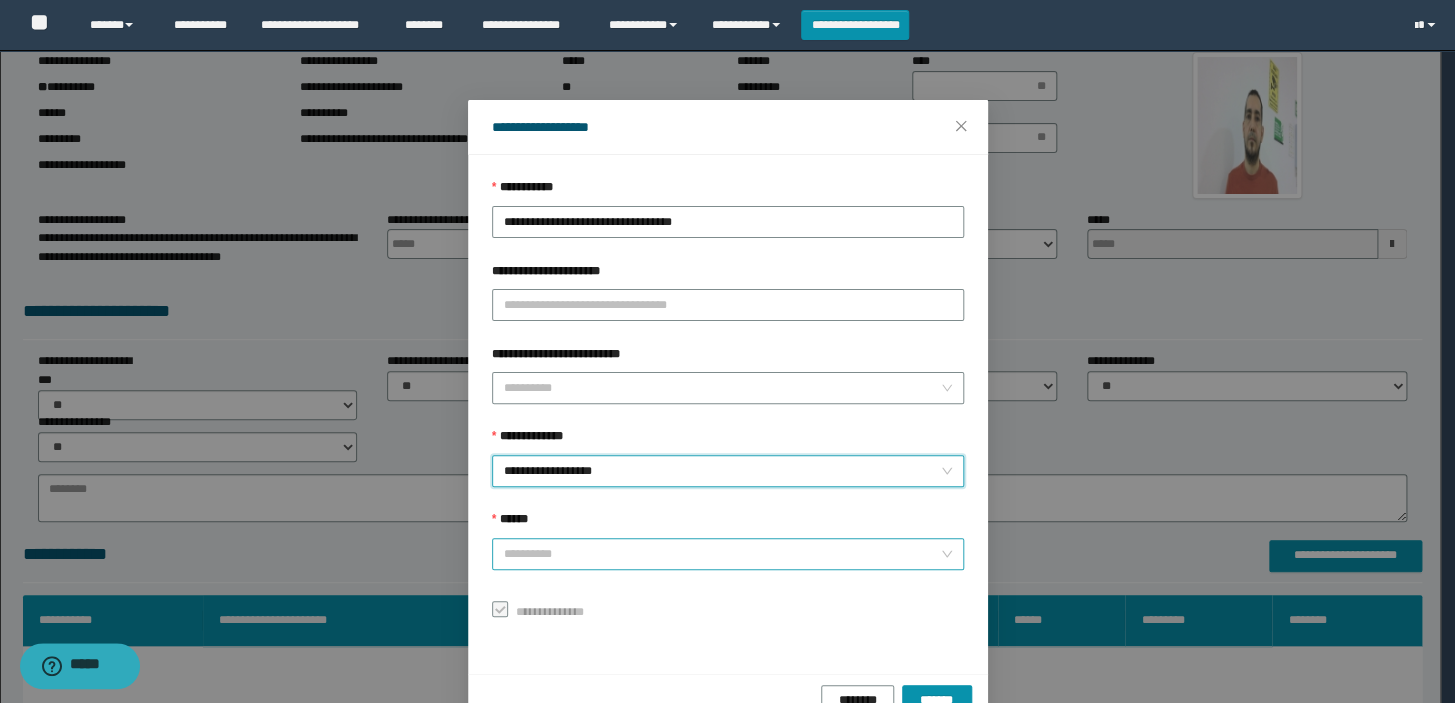 click on "******" at bounding box center (722, 554) 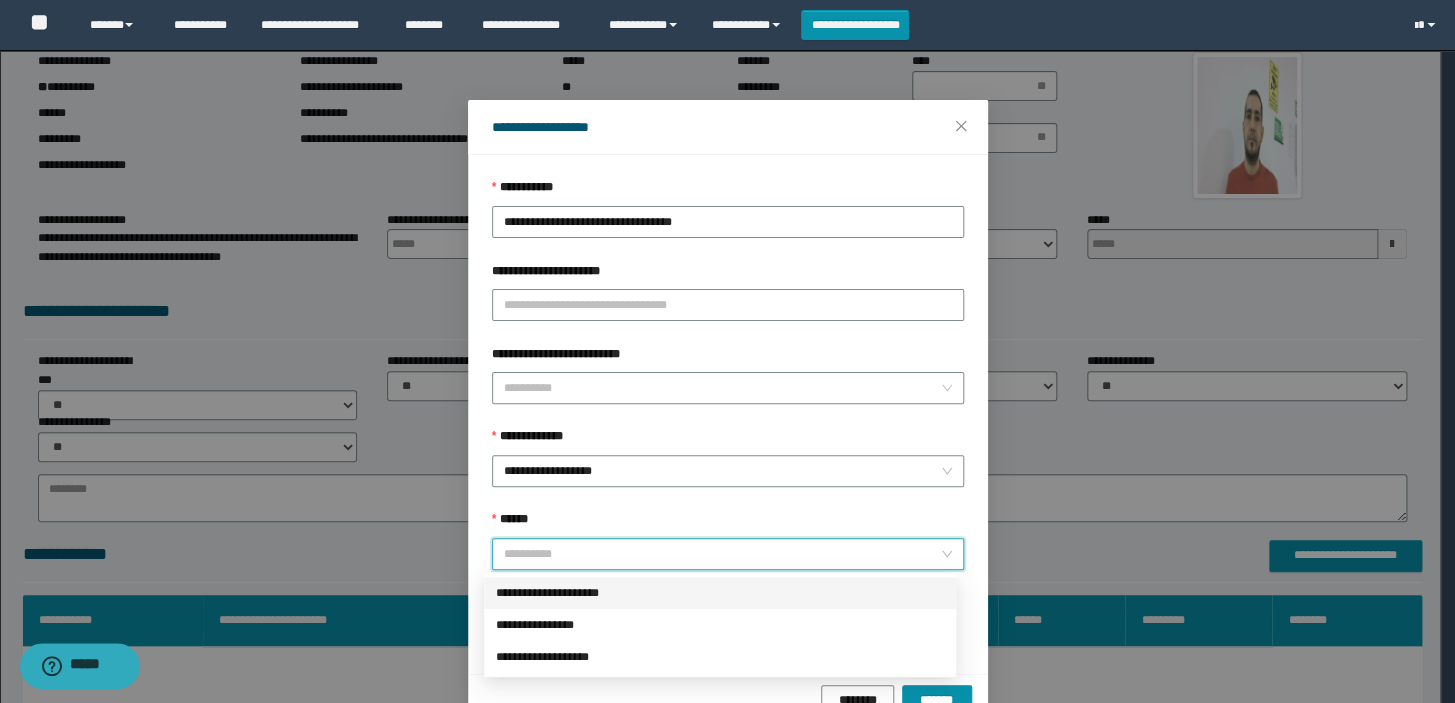 click on "**********" at bounding box center (720, 593) 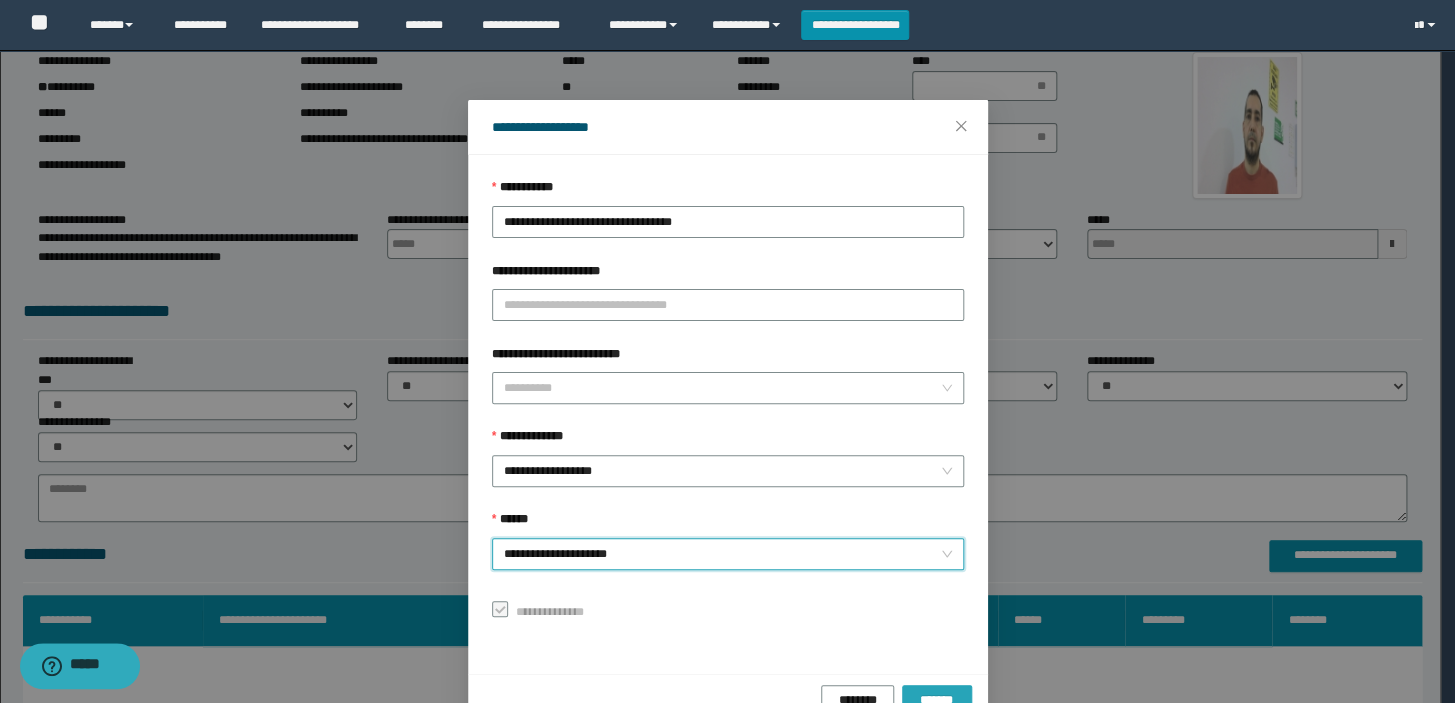 click on "*******" at bounding box center [937, 699] 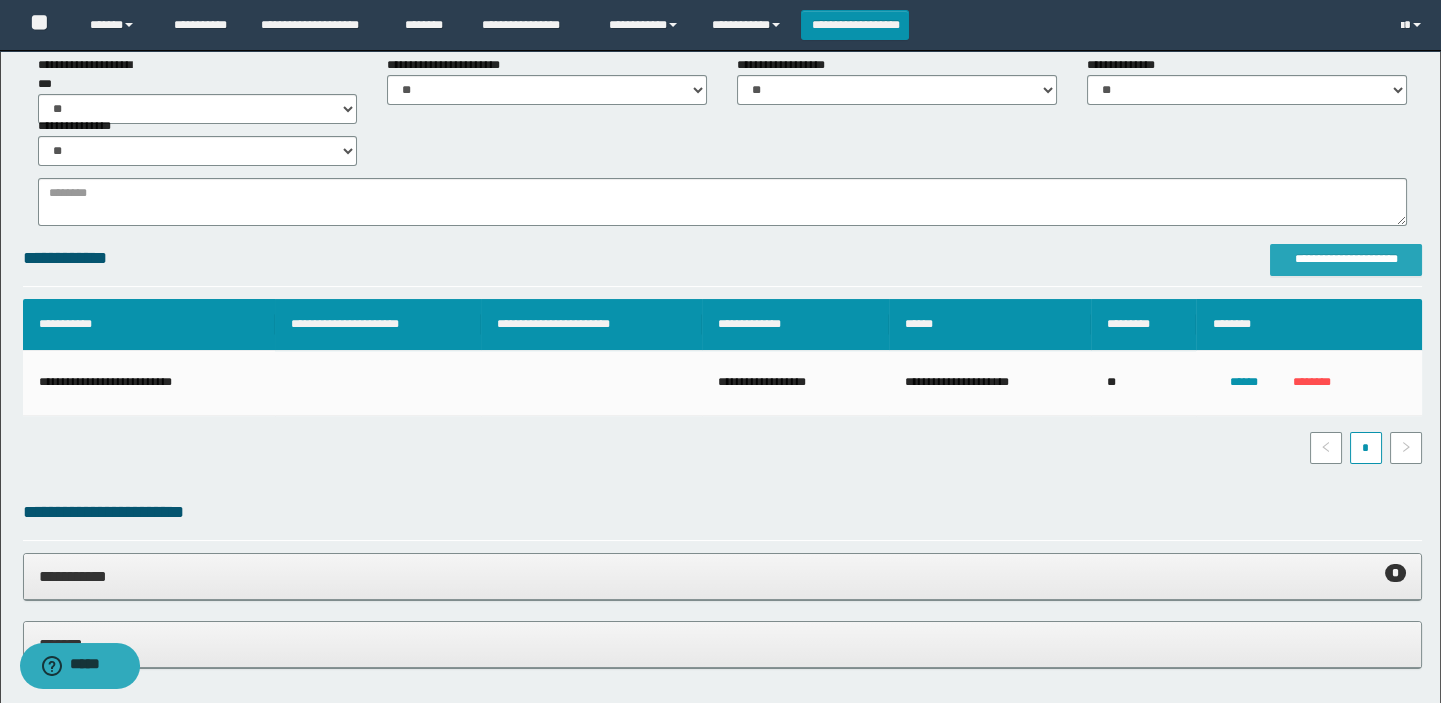 scroll, scrollTop: 545, scrollLeft: 0, axis: vertical 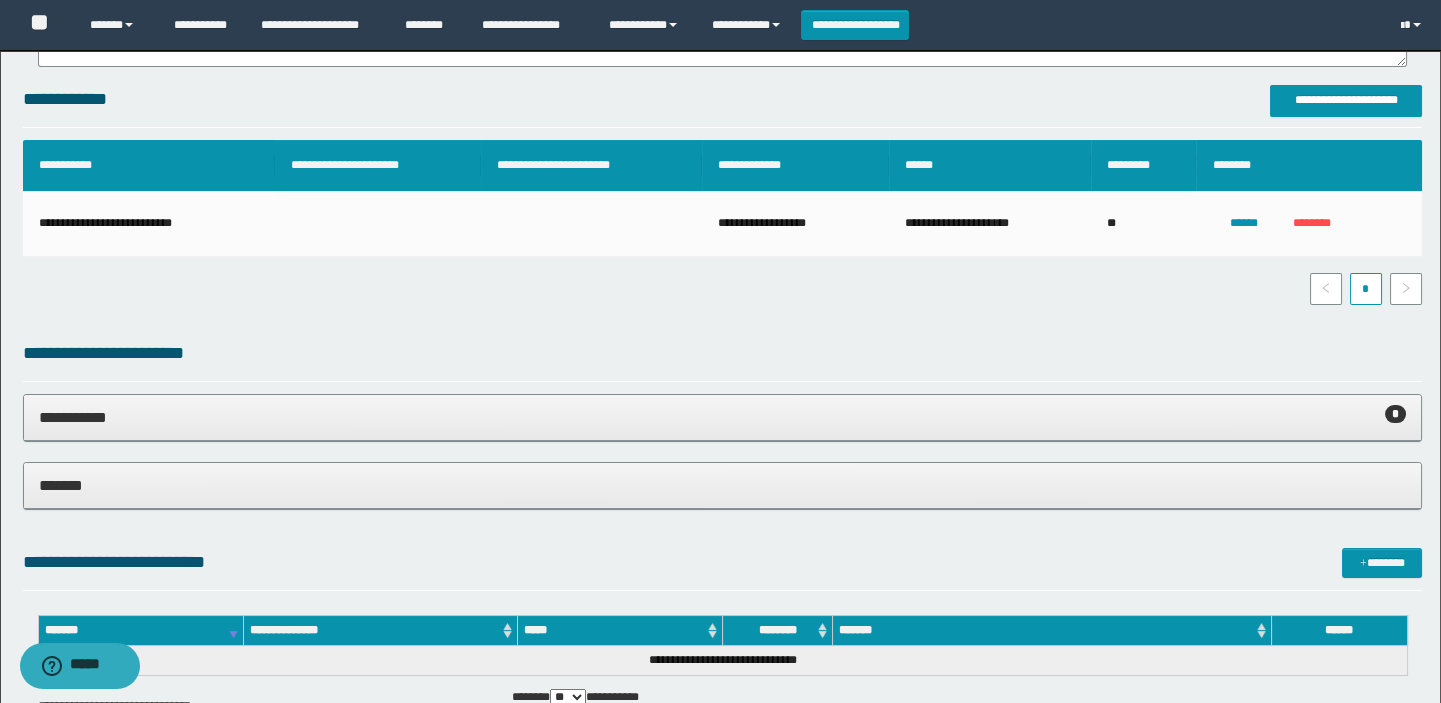 click on "**********" at bounding box center [723, 417] 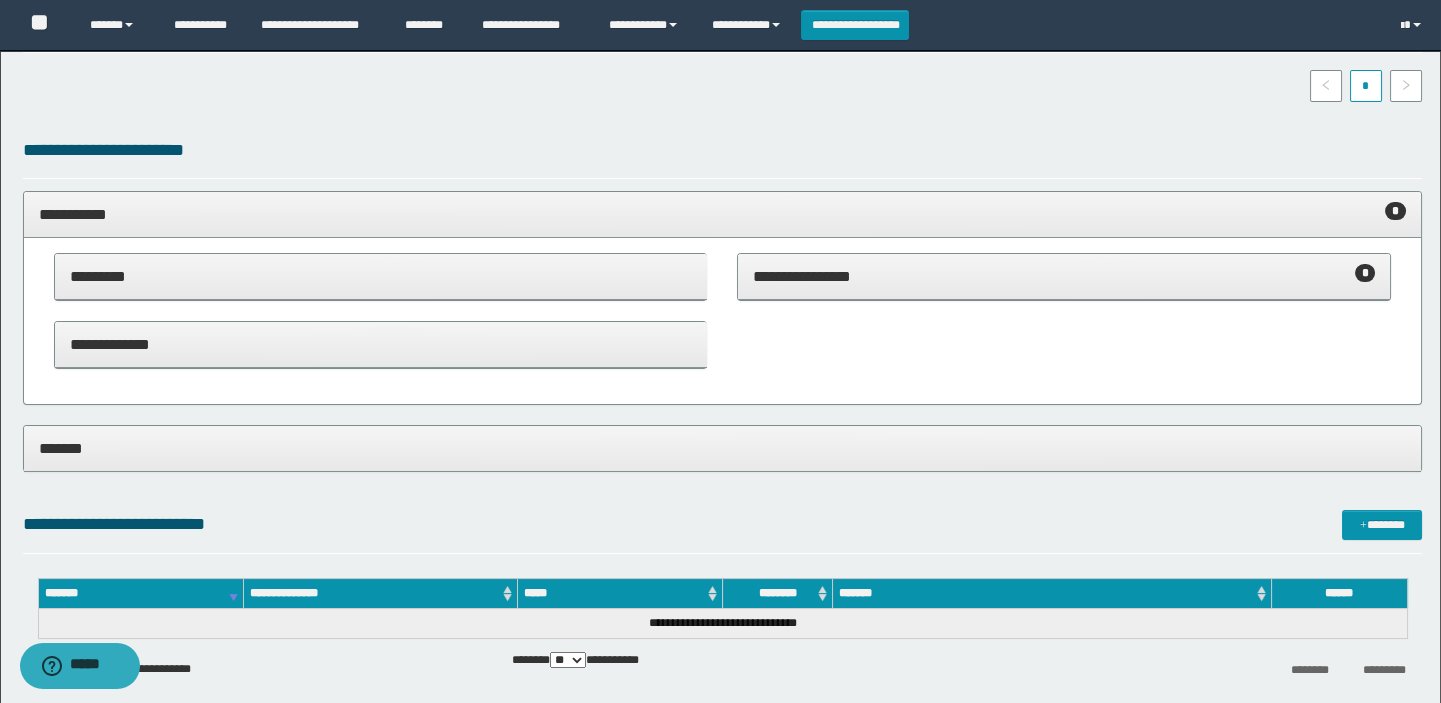 scroll, scrollTop: 909, scrollLeft: 0, axis: vertical 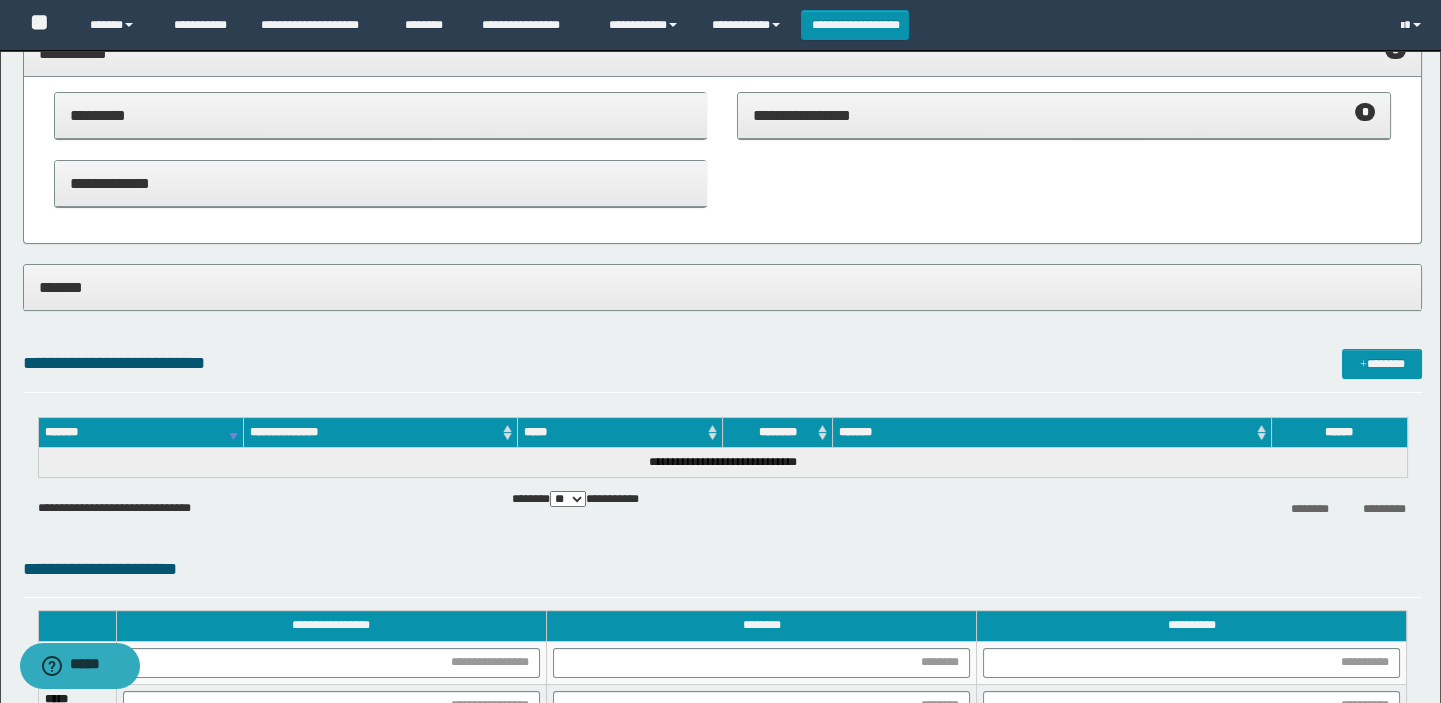 click on "**********" at bounding box center (1064, 115) 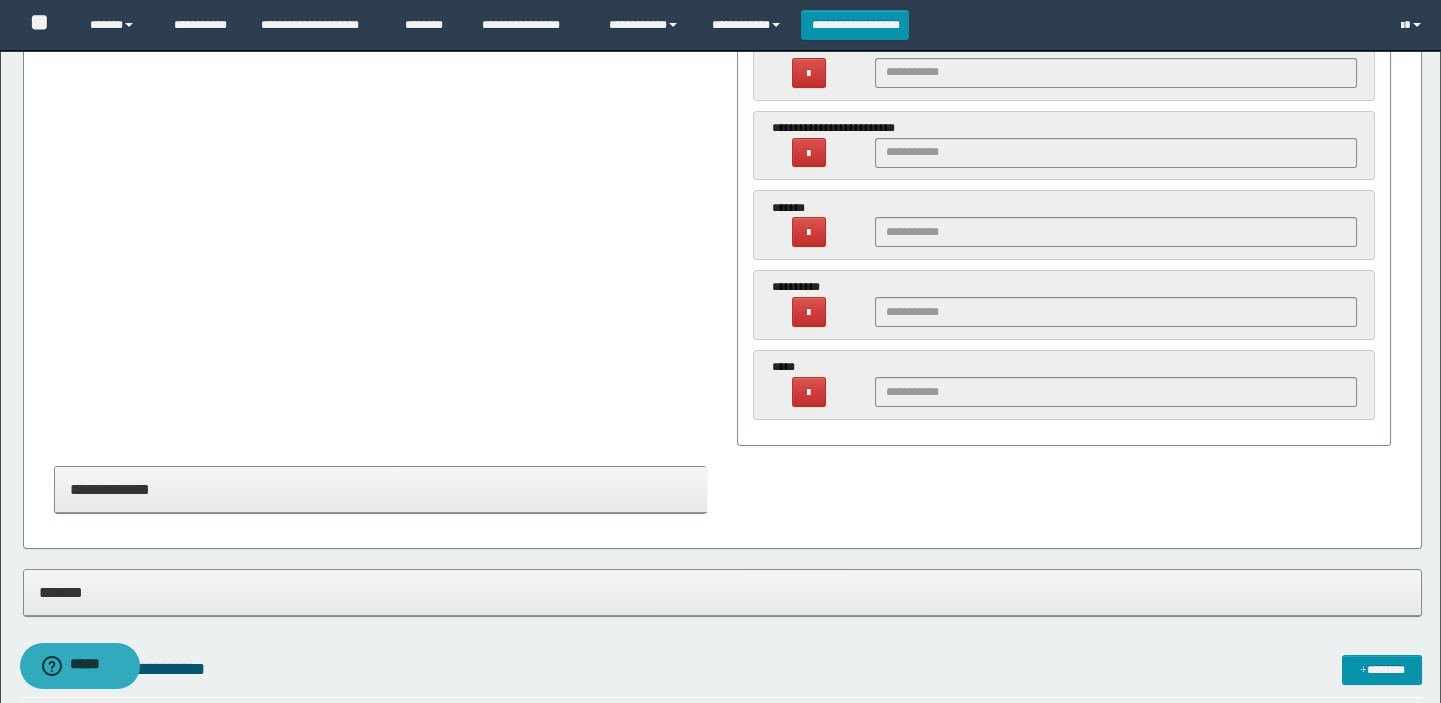 scroll, scrollTop: 818, scrollLeft: 0, axis: vertical 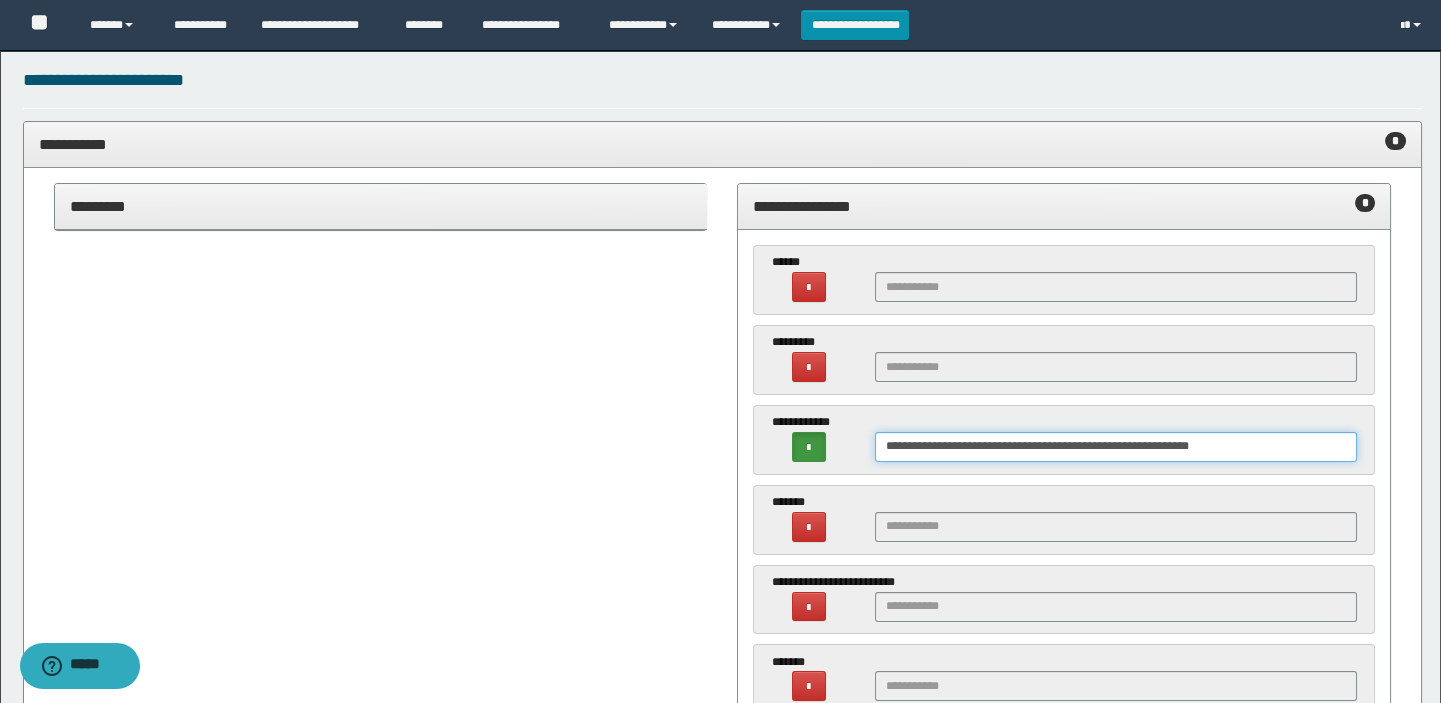 click on "**********" at bounding box center (1116, 447) 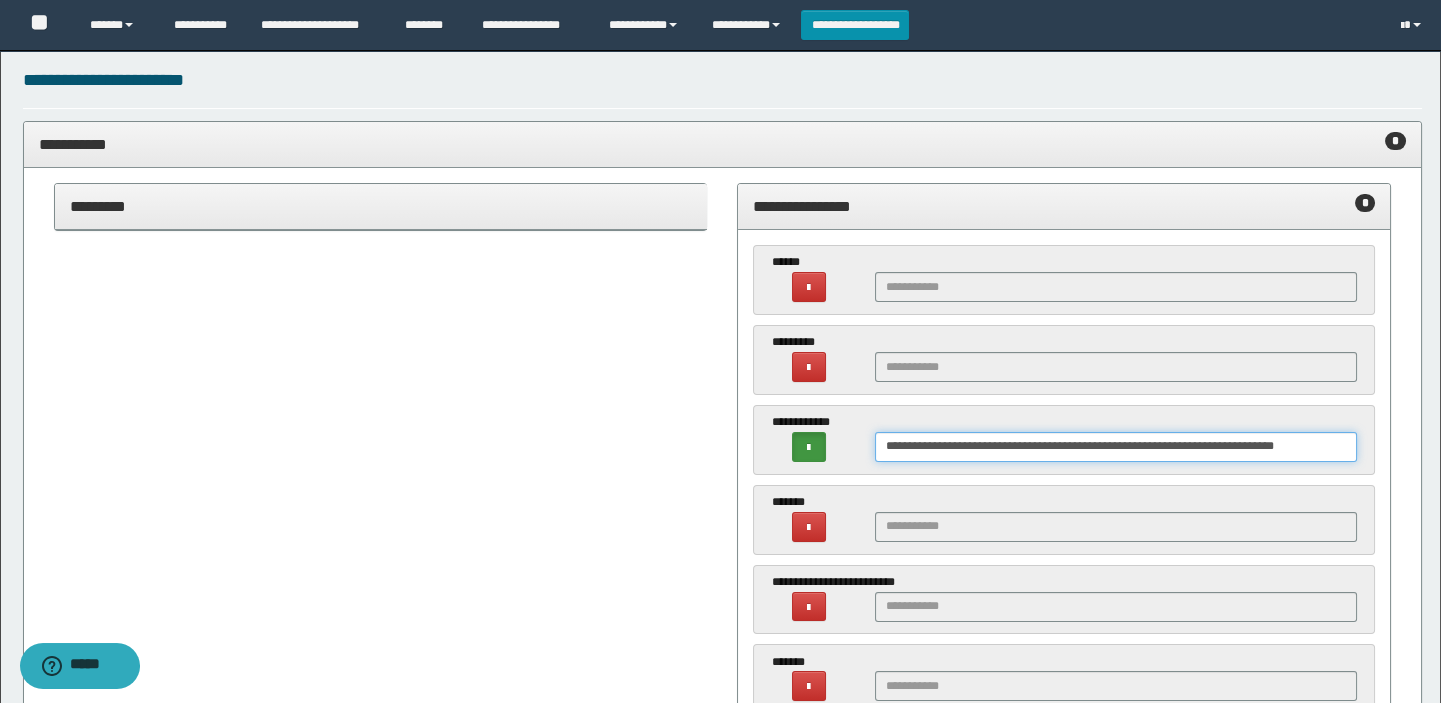 scroll, scrollTop: 0, scrollLeft: 55, axis: horizontal 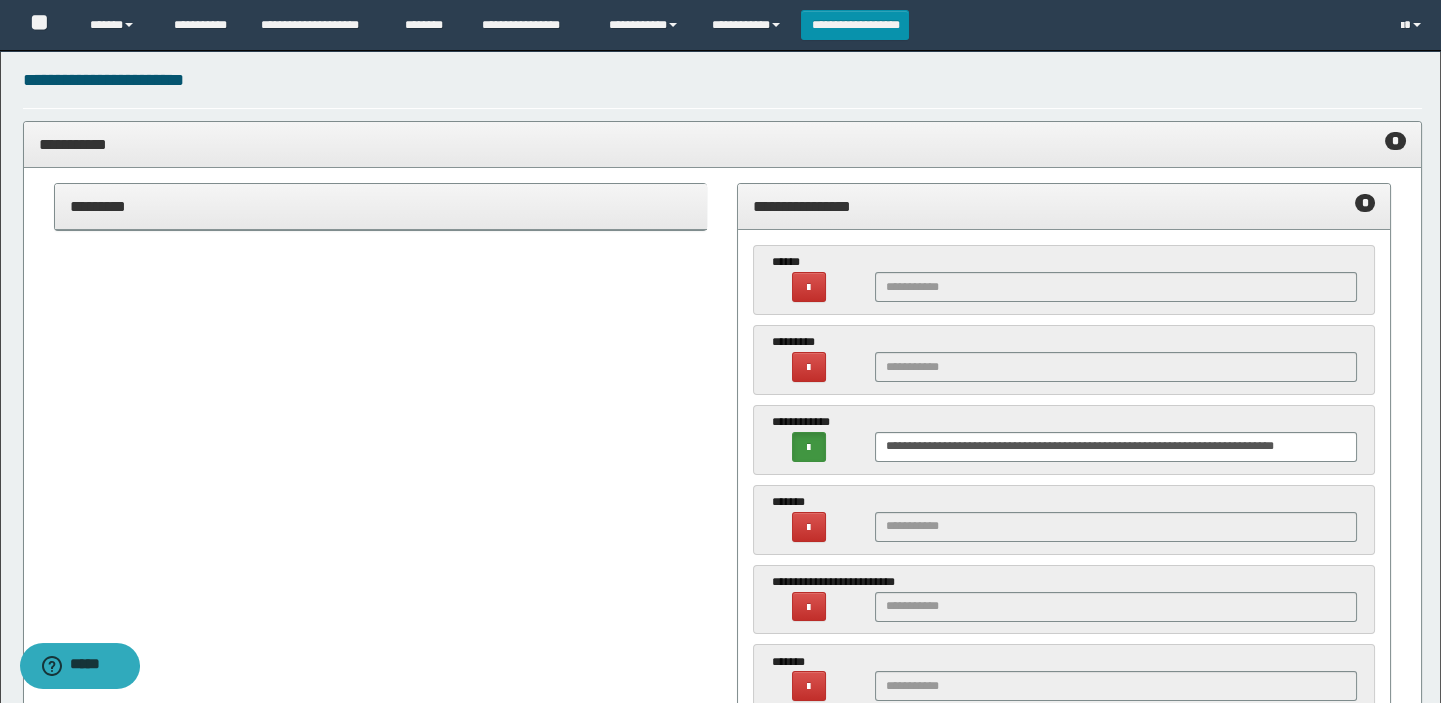 click on "**********" at bounding box center (723, 585) 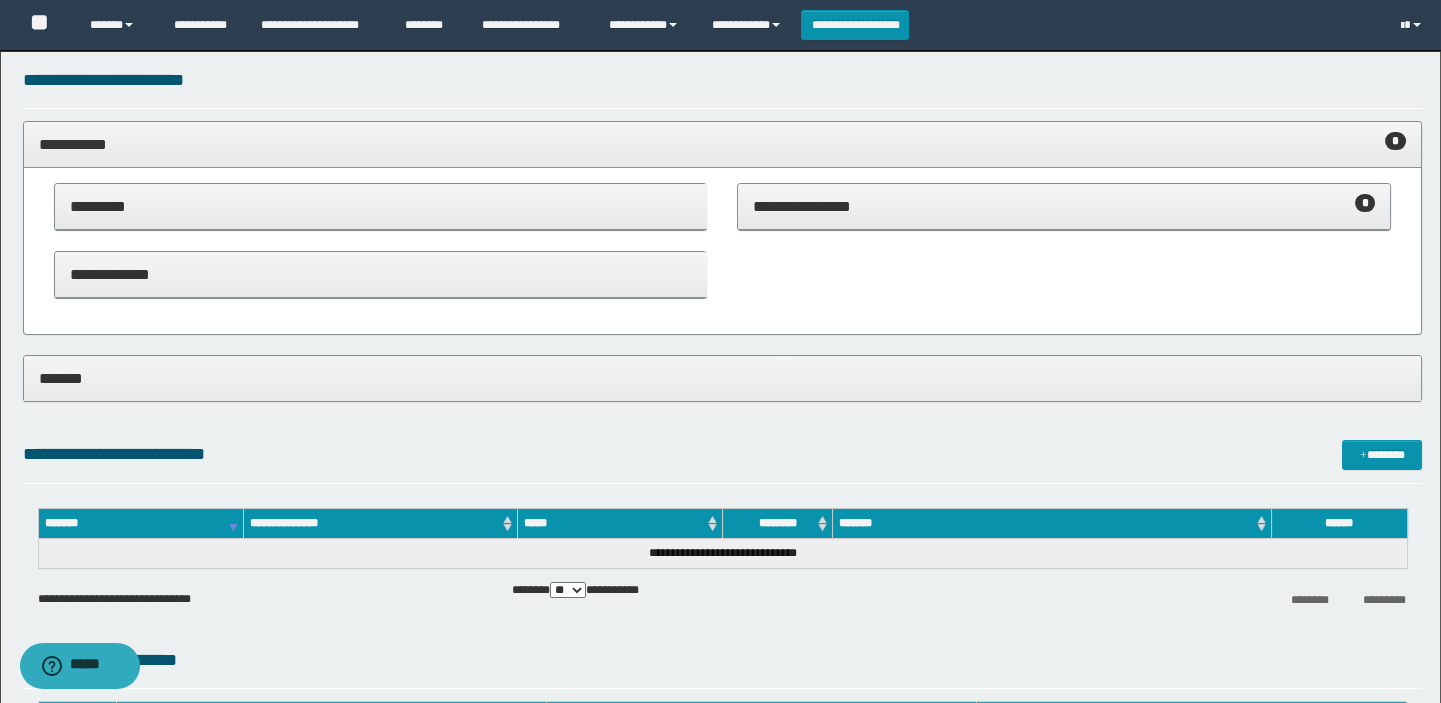 scroll, scrollTop: 909, scrollLeft: 0, axis: vertical 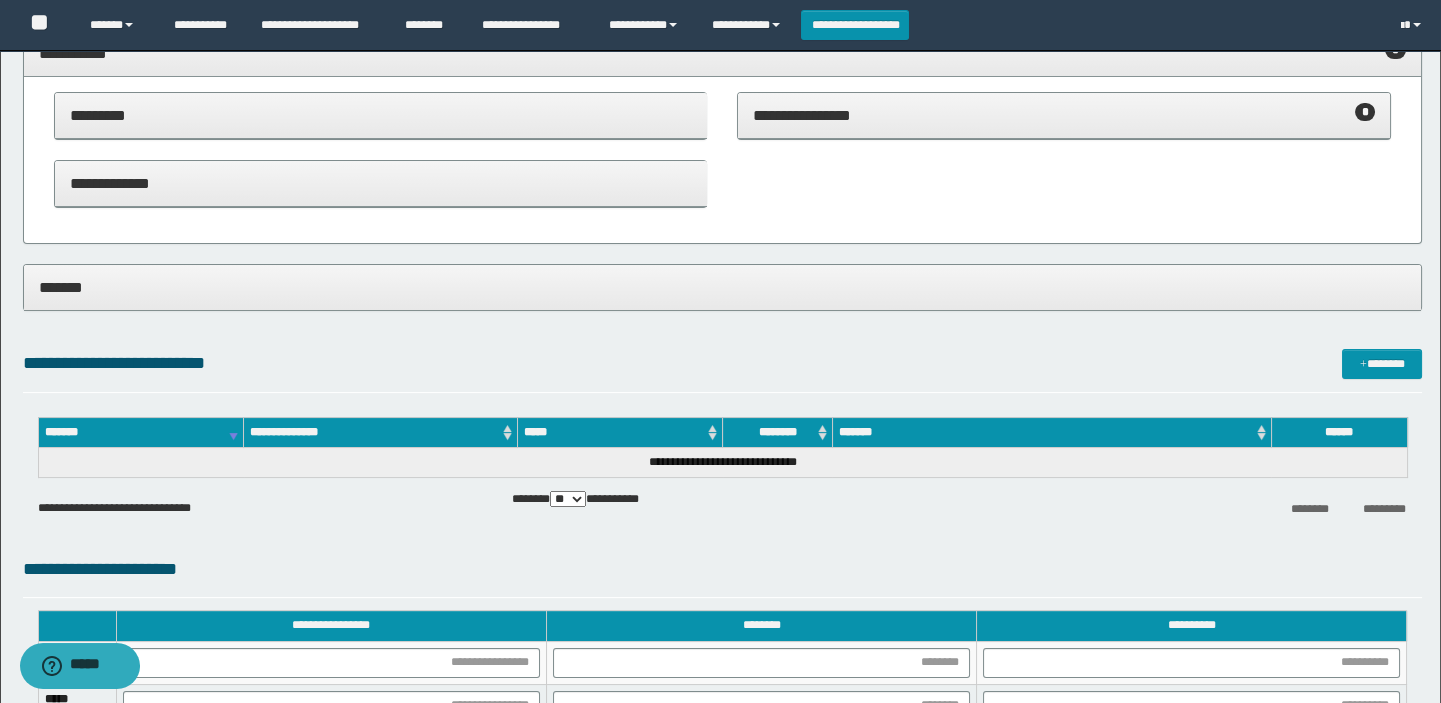 click on "*******" at bounding box center [723, 287] 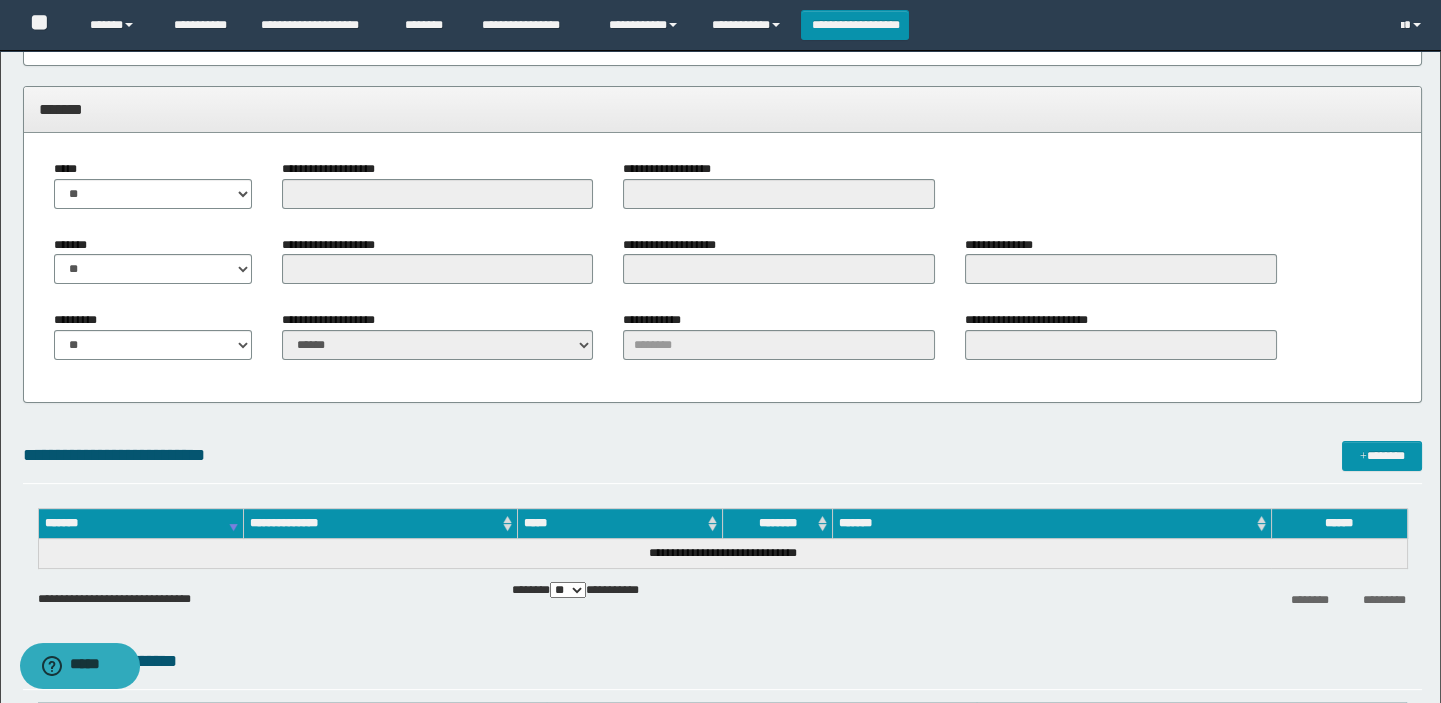 scroll, scrollTop: 1090, scrollLeft: 0, axis: vertical 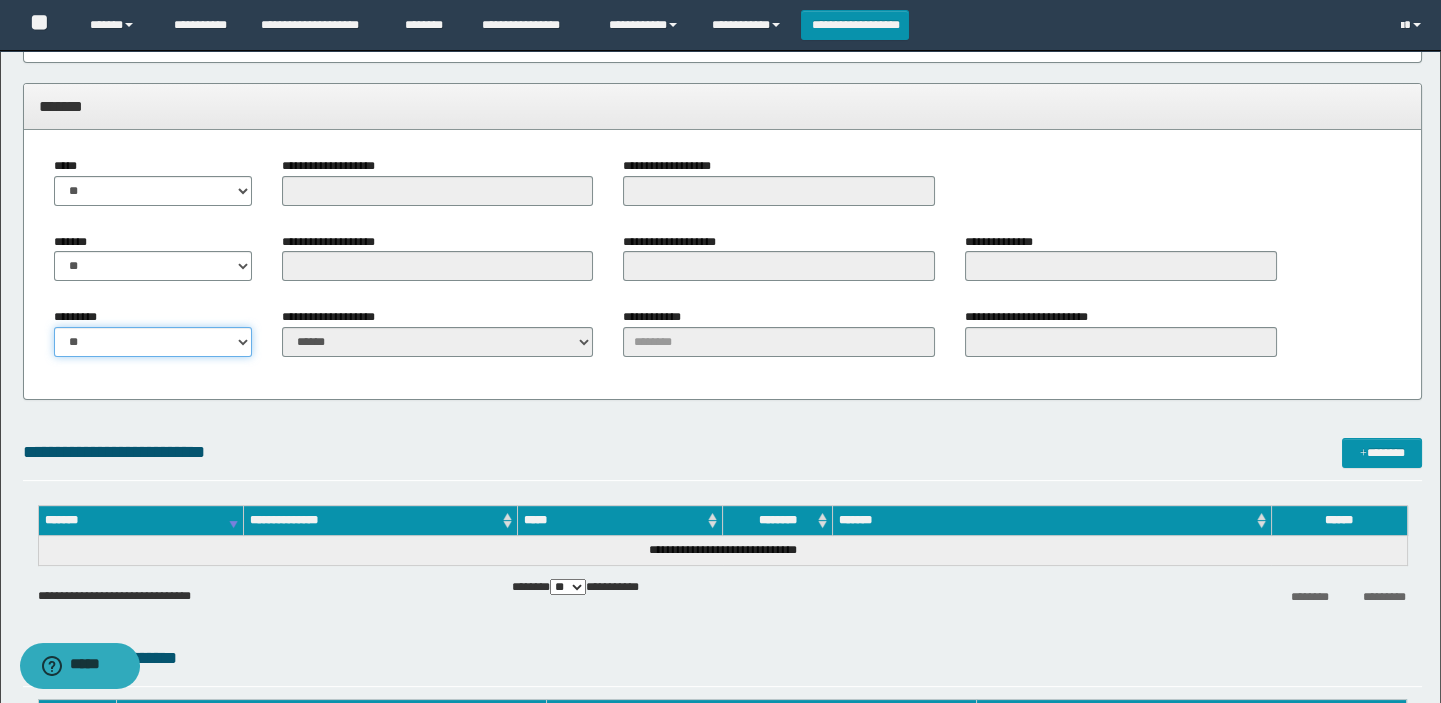 click on "**
**" at bounding box center (153, 342) 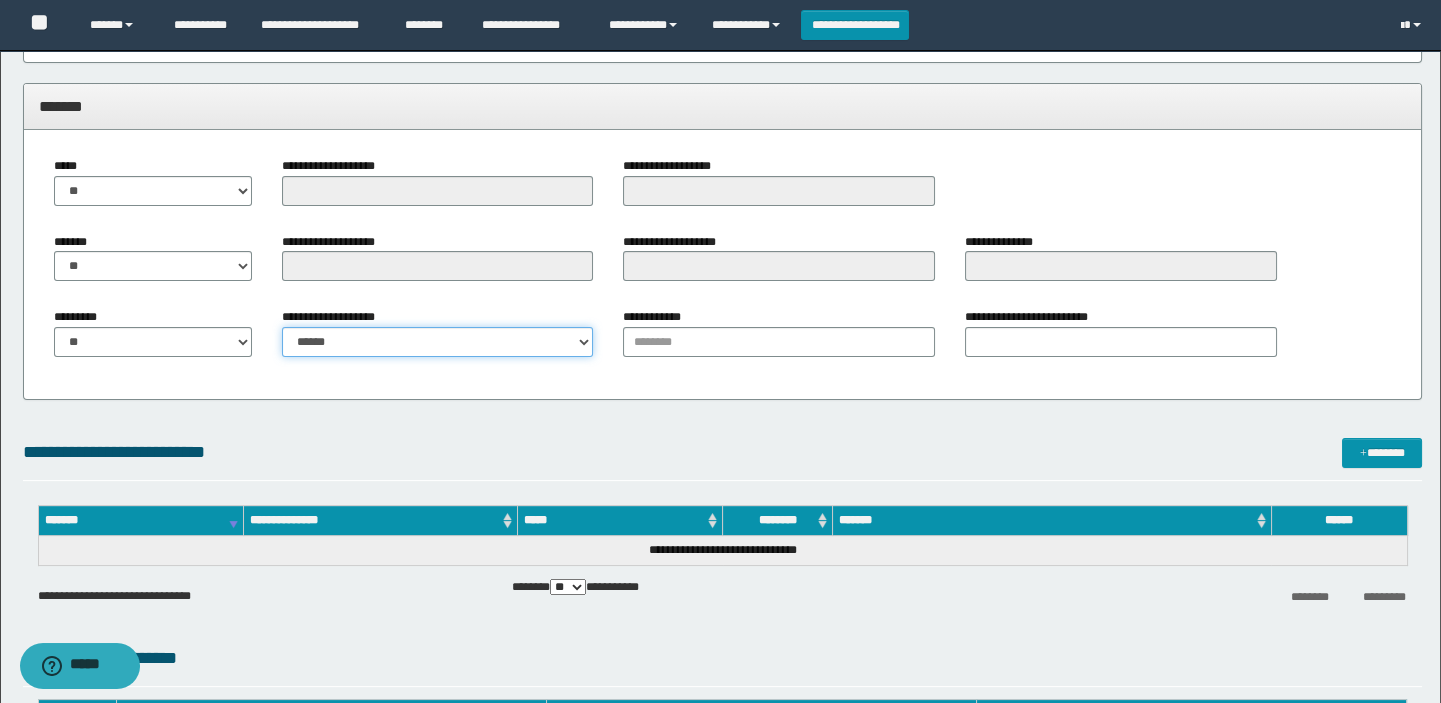 click on "**********" at bounding box center [438, 342] 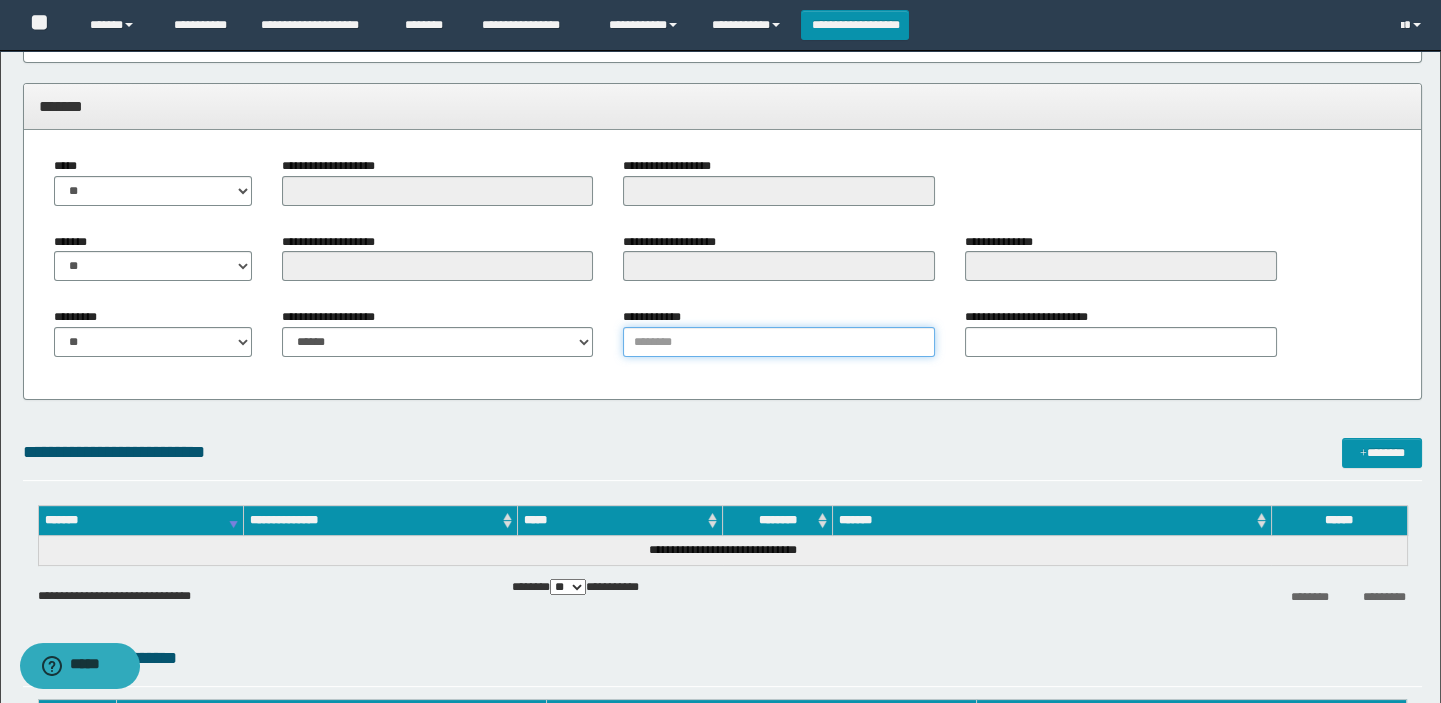 click on "**********" at bounding box center [779, 342] 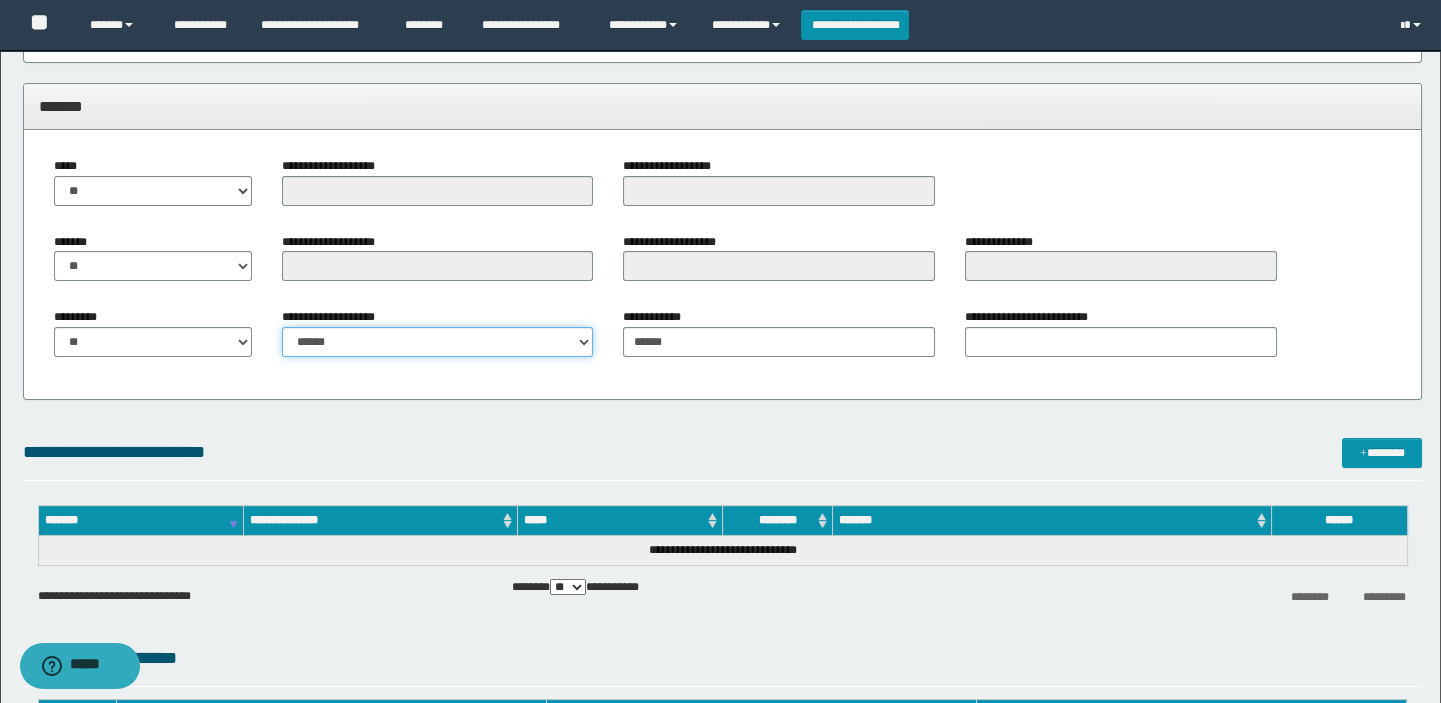 click on "**********" at bounding box center (438, 342) 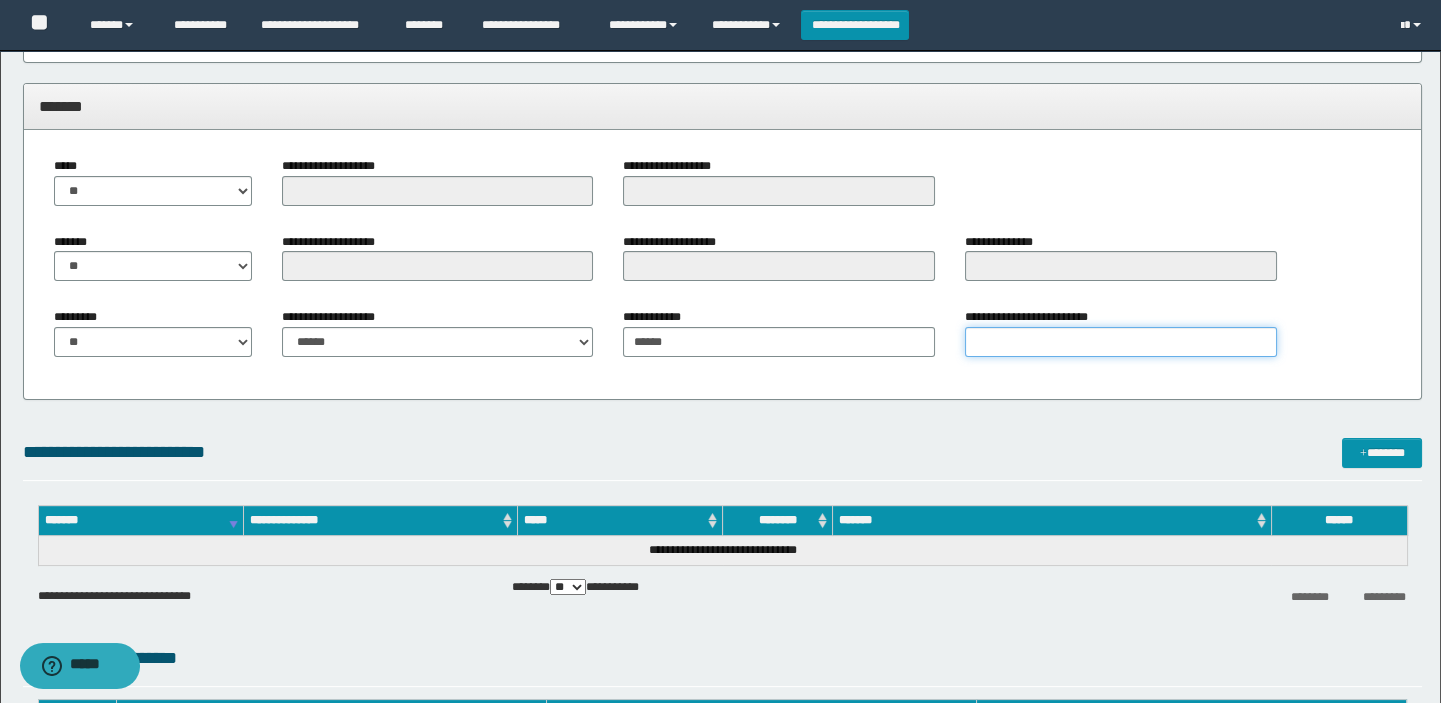 drag, startPoint x: 1006, startPoint y: 343, endPoint x: 856, endPoint y: 340, distance: 150.03 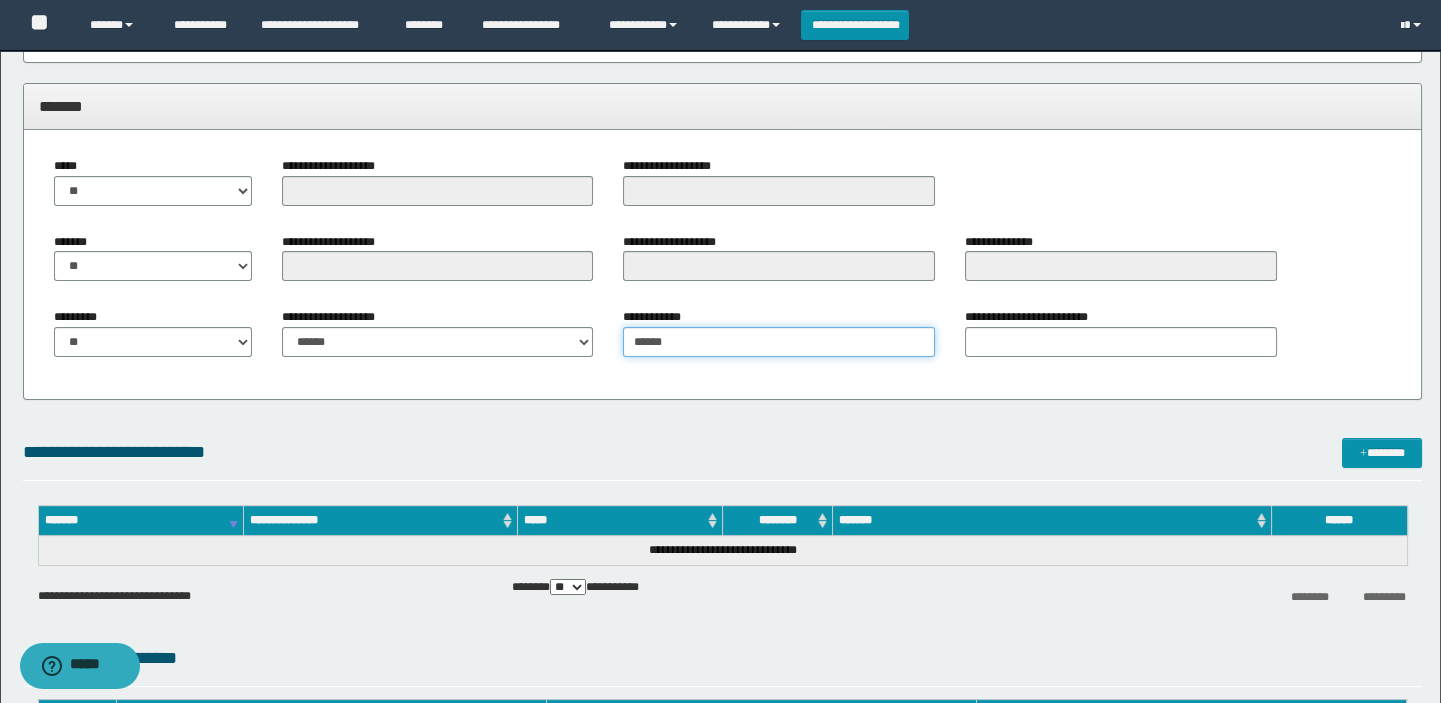 click on "******" at bounding box center [779, 342] 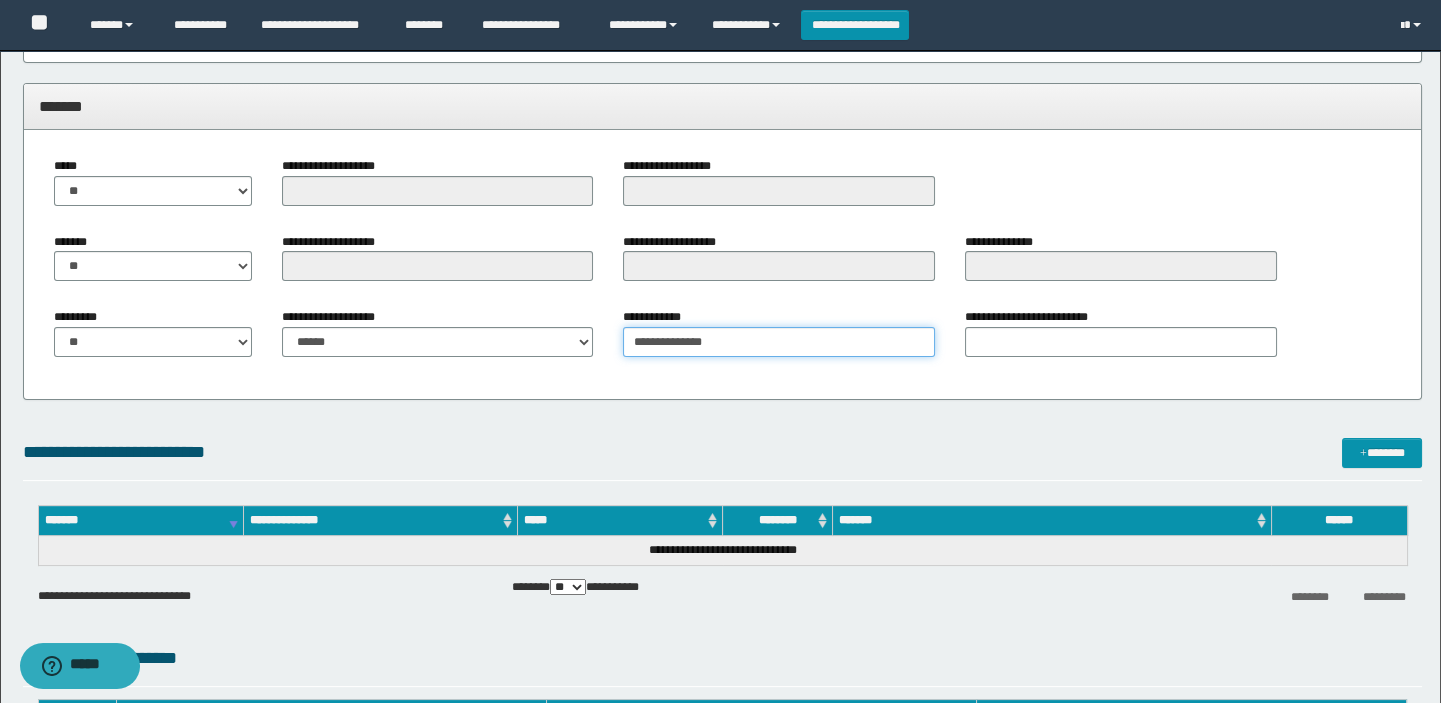 type on "**********" 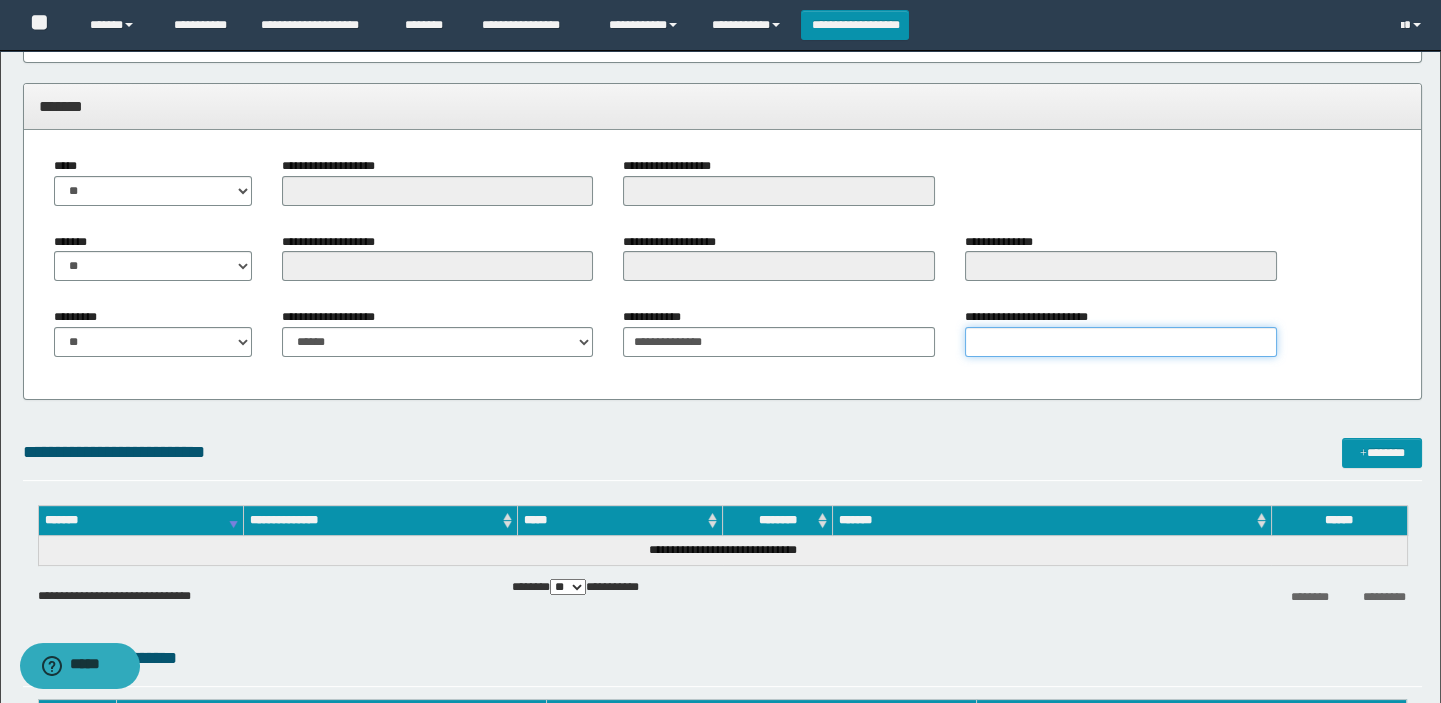 click on "**********" at bounding box center [1121, 342] 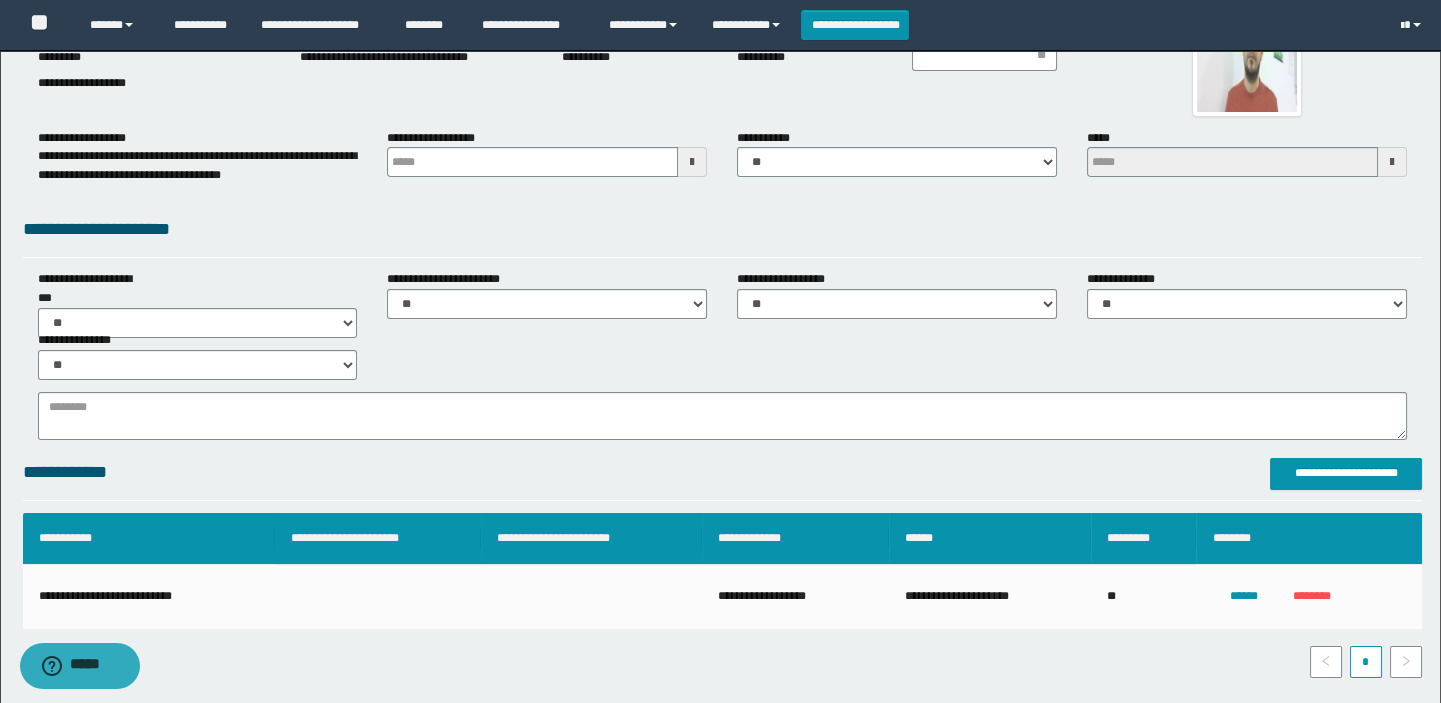 scroll, scrollTop: 0, scrollLeft: 0, axis: both 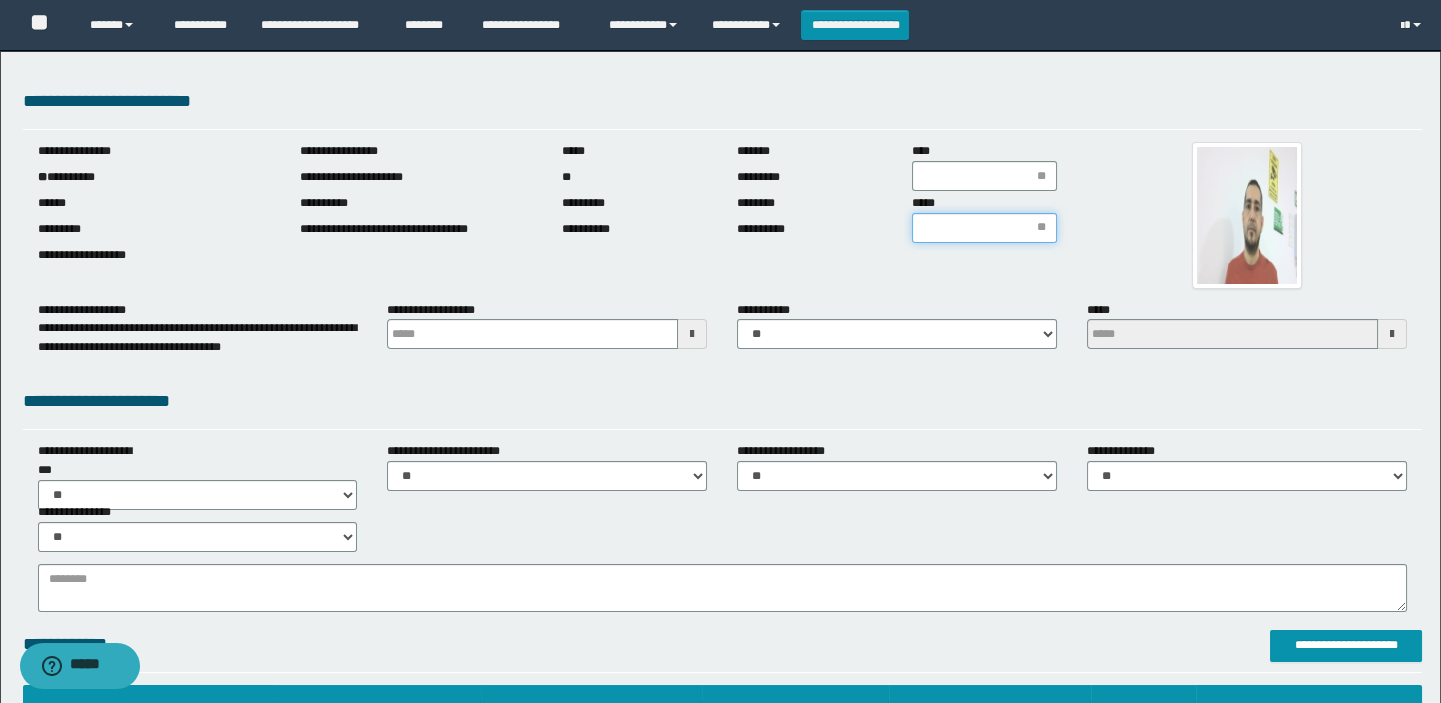click on "*****" at bounding box center (984, 228) 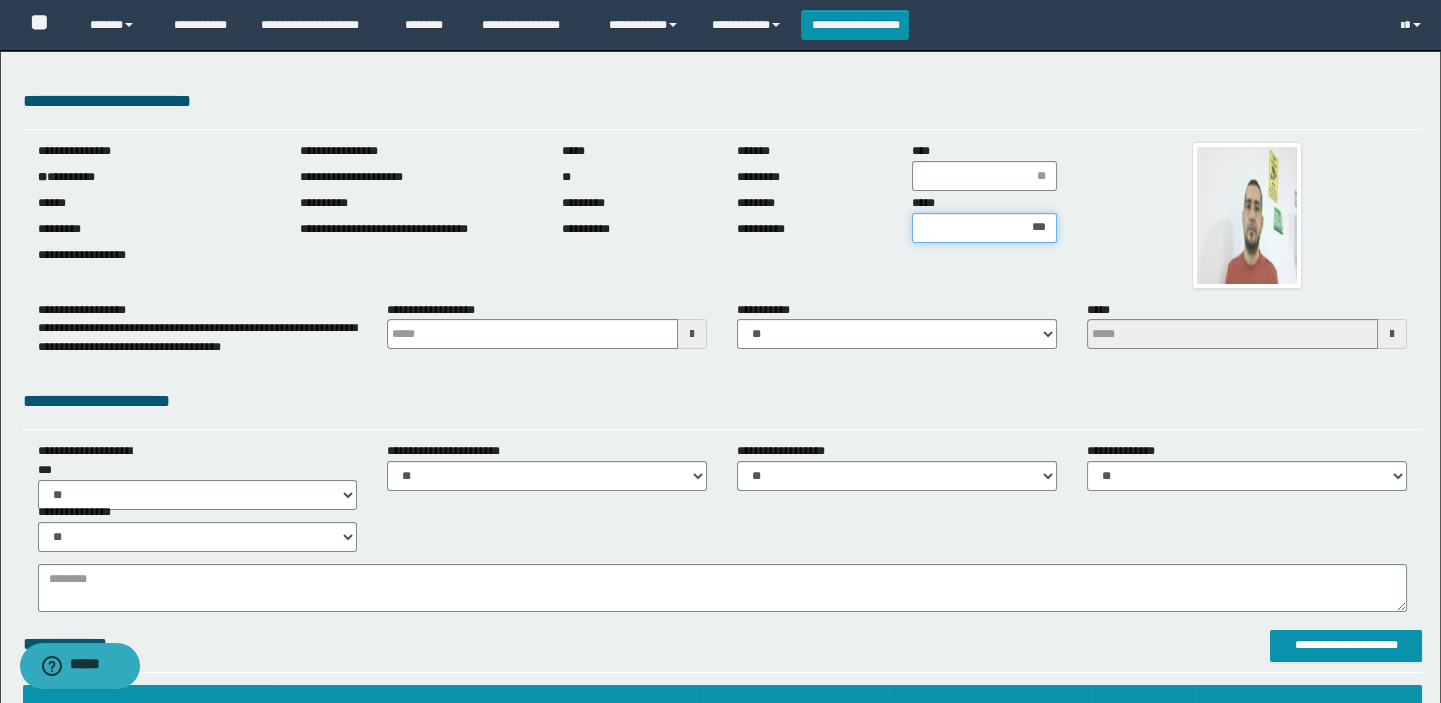 type on "****" 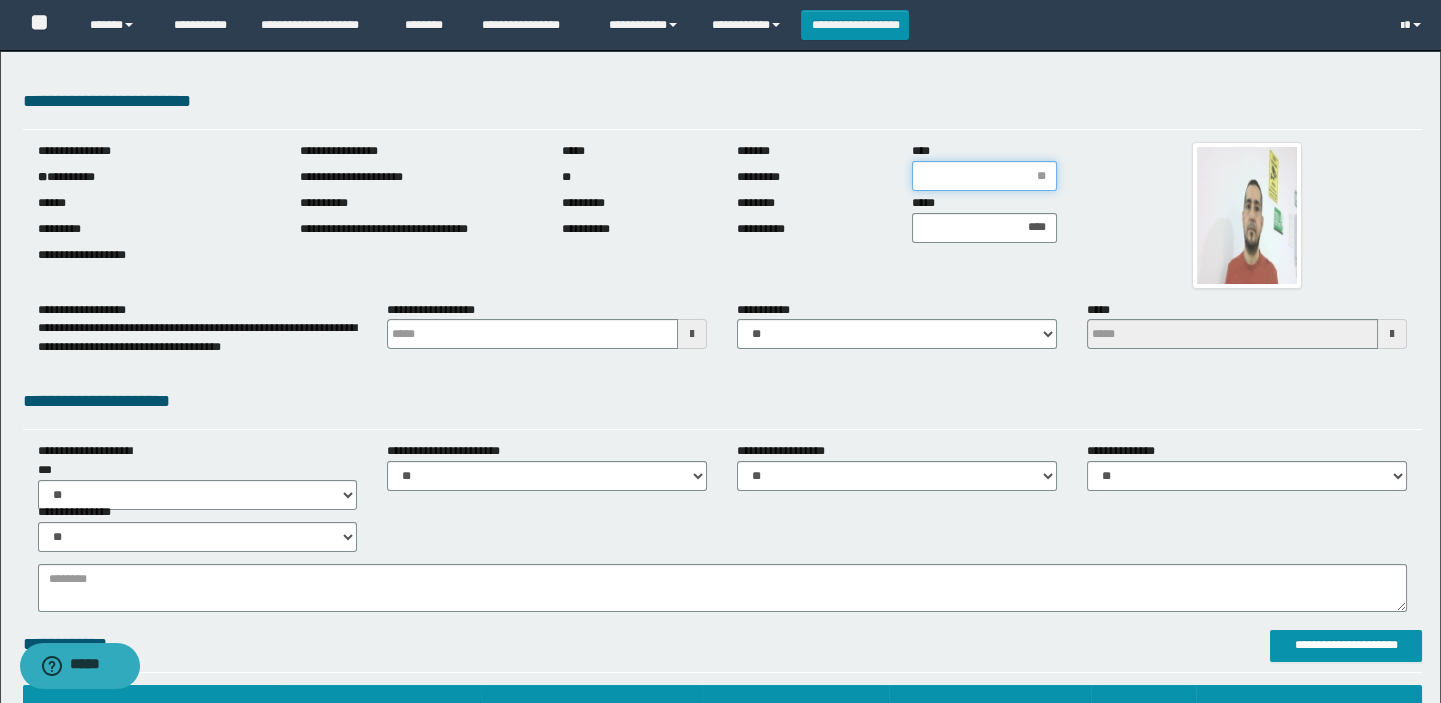 click on "****" at bounding box center (984, 176) 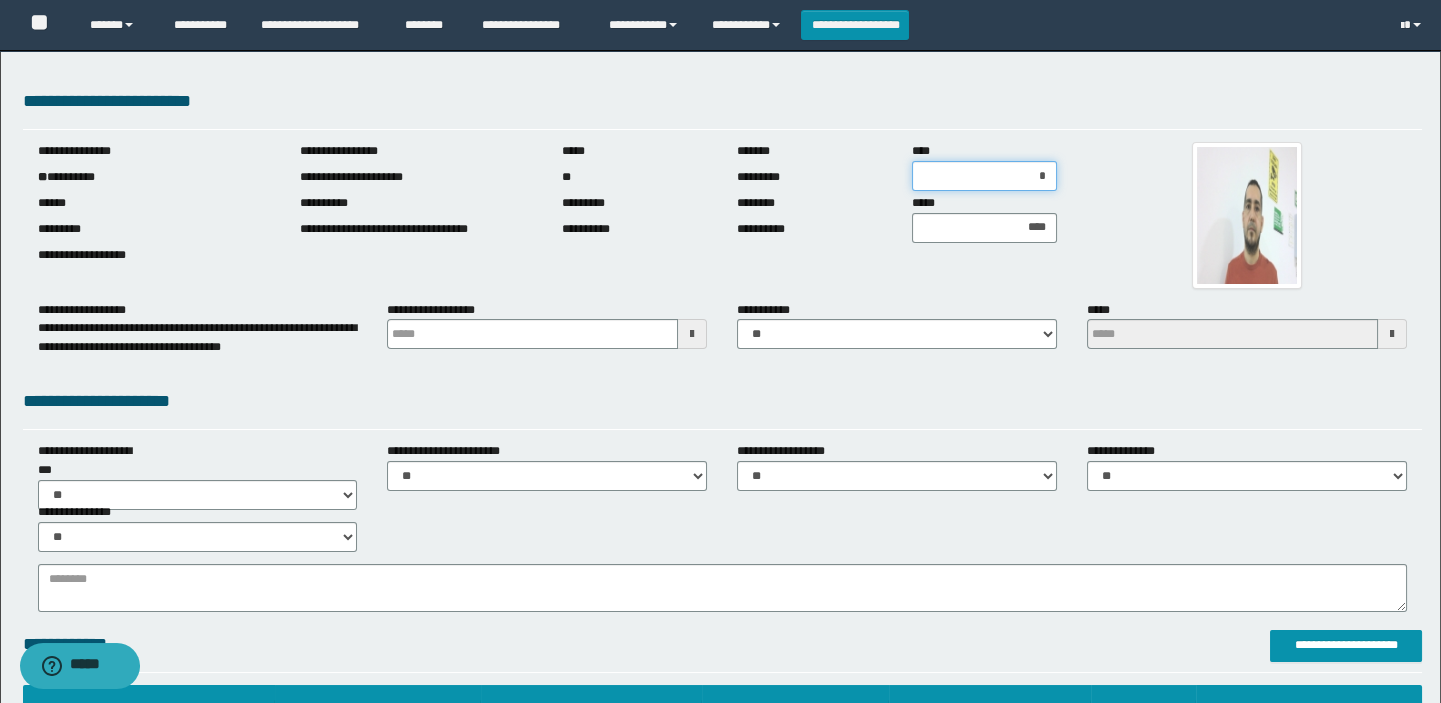 type on "**" 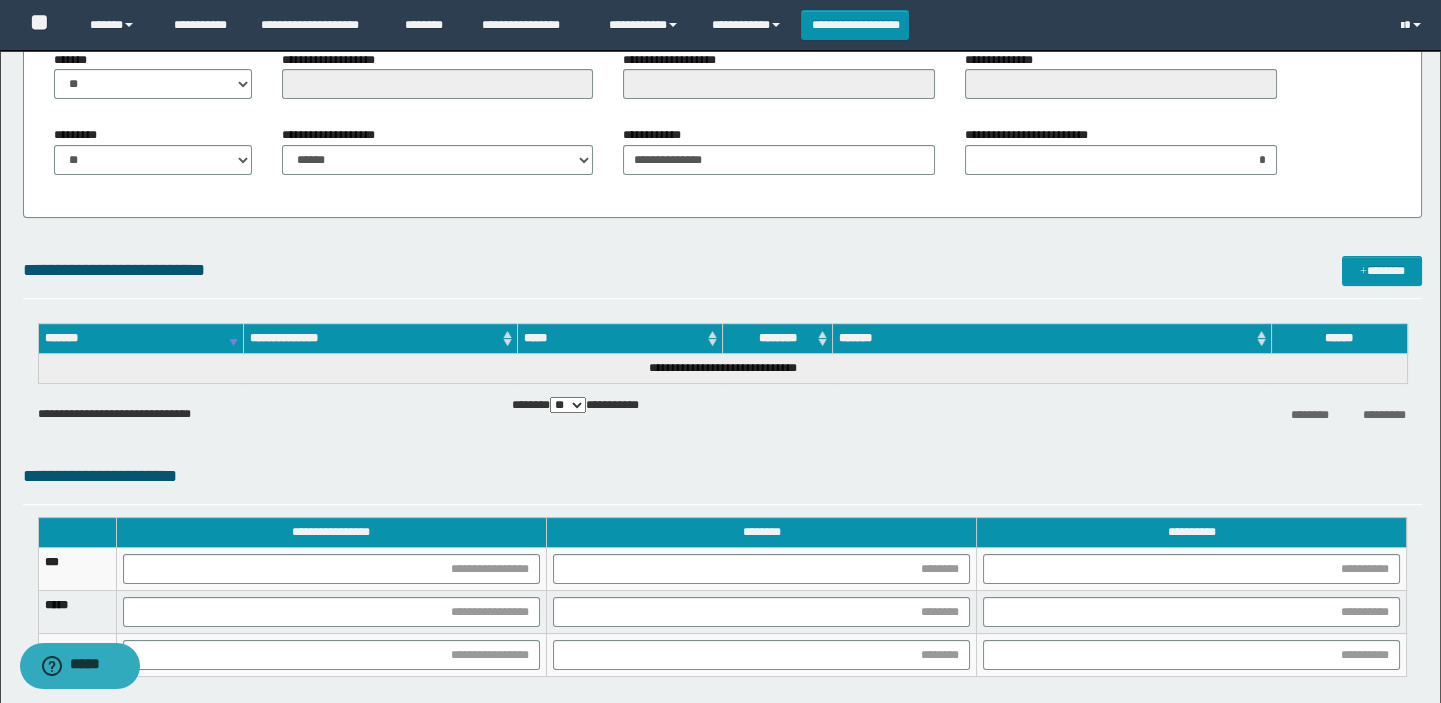 scroll, scrollTop: 1636, scrollLeft: 0, axis: vertical 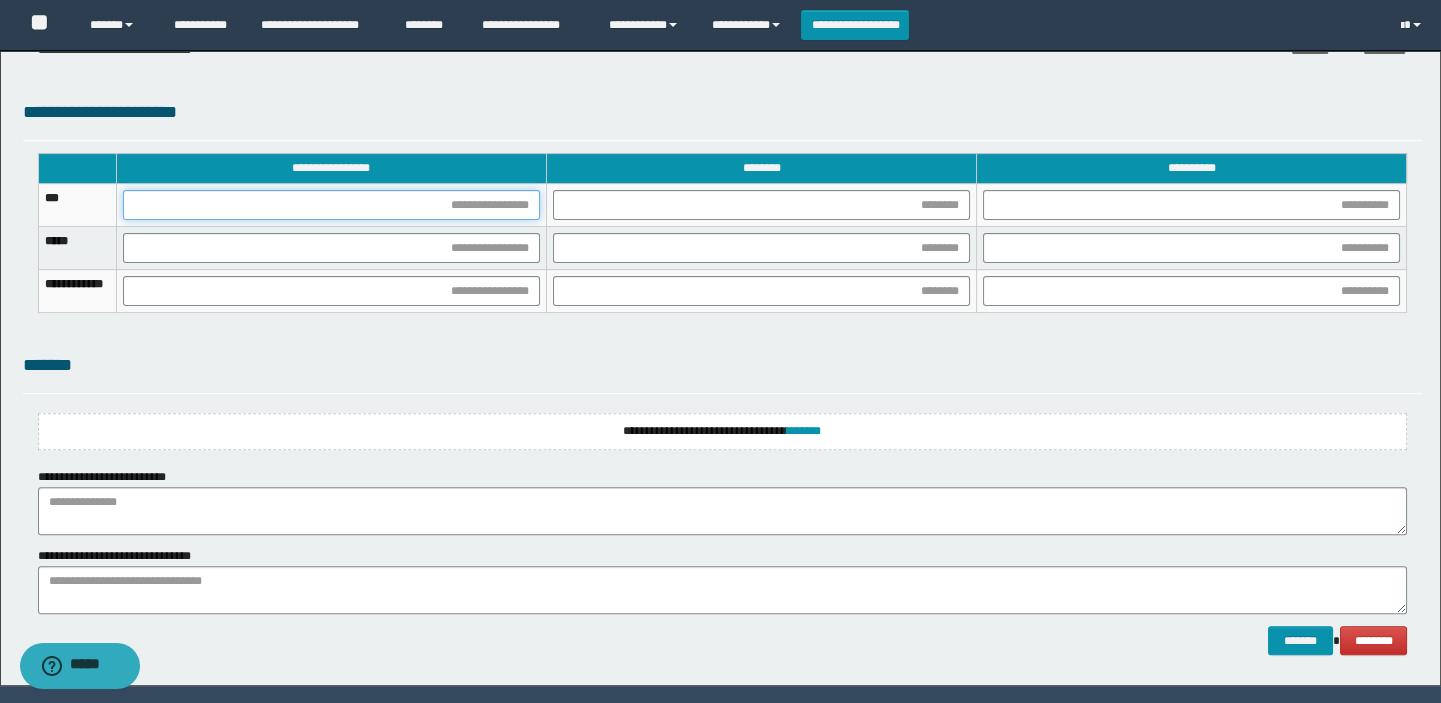 click at bounding box center [331, 205] 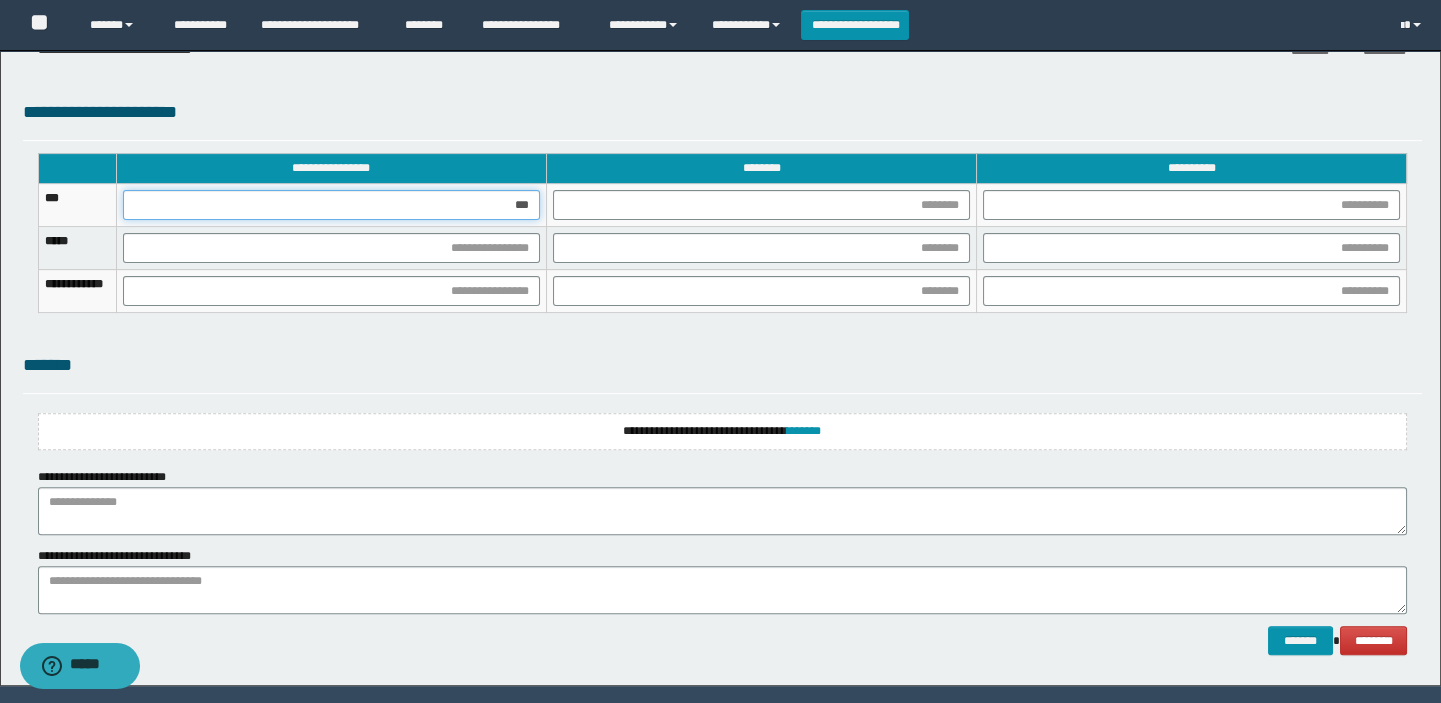 type on "****" 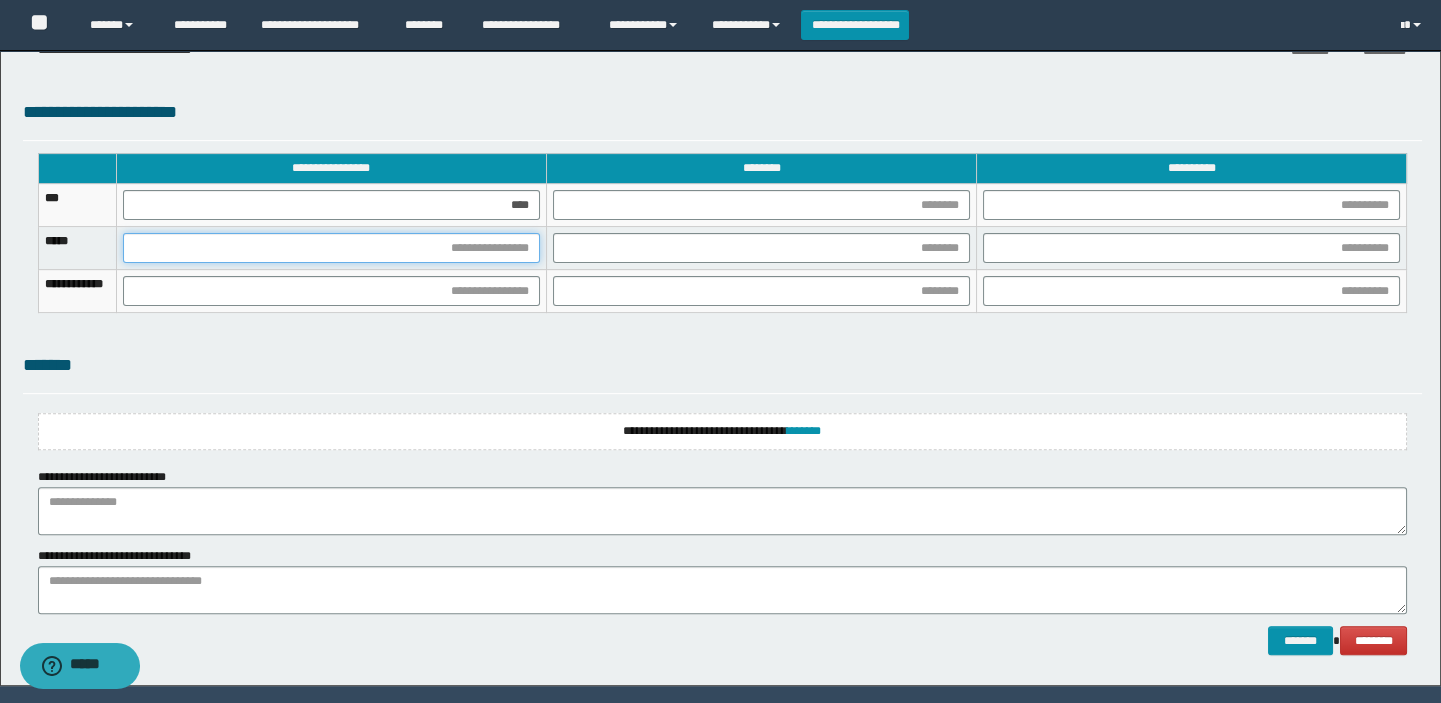 click at bounding box center (331, 248) 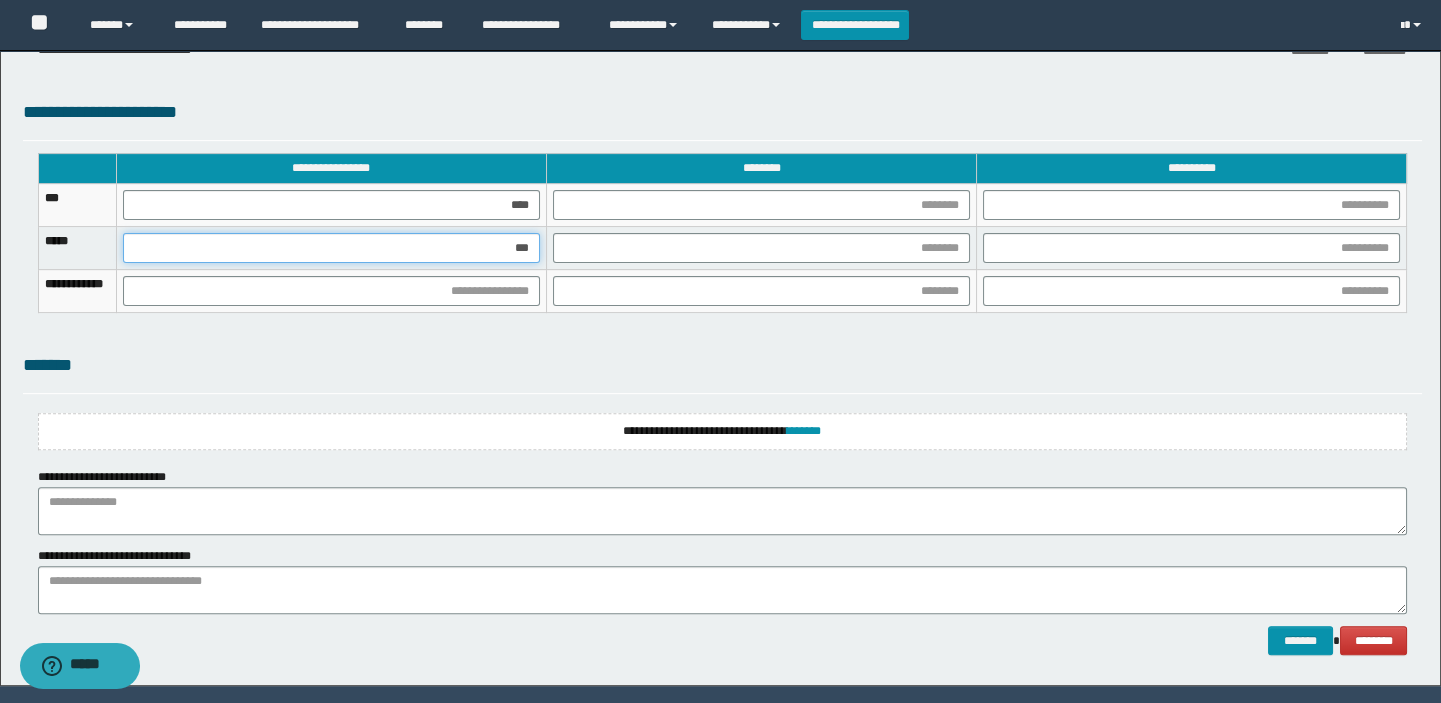 type on "****" 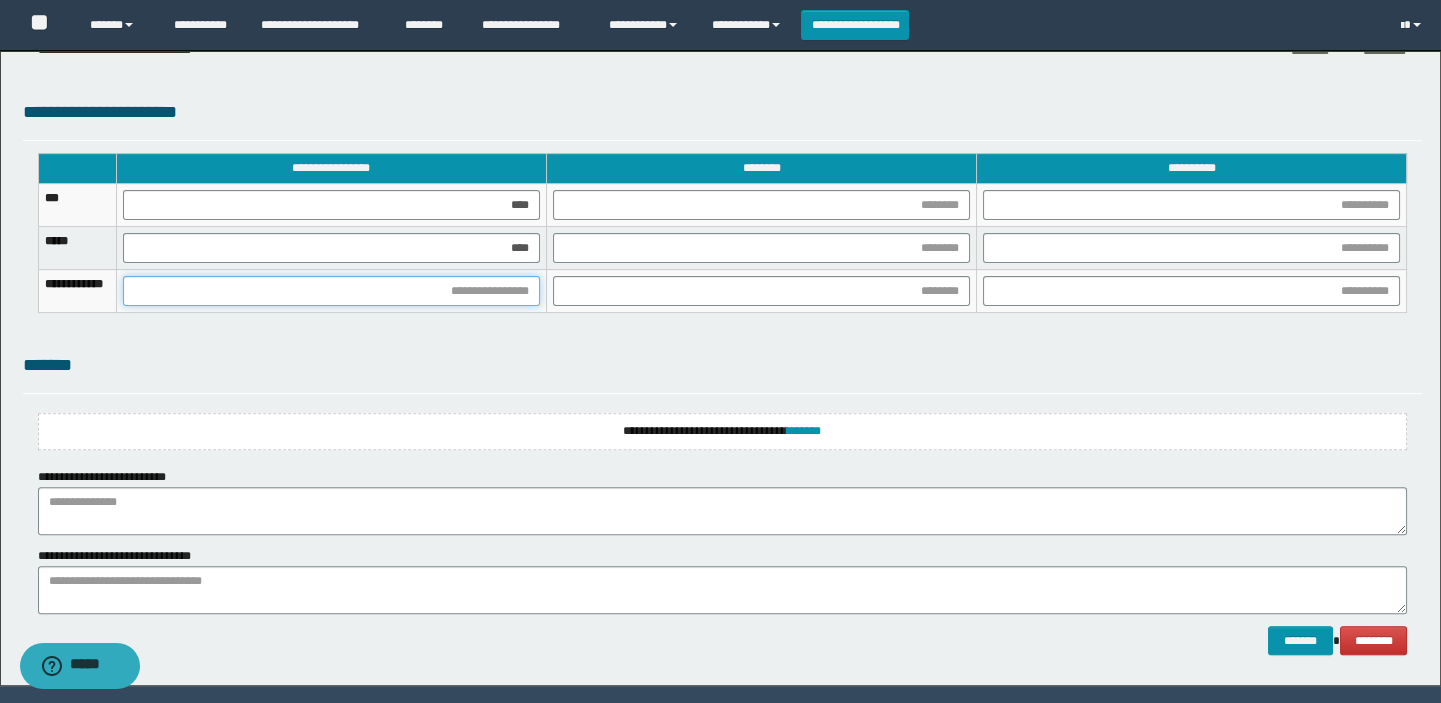 click at bounding box center [331, 291] 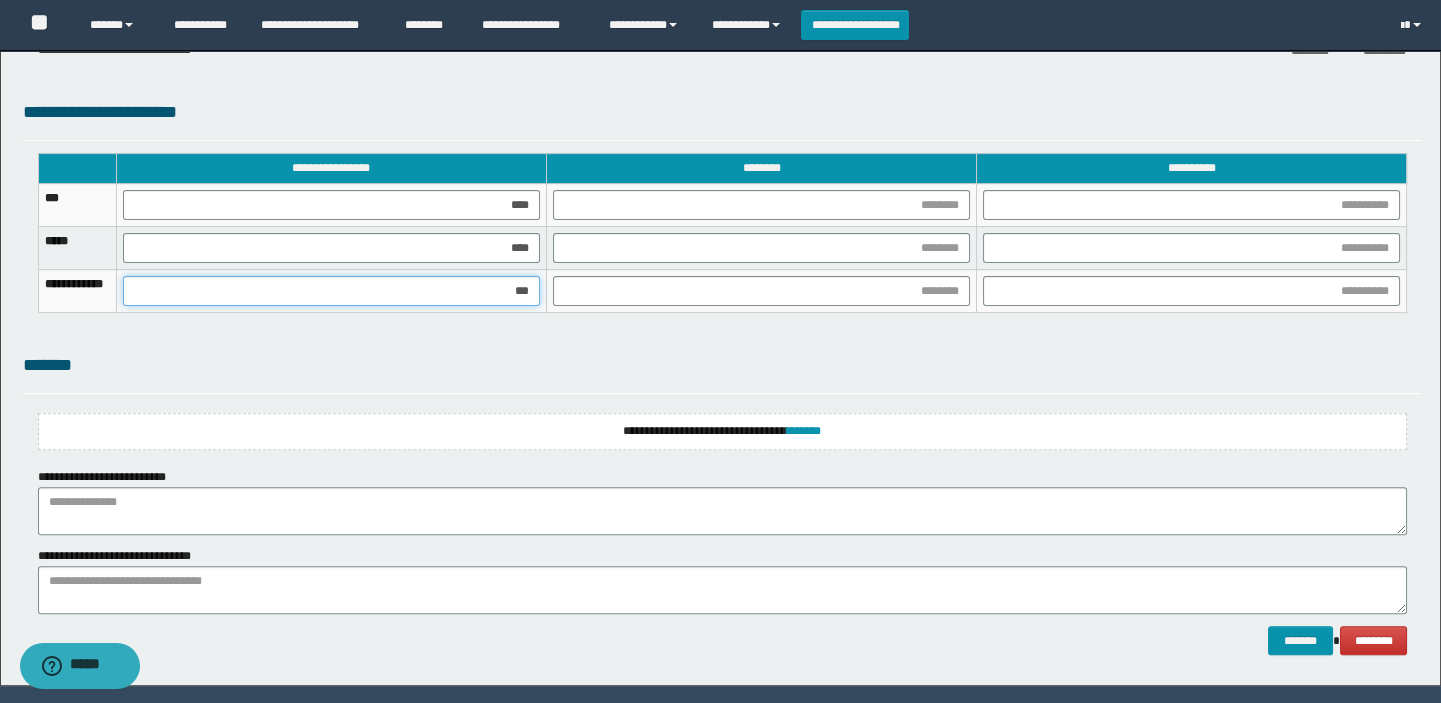 type on "****" 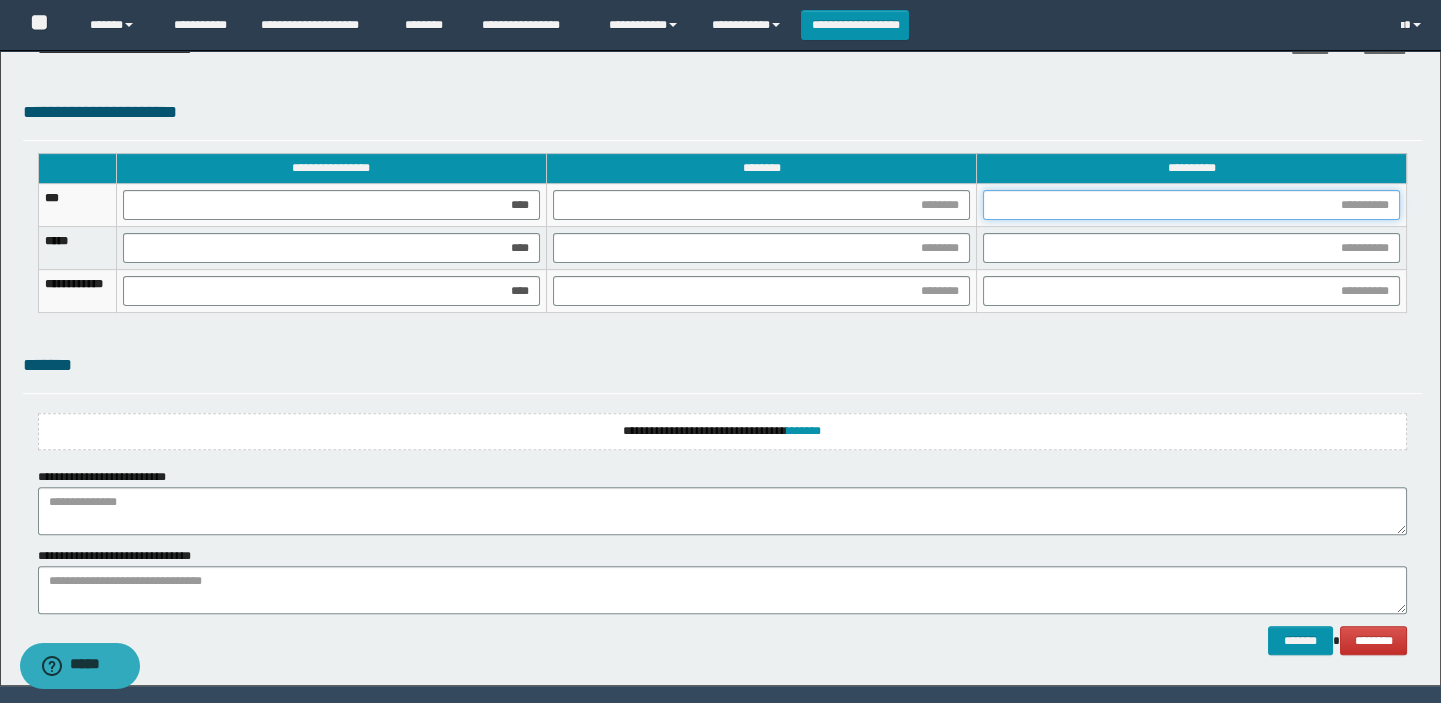 click at bounding box center [1191, 205] 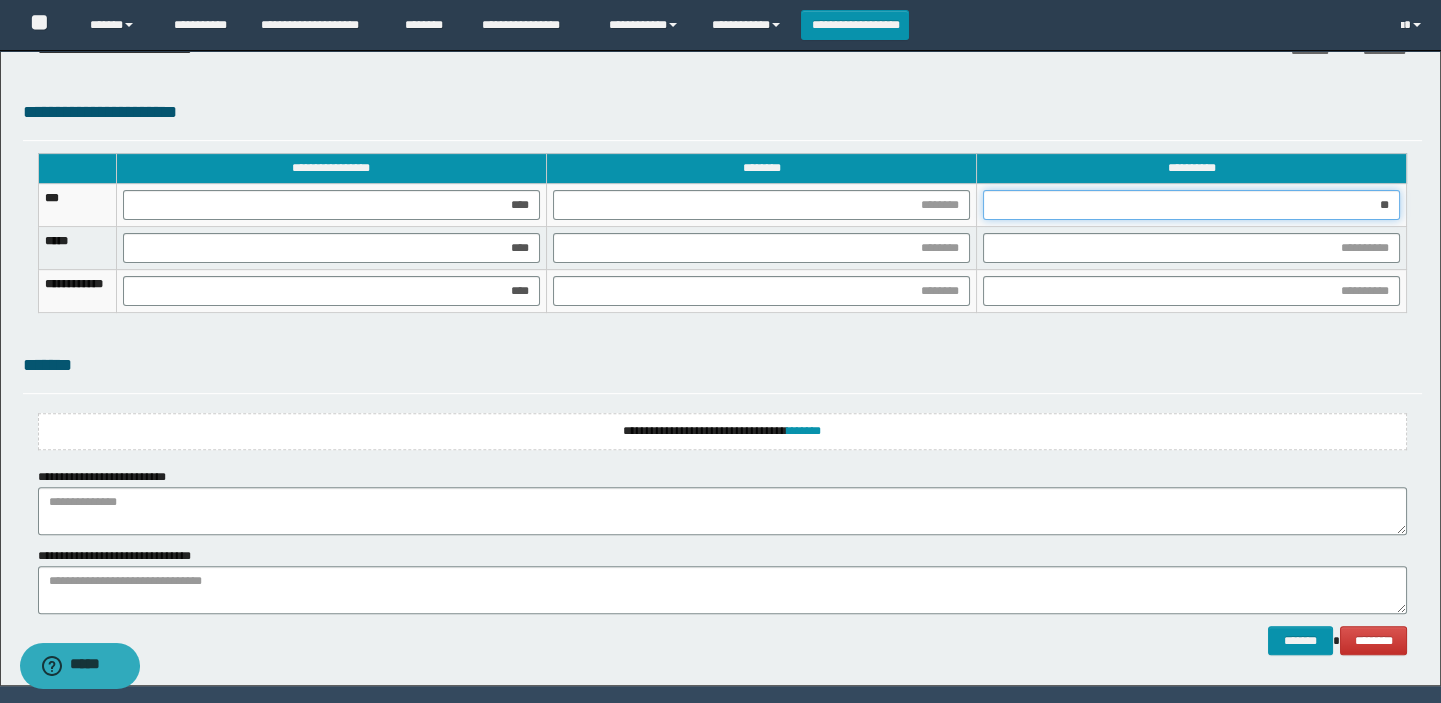 type on "*" 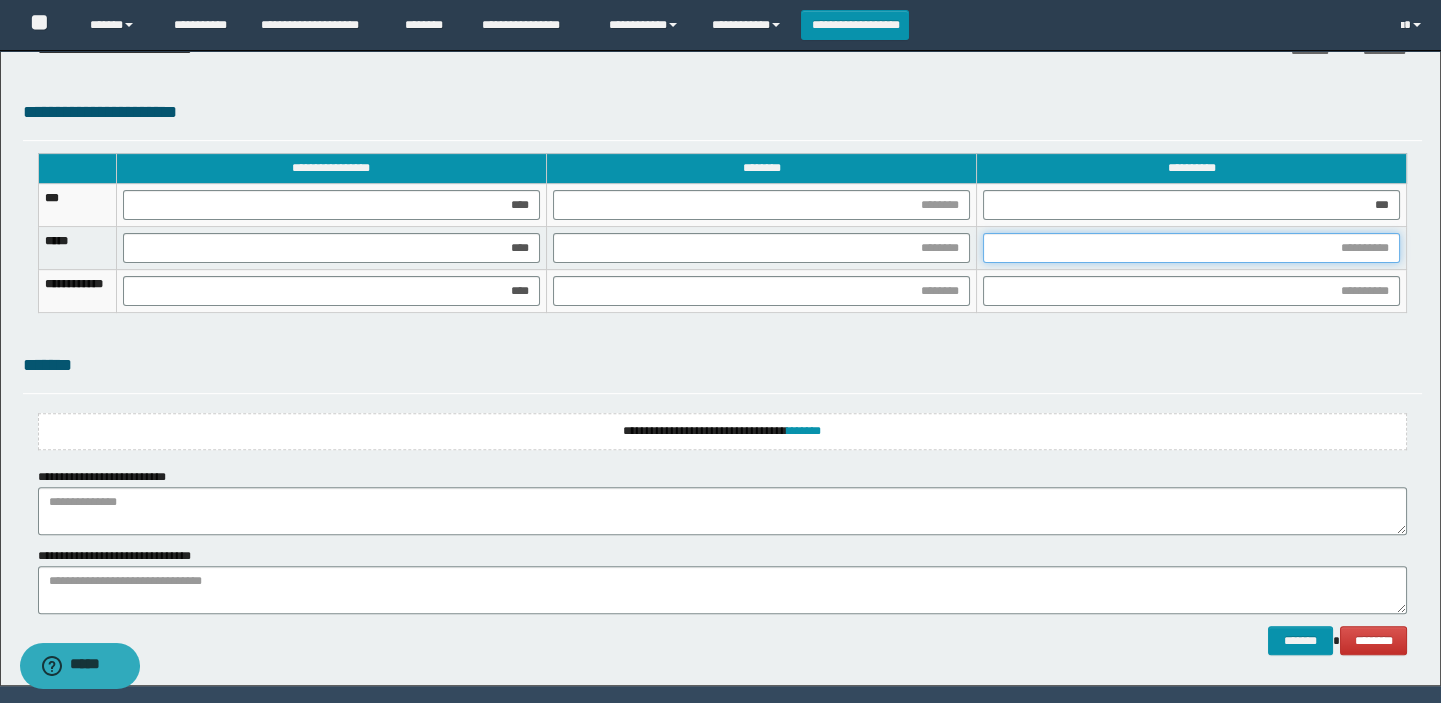click at bounding box center (1191, 248) 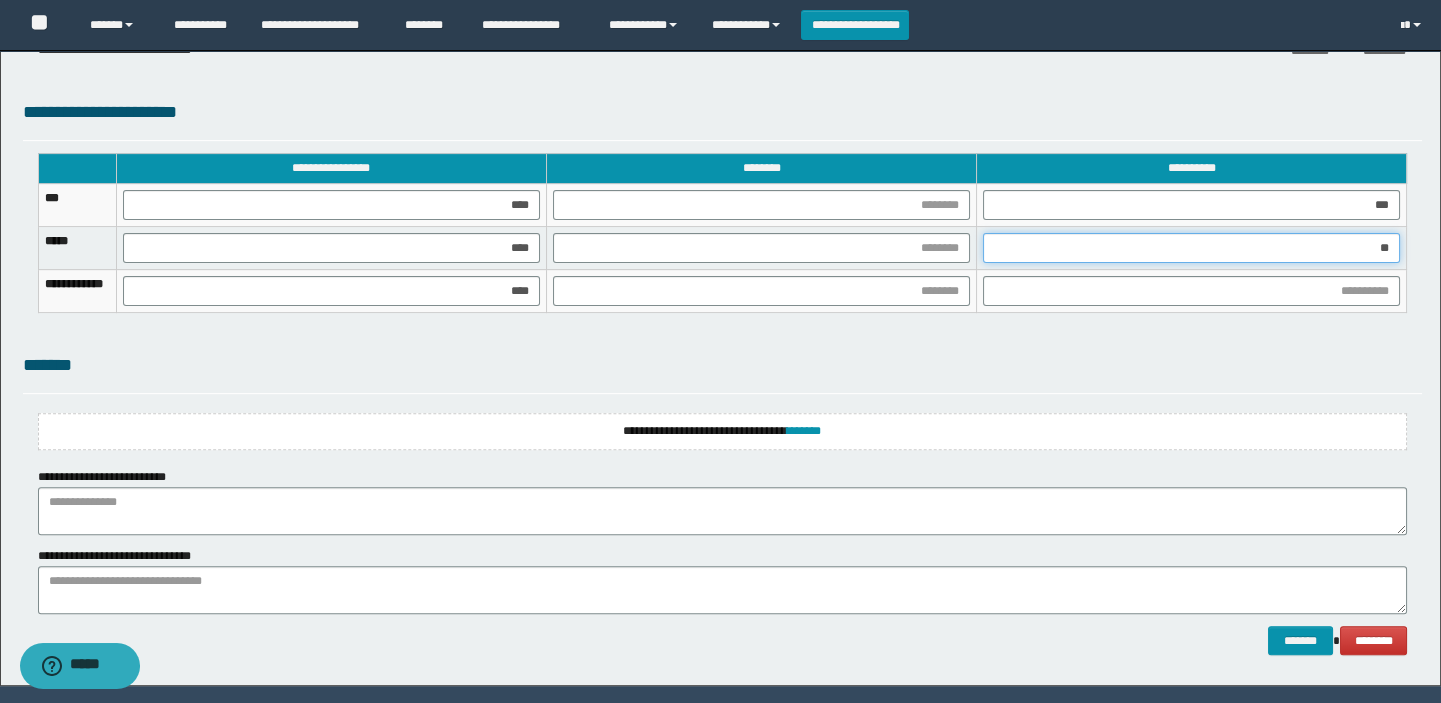 type on "***" 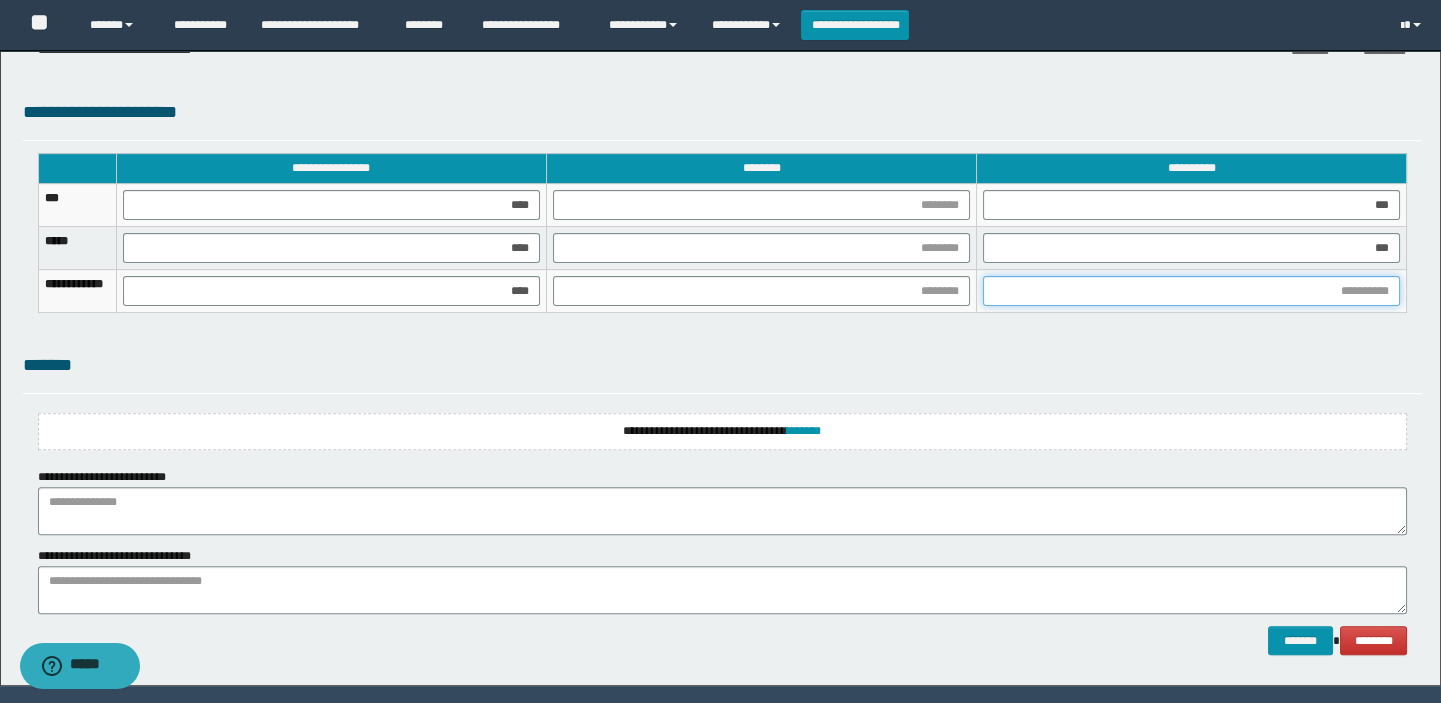 click at bounding box center [1191, 291] 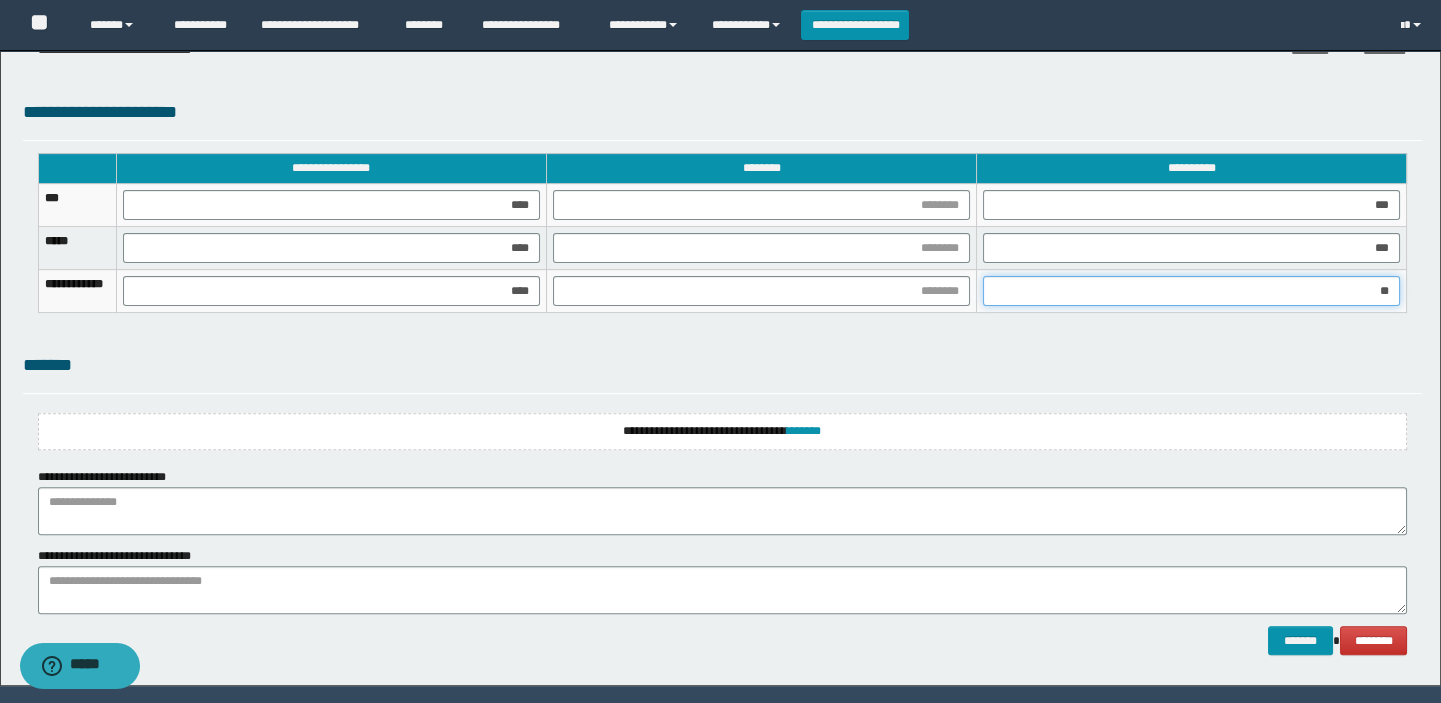 type on "***" 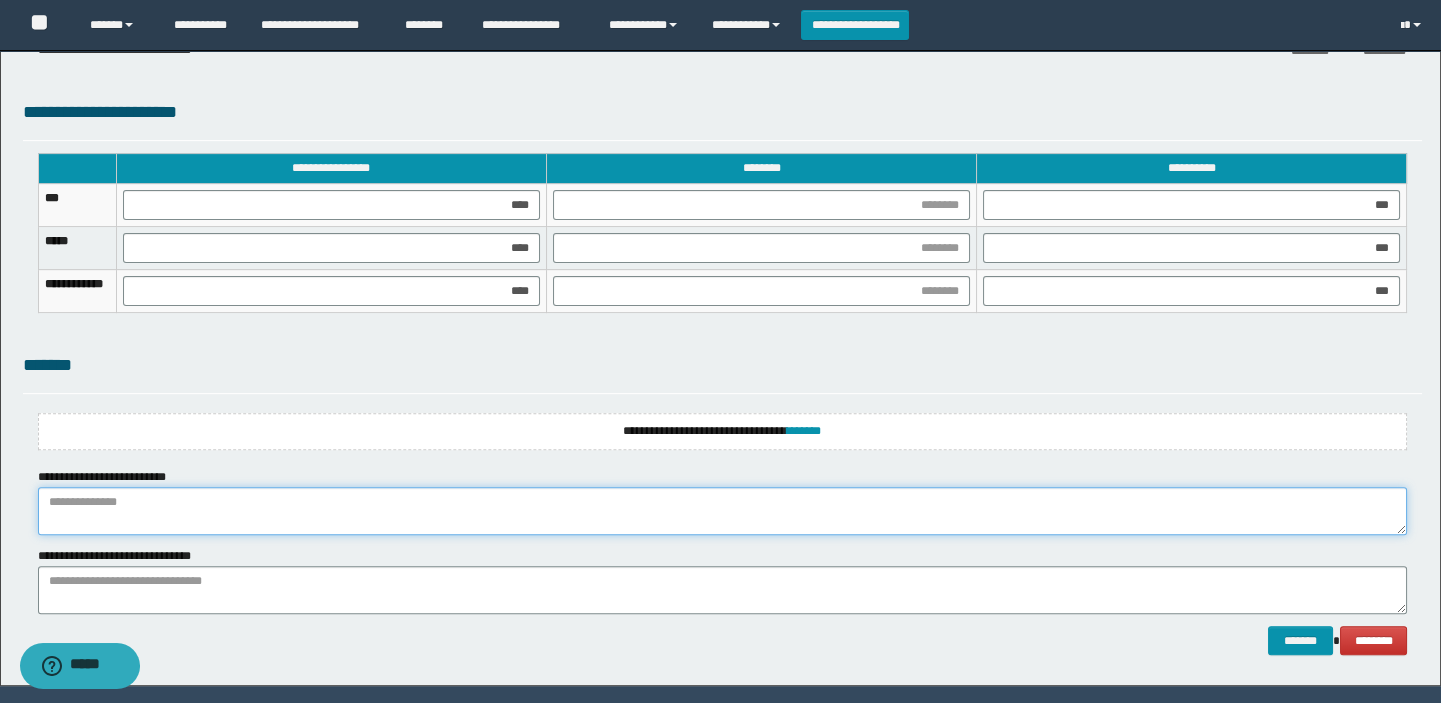 click at bounding box center [723, 511] 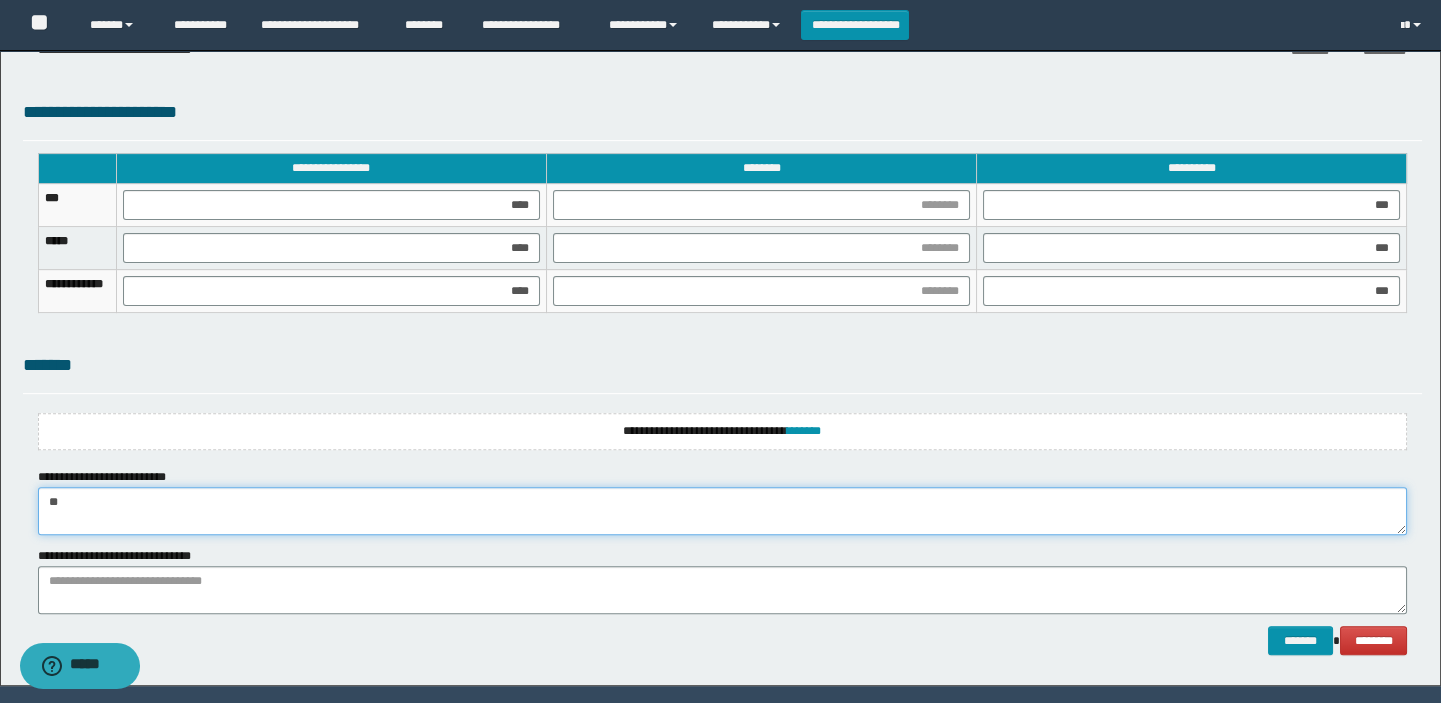 type on "*" 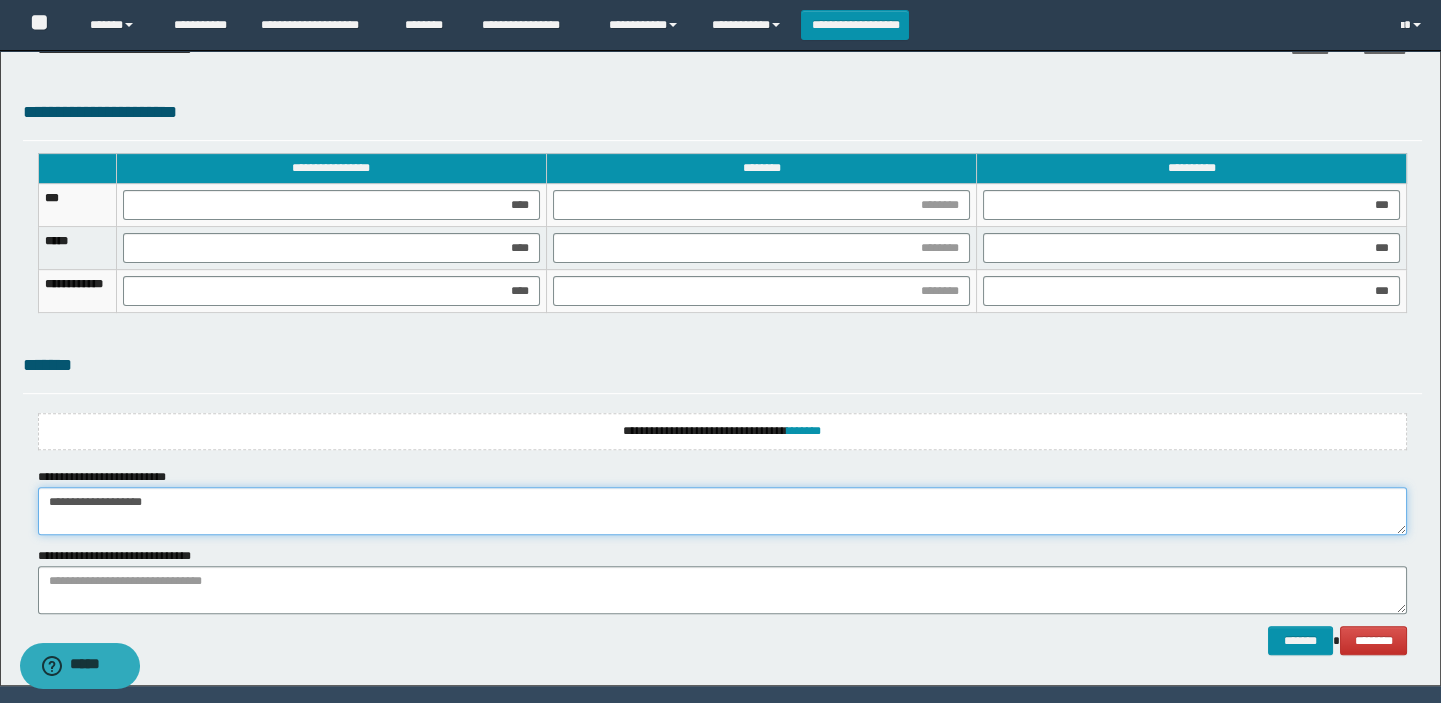 type on "**********" 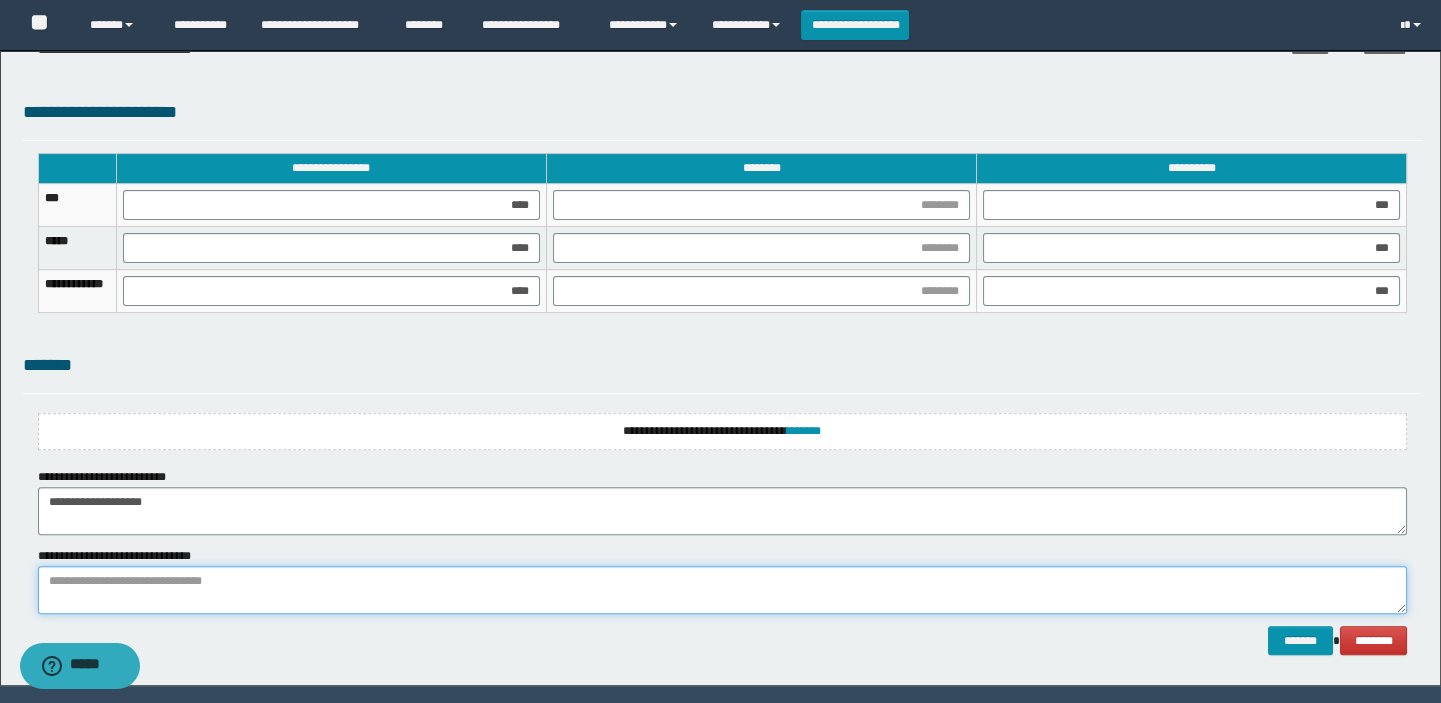 click at bounding box center (723, 590) 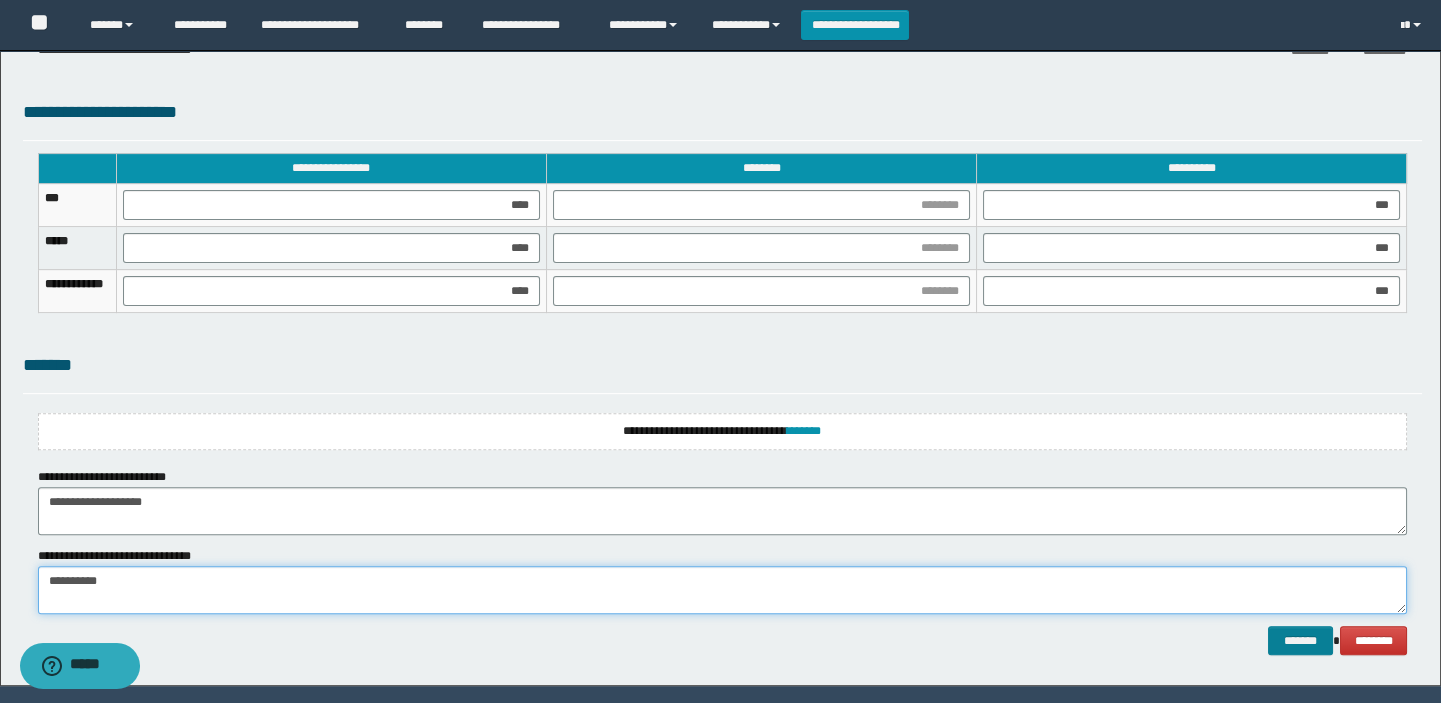 type on "**********" 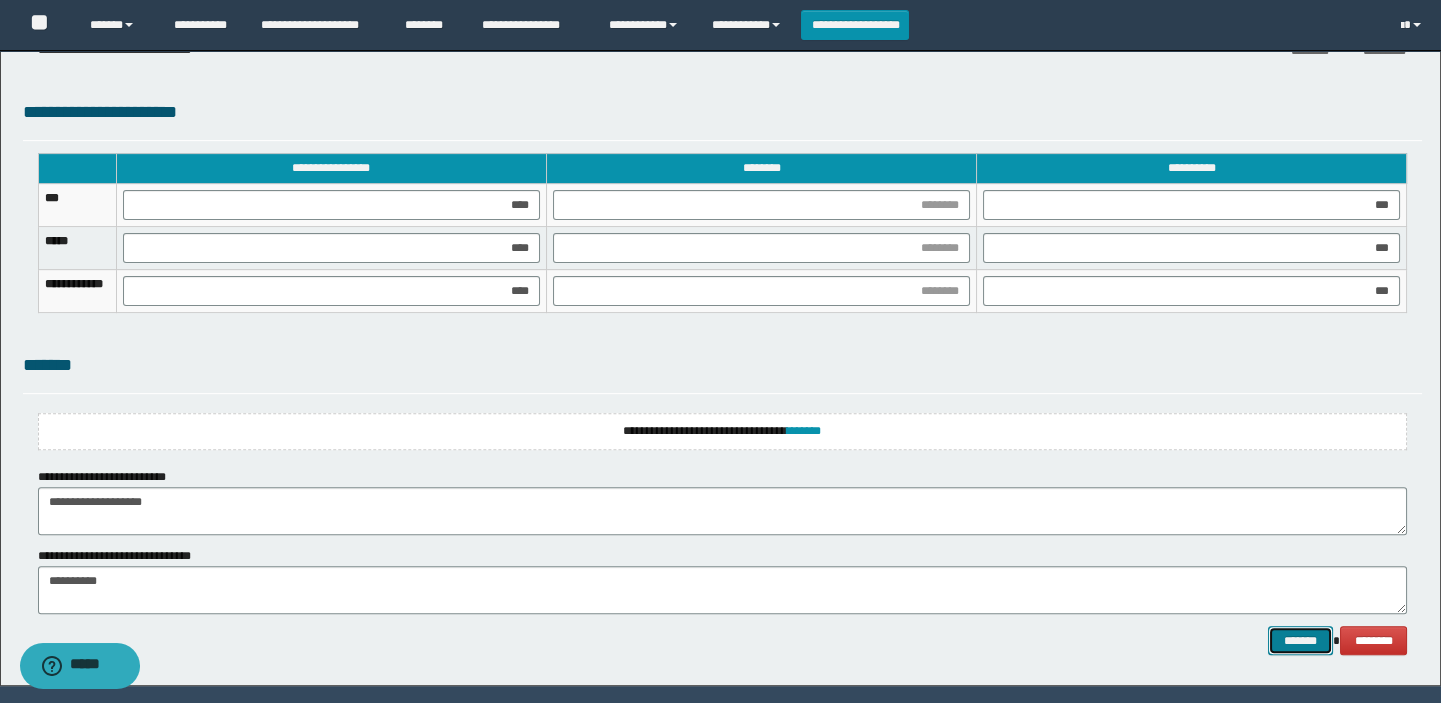 click on "*******" at bounding box center [1300, 641] 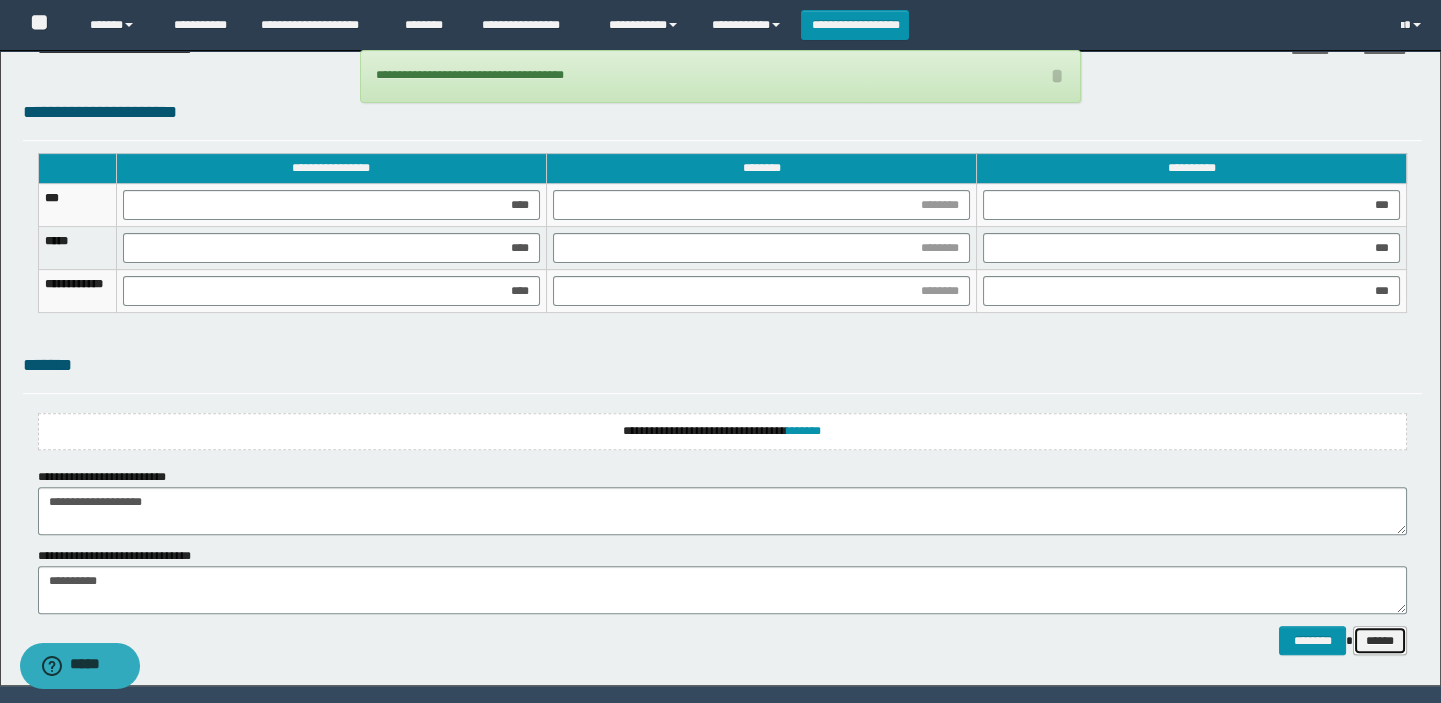 click on "******" at bounding box center [1380, 641] 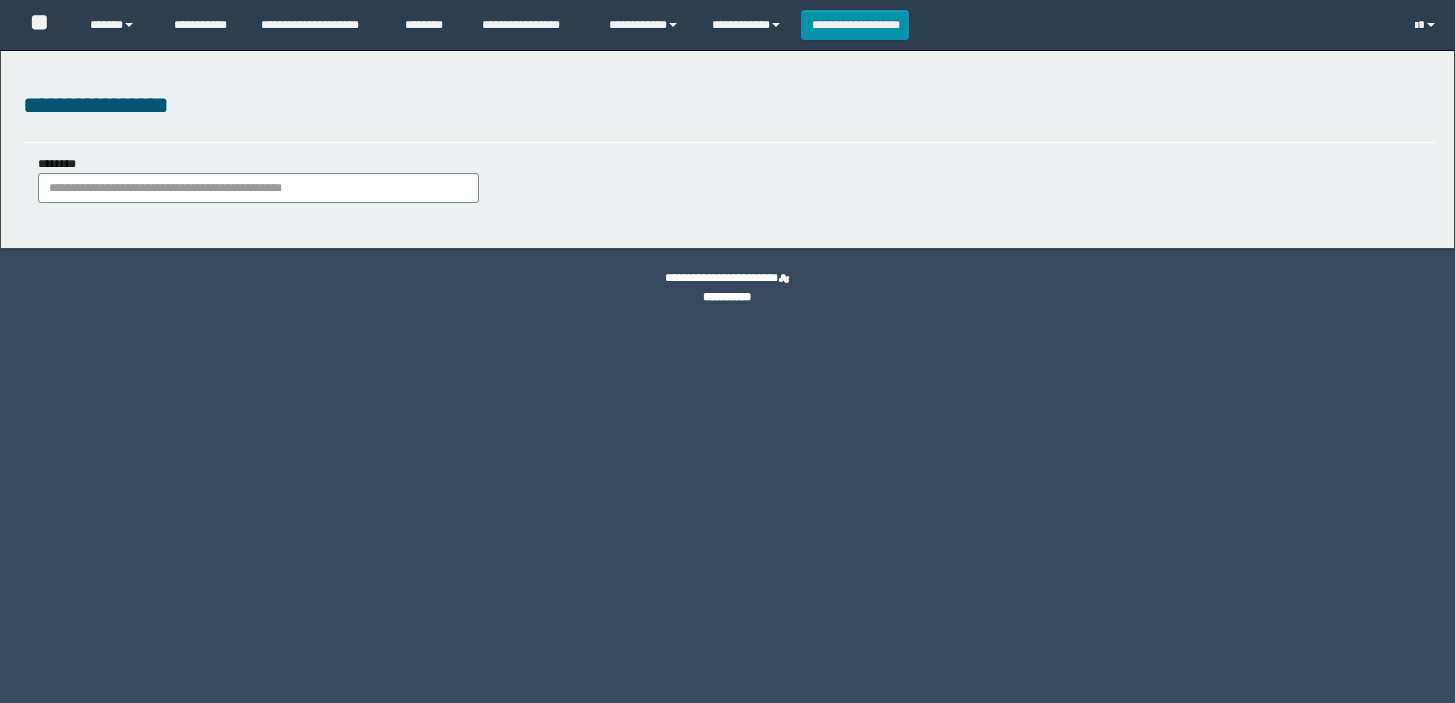 scroll, scrollTop: 0, scrollLeft: 0, axis: both 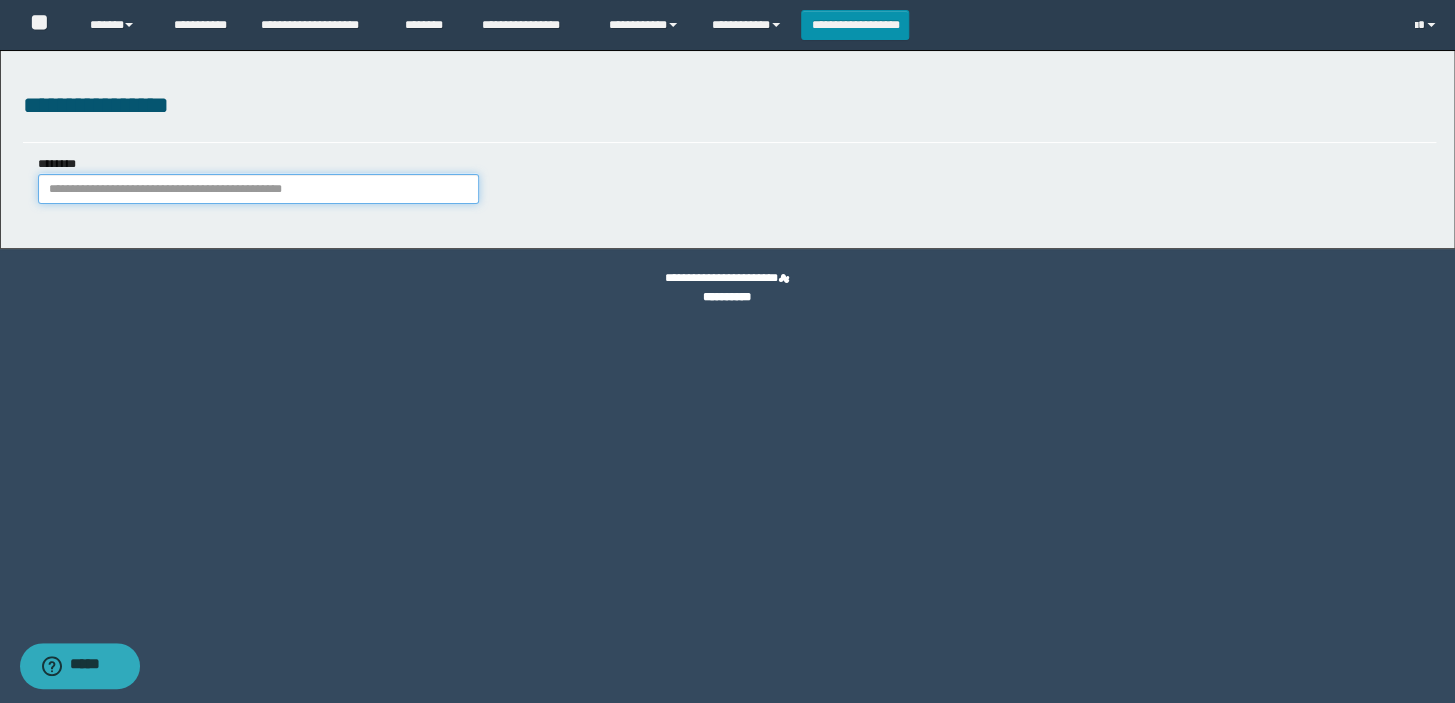 paste on "********" 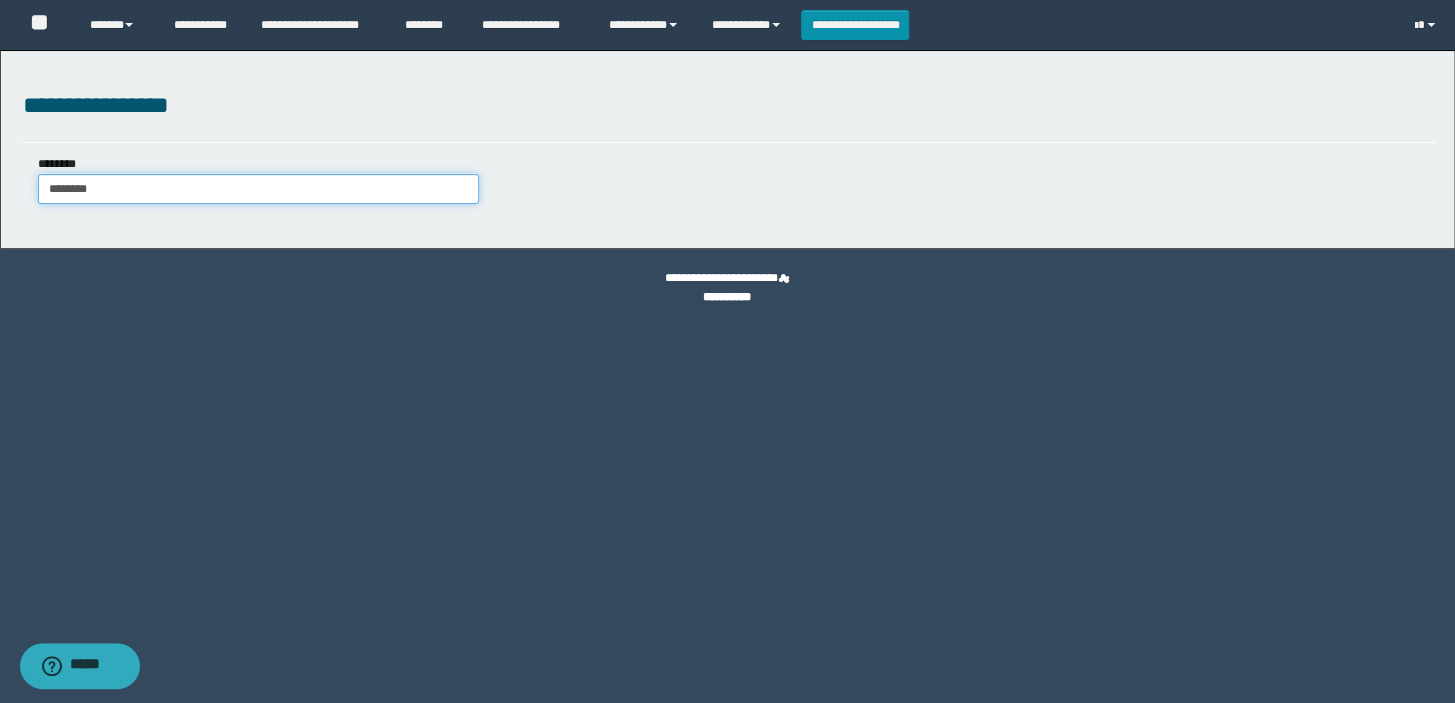 type on "********" 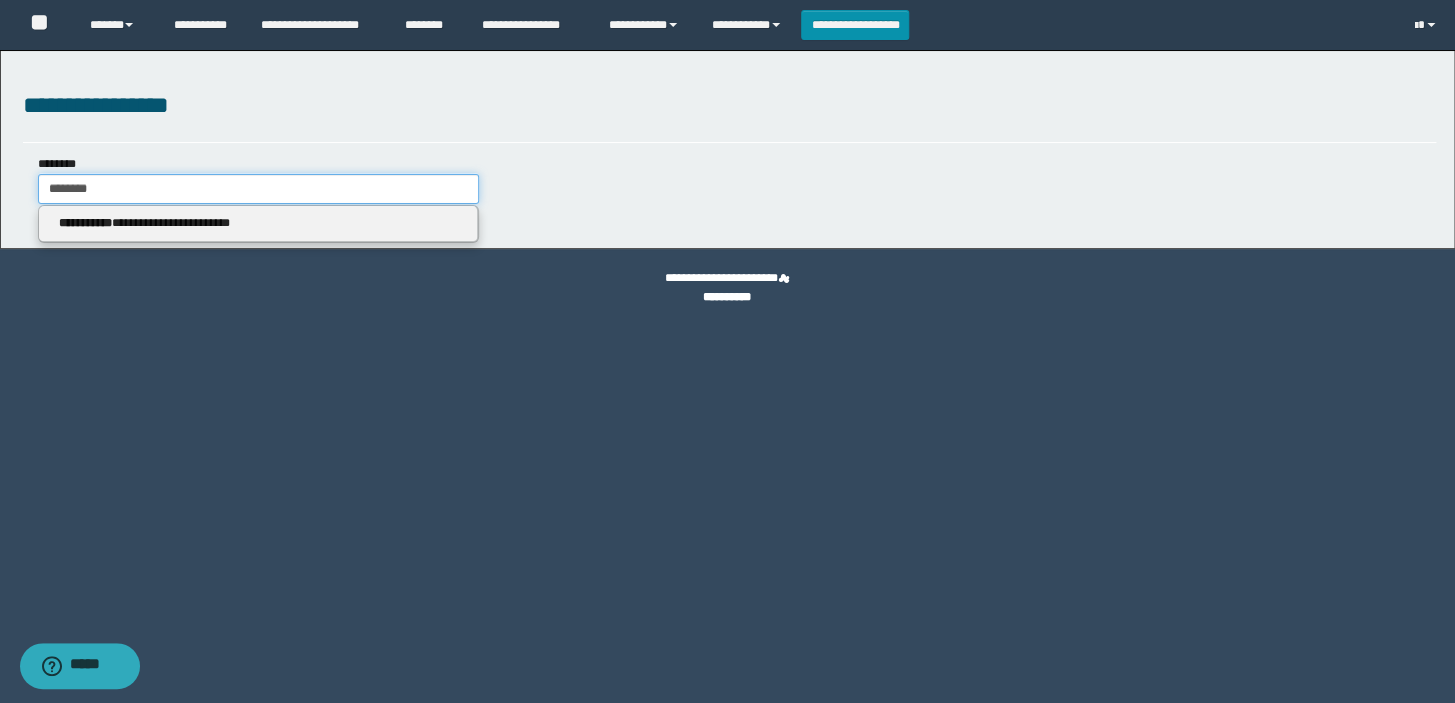 type on "********" 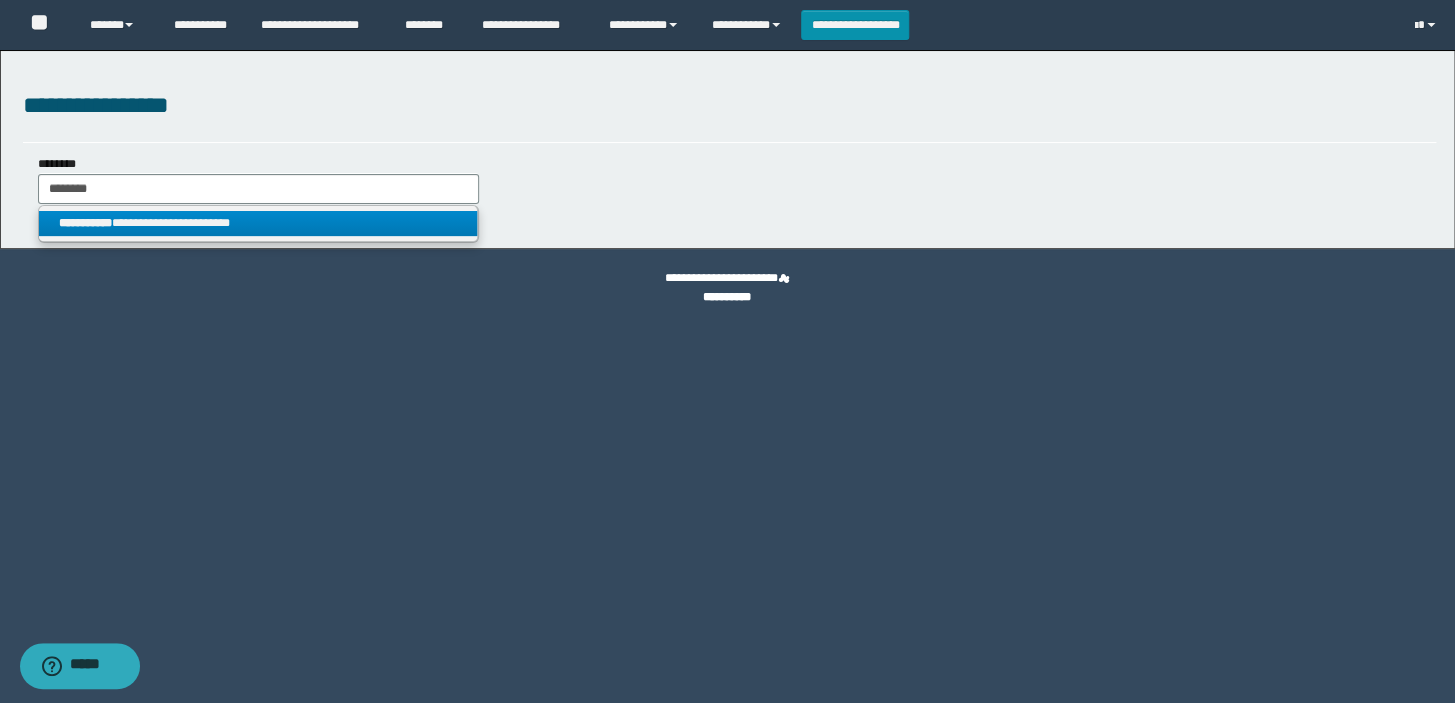 click on "**********" at bounding box center [85, 223] 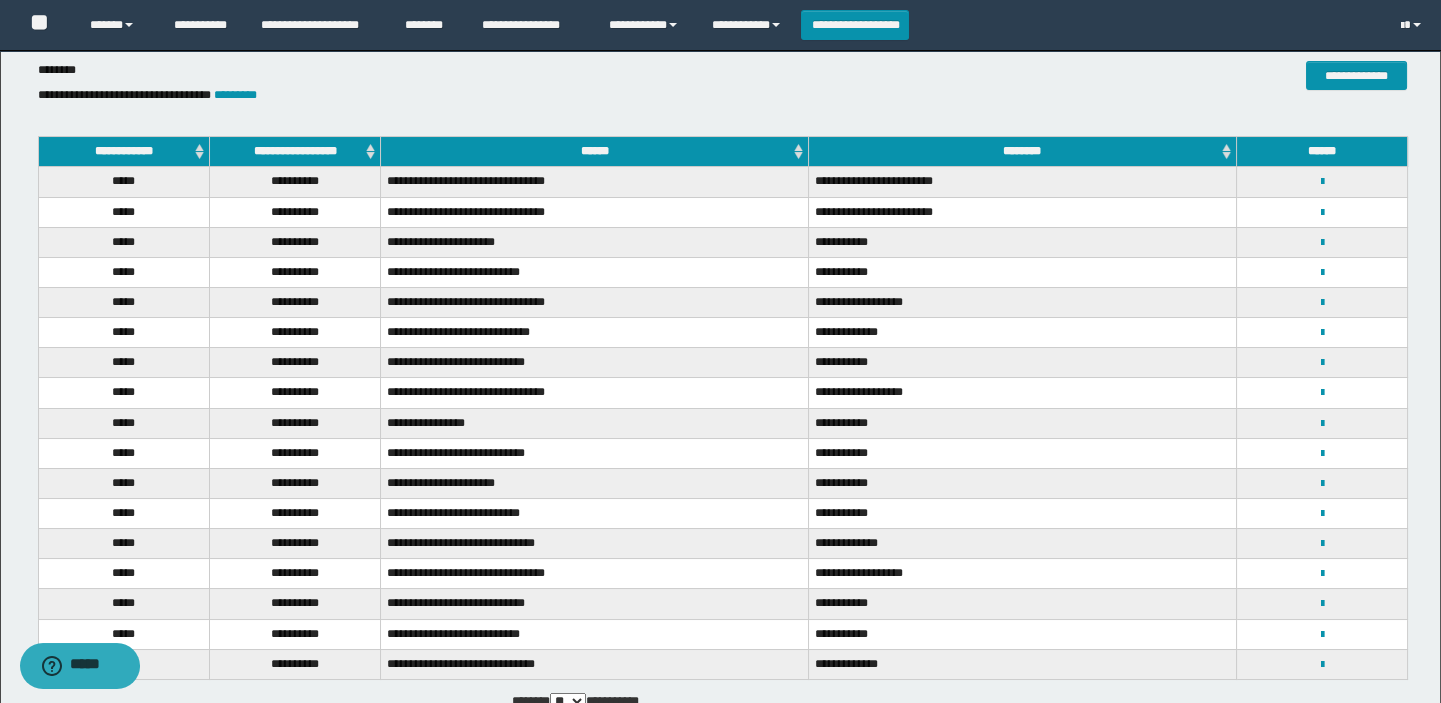 scroll, scrollTop: 0, scrollLeft: 0, axis: both 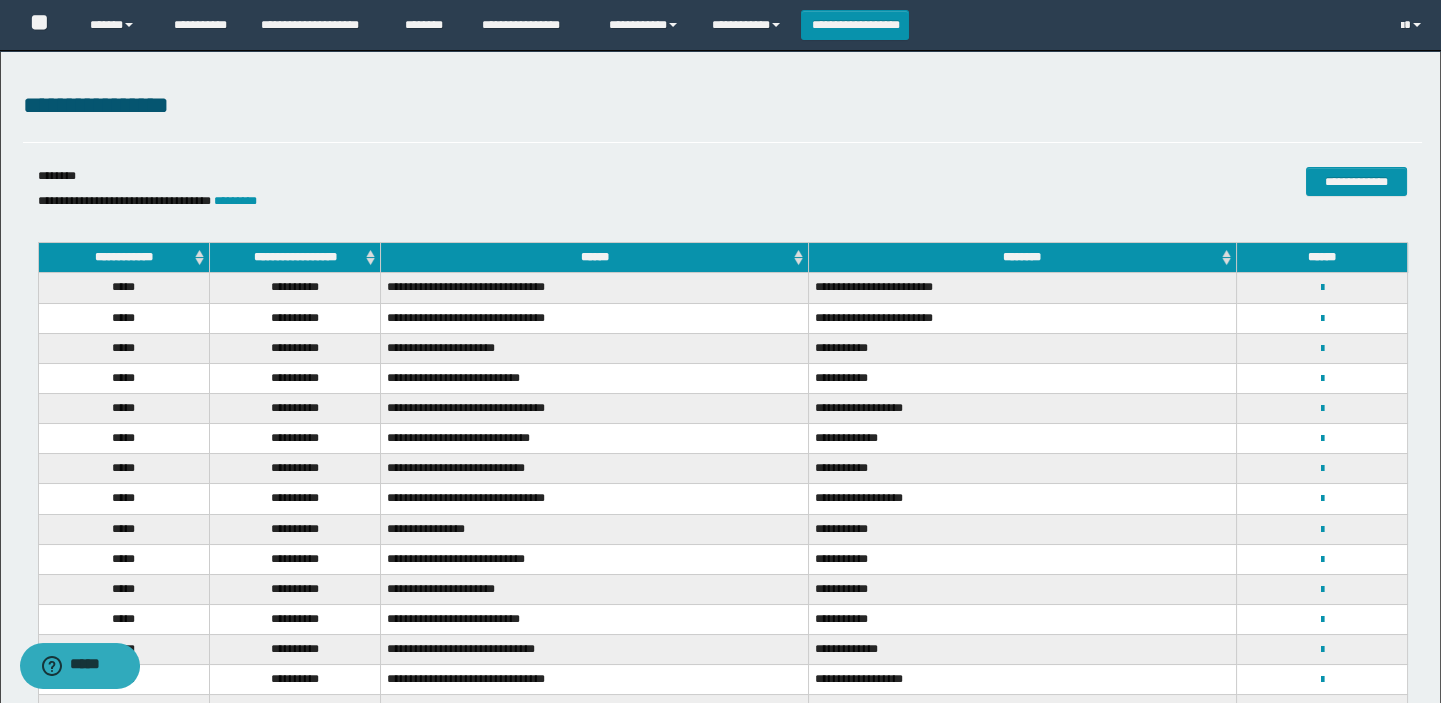 click on "**********" at bounding box center (294, 258) 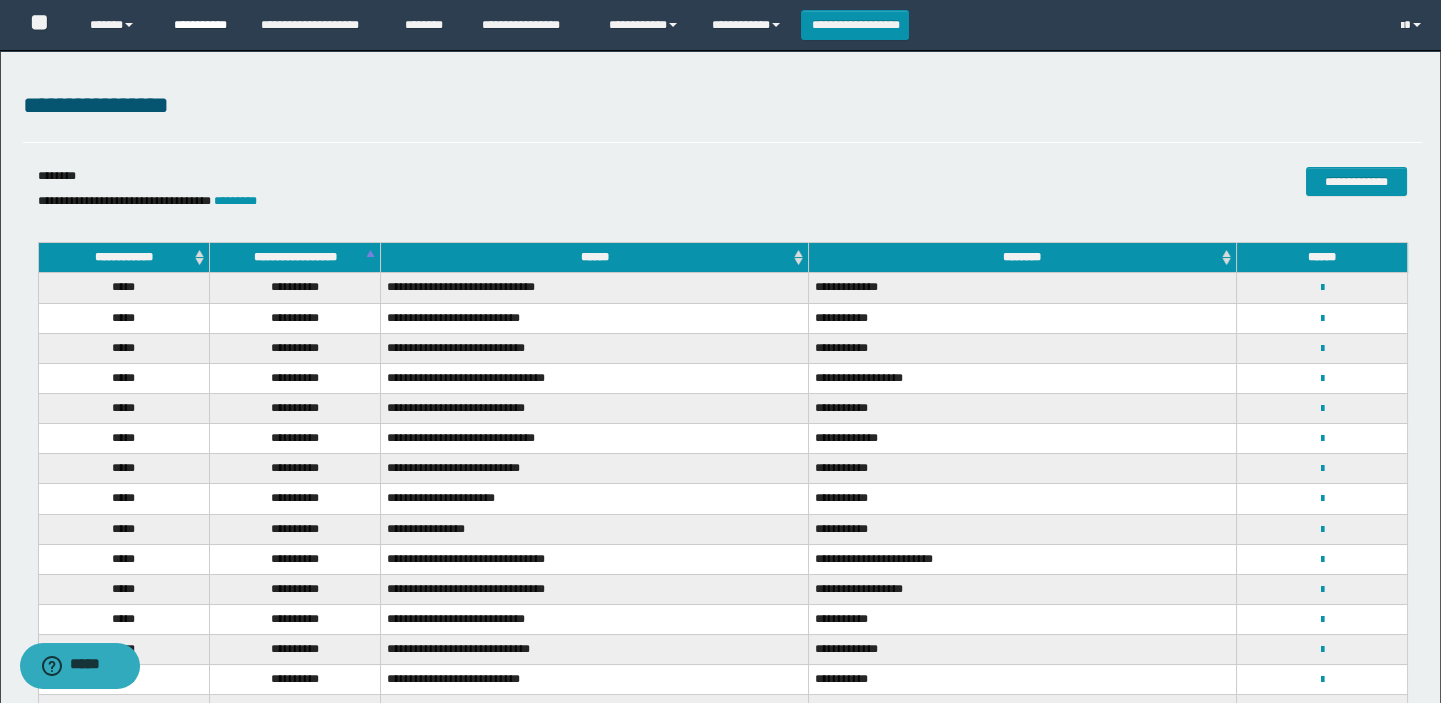 scroll, scrollTop: 0, scrollLeft: 0, axis: both 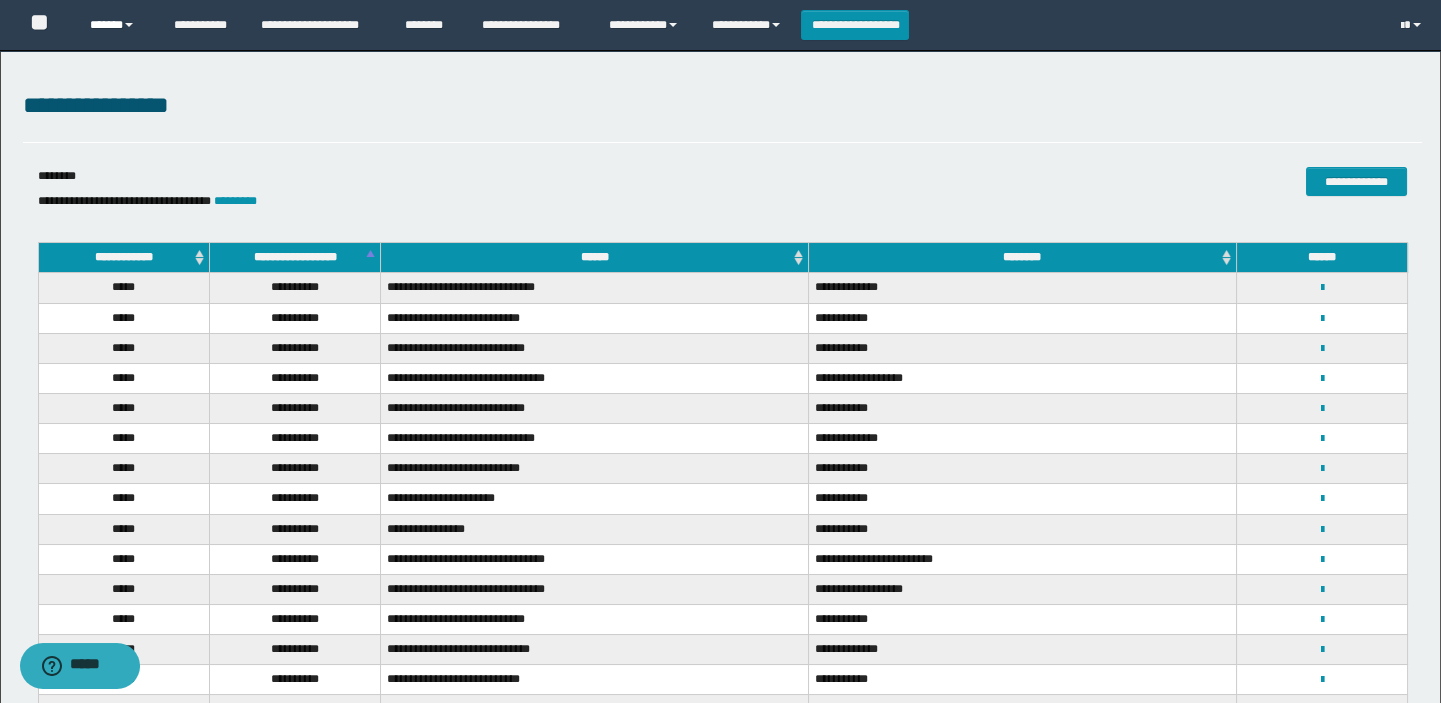 click on "******" at bounding box center (117, 25) 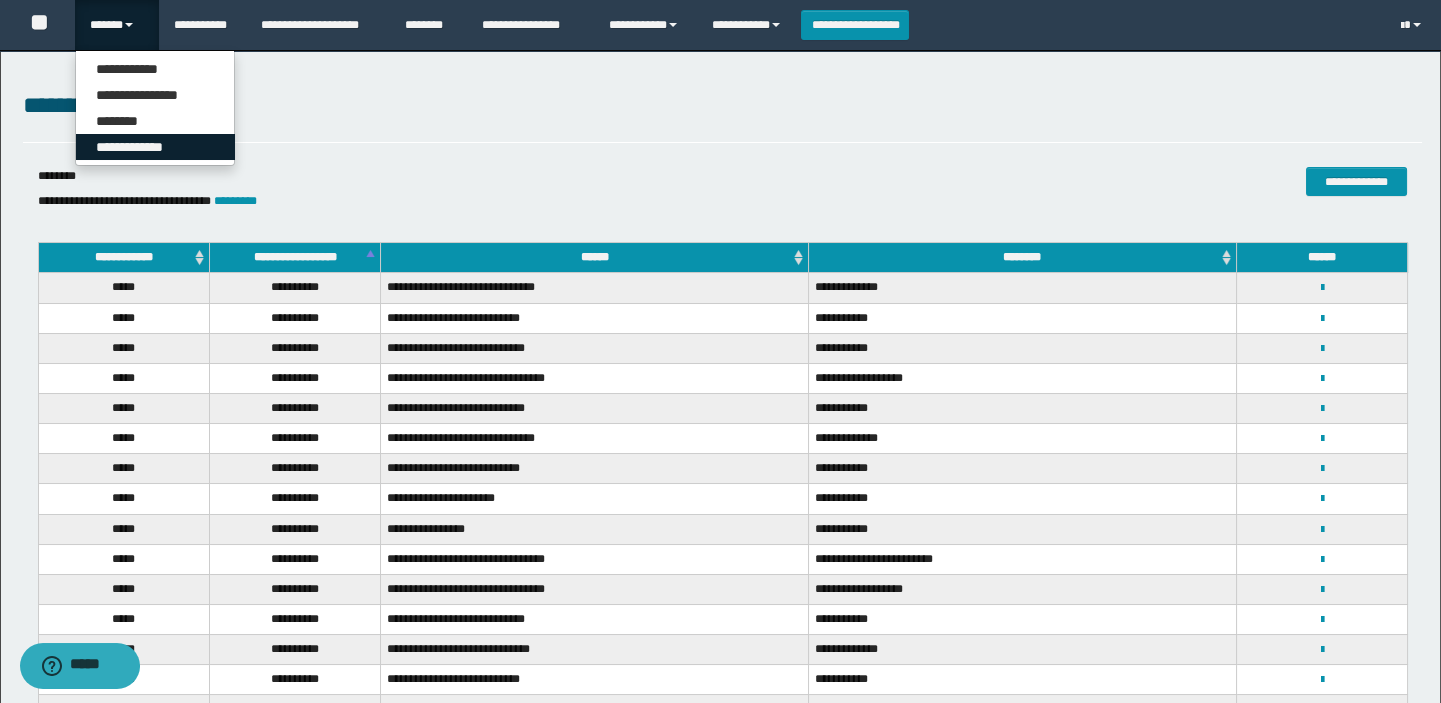 click on "**********" at bounding box center [155, 147] 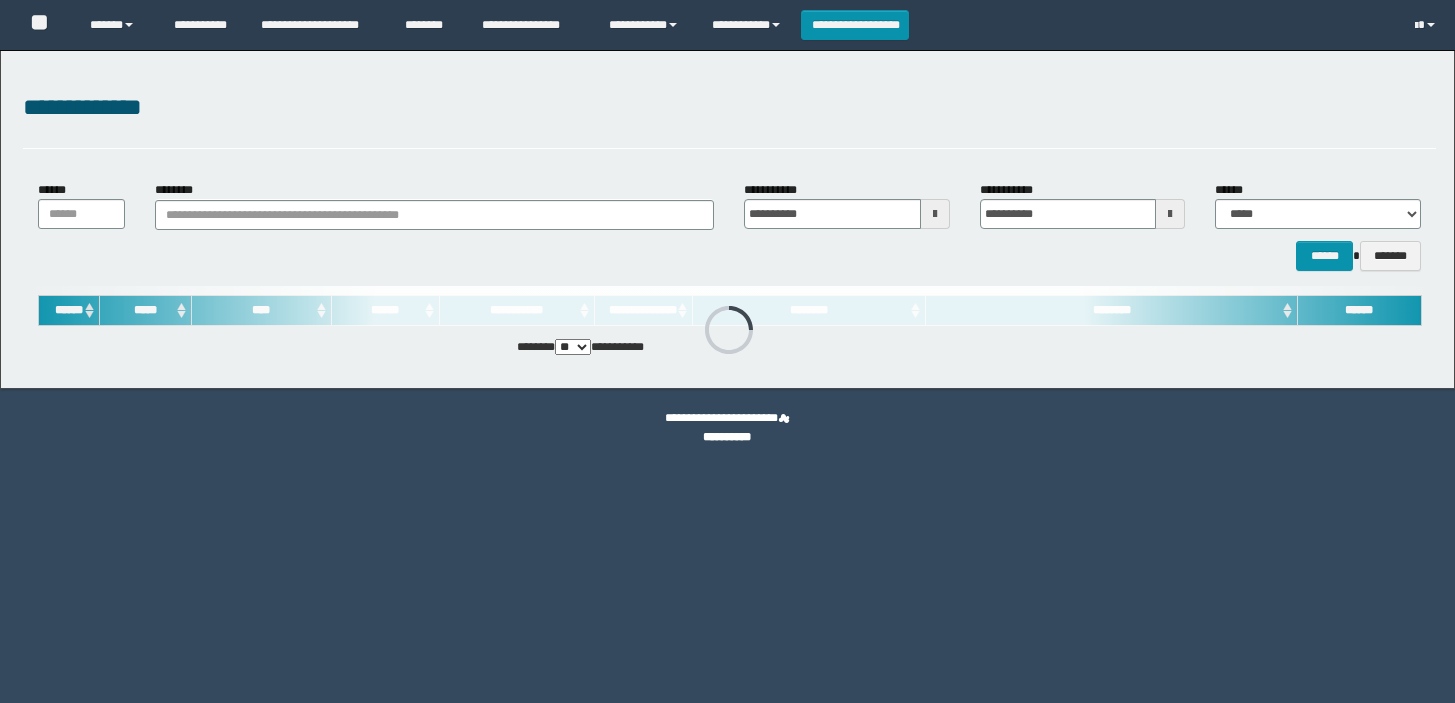 scroll, scrollTop: 0, scrollLeft: 0, axis: both 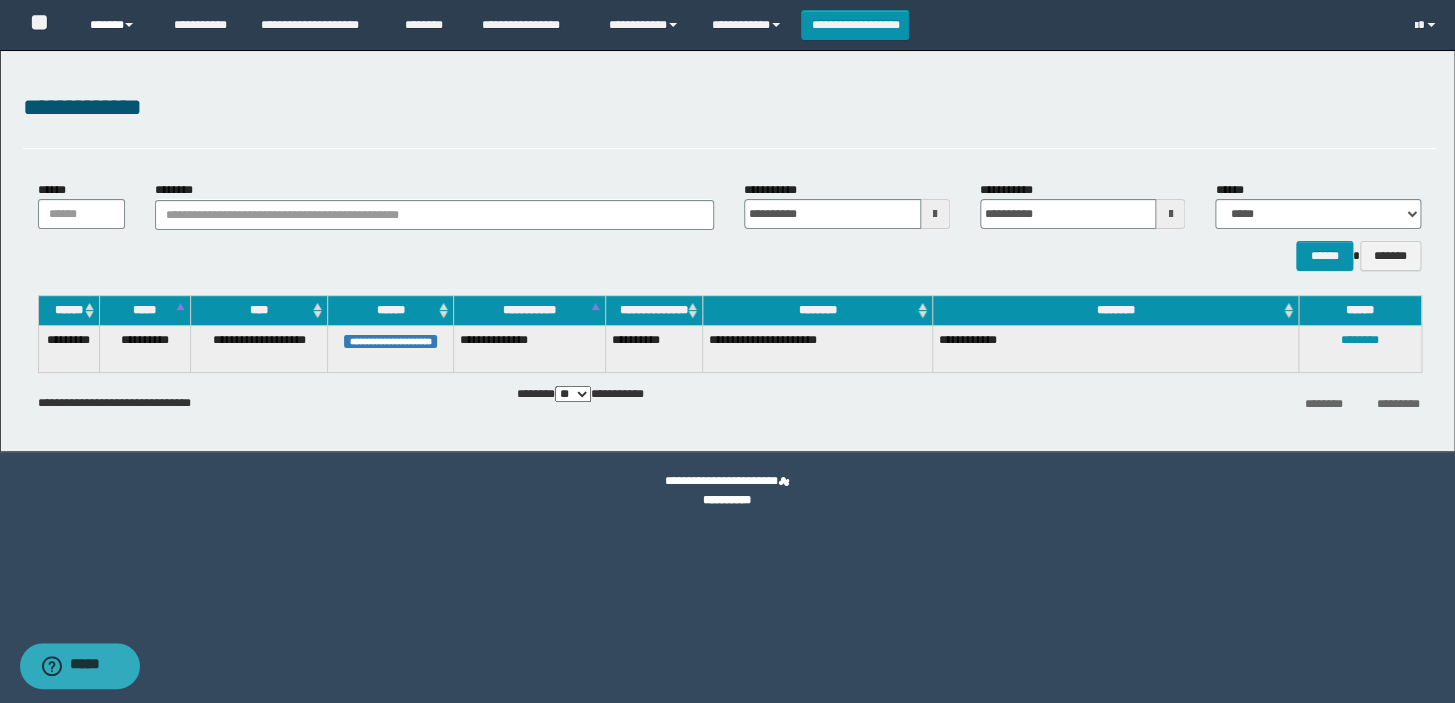 click on "******" at bounding box center (117, 25) 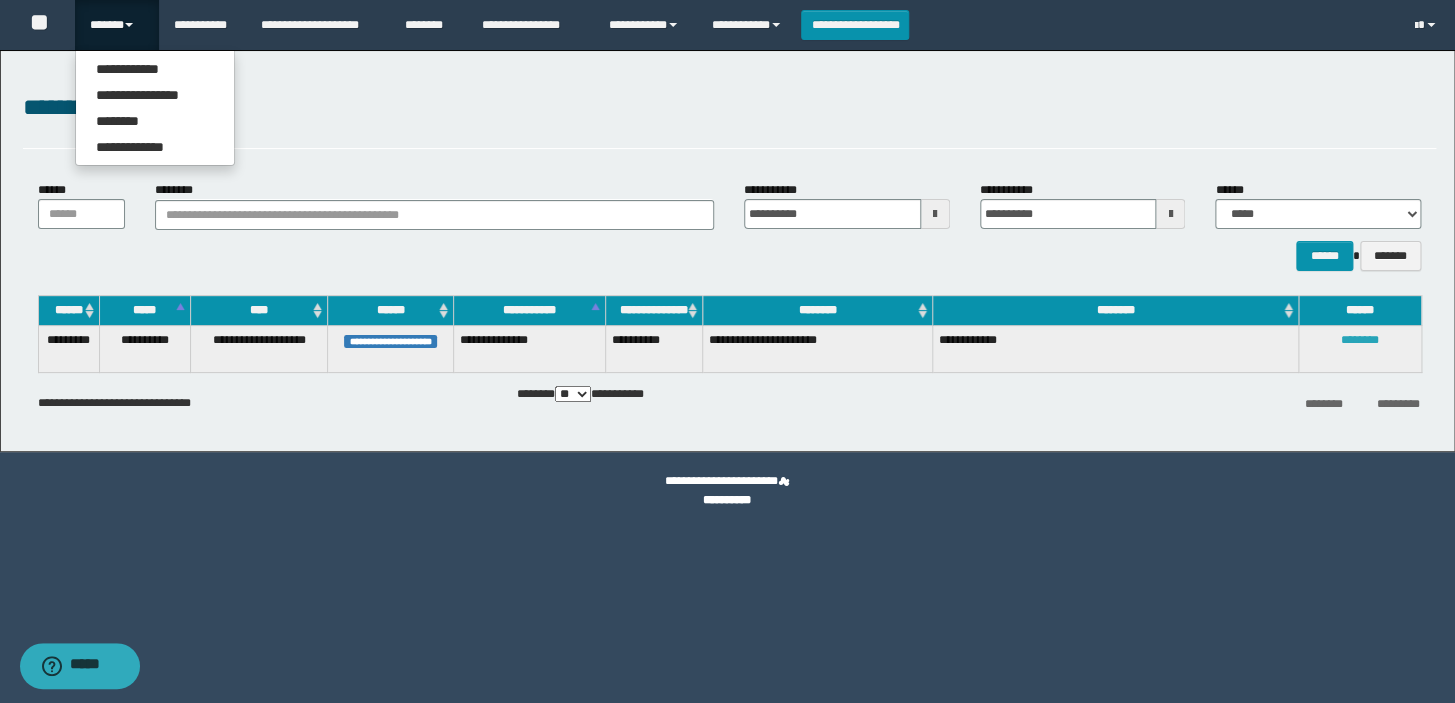 click on "********" at bounding box center (1360, 340) 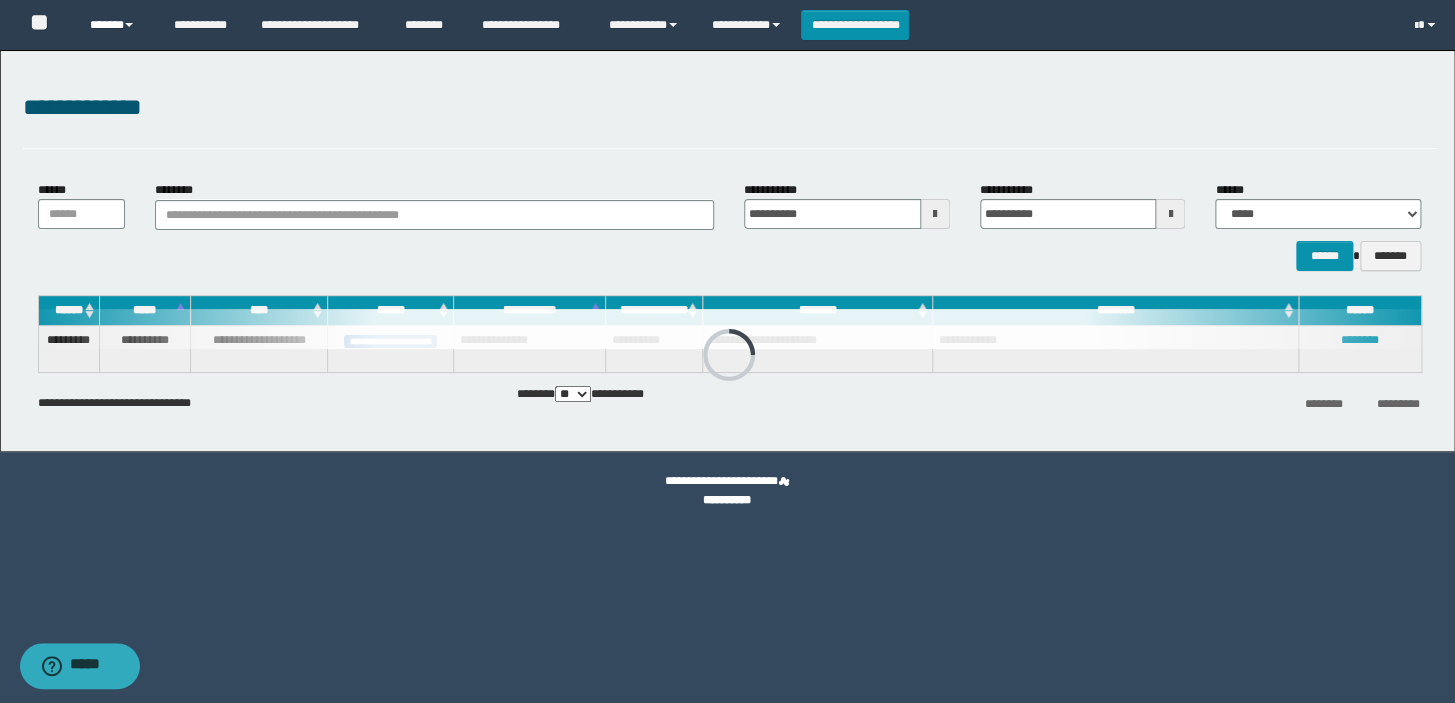 click on "******" at bounding box center (117, 25) 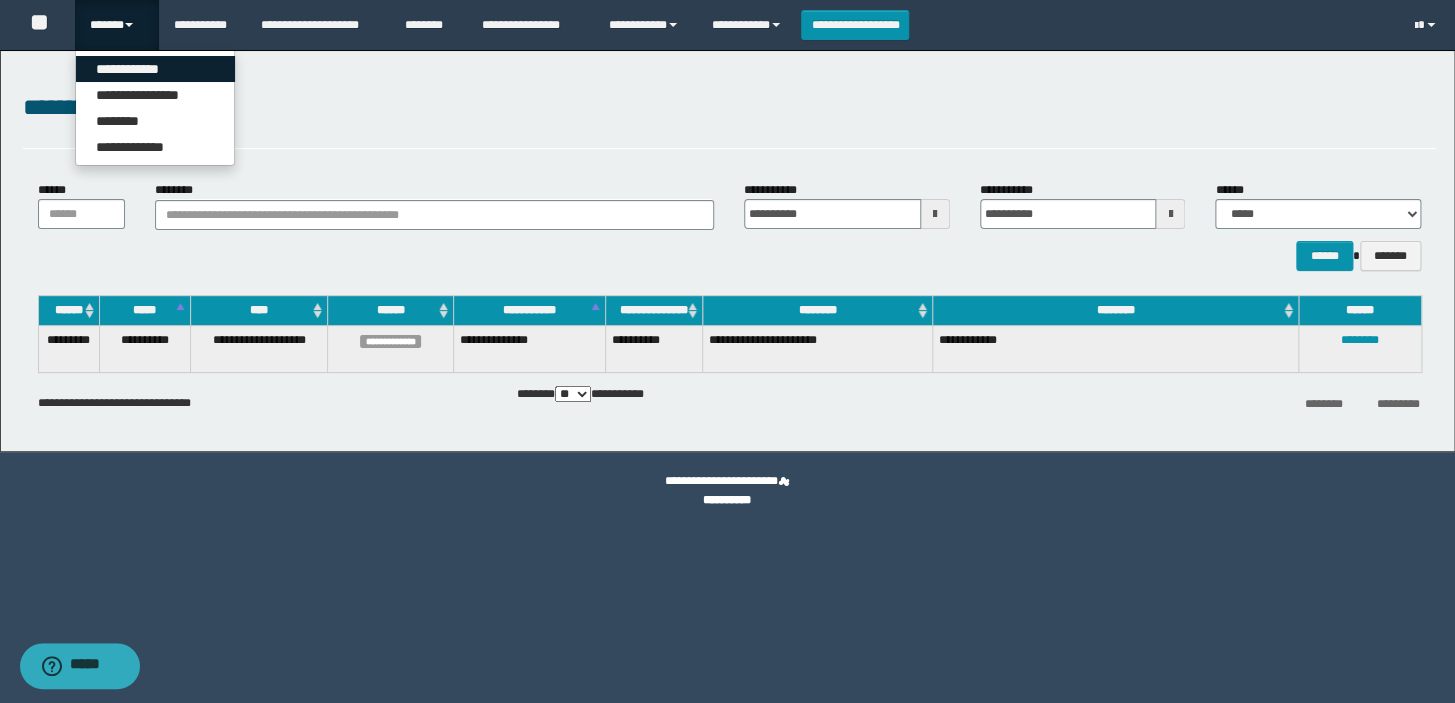 click on "**********" at bounding box center (155, 69) 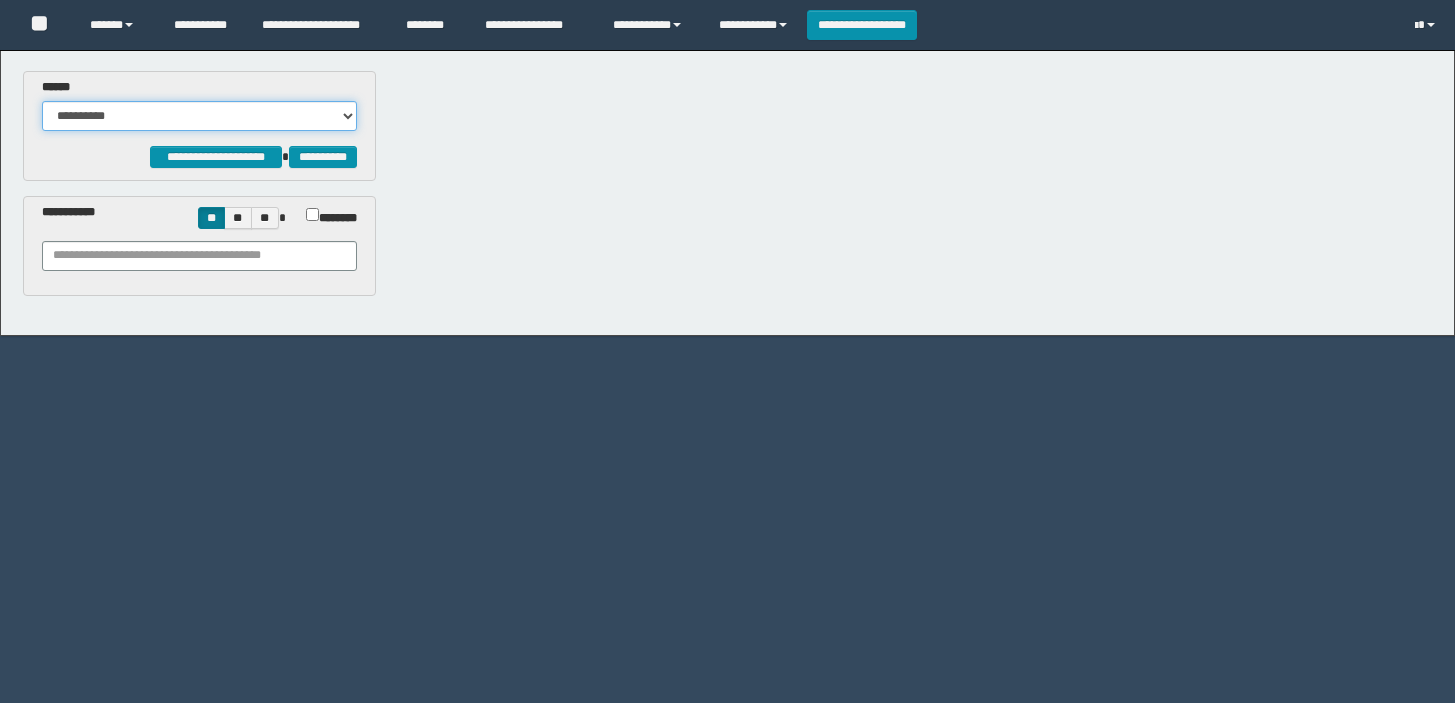 click on "**********" at bounding box center [199, 105] 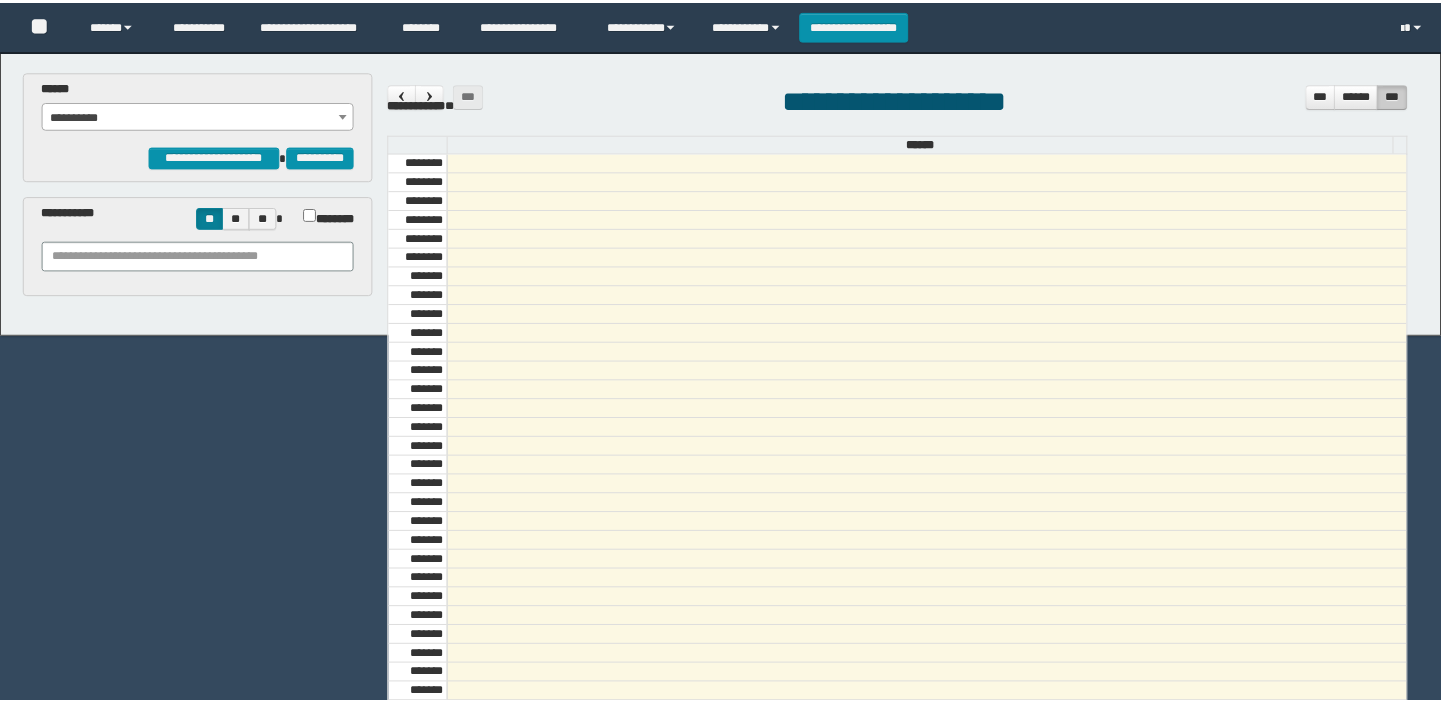 scroll, scrollTop: 0, scrollLeft: 0, axis: both 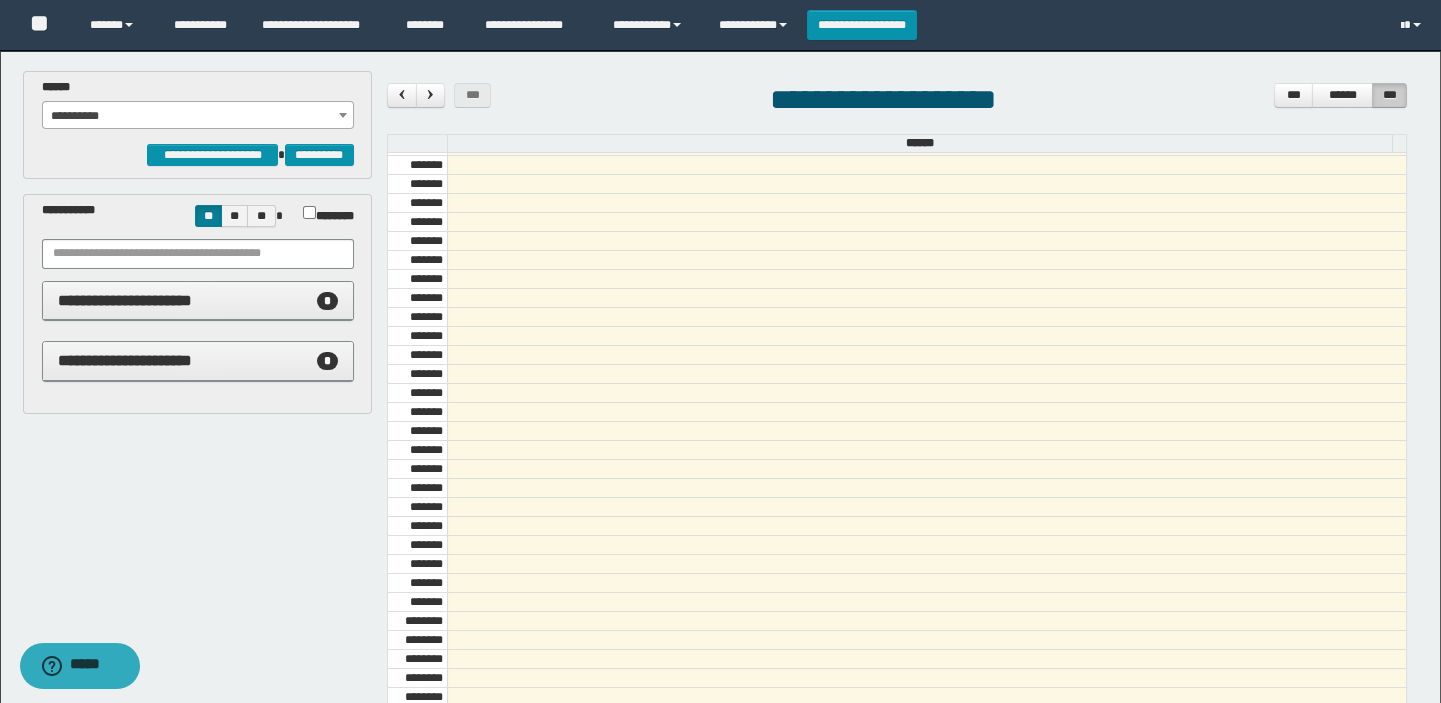select on "******" 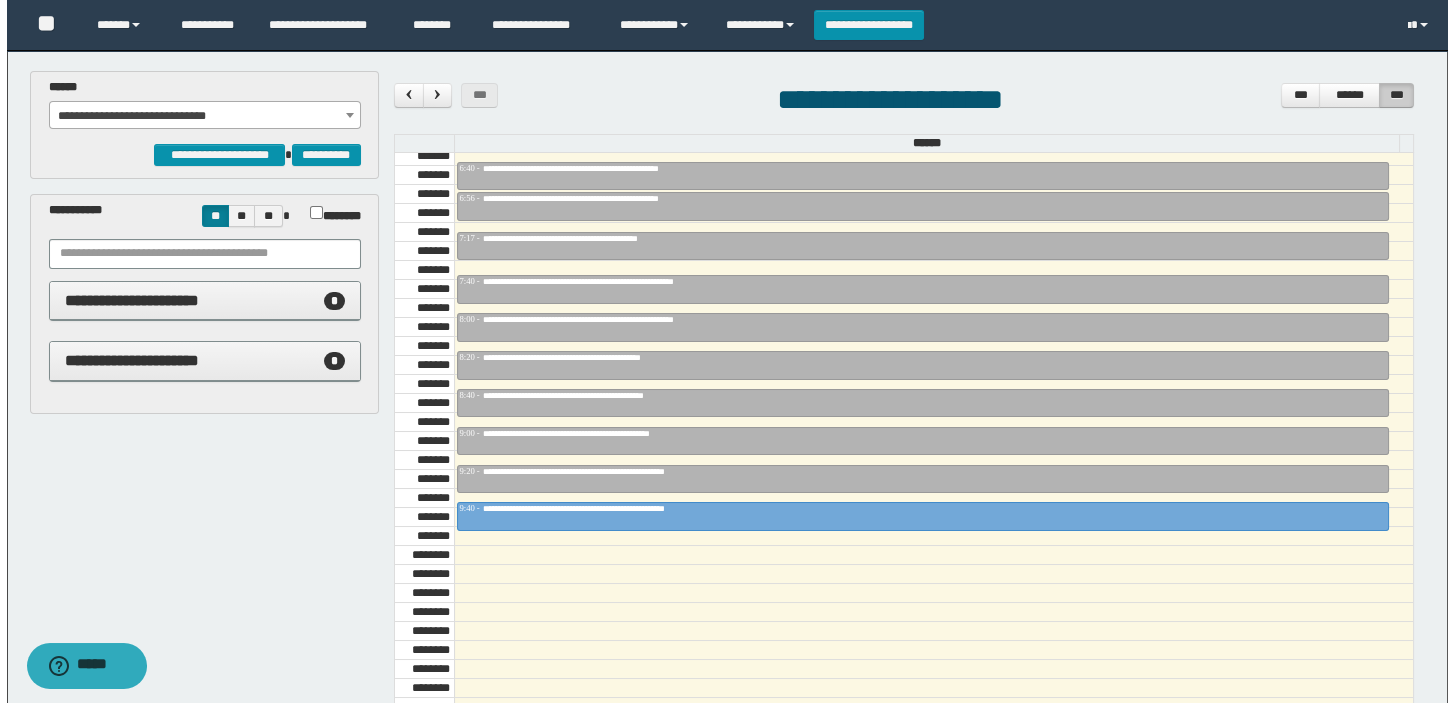 scroll, scrollTop: 863, scrollLeft: 0, axis: vertical 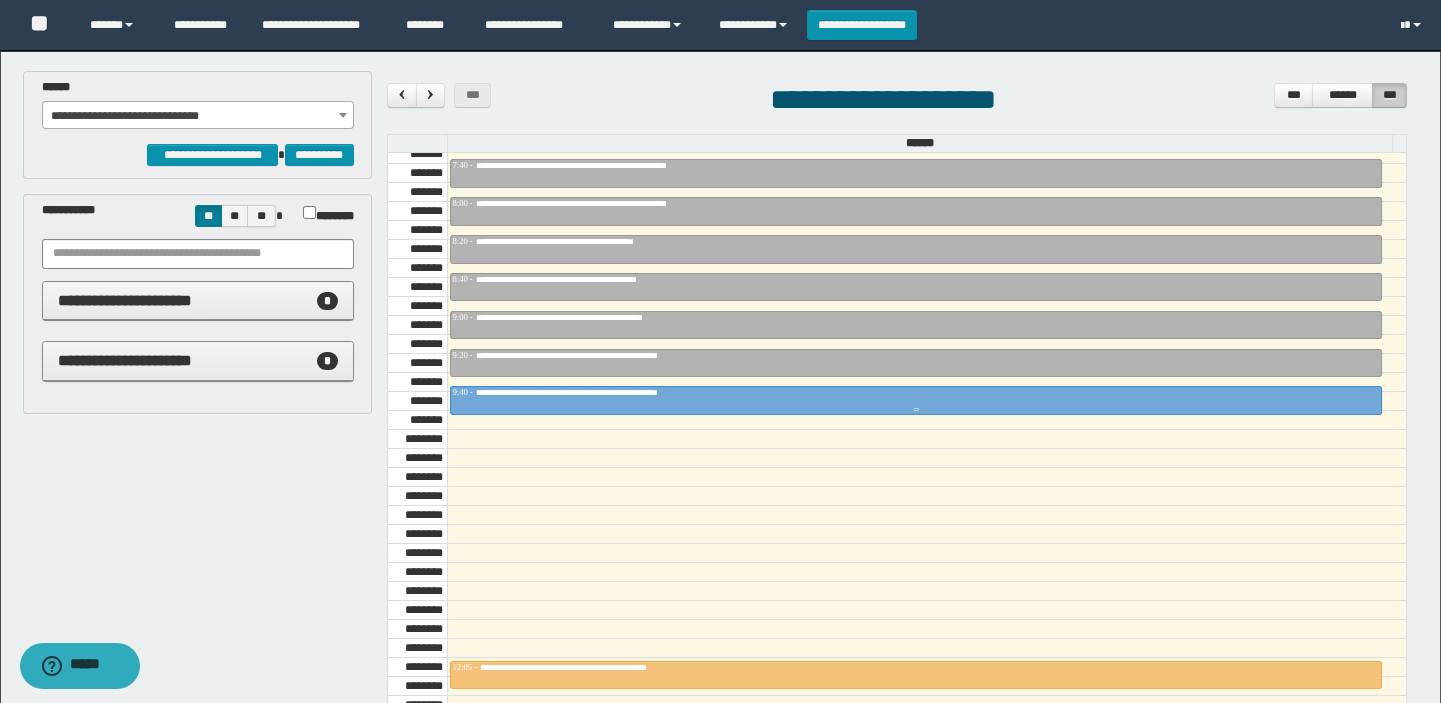 click at bounding box center [916, 410] 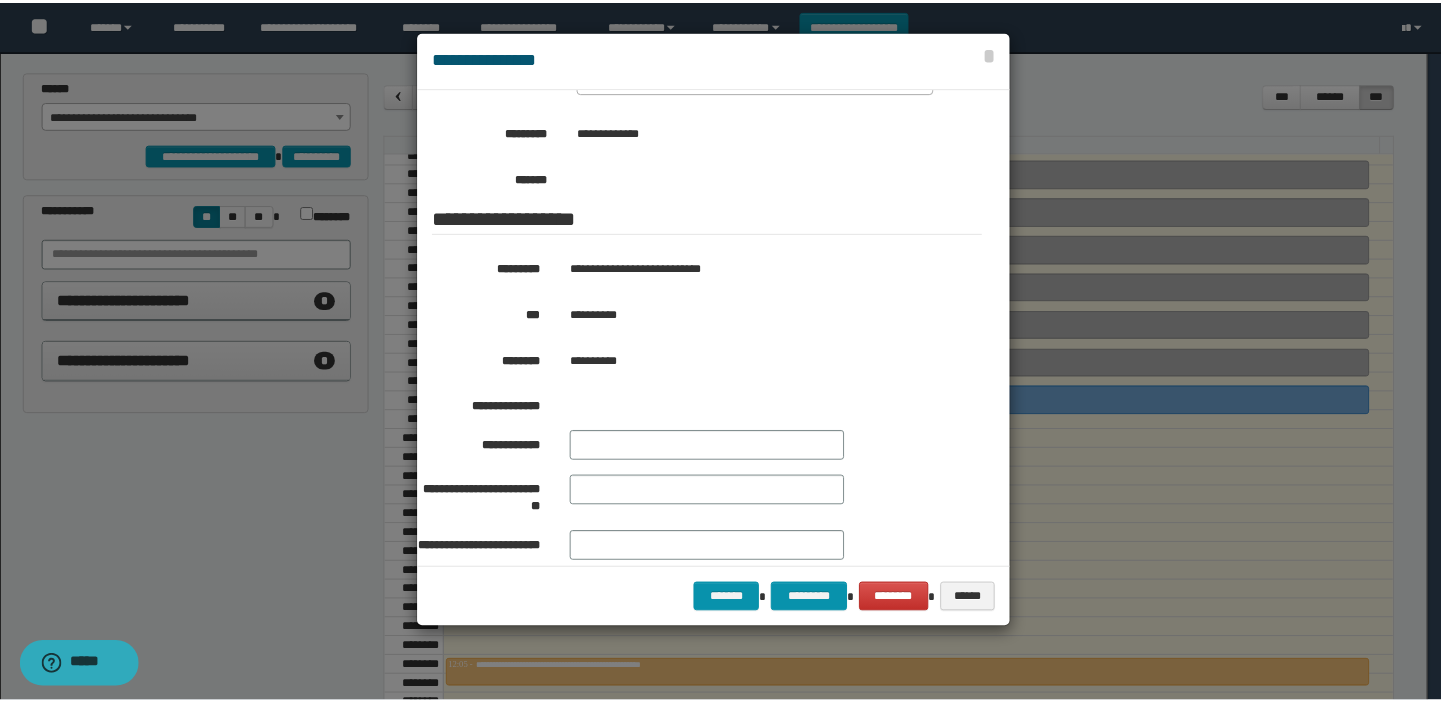 scroll, scrollTop: 272, scrollLeft: 0, axis: vertical 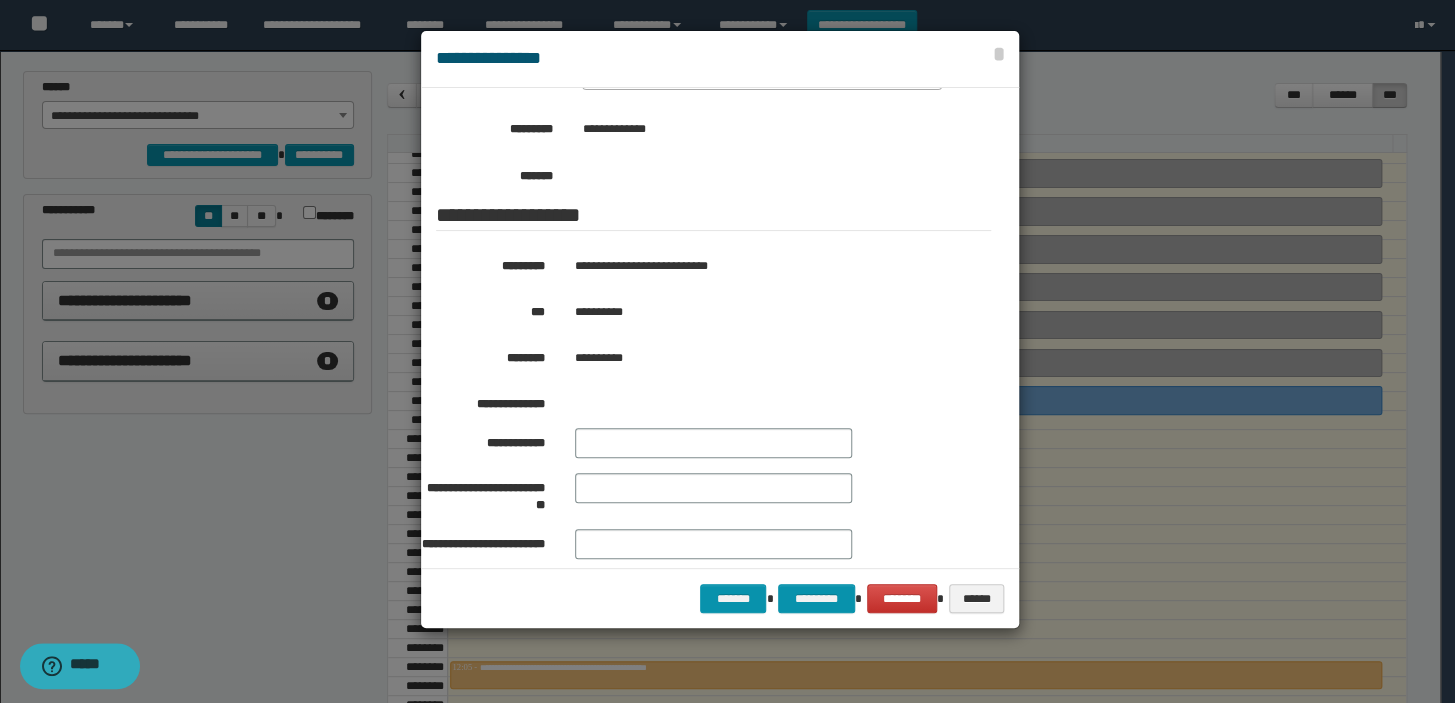 click at bounding box center (727, 351) 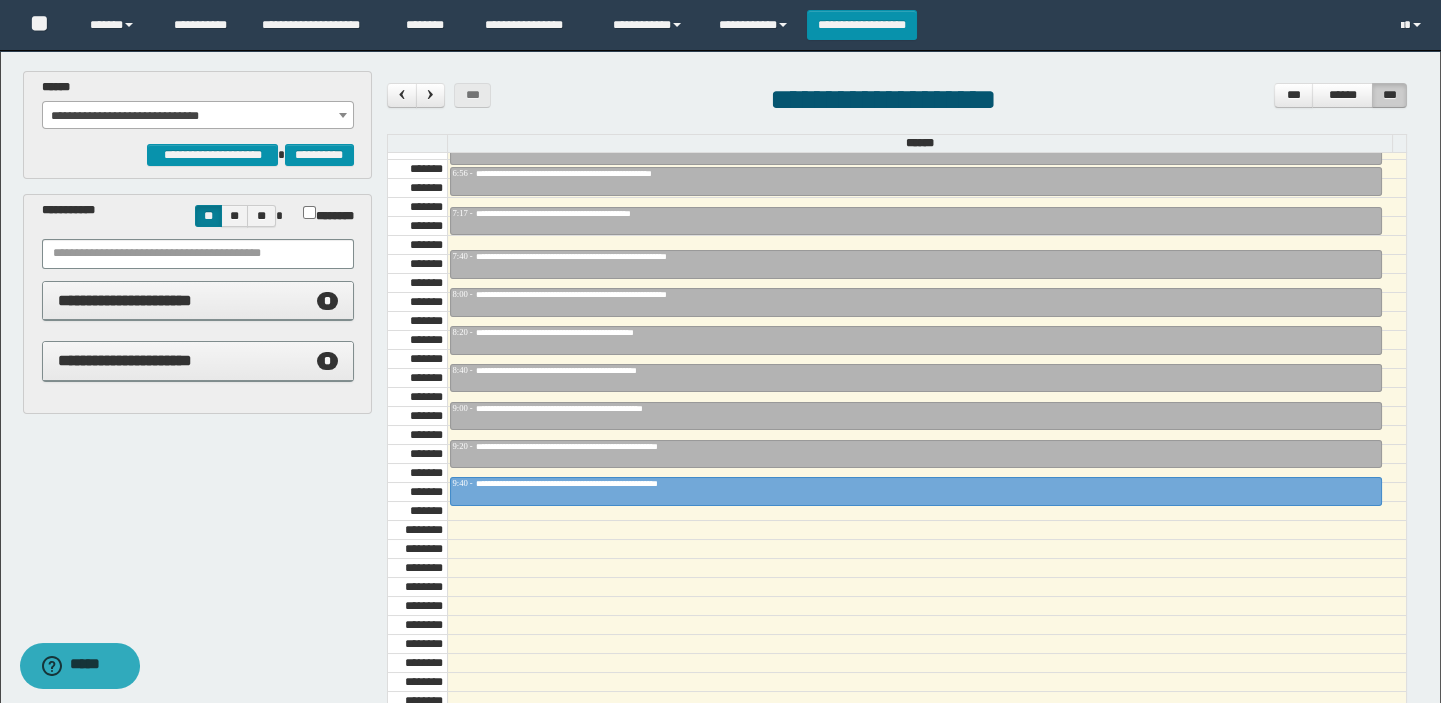 scroll, scrollTop: 590, scrollLeft: 0, axis: vertical 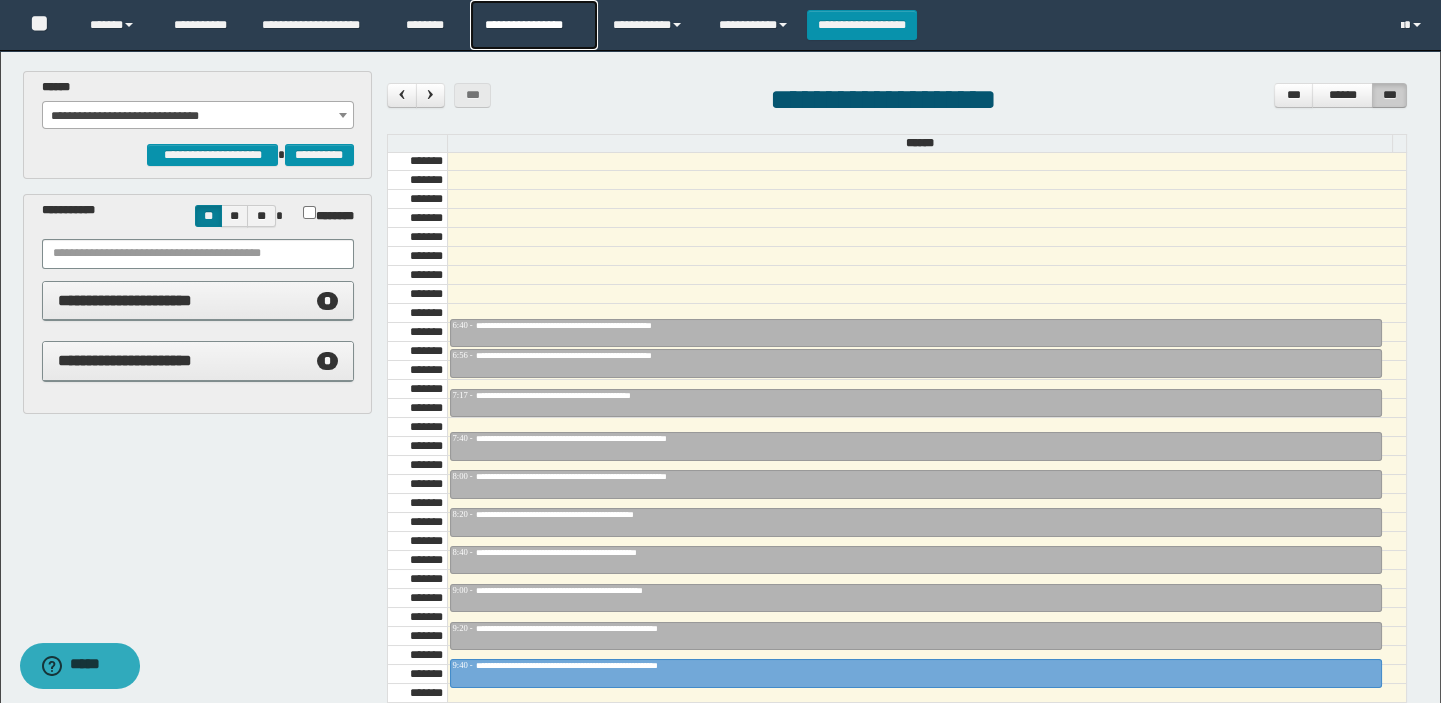 click on "**********" at bounding box center [534, 25] 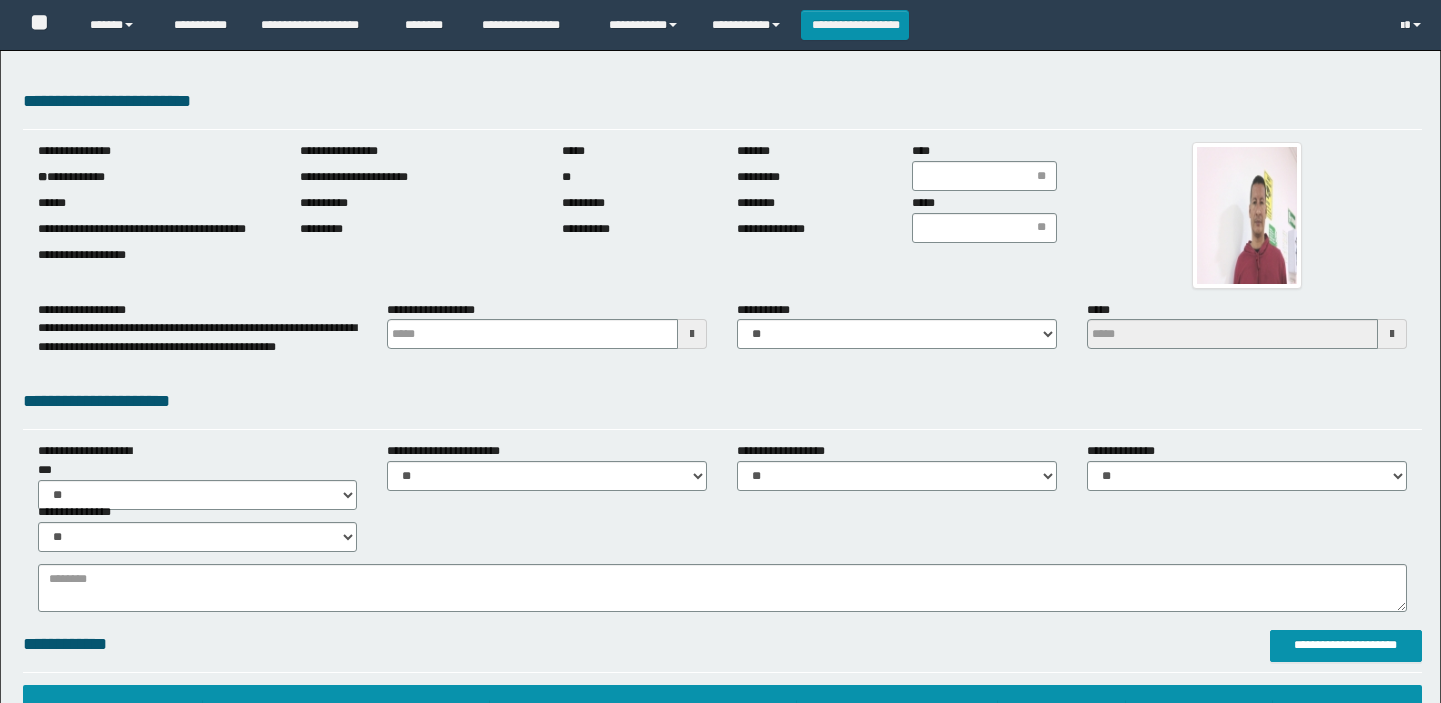 scroll, scrollTop: 0, scrollLeft: 0, axis: both 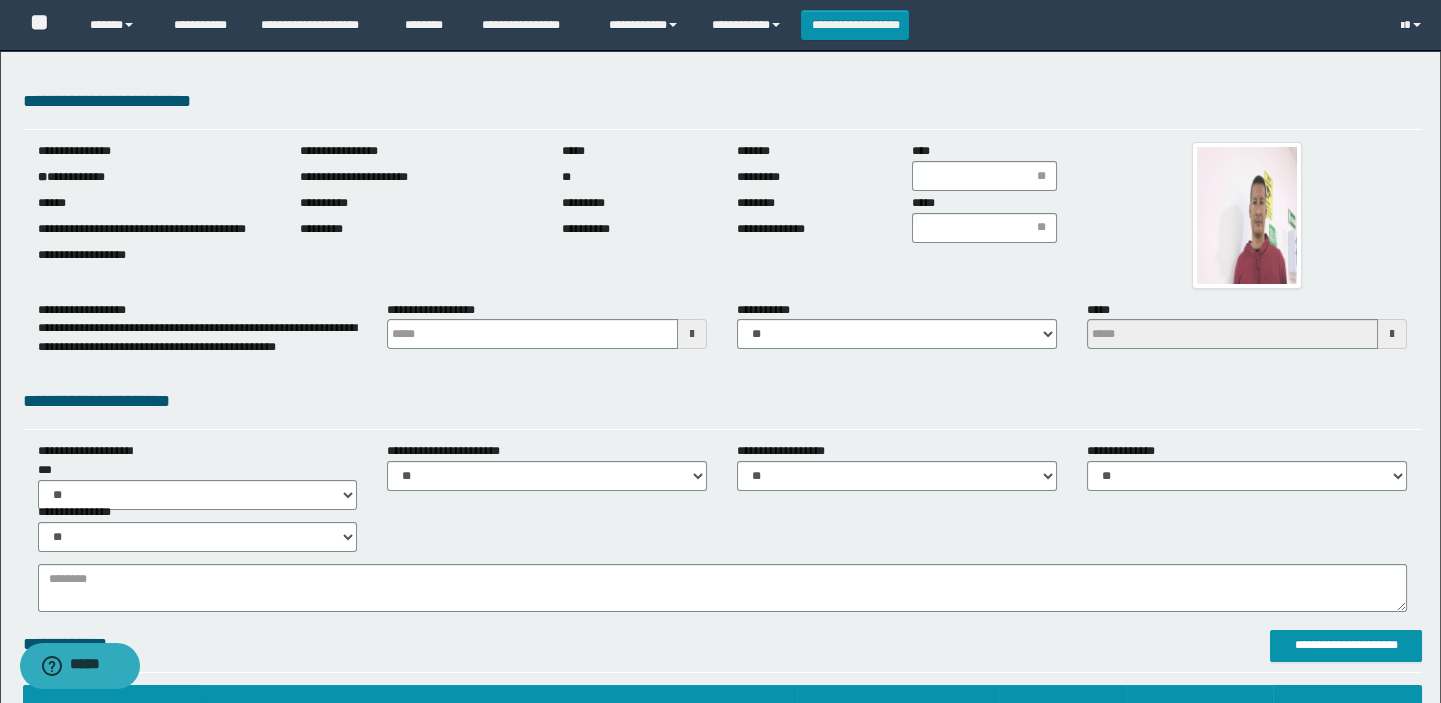click on "**********" at bounding box center [154, 177] 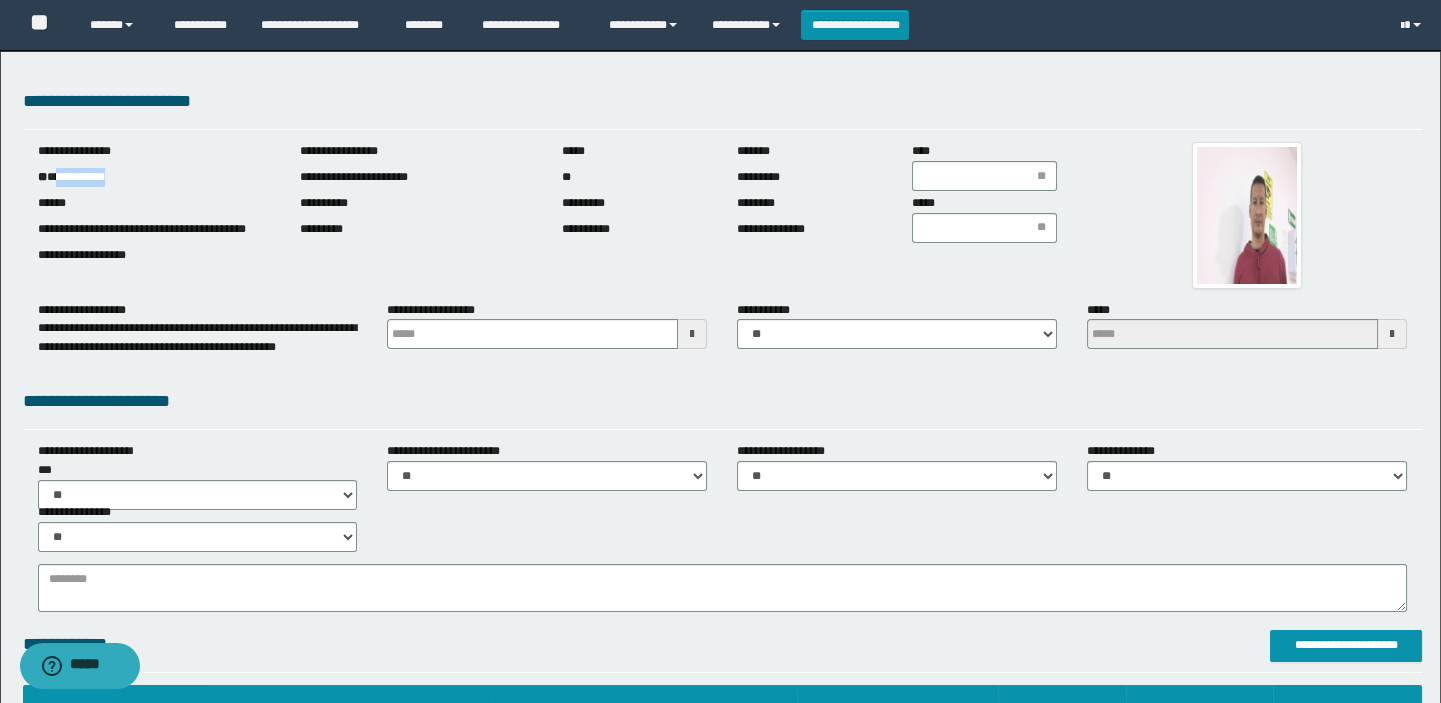 click on "**********" at bounding box center [154, 177] 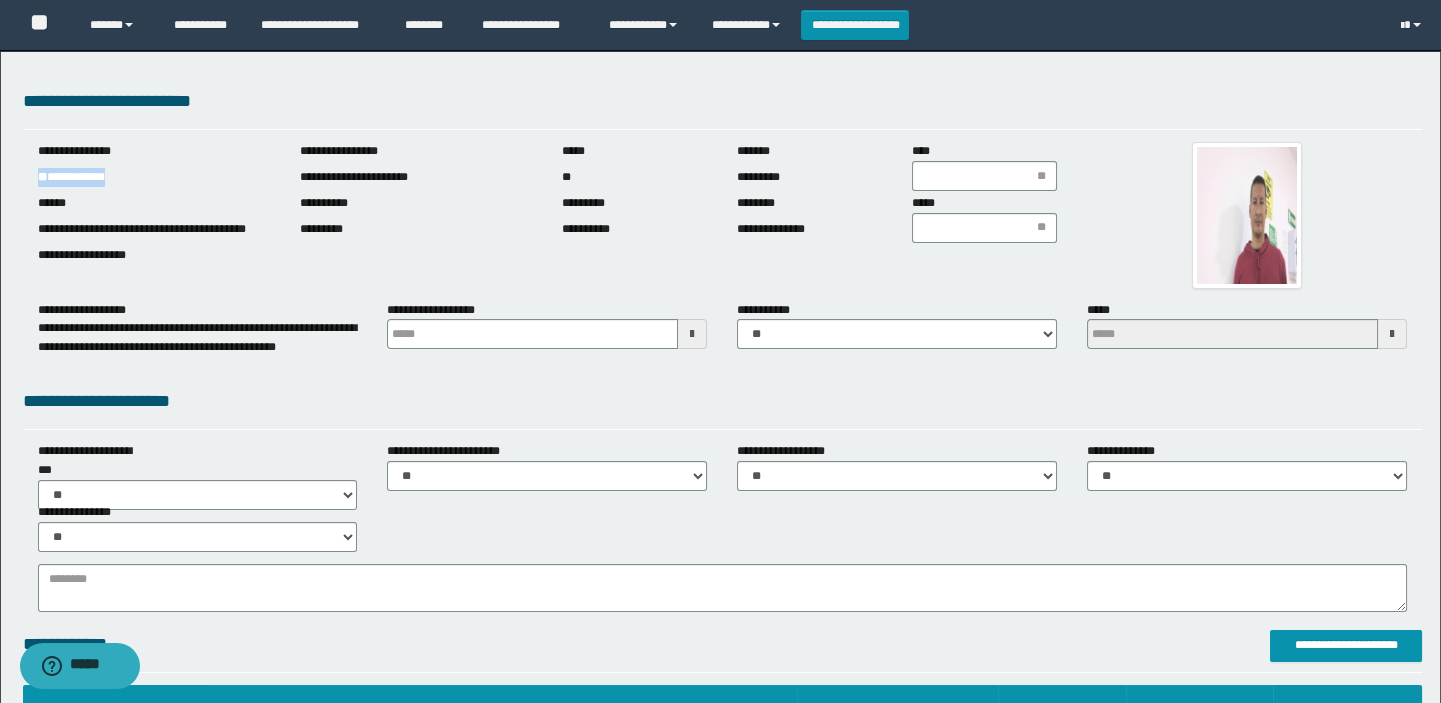 click on "**********" at bounding box center [154, 177] 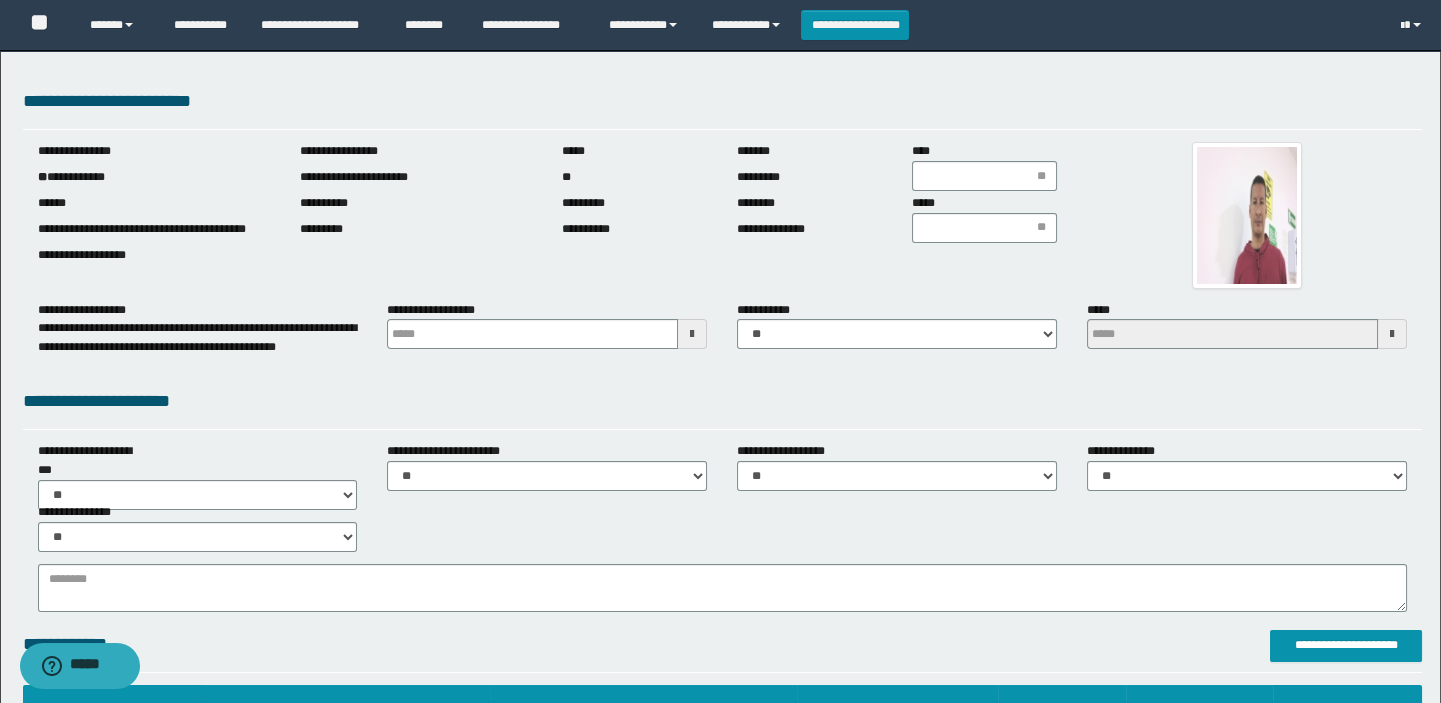click on "**********" at bounding box center (154, 177) 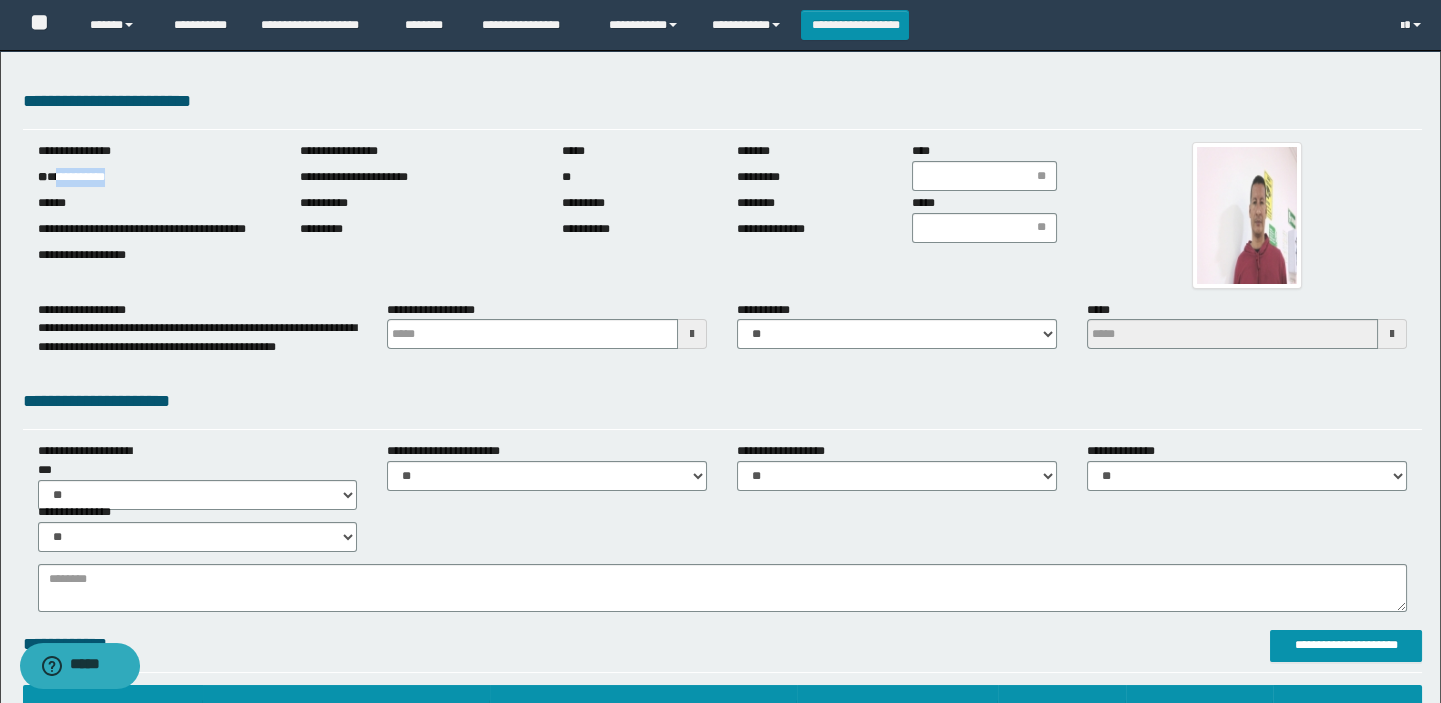 click on "**********" at bounding box center [154, 177] 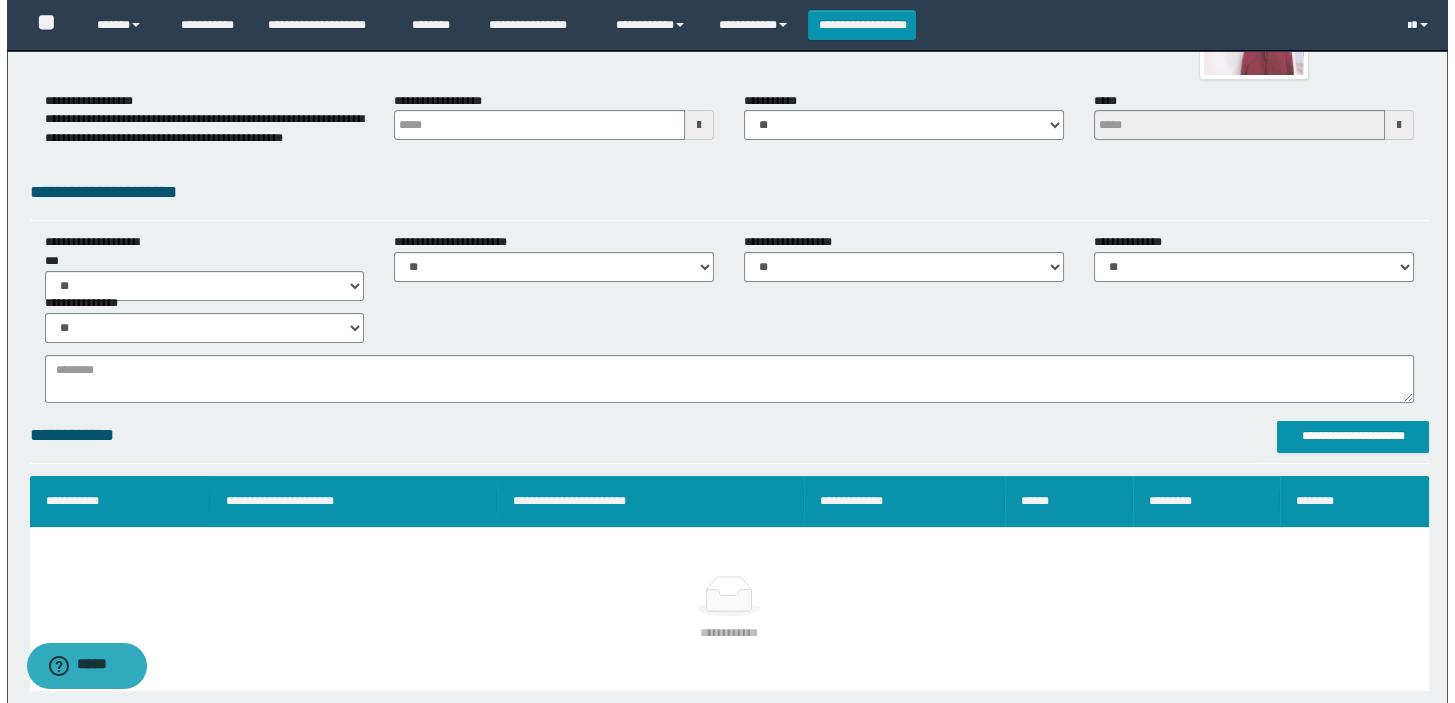 scroll, scrollTop: 363, scrollLeft: 0, axis: vertical 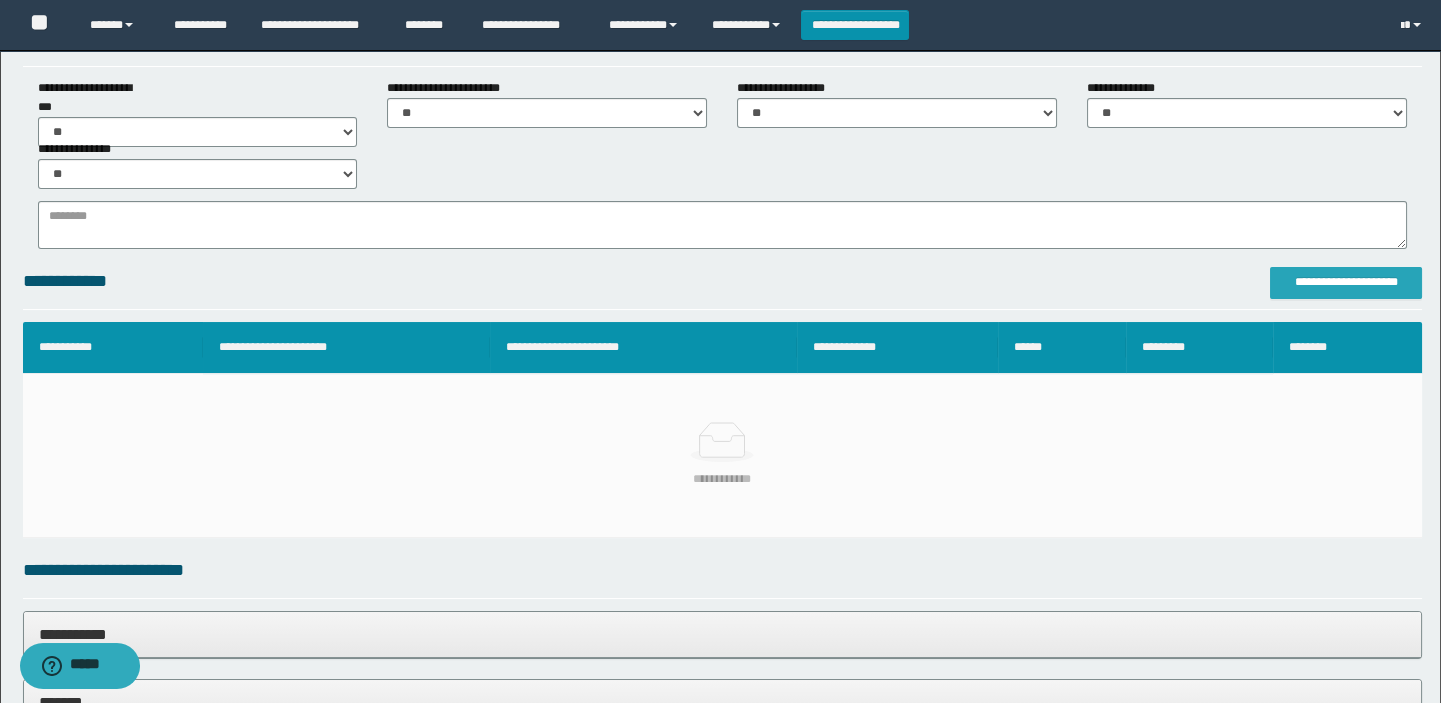 click on "**********" at bounding box center (1346, 282) 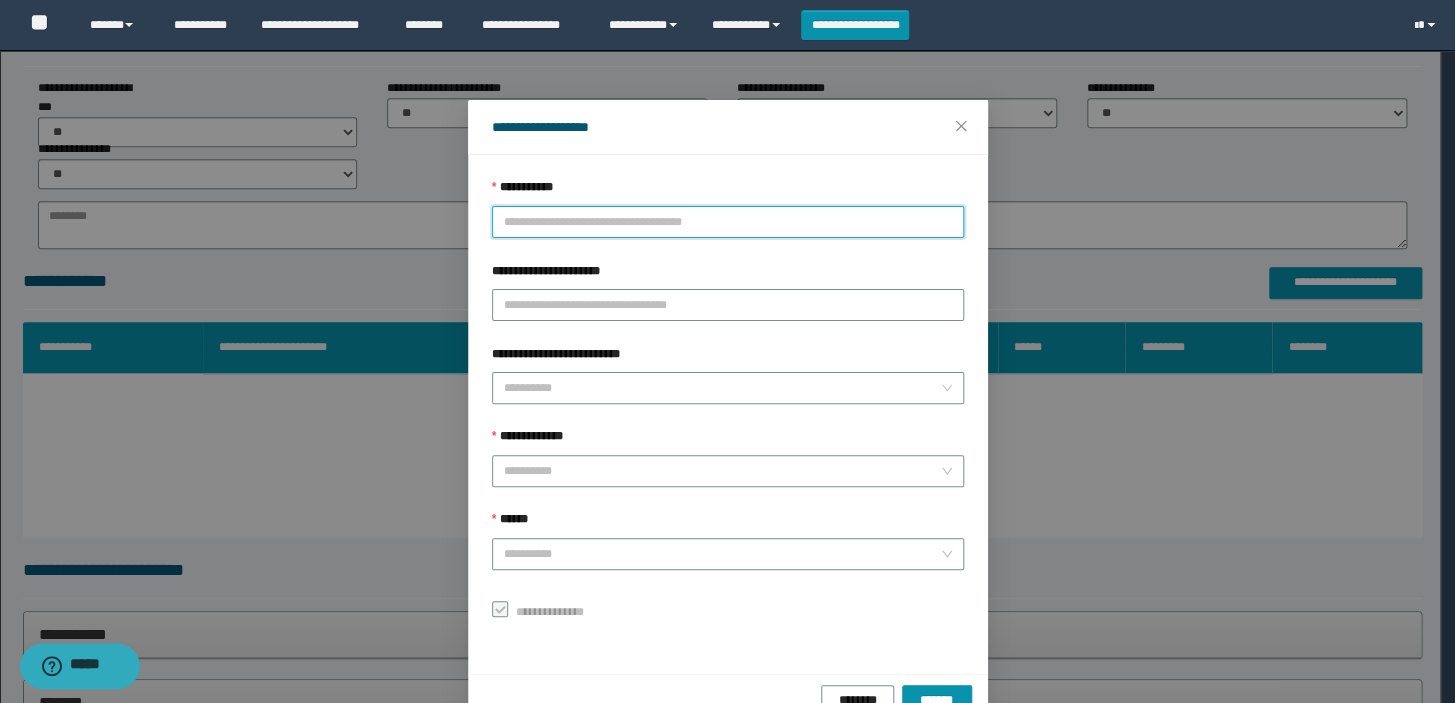 click on "**********" at bounding box center (728, 222) 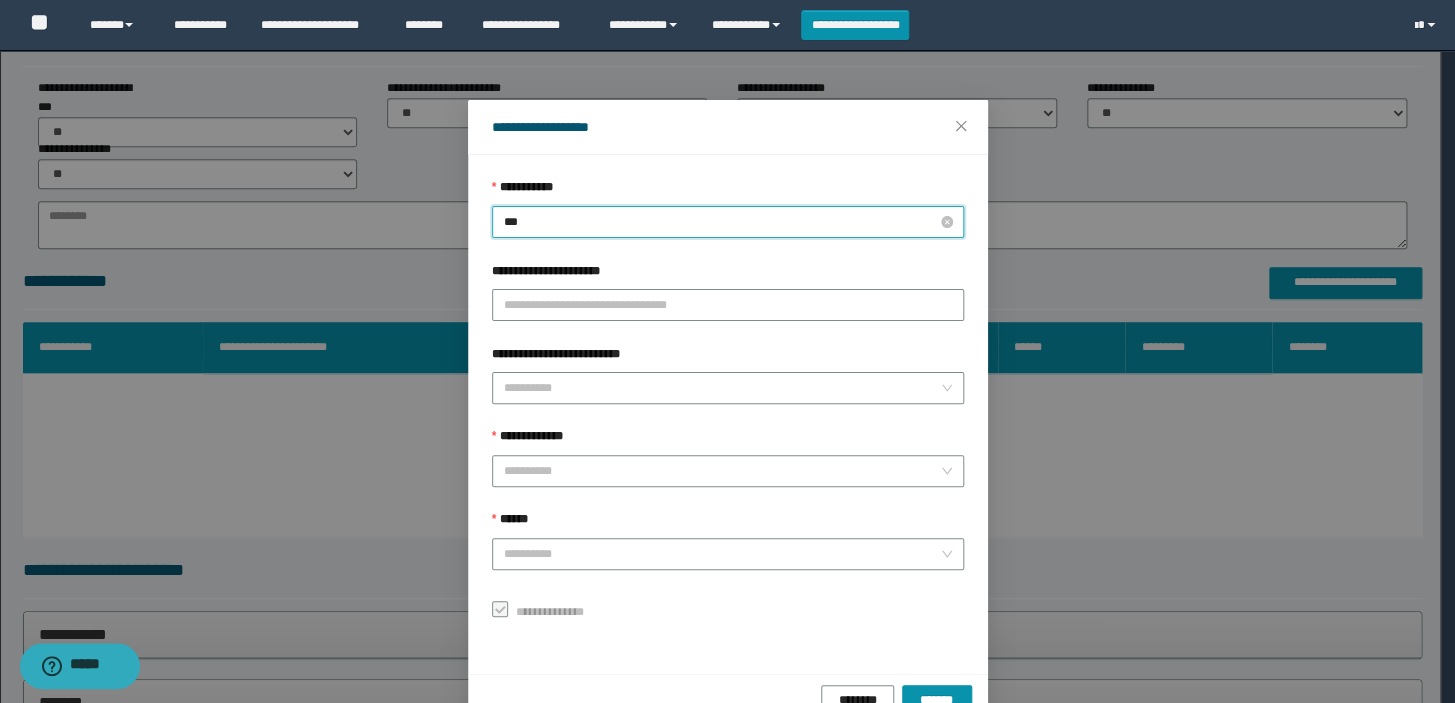 type on "****" 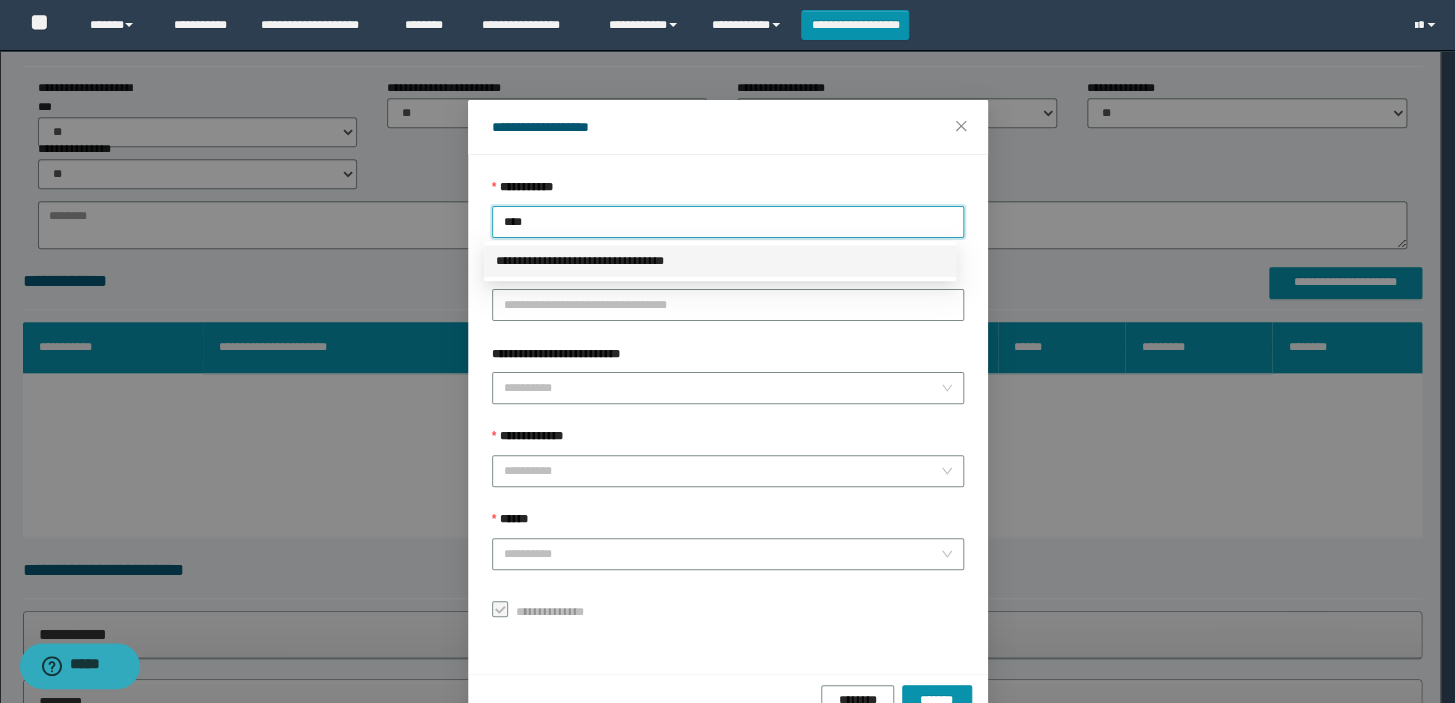 drag, startPoint x: 515, startPoint y: 258, endPoint x: 530, endPoint y: 417, distance: 159.70598 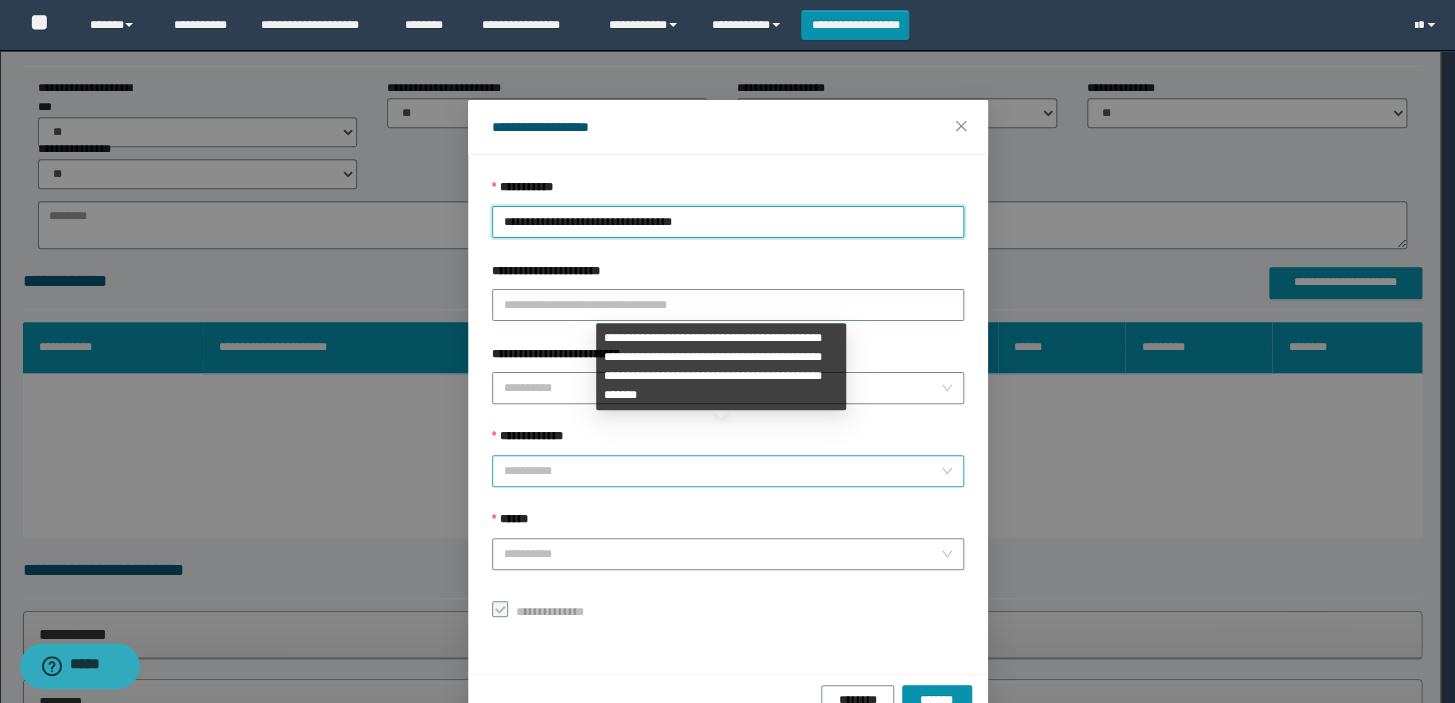 click on "**********" at bounding box center (722, 471) 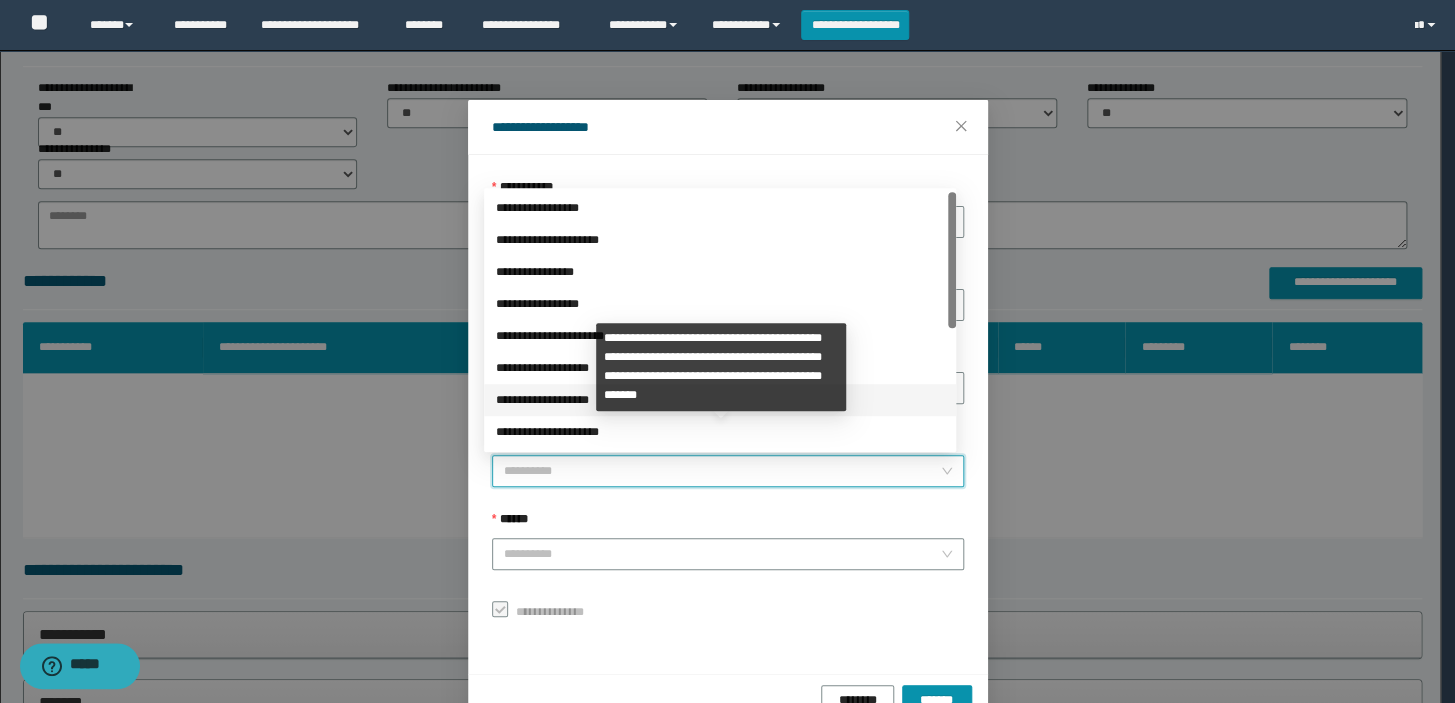 scroll, scrollTop: 223, scrollLeft: 0, axis: vertical 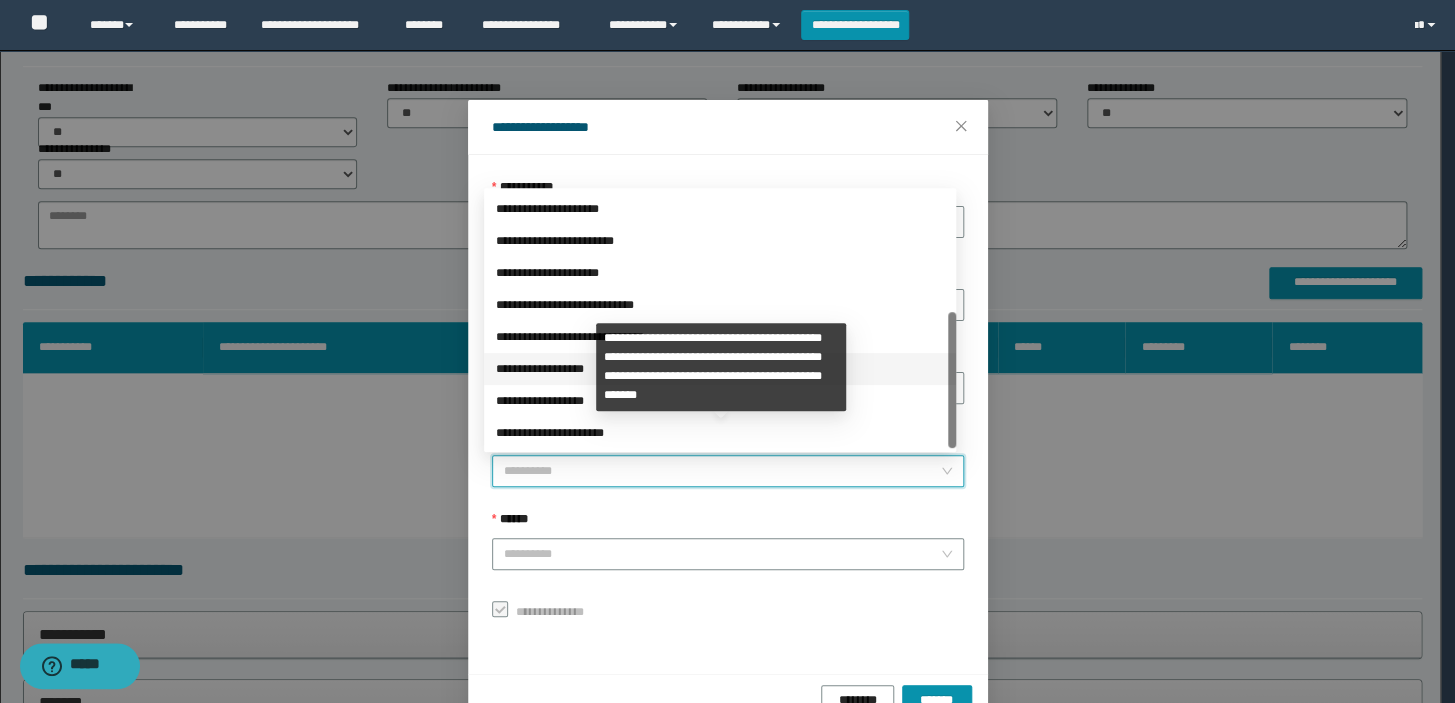 click on "**********" at bounding box center [720, 369] 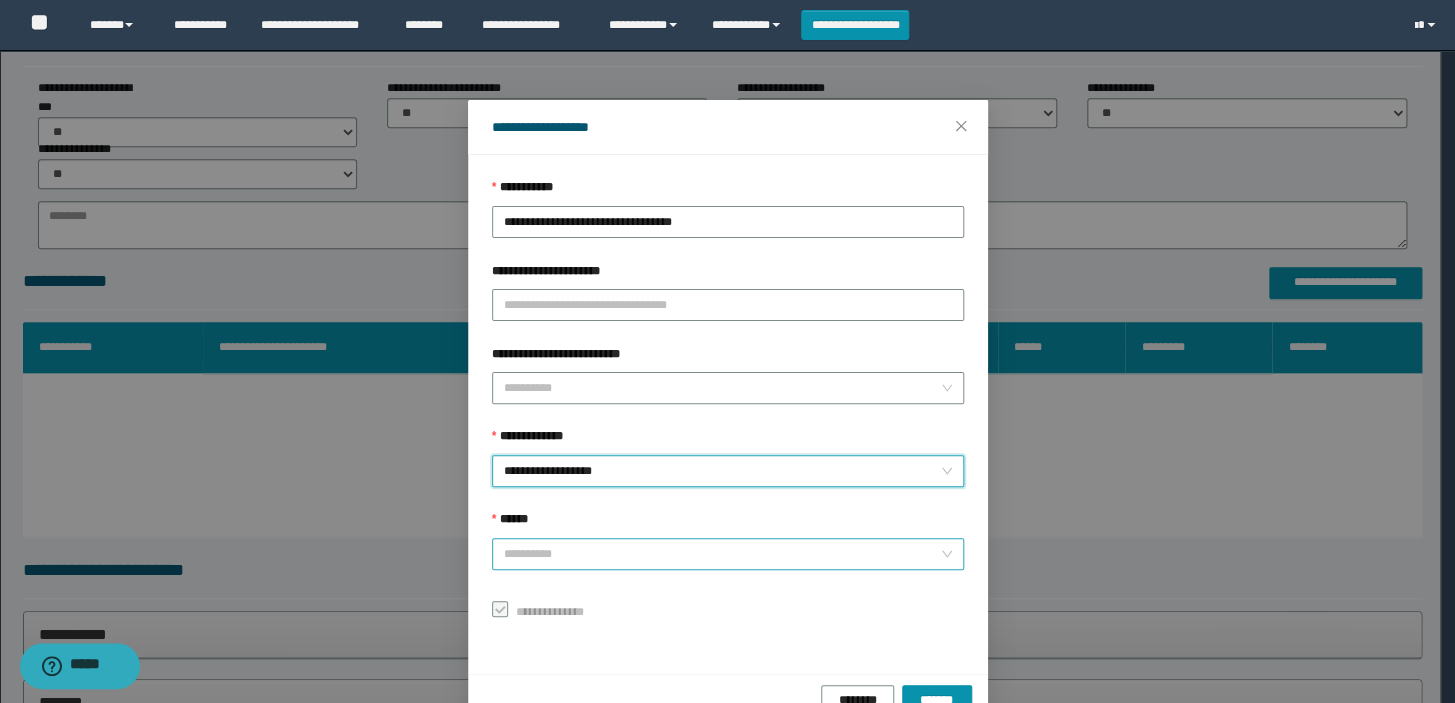 click on "******" at bounding box center (722, 554) 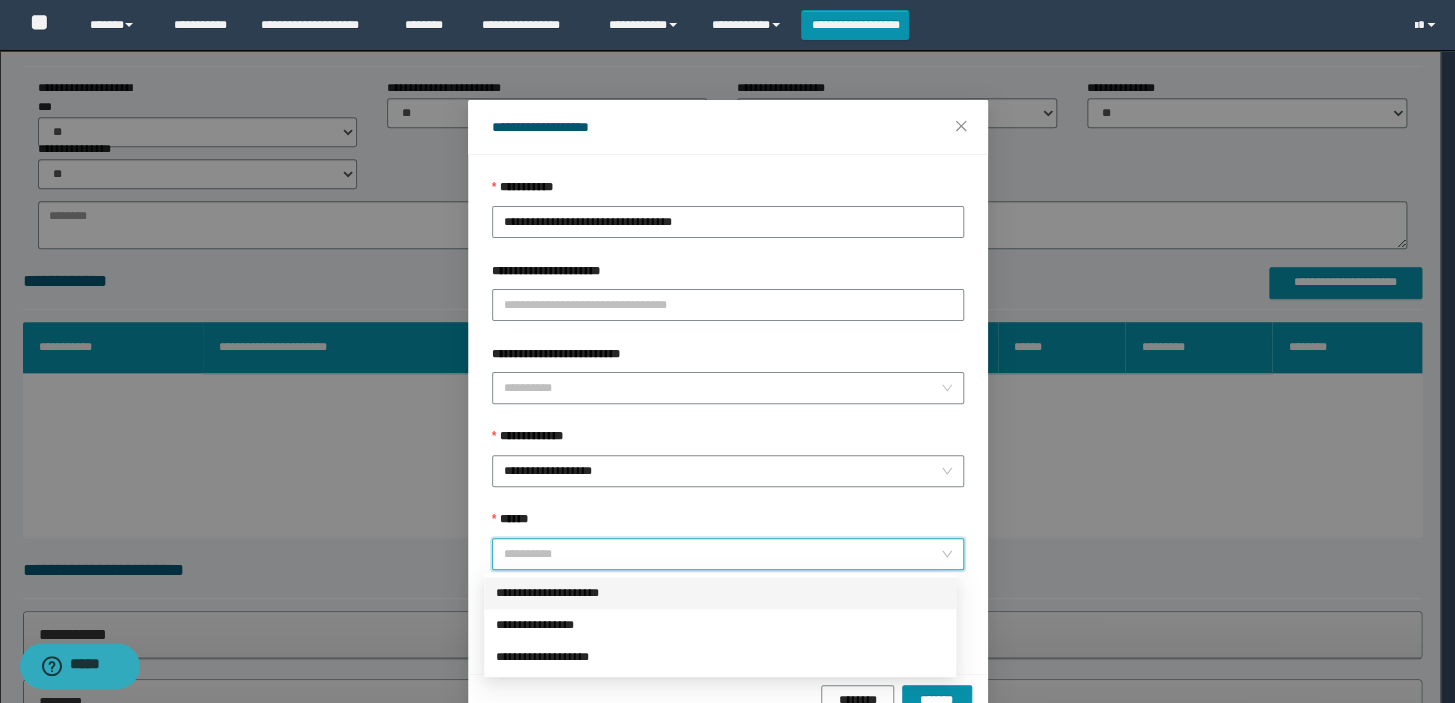 click on "**********" at bounding box center (720, 593) 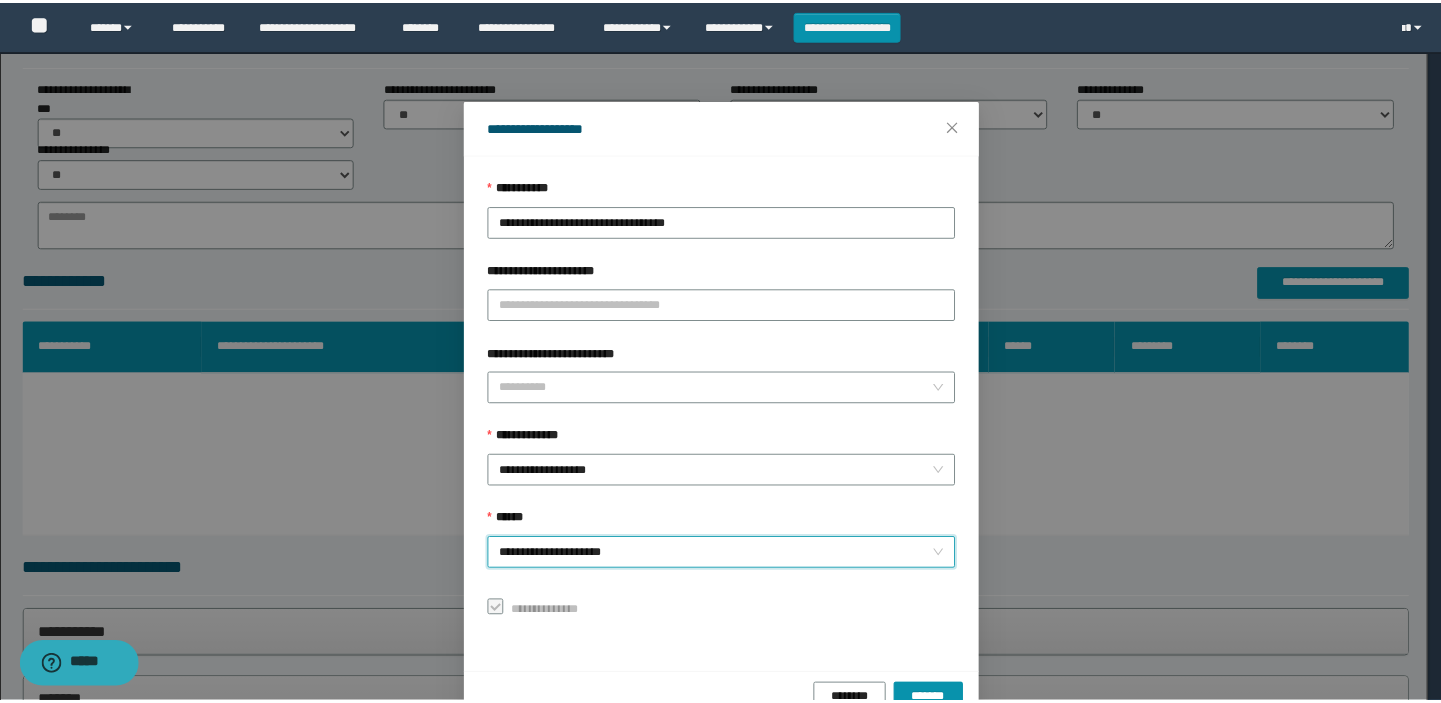 scroll, scrollTop: 48, scrollLeft: 0, axis: vertical 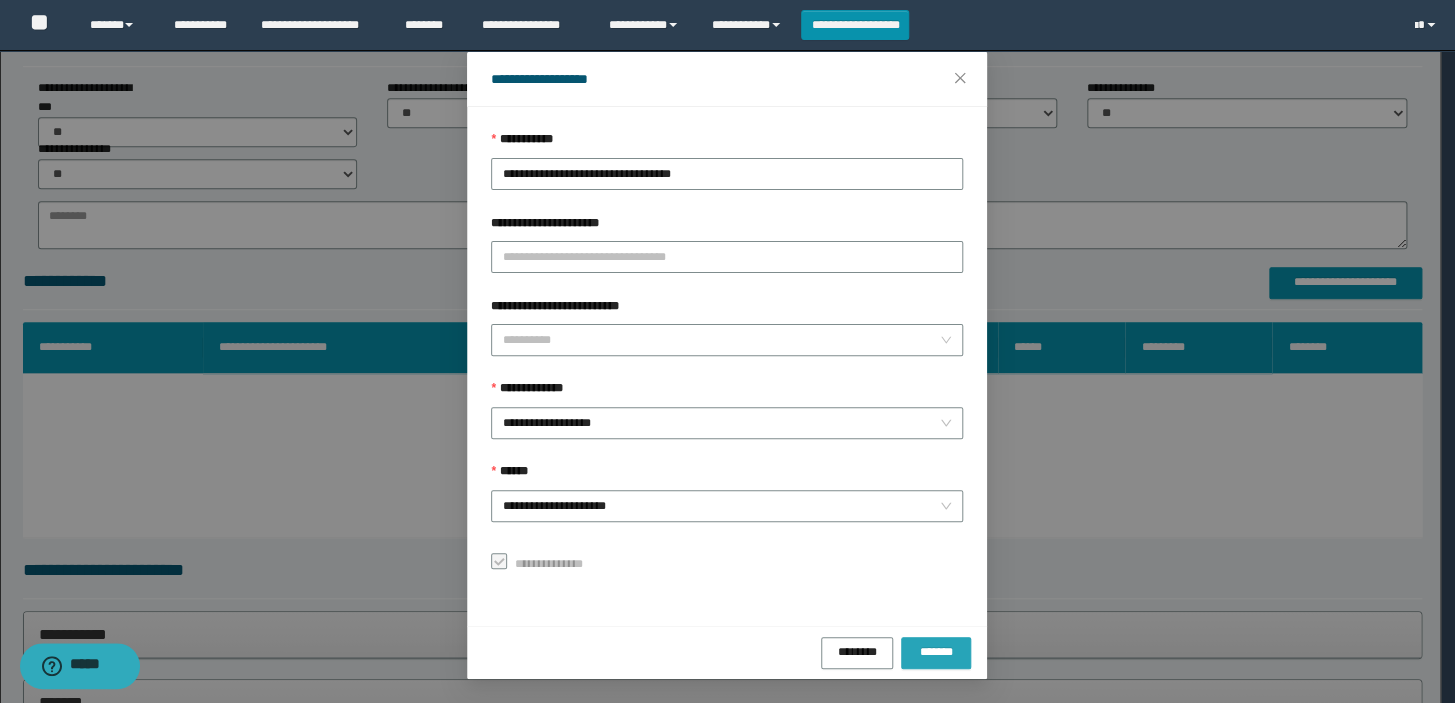 click on "*******" at bounding box center (936, 653) 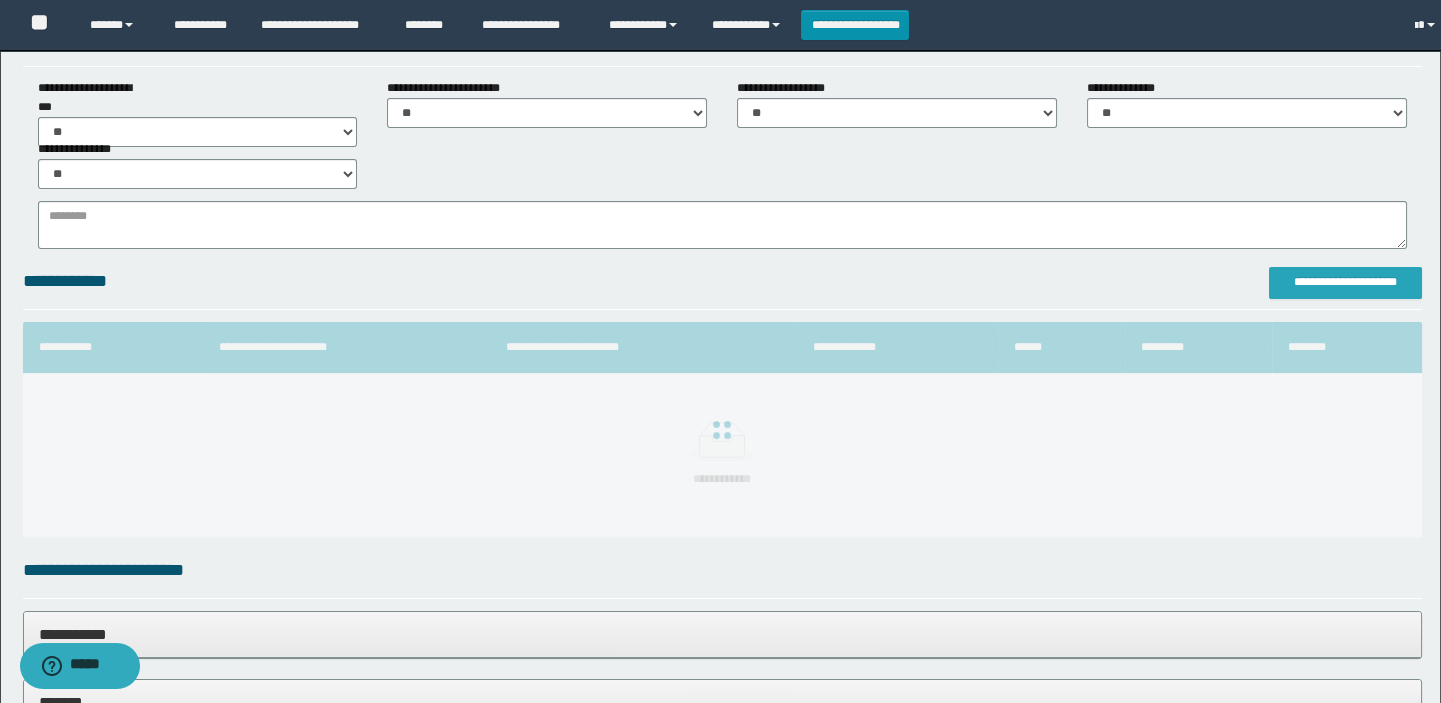 scroll, scrollTop: 0, scrollLeft: 0, axis: both 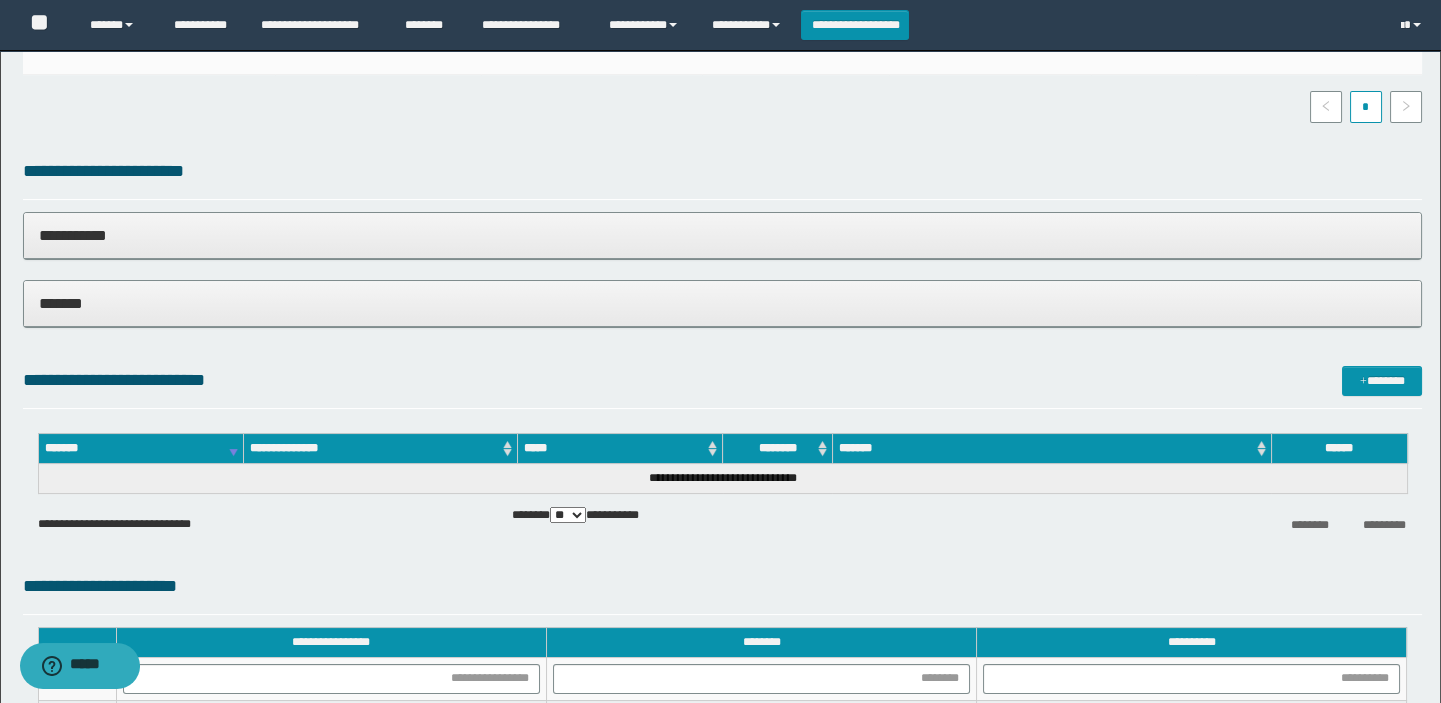click on "*******" at bounding box center (723, 304) 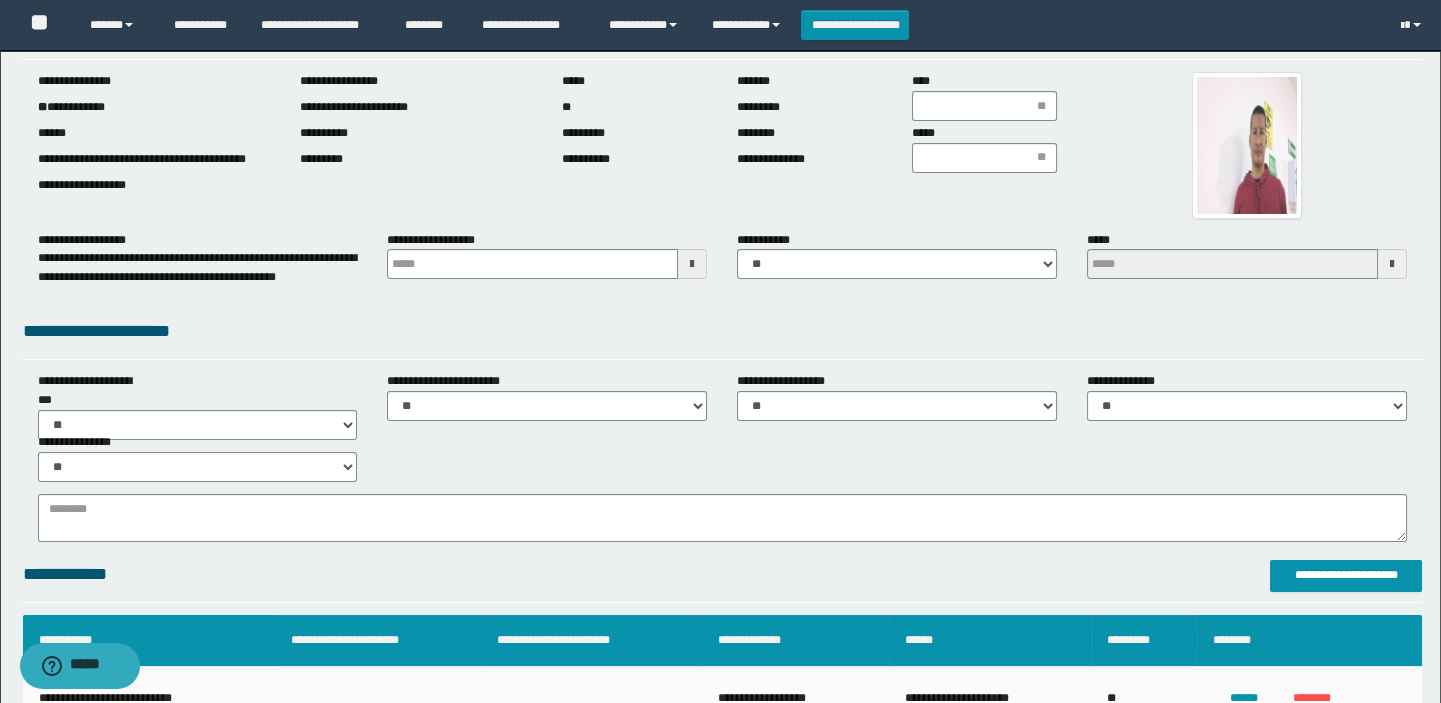 scroll, scrollTop: 0, scrollLeft: 0, axis: both 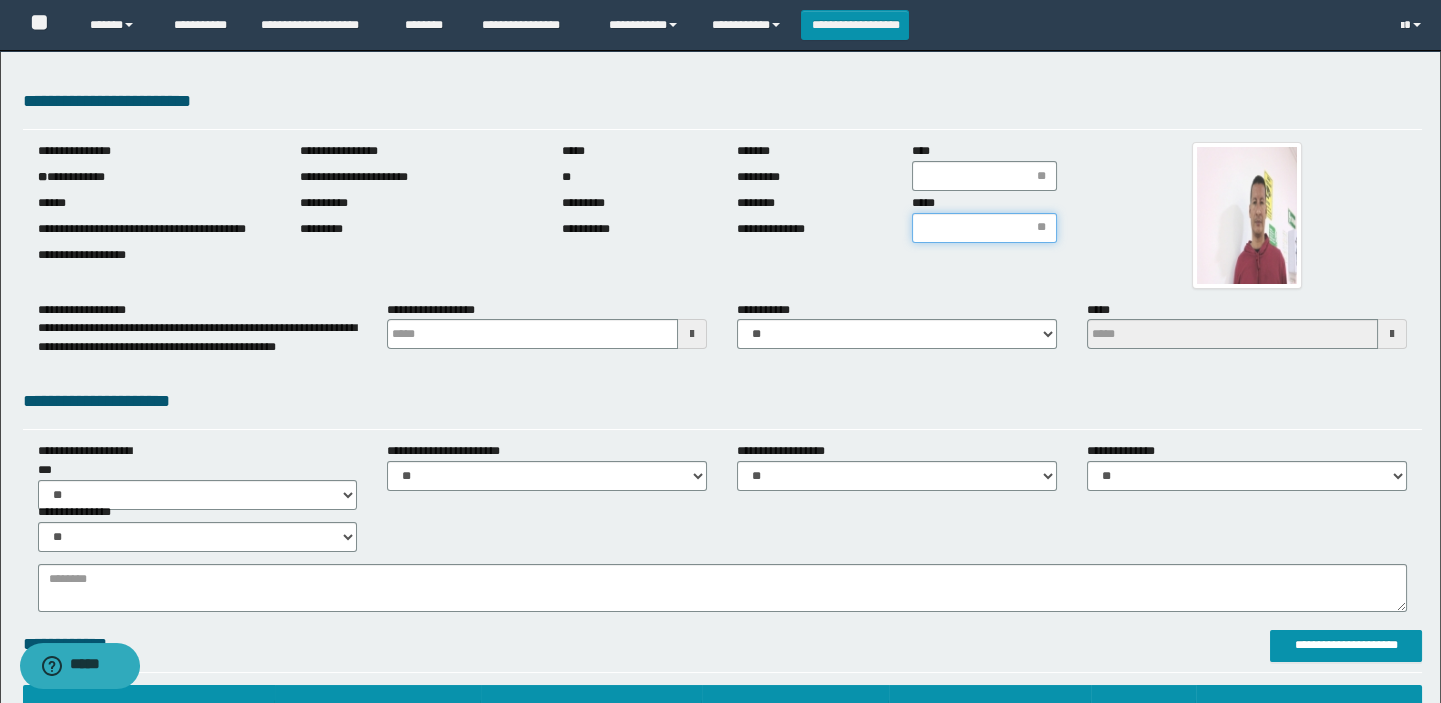 click on "*****" at bounding box center [984, 228] 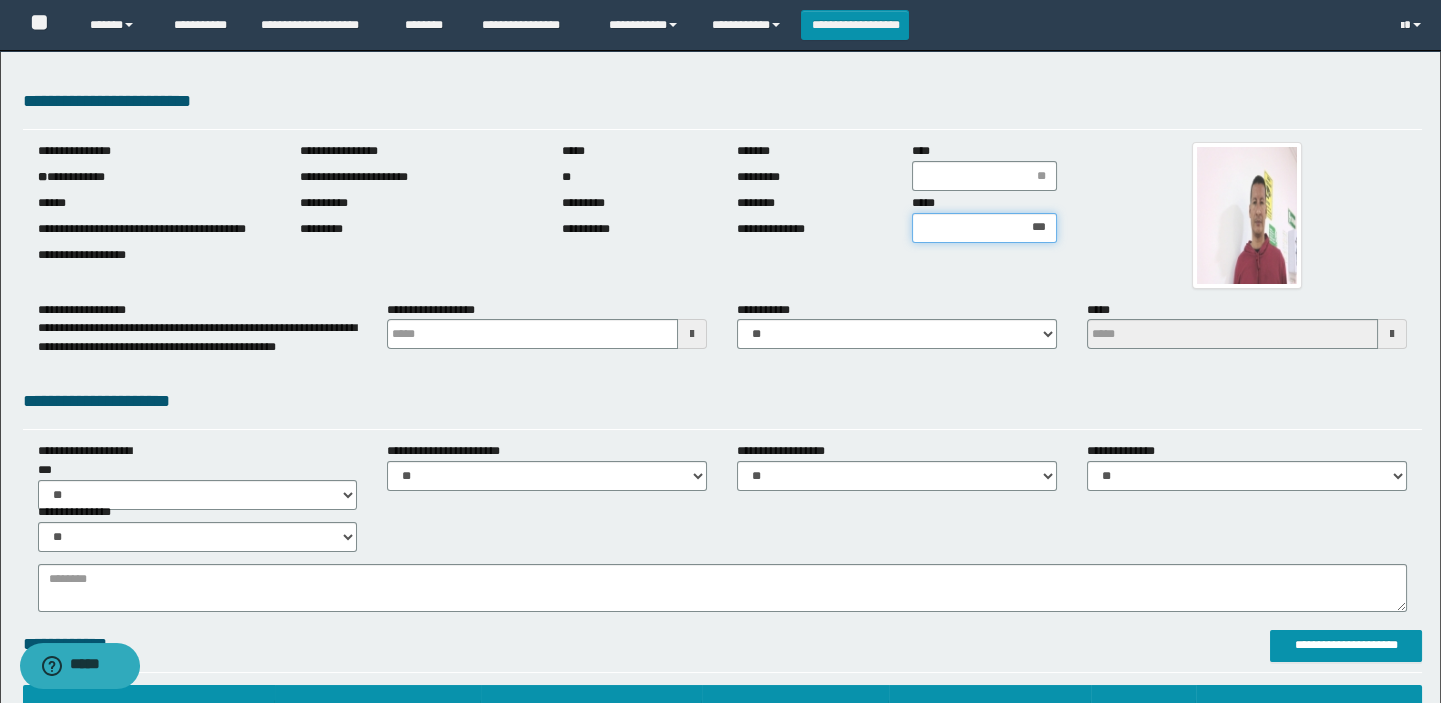 type on "****" 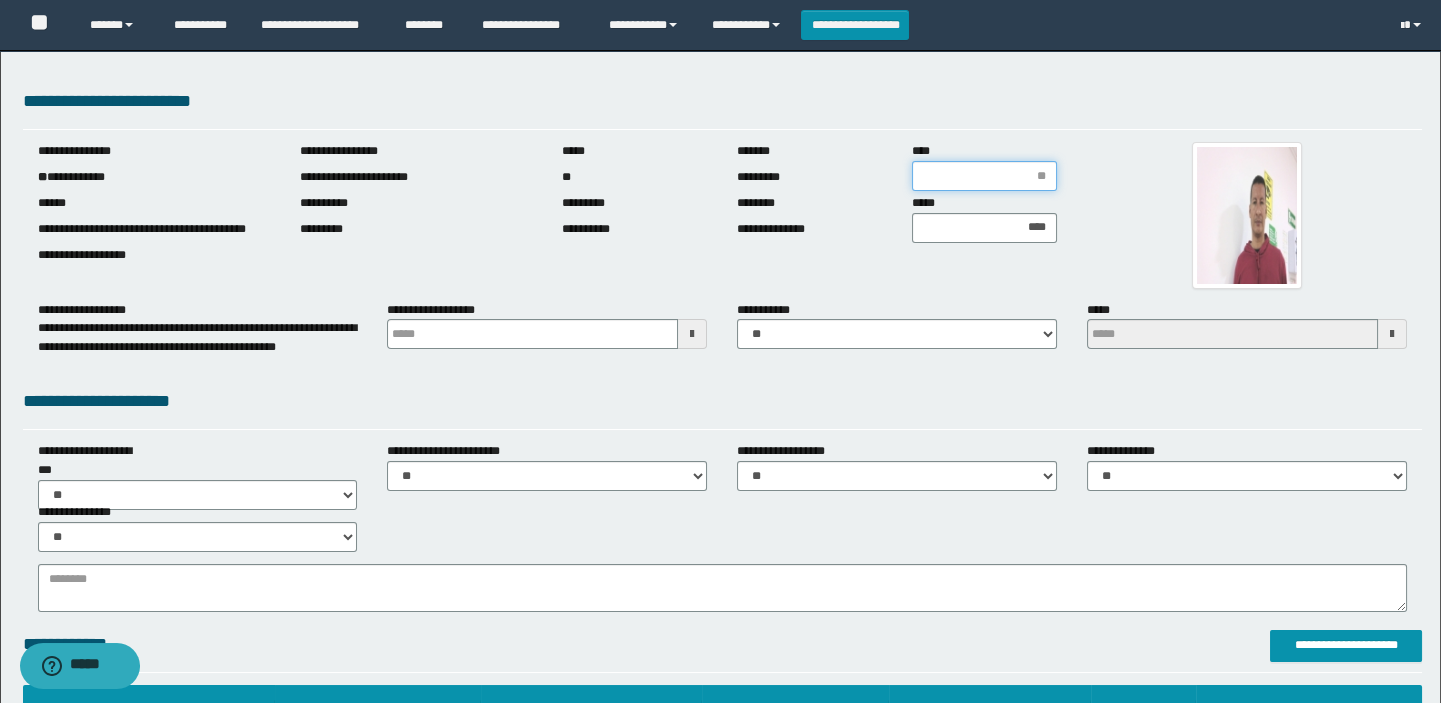 click on "****" at bounding box center [984, 176] 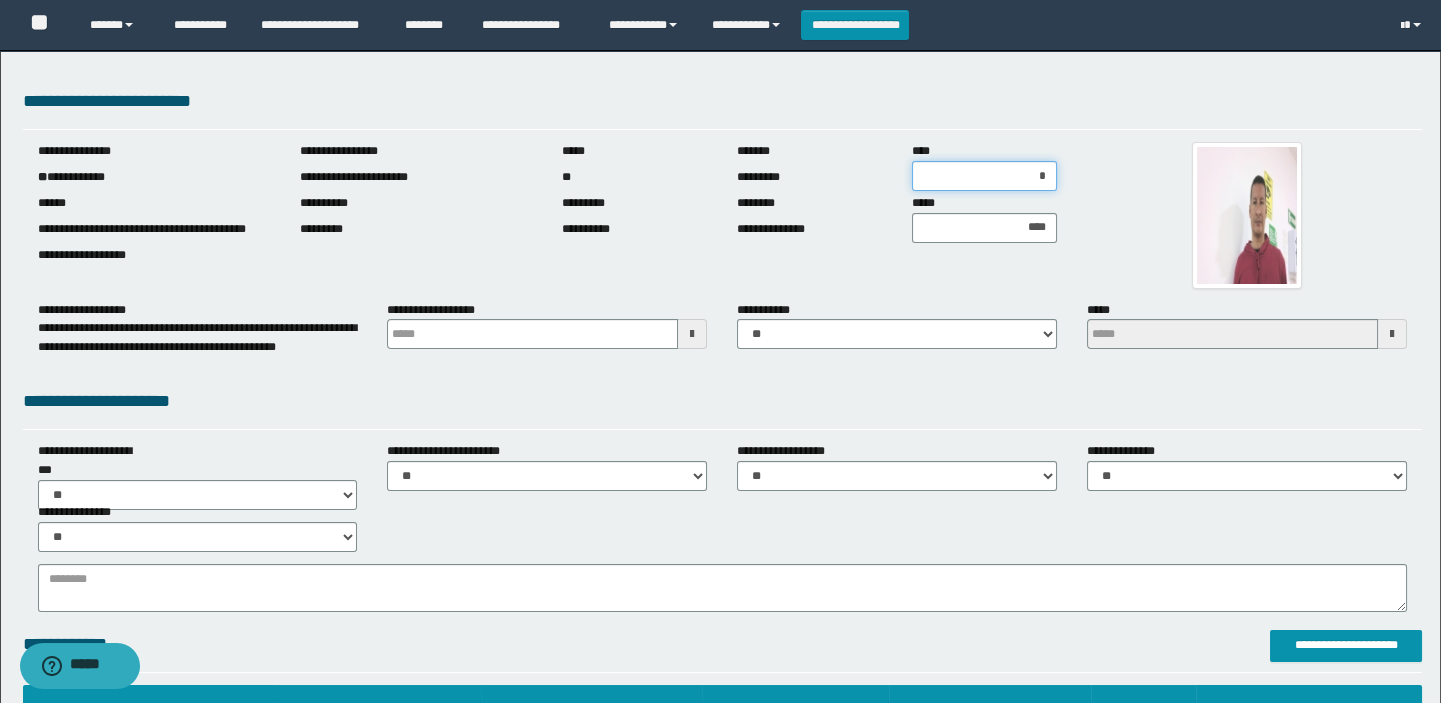 type on "**" 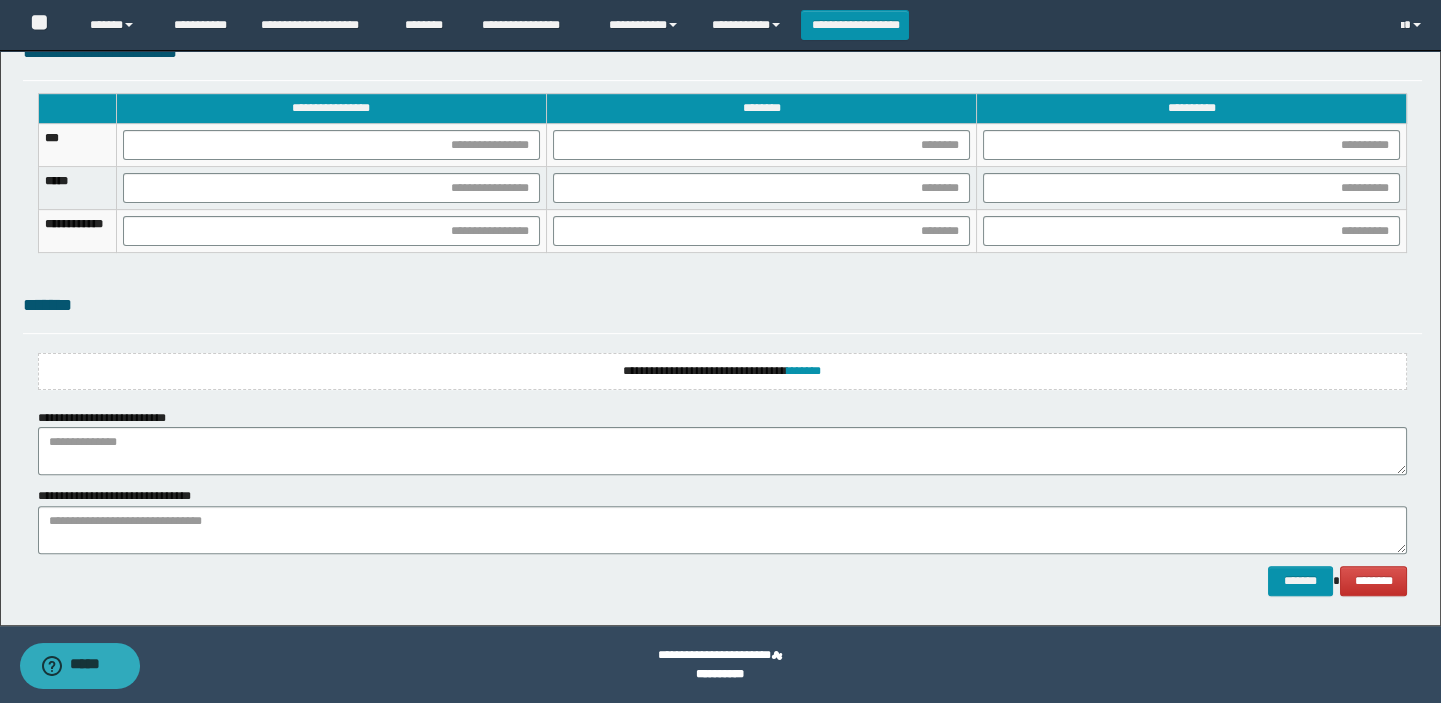 scroll, scrollTop: 1530, scrollLeft: 0, axis: vertical 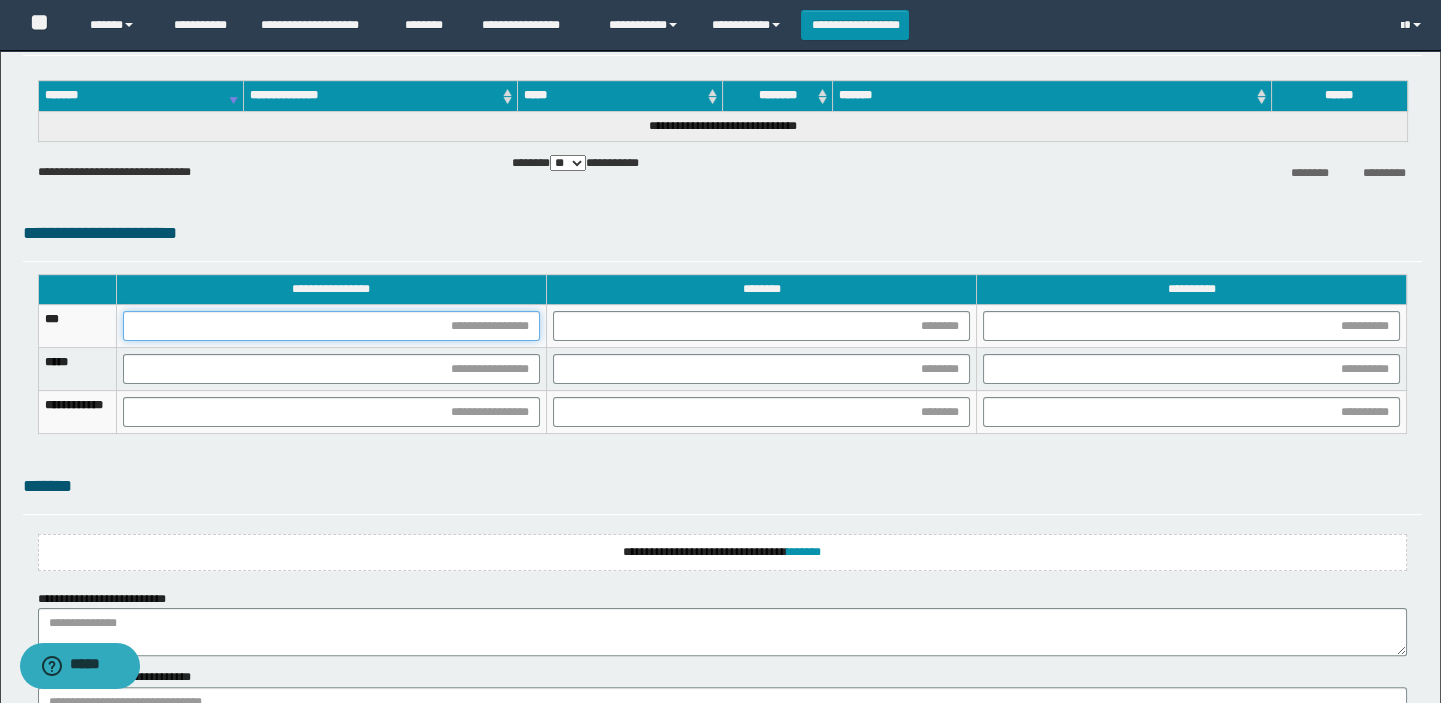 click at bounding box center [331, 326] 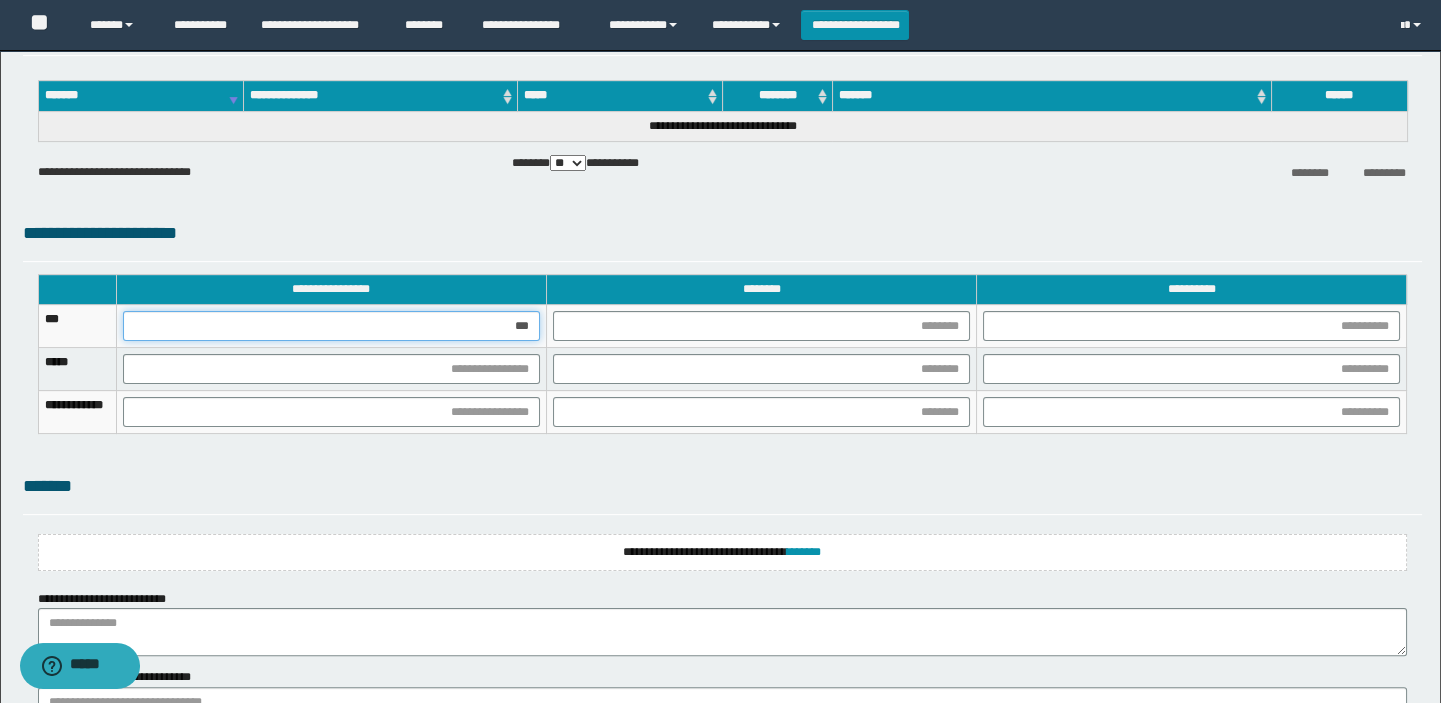 type on "****" 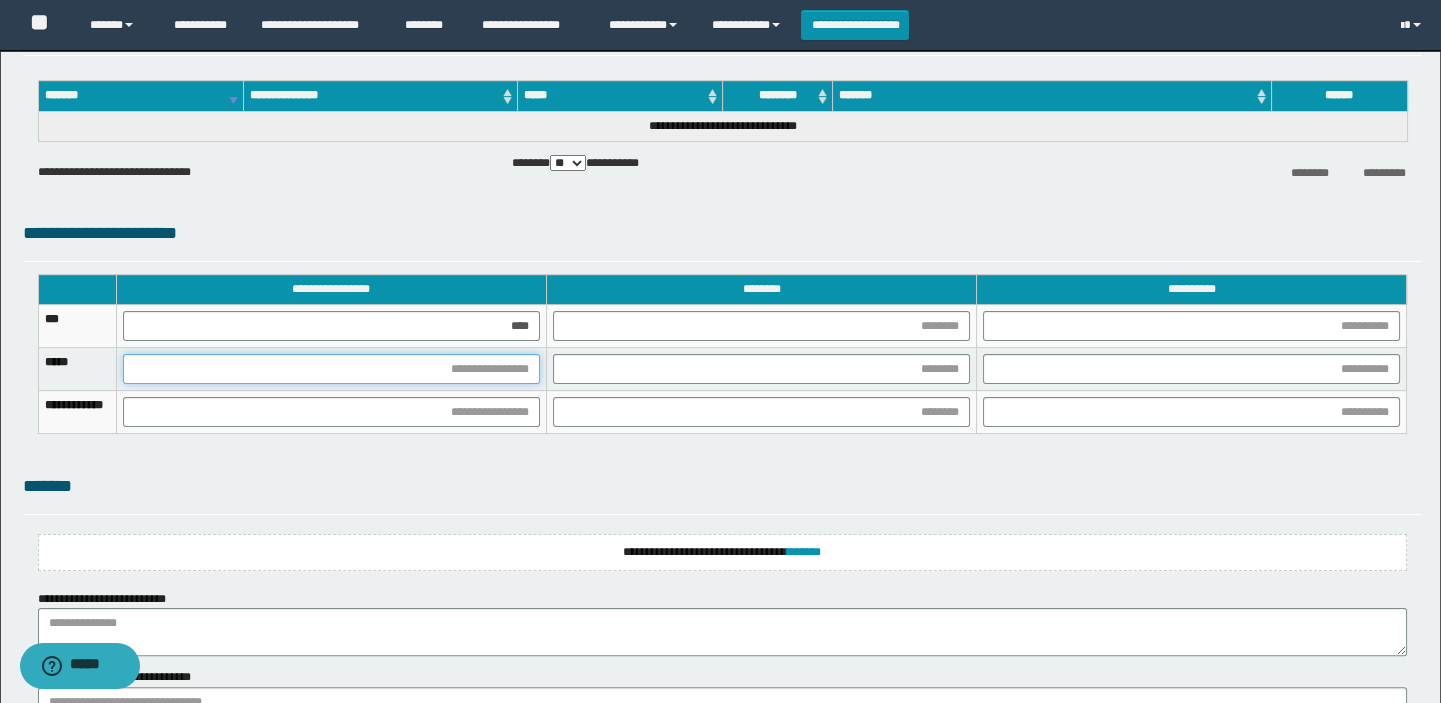 click at bounding box center [331, 369] 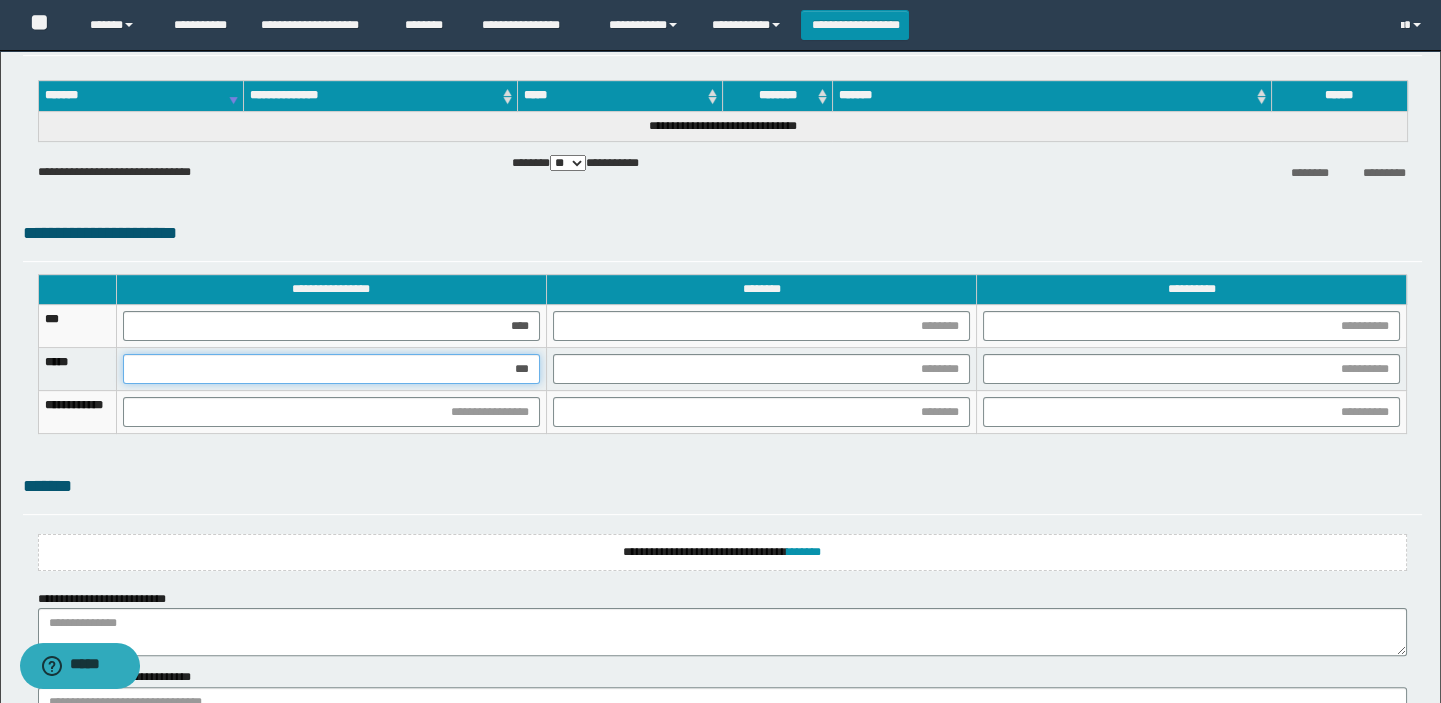 type on "****" 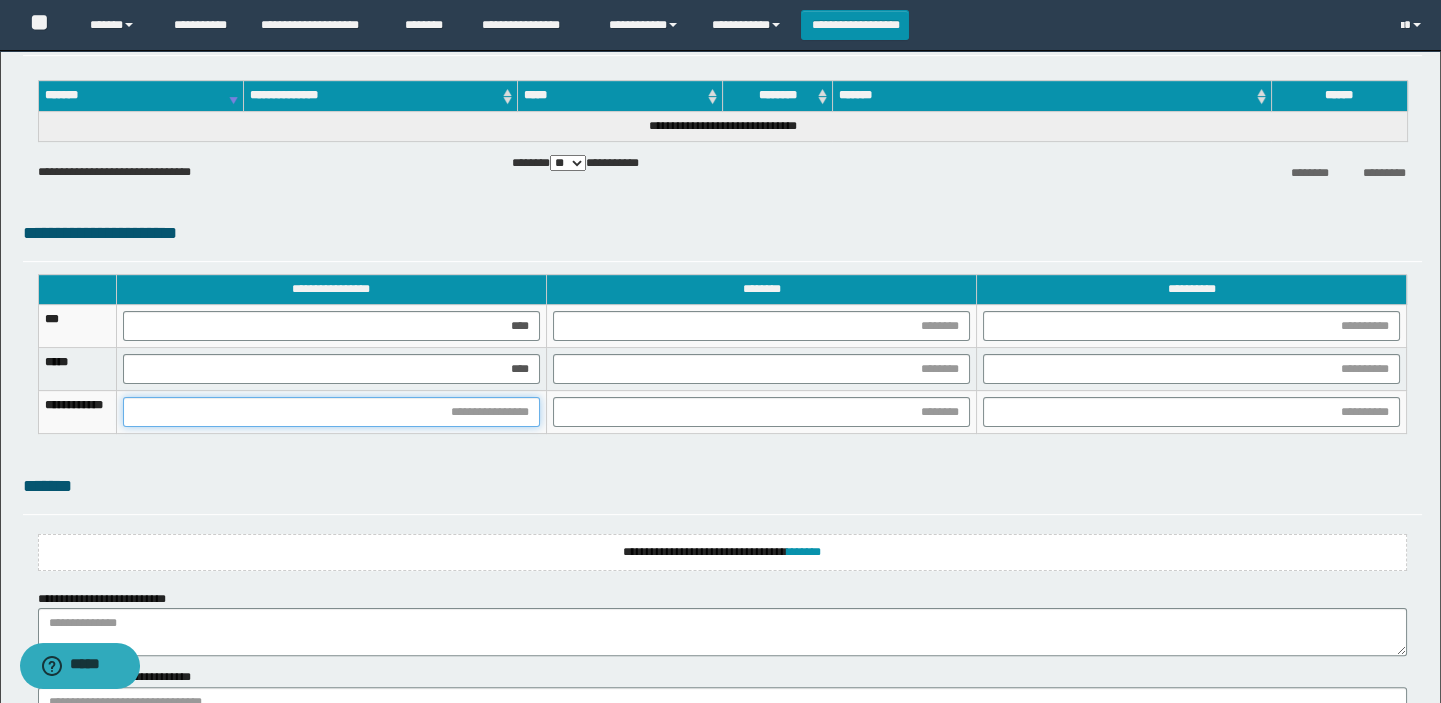 click at bounding box center (331, 412) 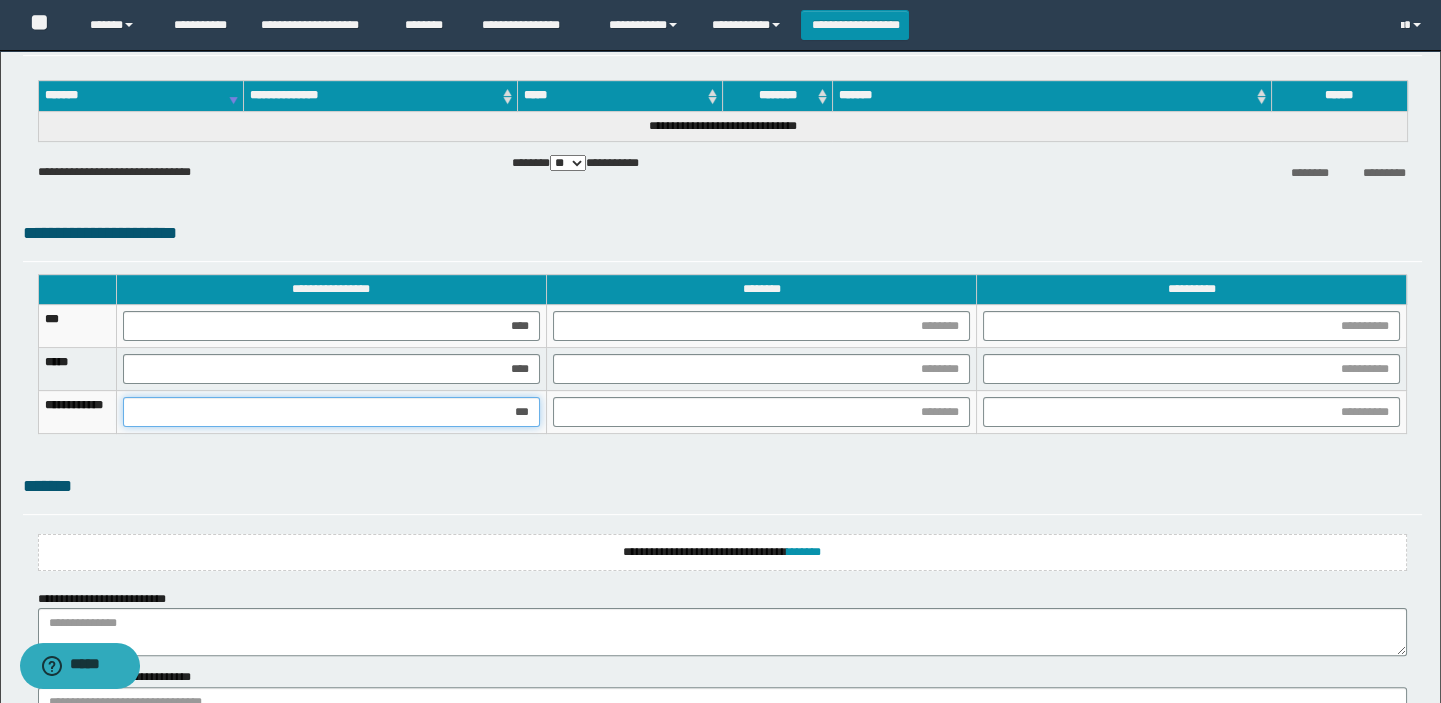 type on "****" 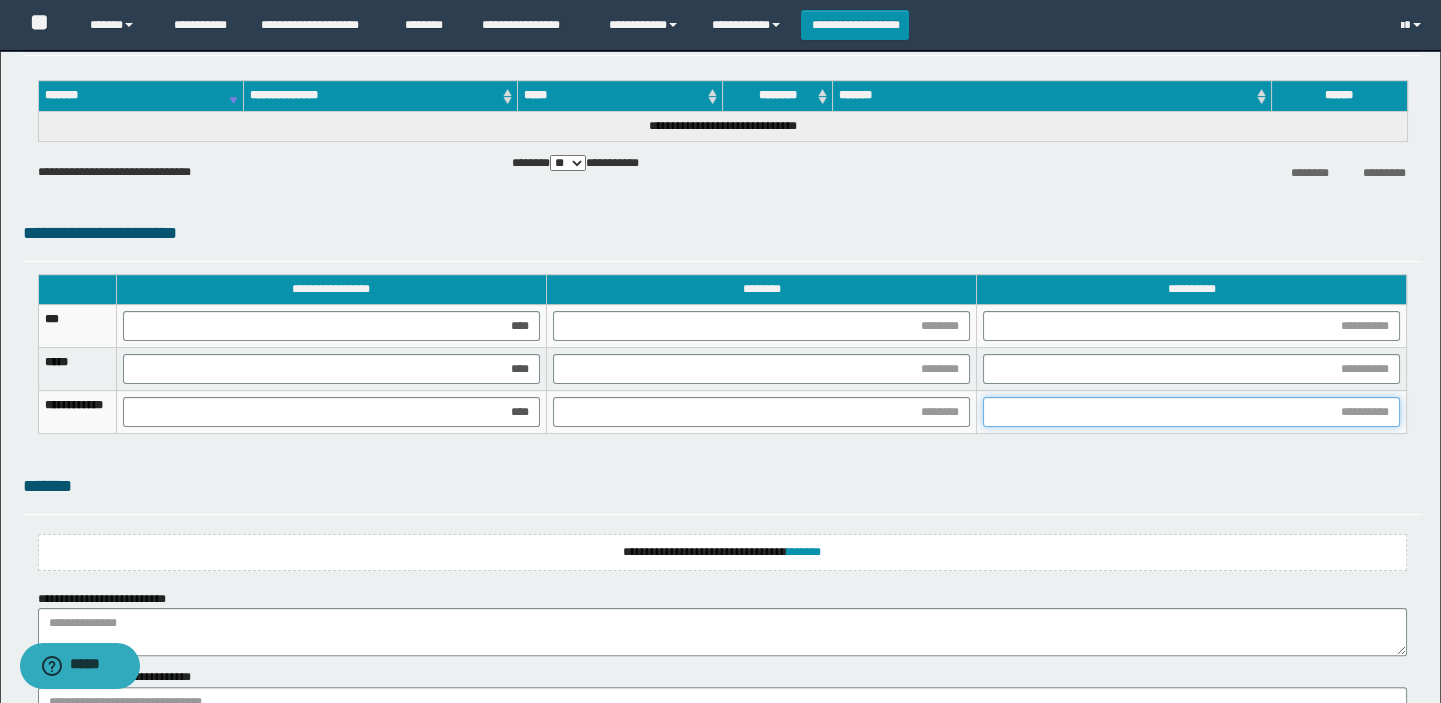 click at bounding box center [1191, 412] 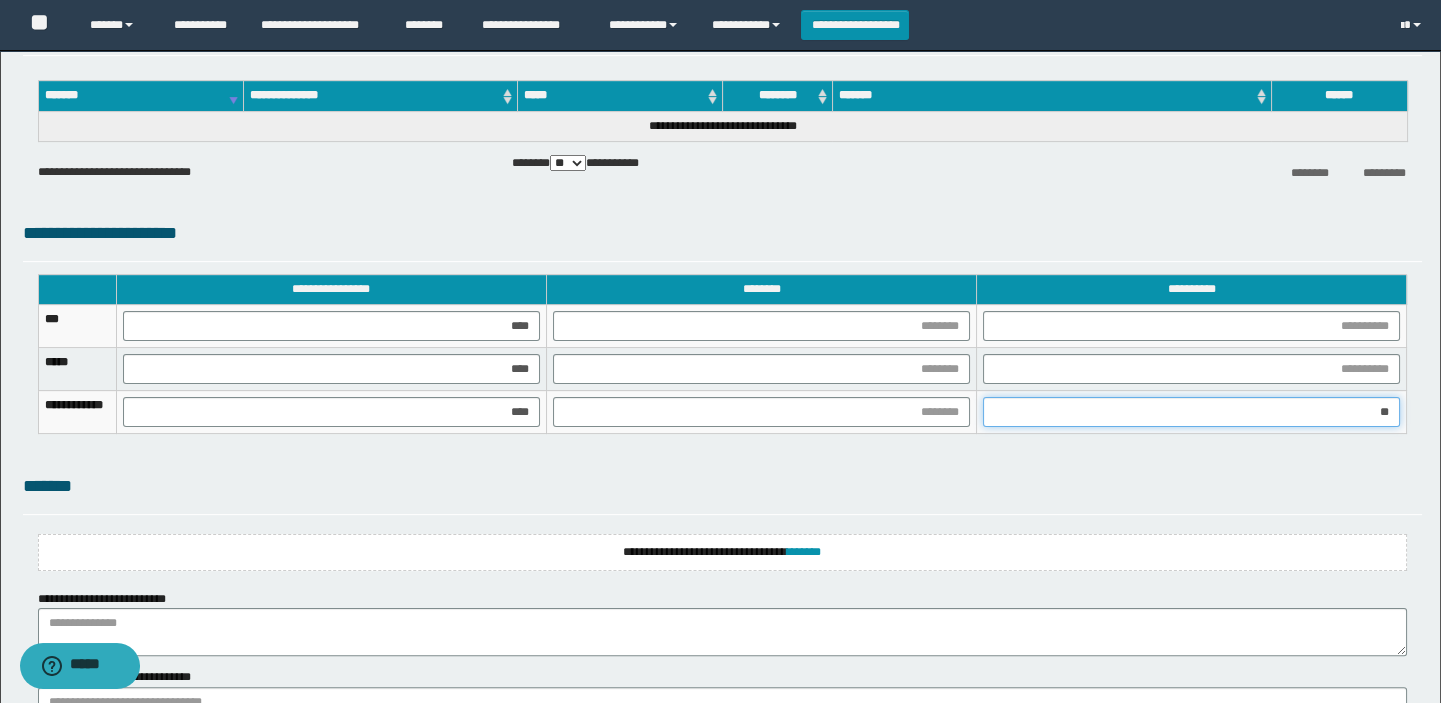 type on "***" 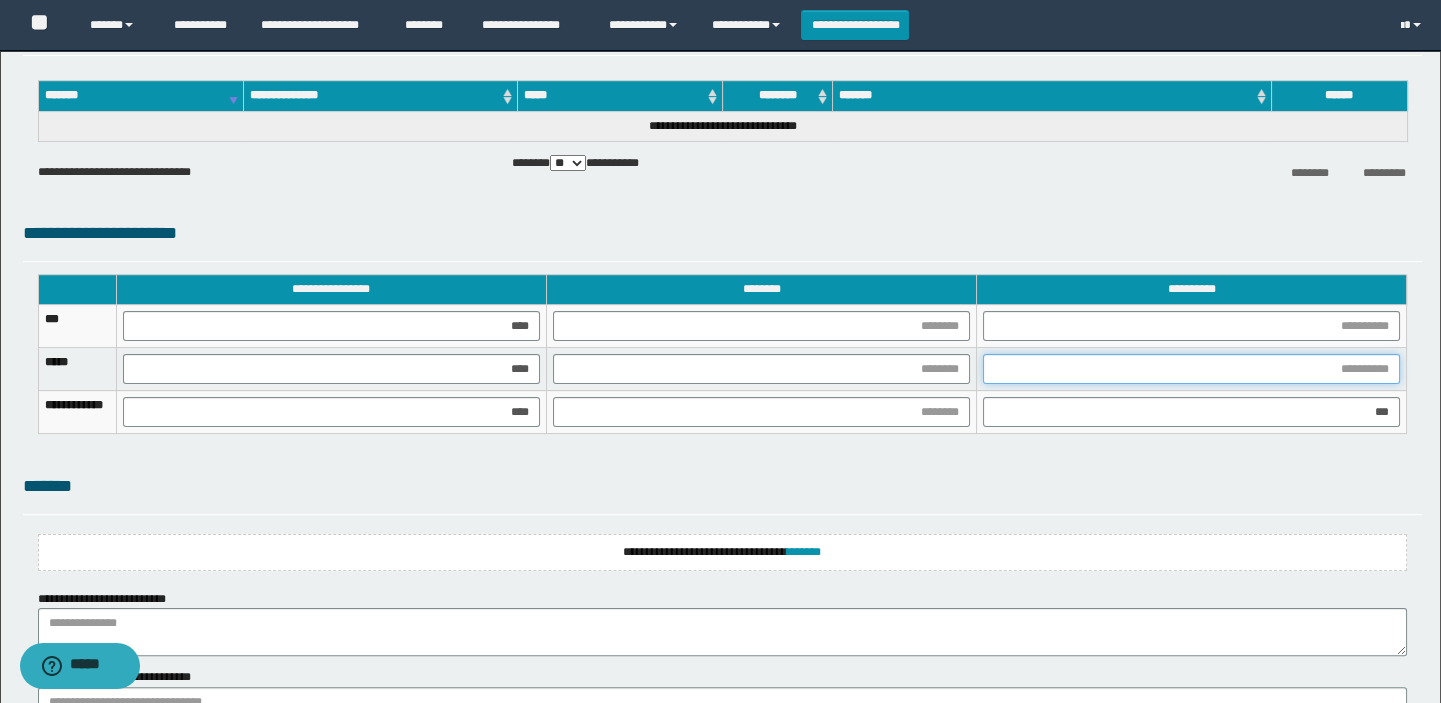 click at bounding box center (1191, 369) 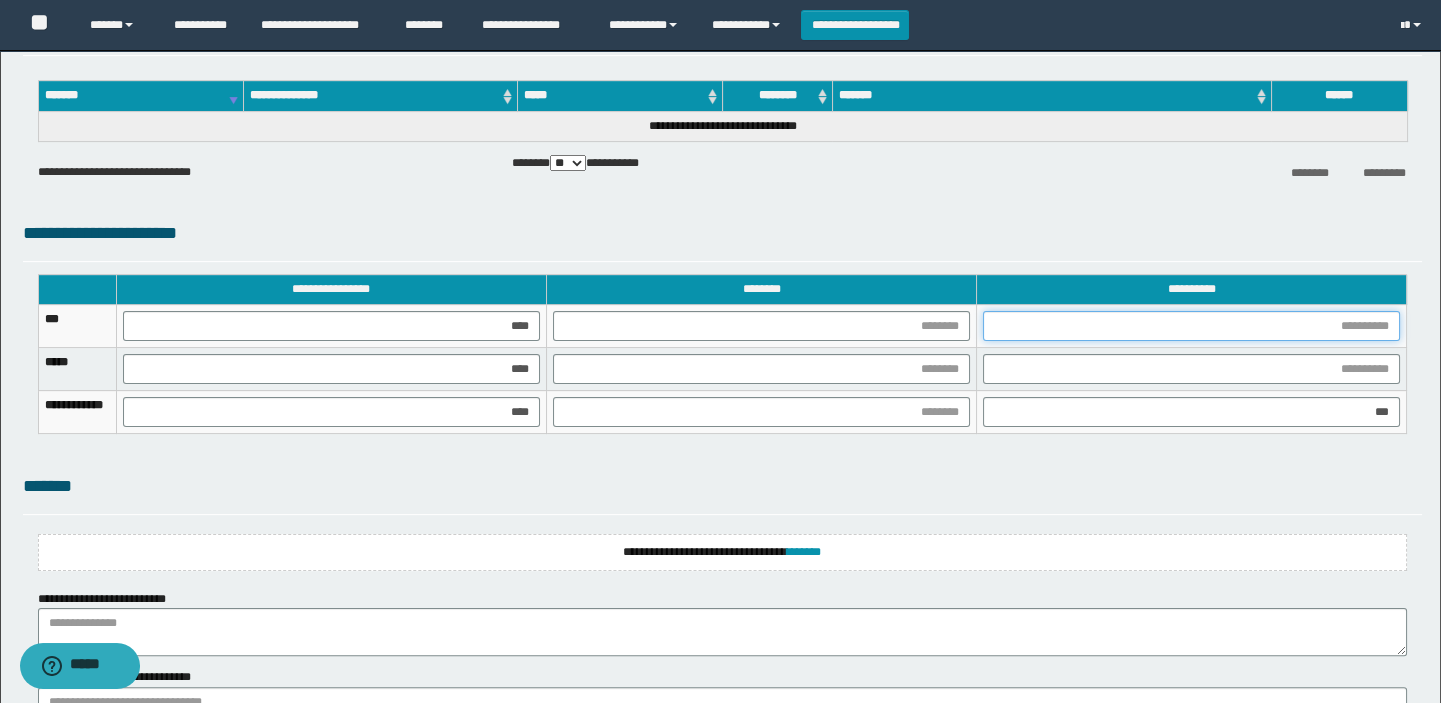 click at bounding box center [1191, 326] 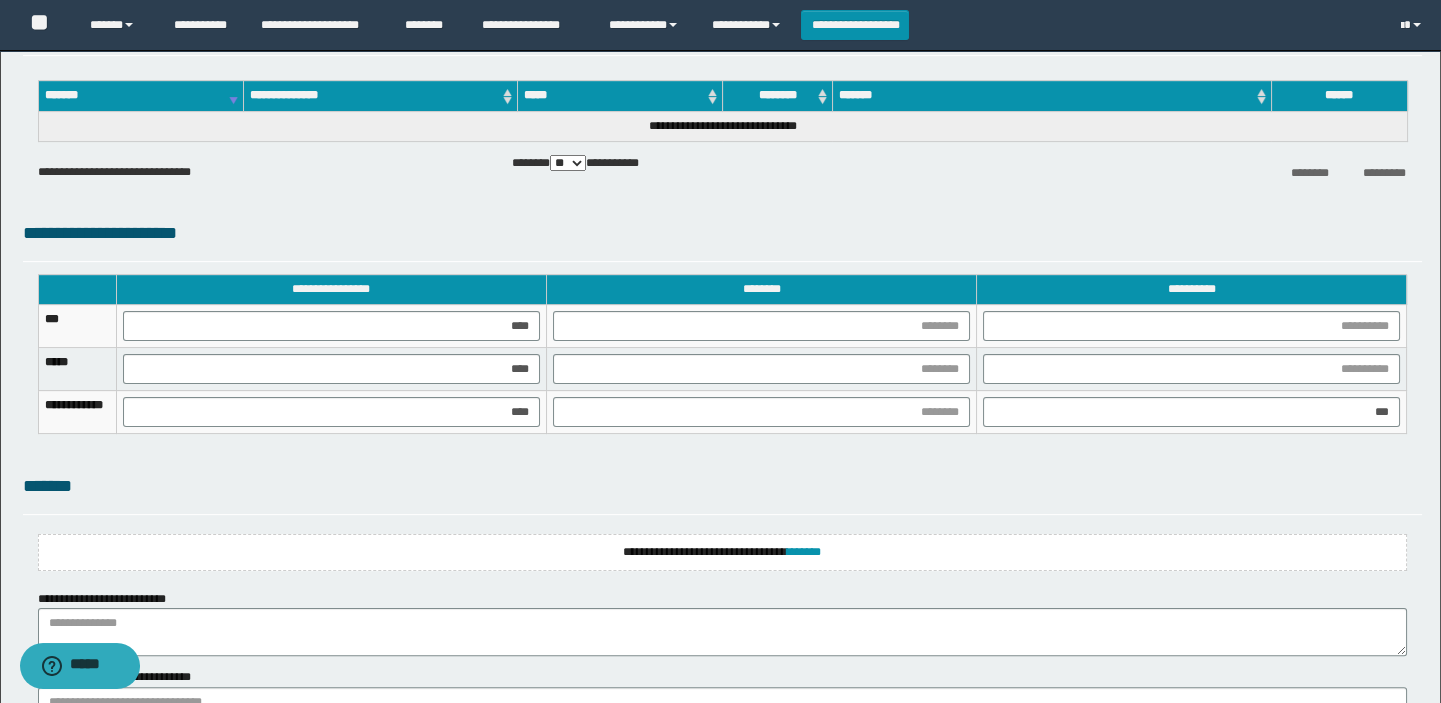 click on "*******" at bounding box center (723, 486) 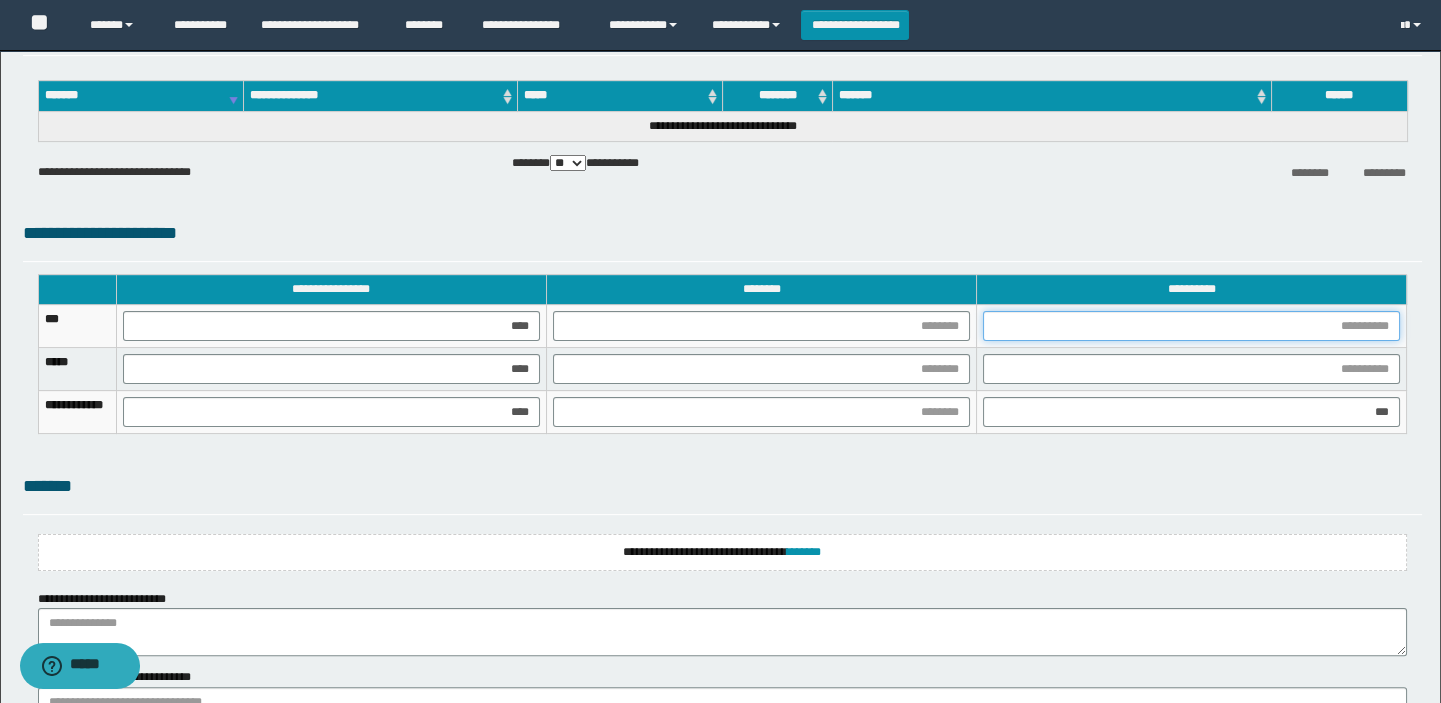 click at bounding box center (1191, 326) 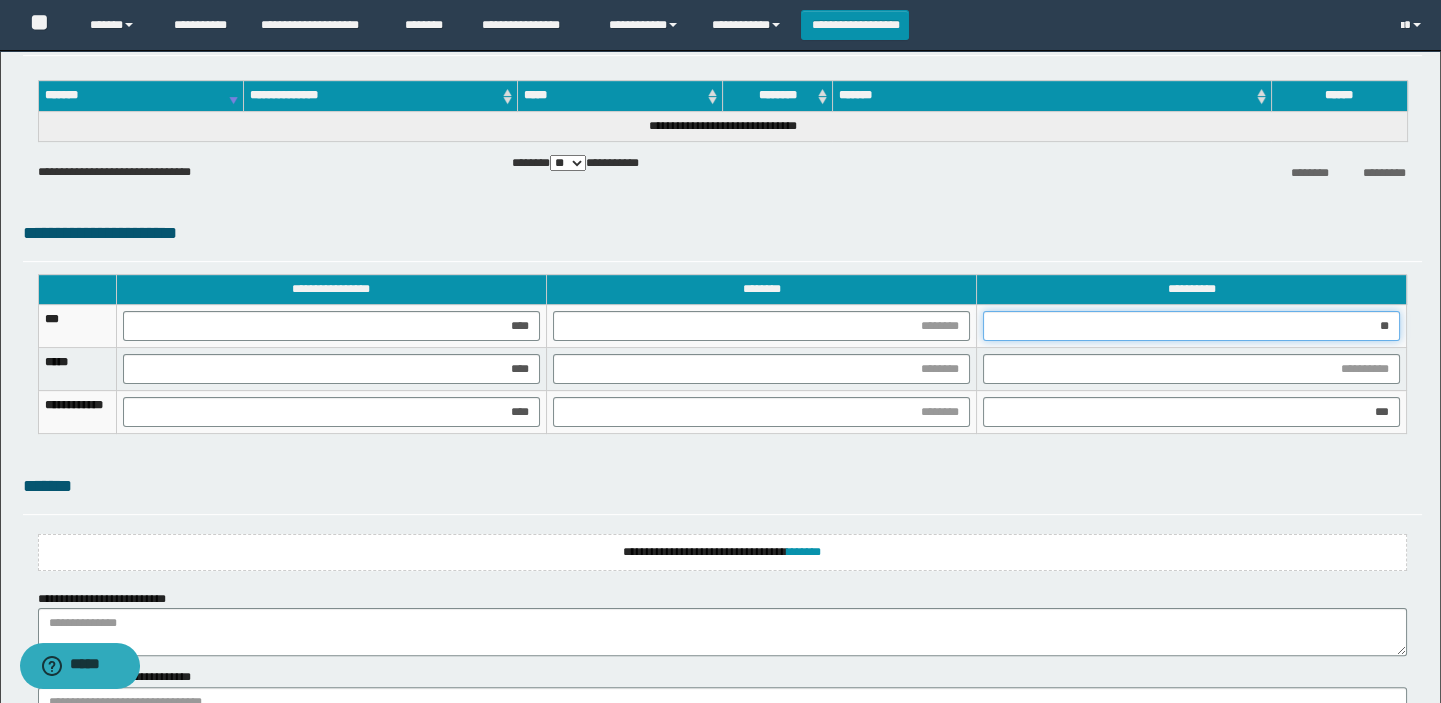 type on "***" 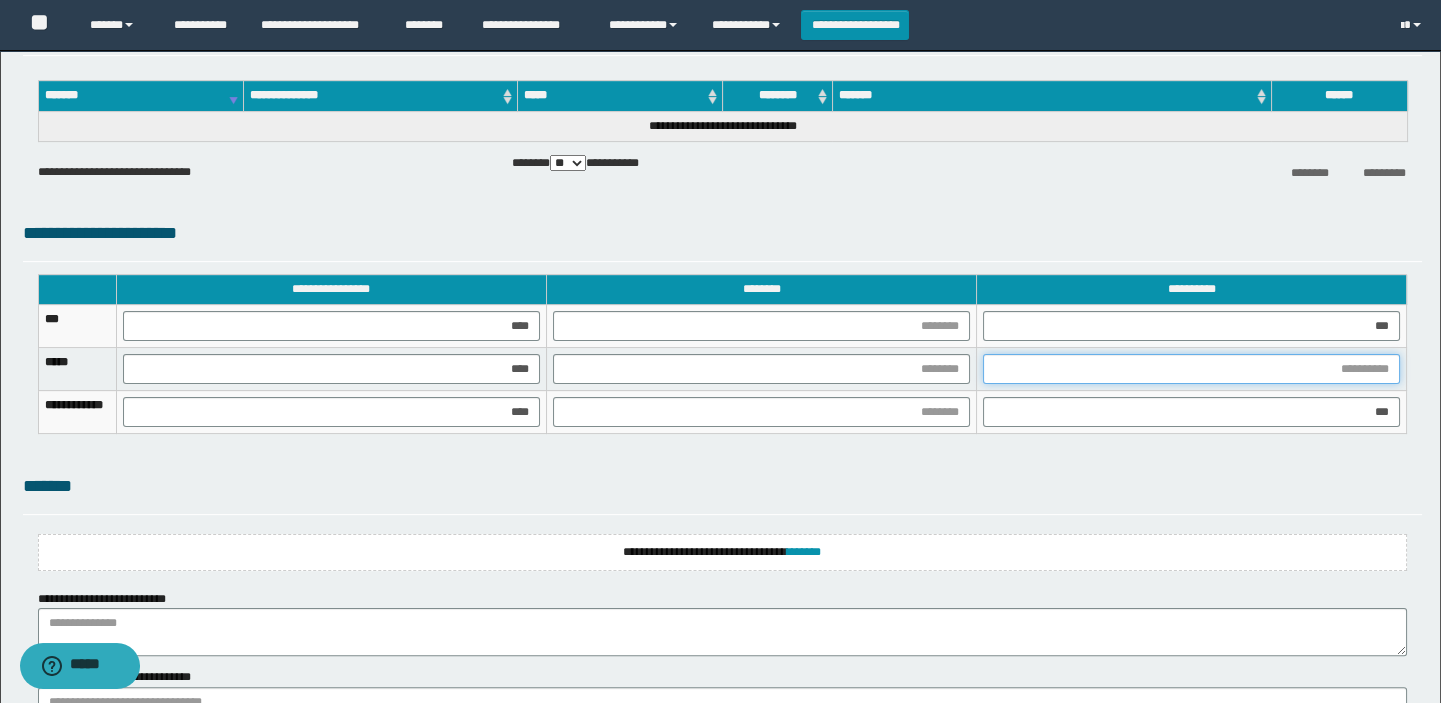 click at bounding box center [1191, 369] 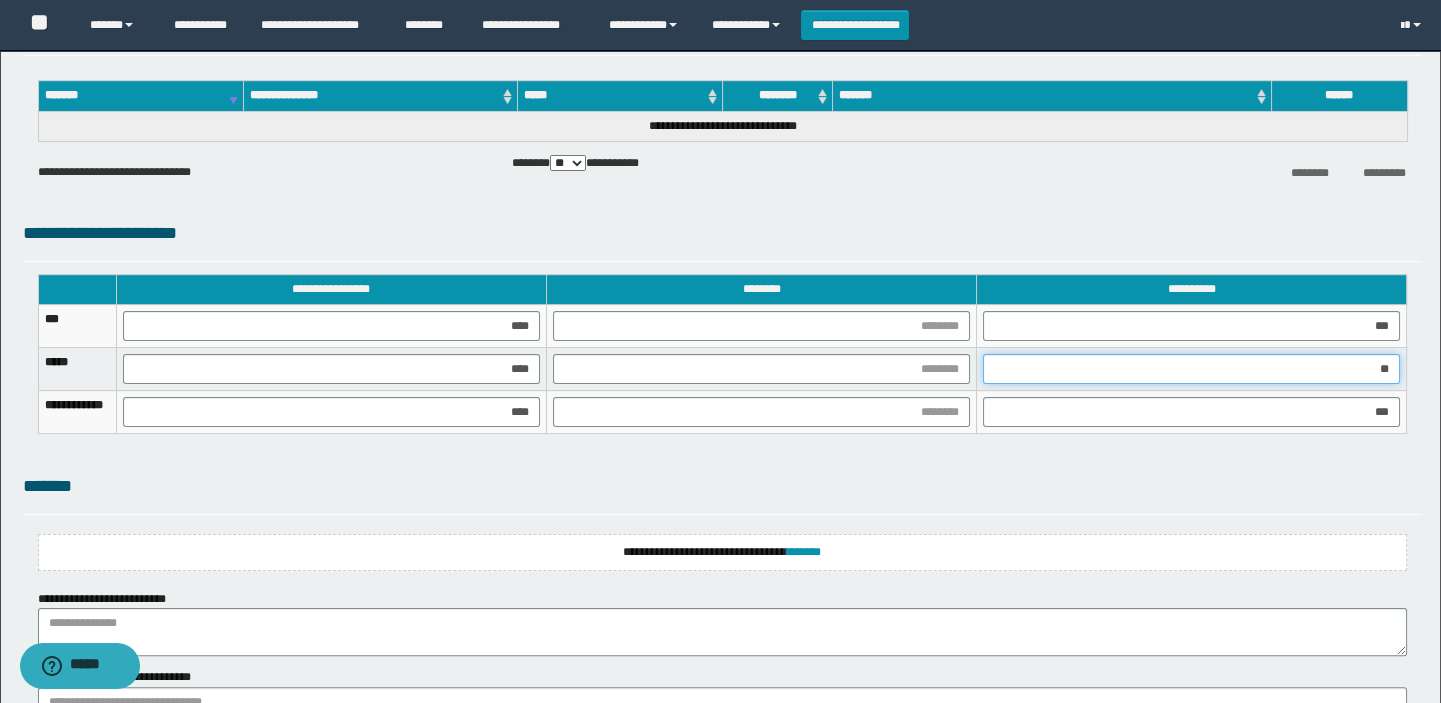 type on "***" 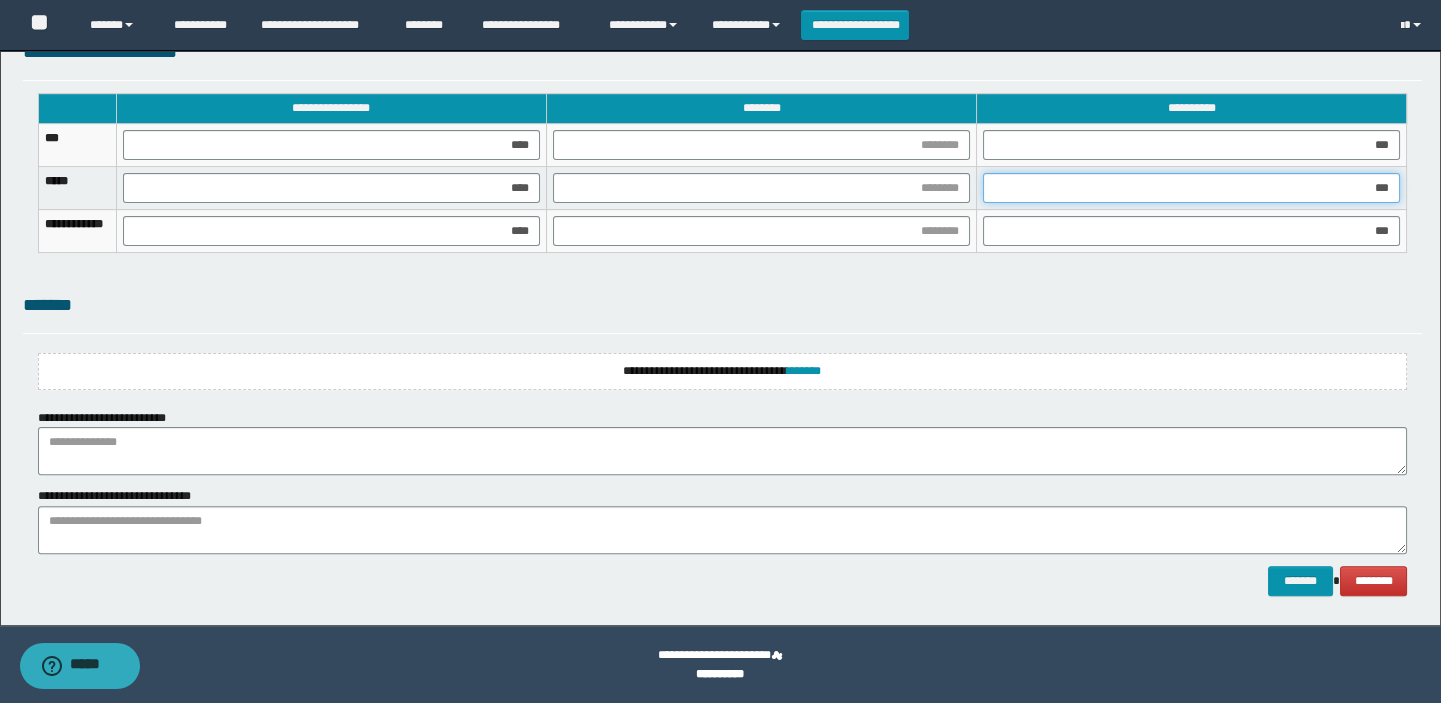 scroll, scrollTop: 1530, scrollLeft: 0, axis: vertical 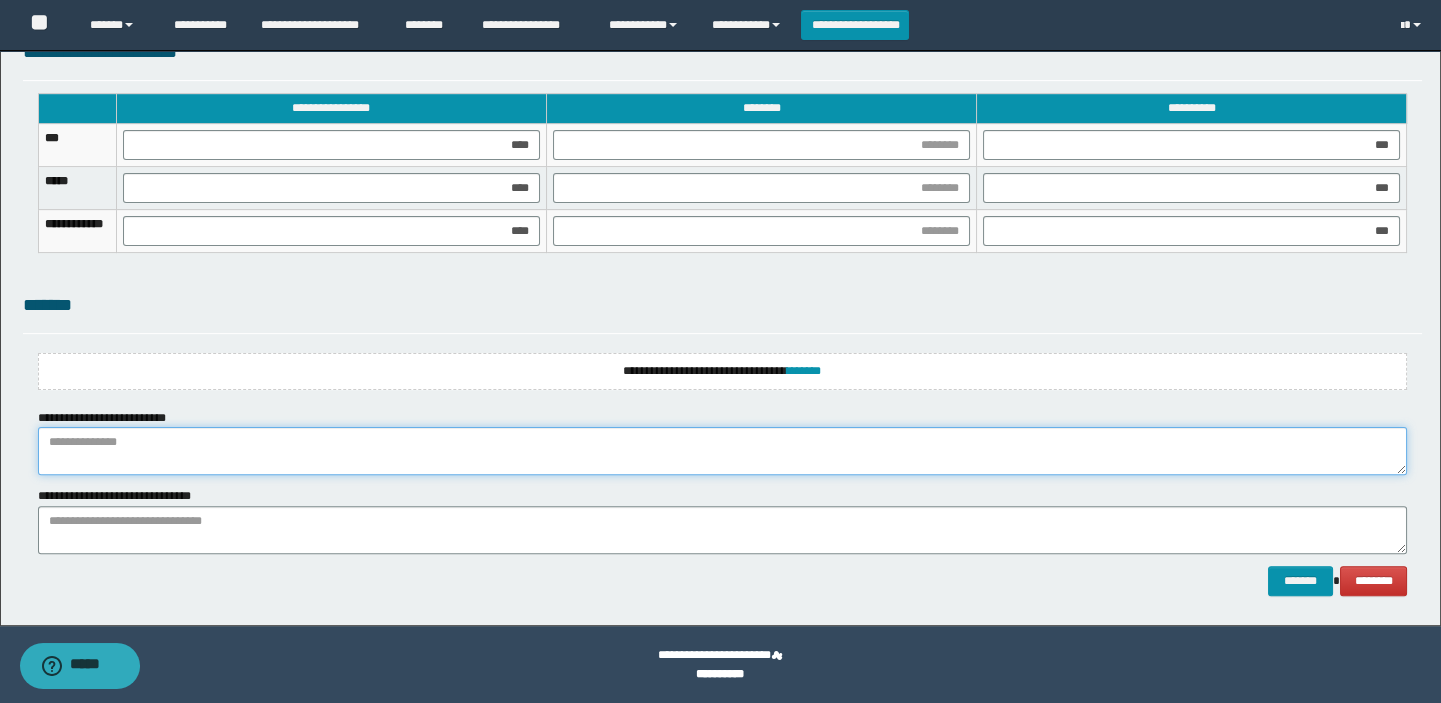 click at bounding box center (723, 451) 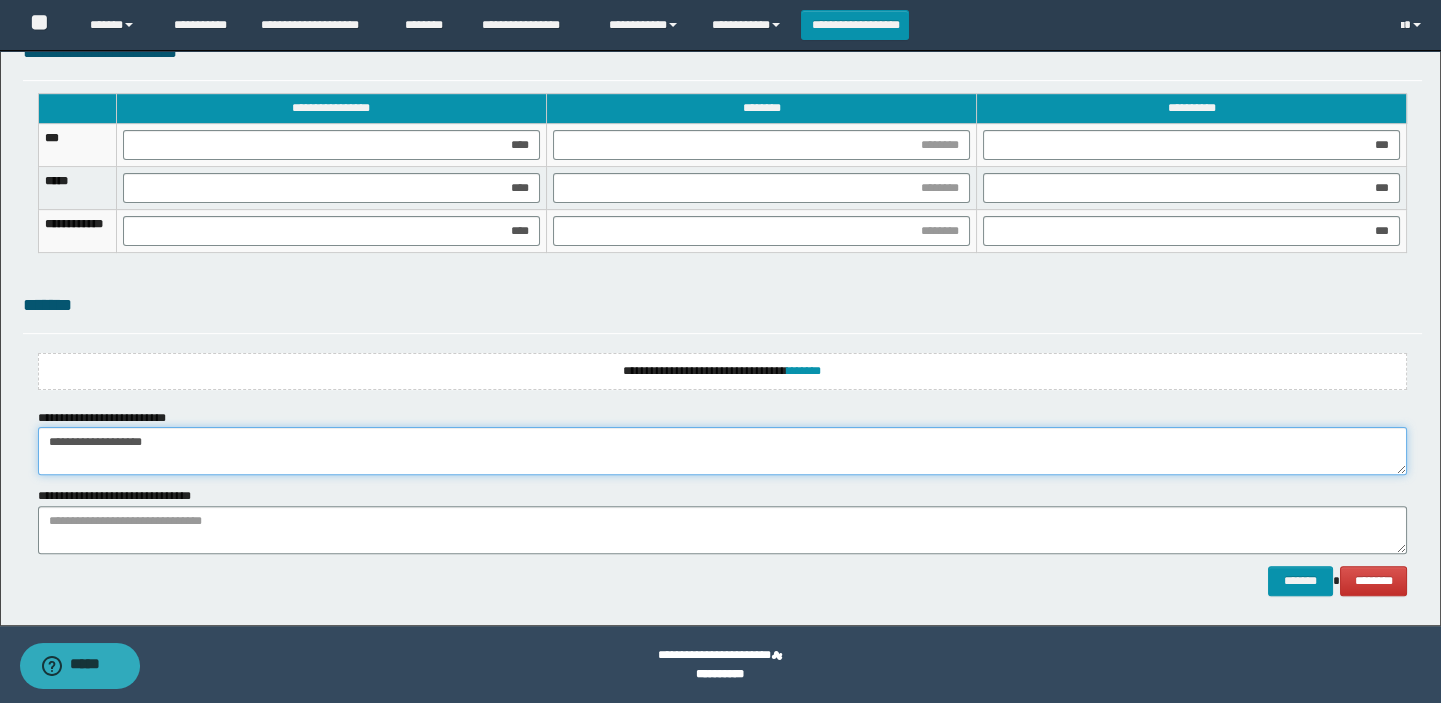 type on "**********" 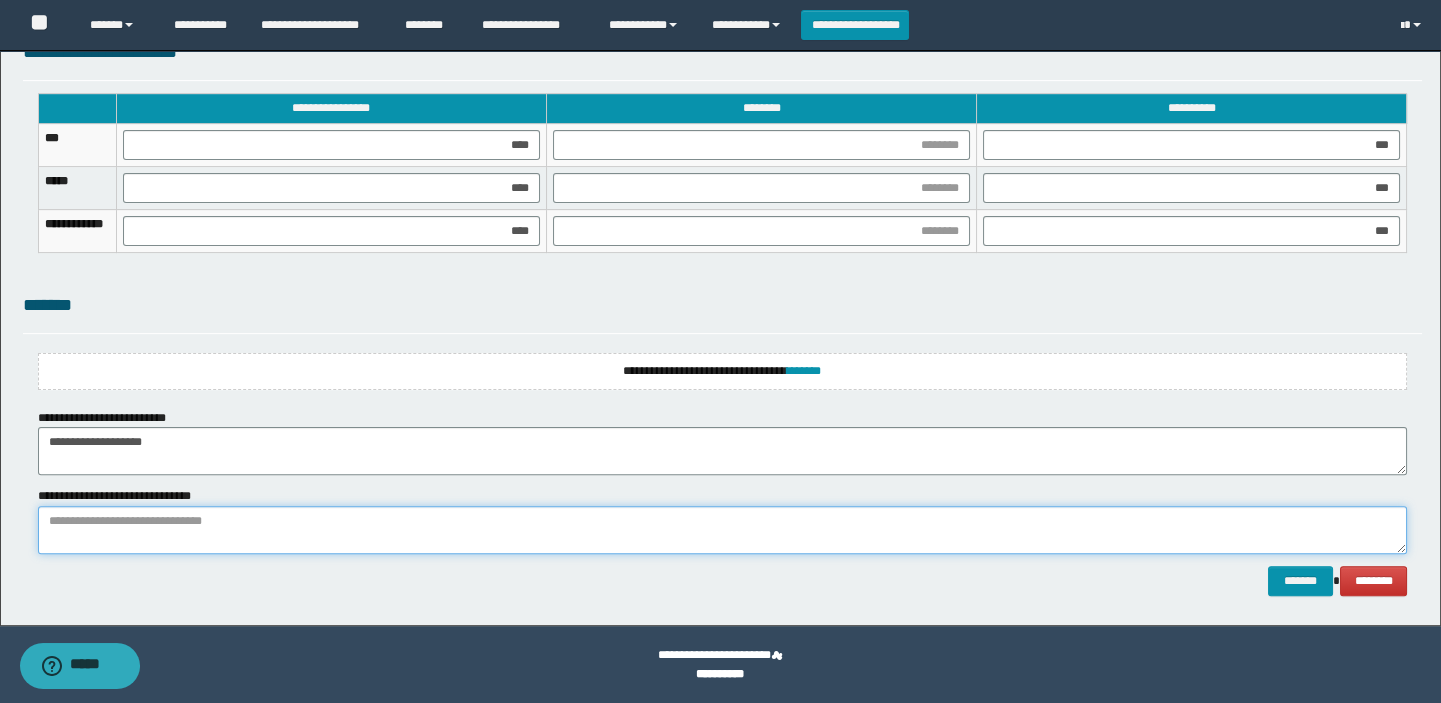 click at bounding box center [723, 530] 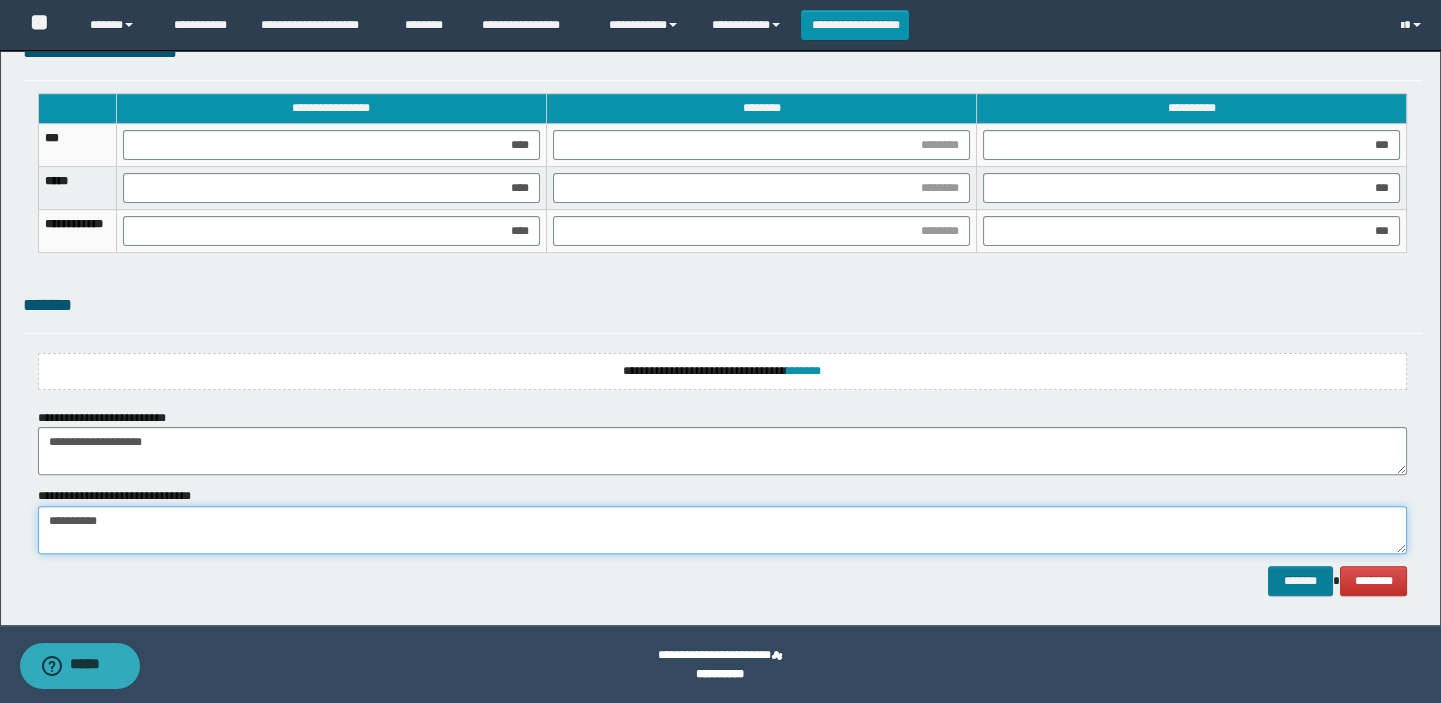 type on "**********" 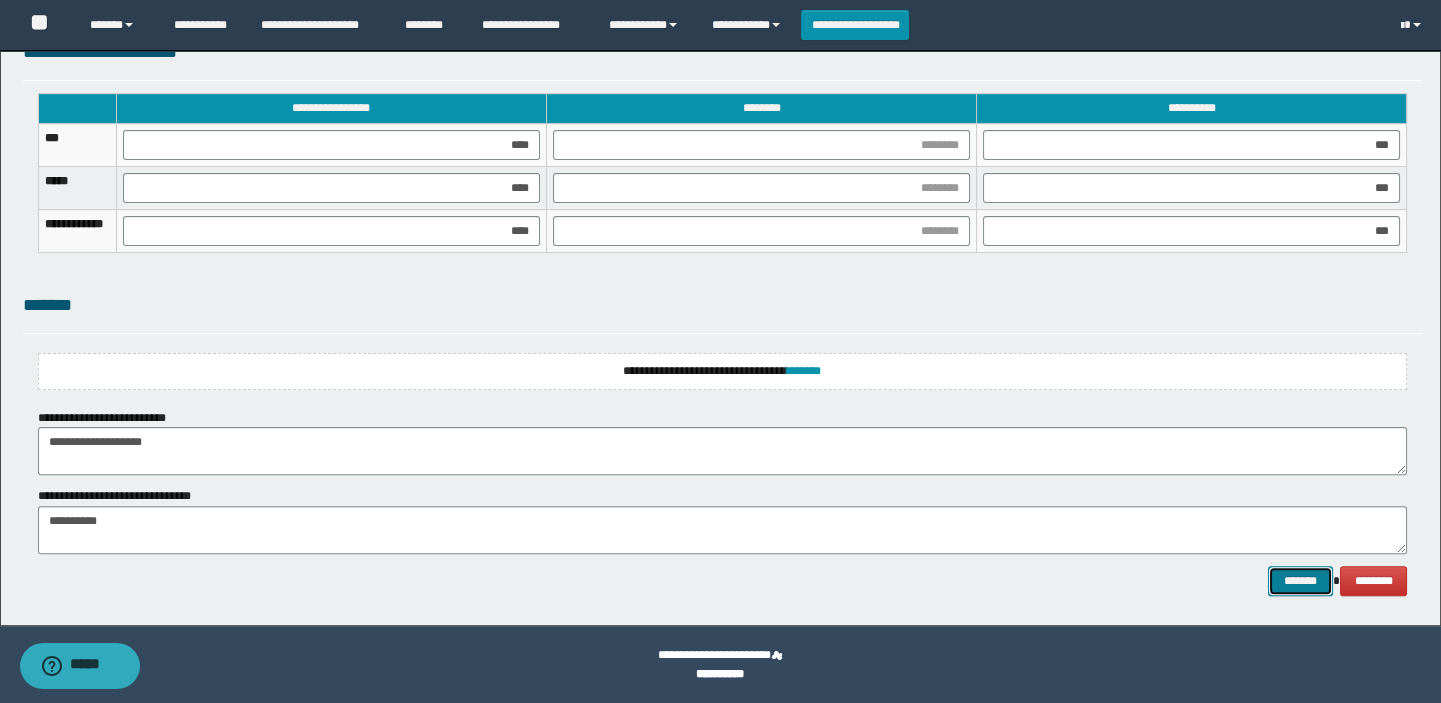 click on "*******" at bounding box center (1300, 581) 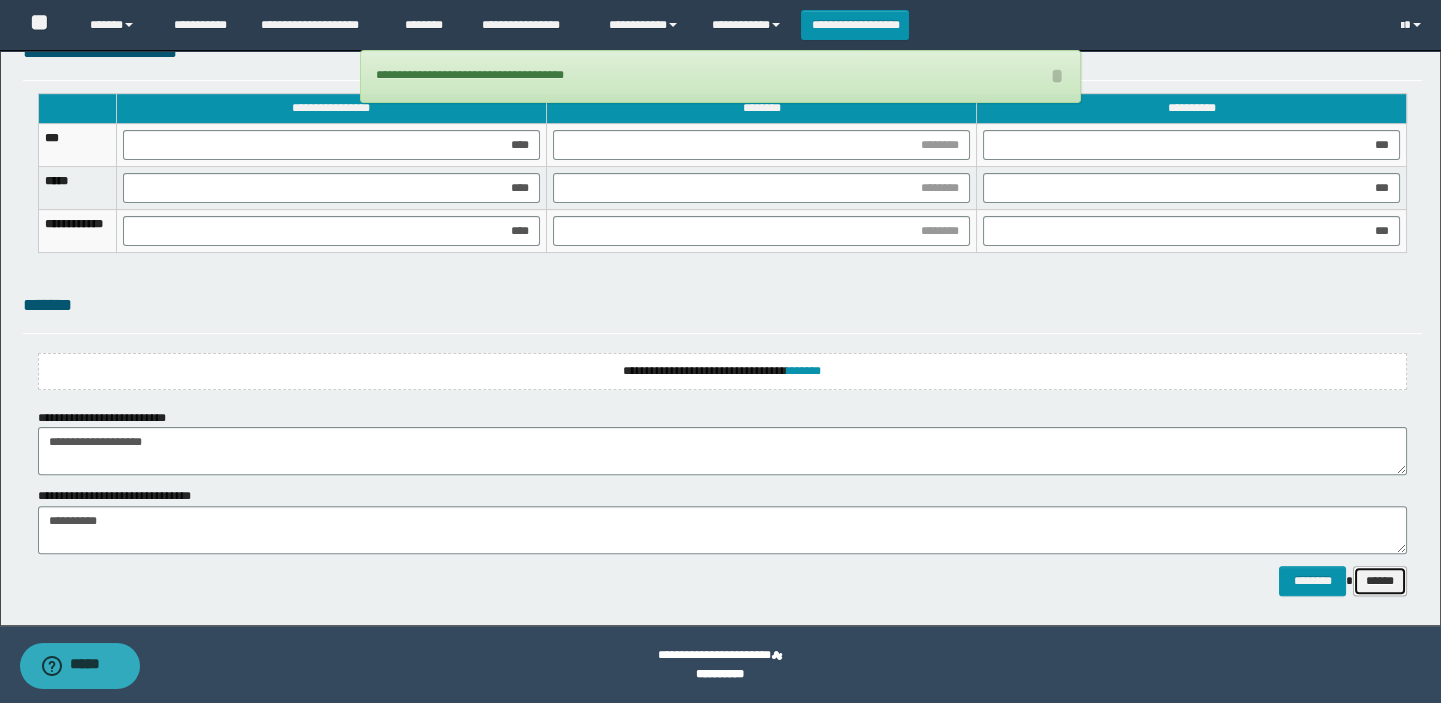 click on "******" at bounding box center [1380, 581] 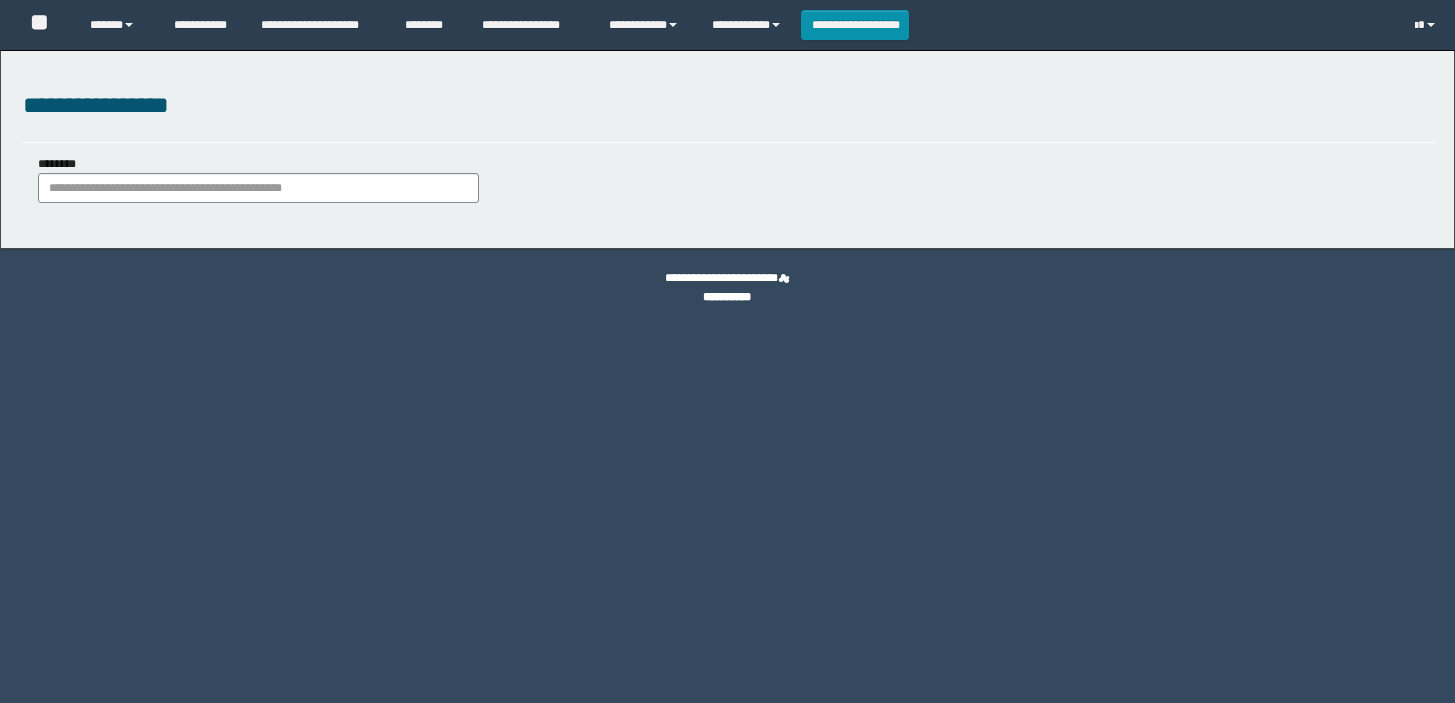 scroll, scrollTop: 0, scrollLeft: 0, axis: both 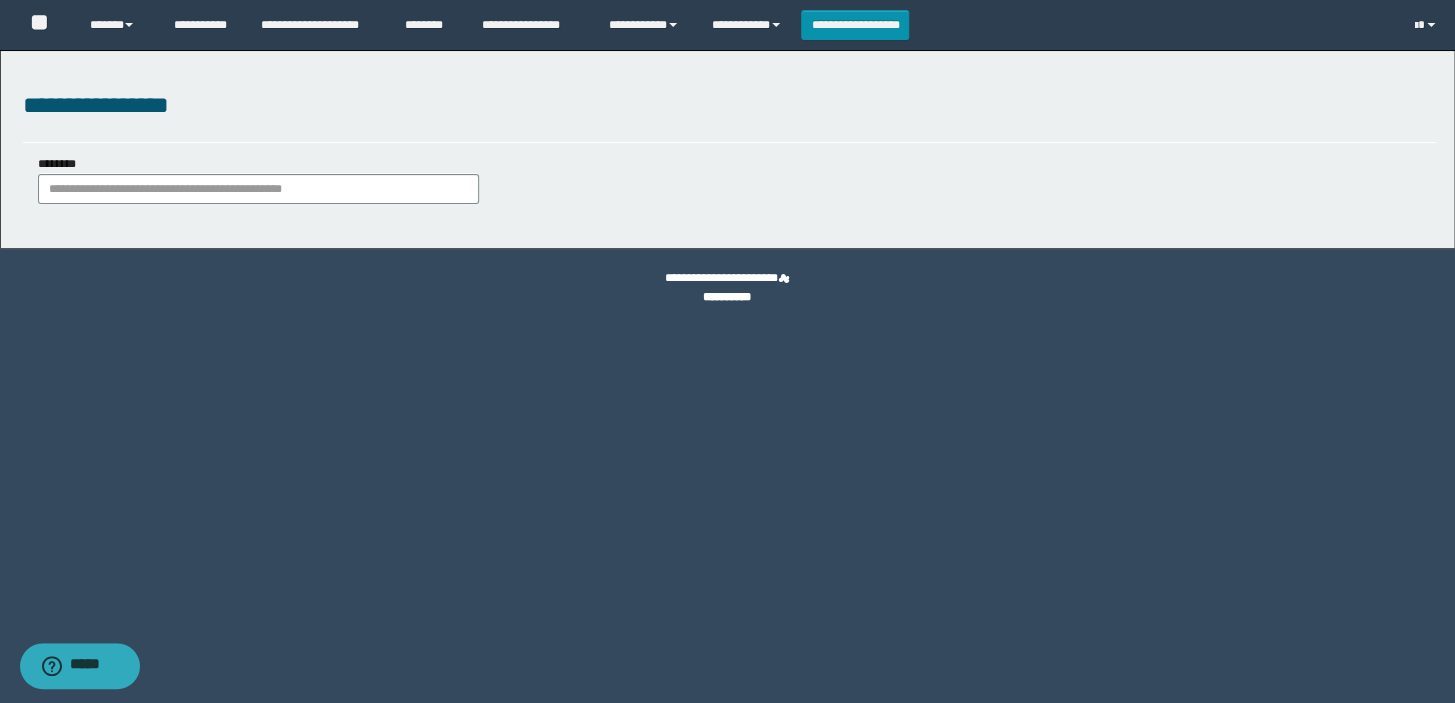 drag, startPoint x: 203, startPoint y: 175, endPoint x: 96, endPoint y: 172, distance: 107.042046 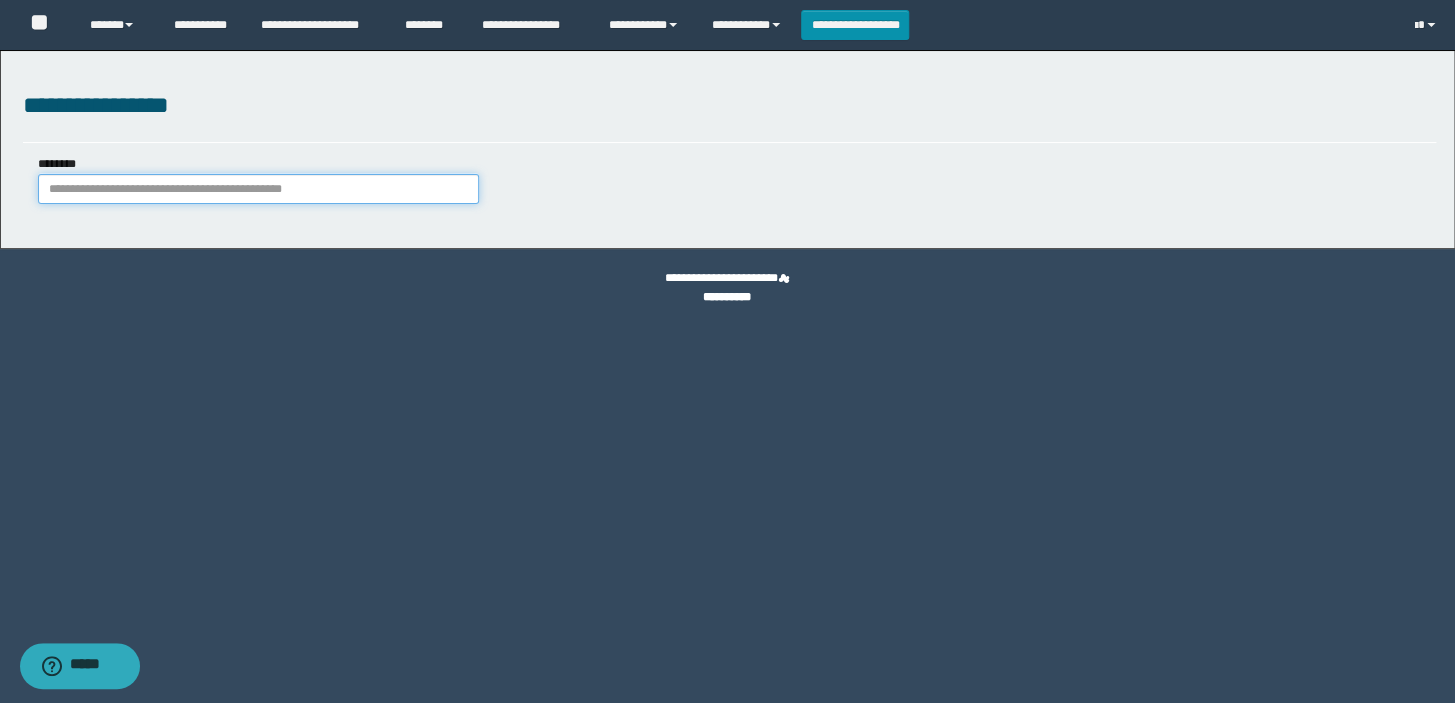 click on "********" at bounding box center [258, 189] 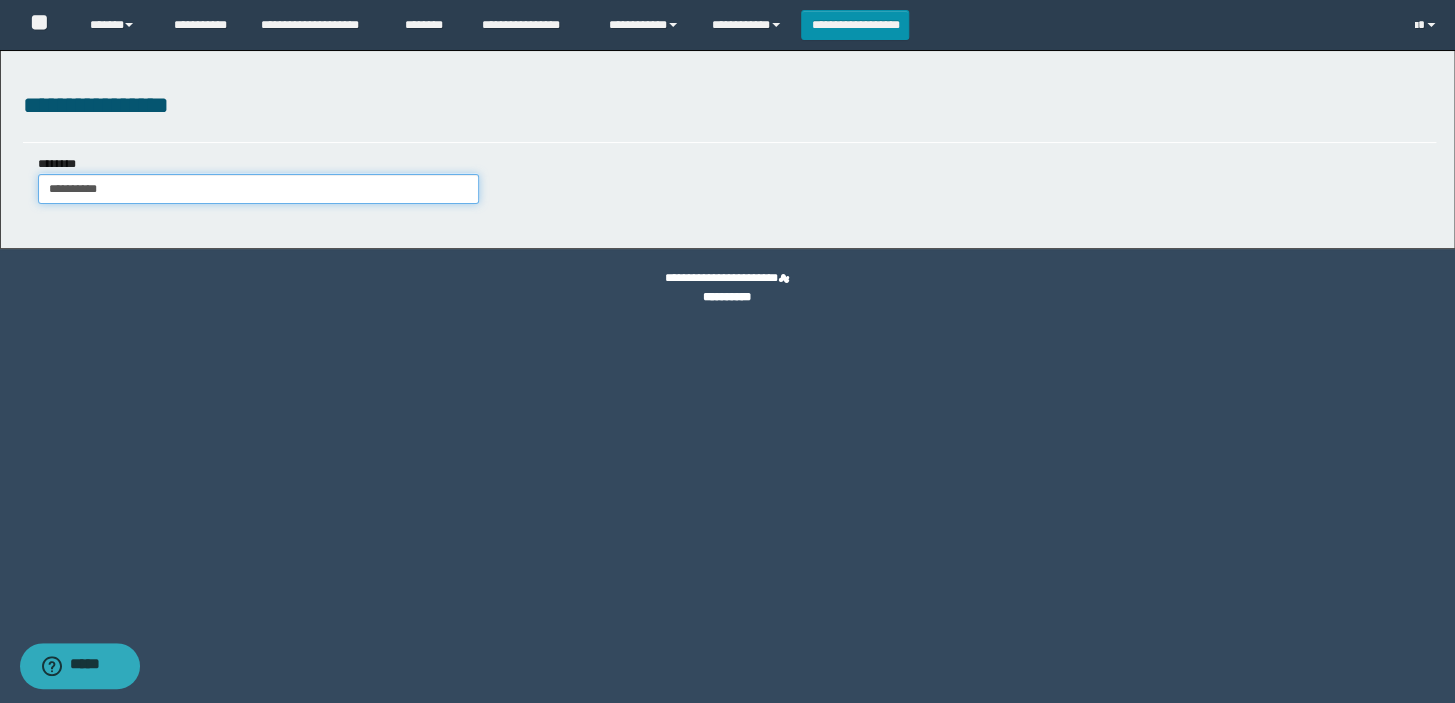 type on "**********" 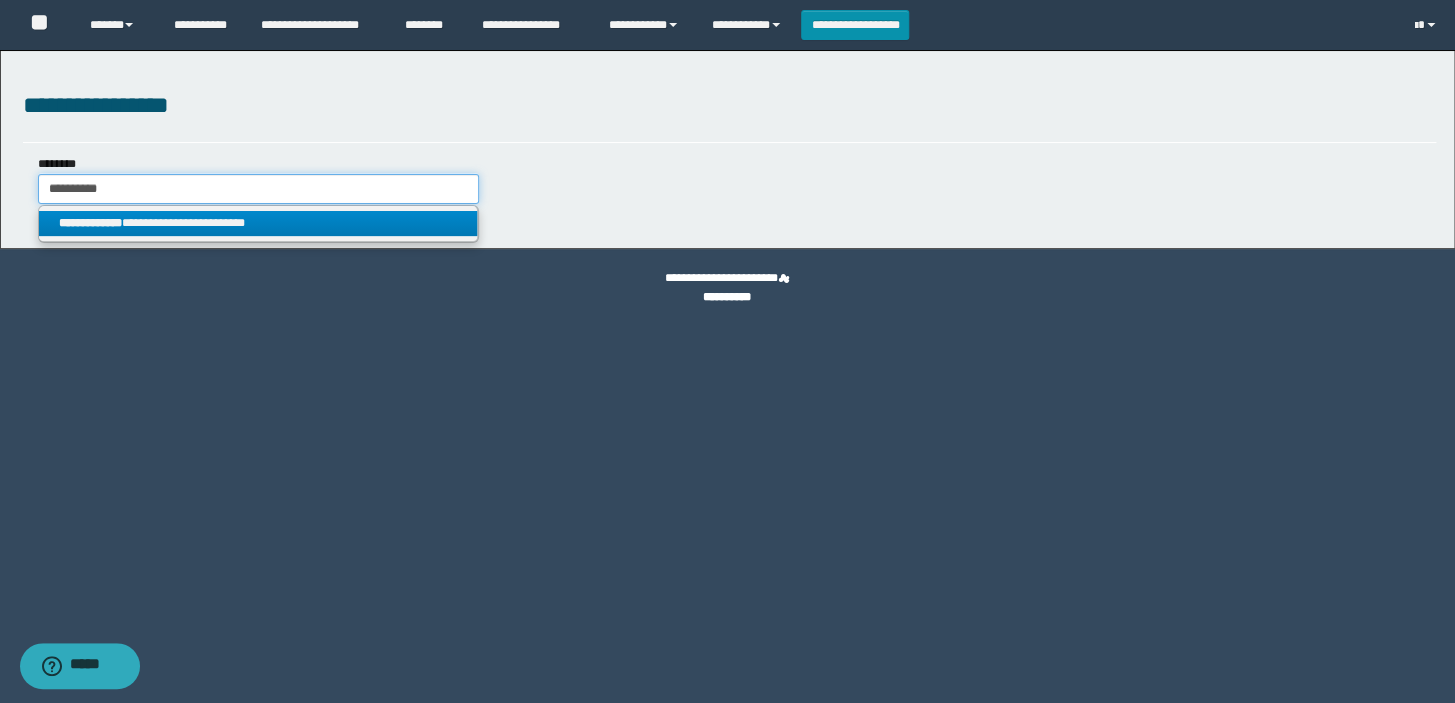 type on "**********" 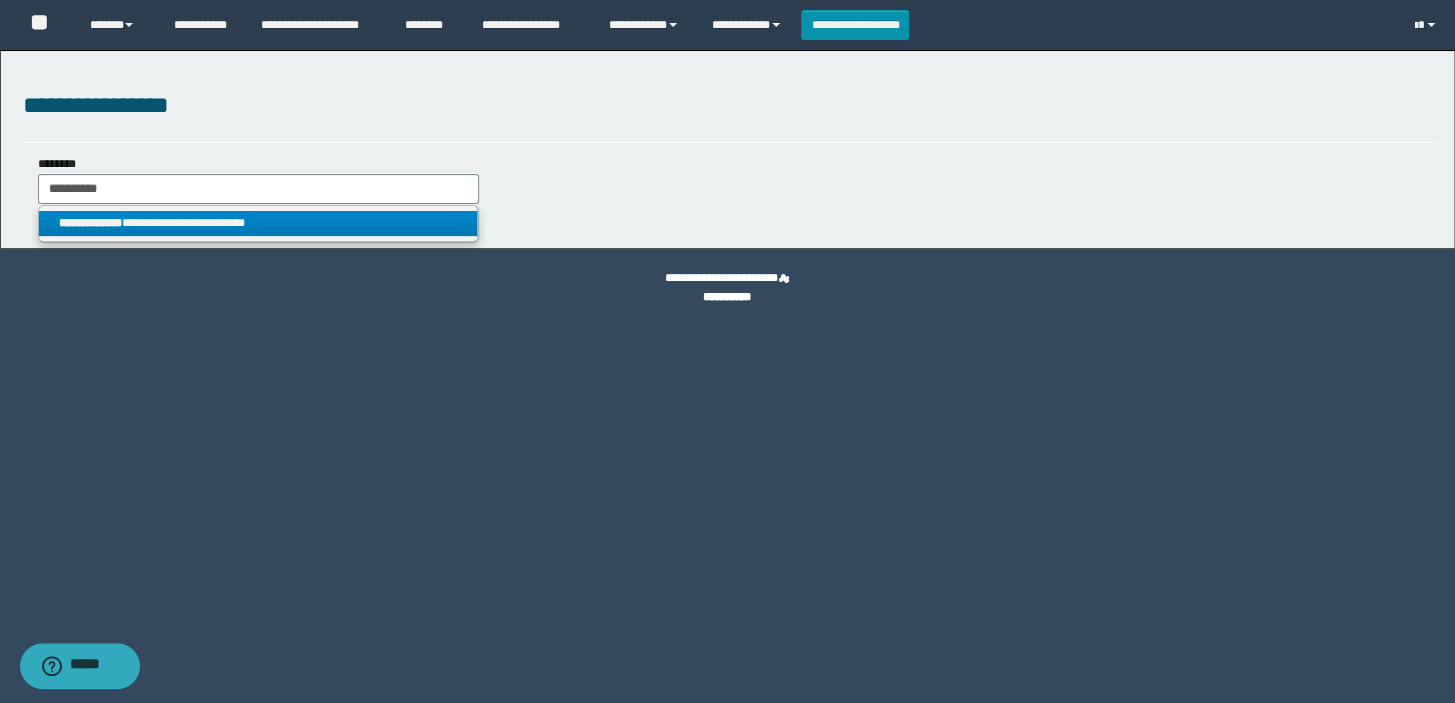 click on "**********" at bounding box center [90, 223] 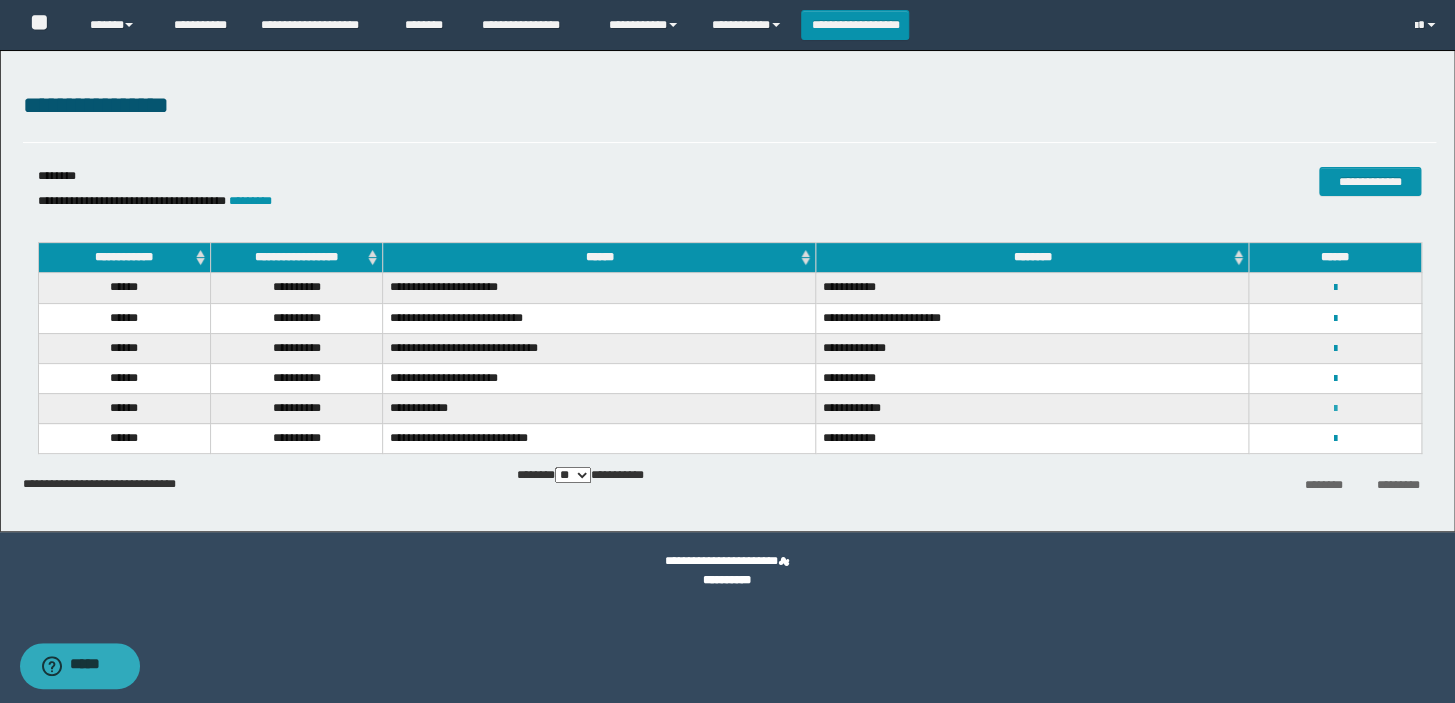 click at bounding box center (1335, 409) 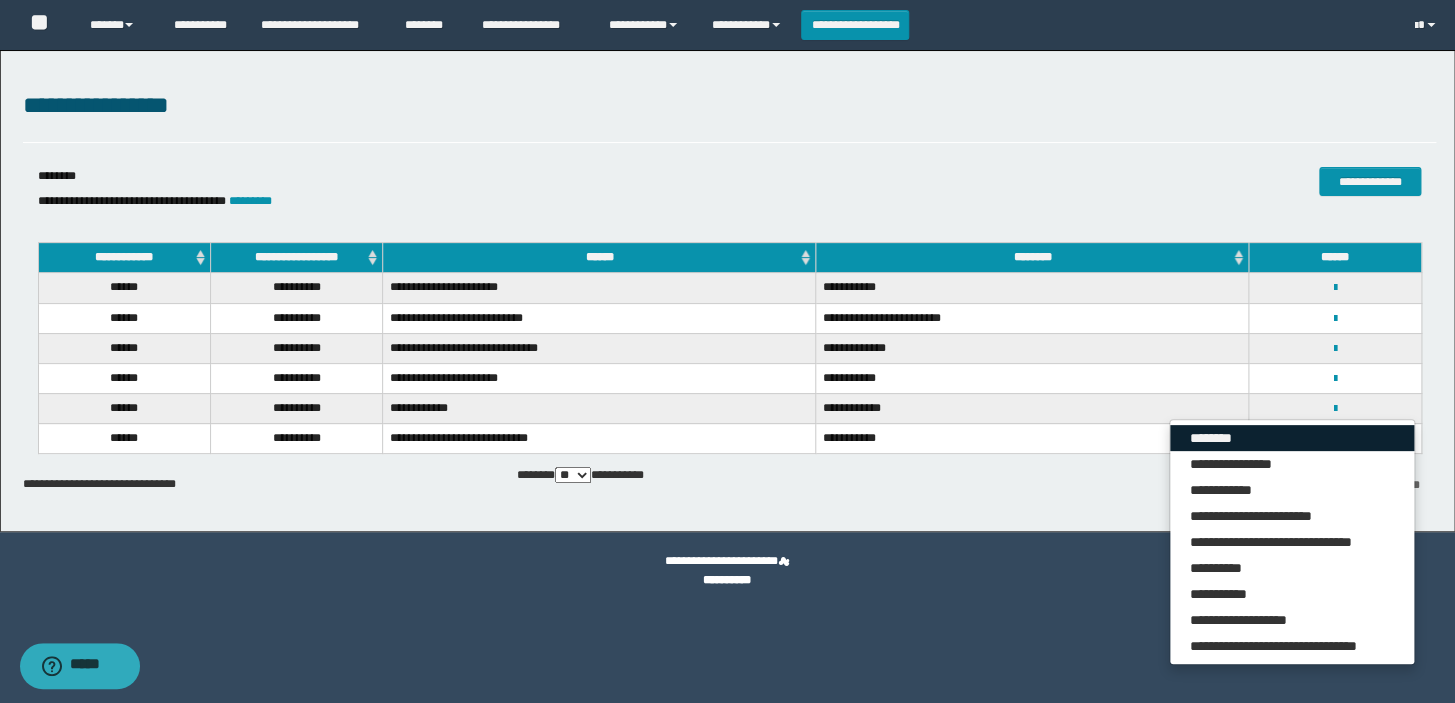 click on "********" at bounding box center (1292, 438) 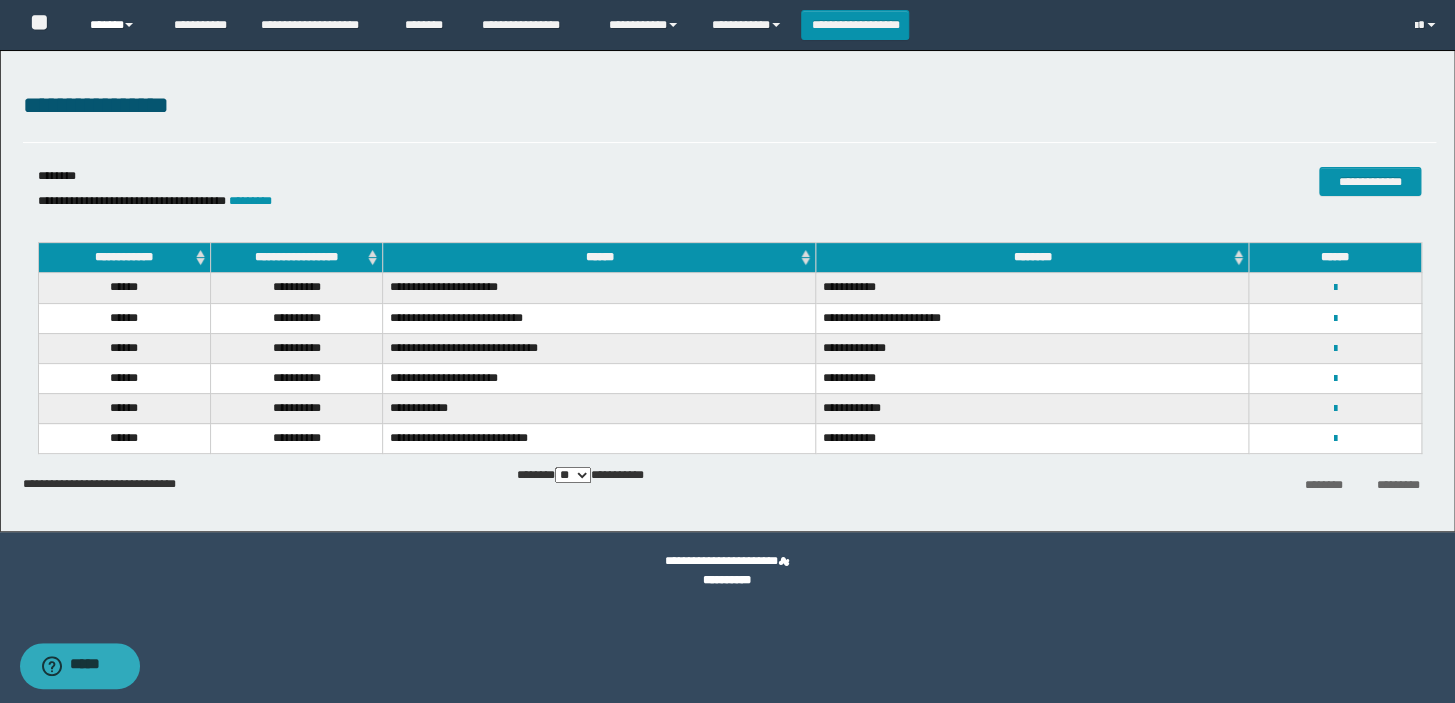 click on "******" at bounding box center [117, 25] 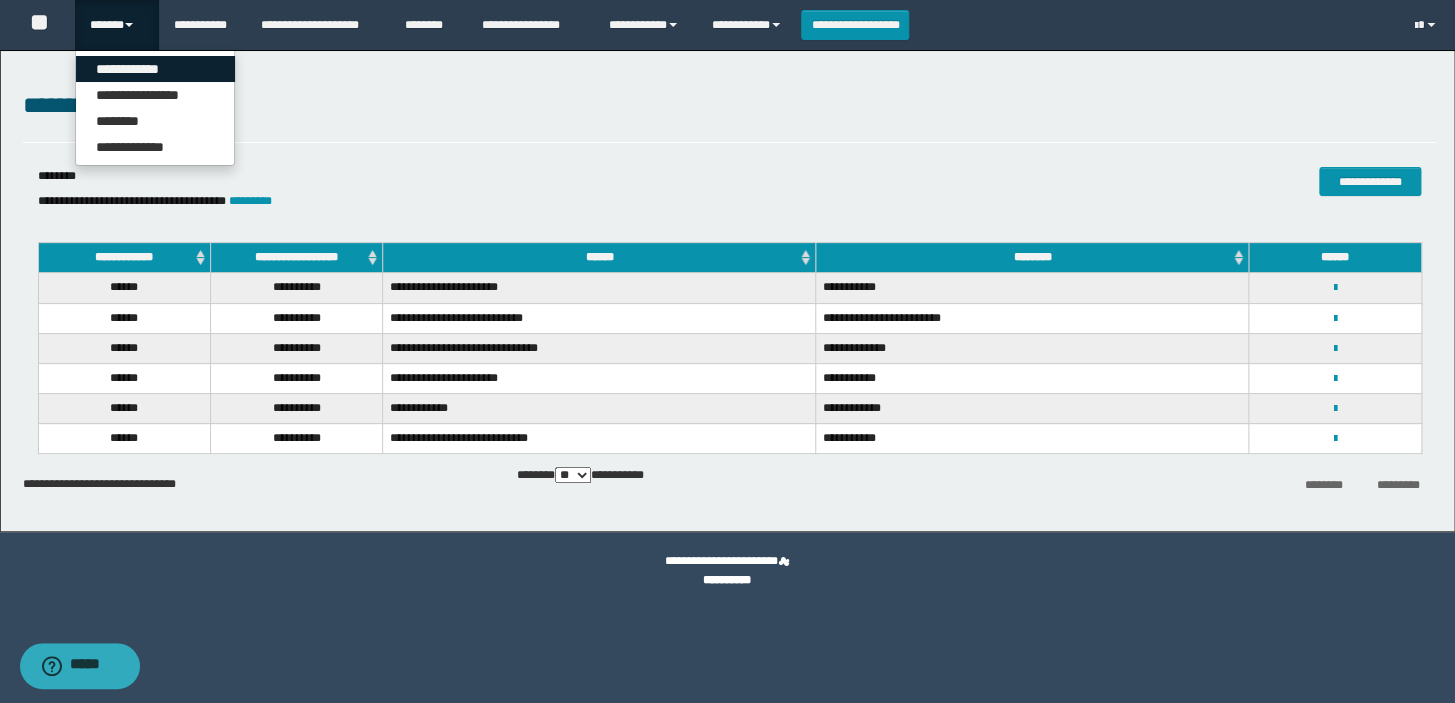click on "**********" at bounding box center (155, 69) 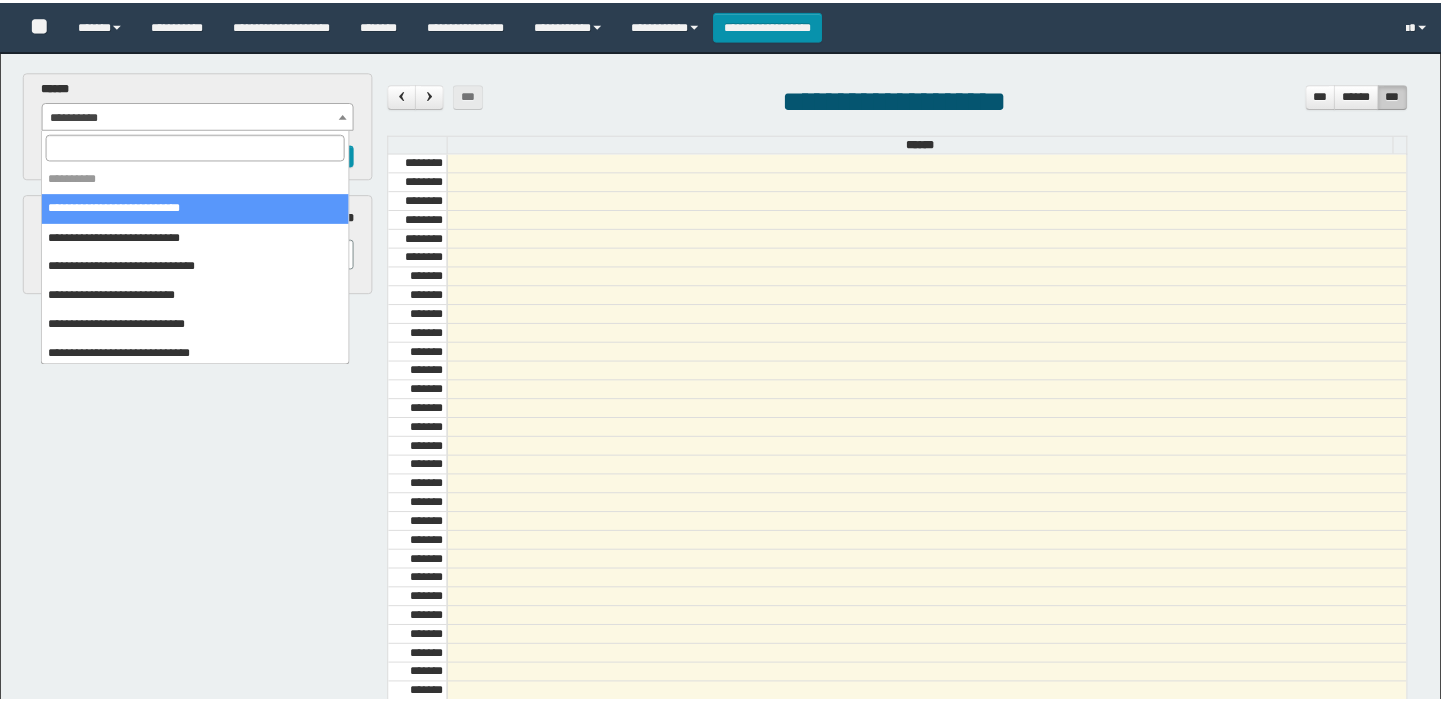 scroll, scrollTop: 0, scrollLeft: 0, axis: both 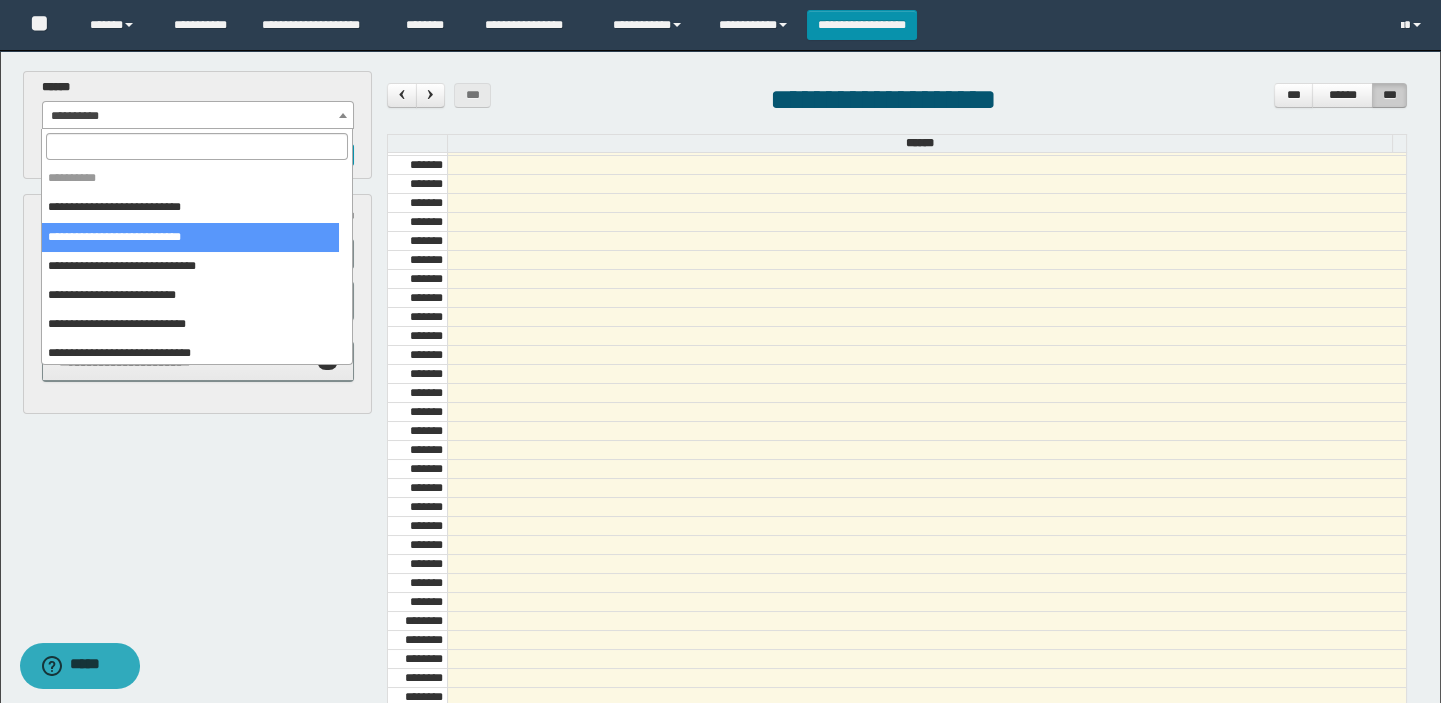 select on "******" 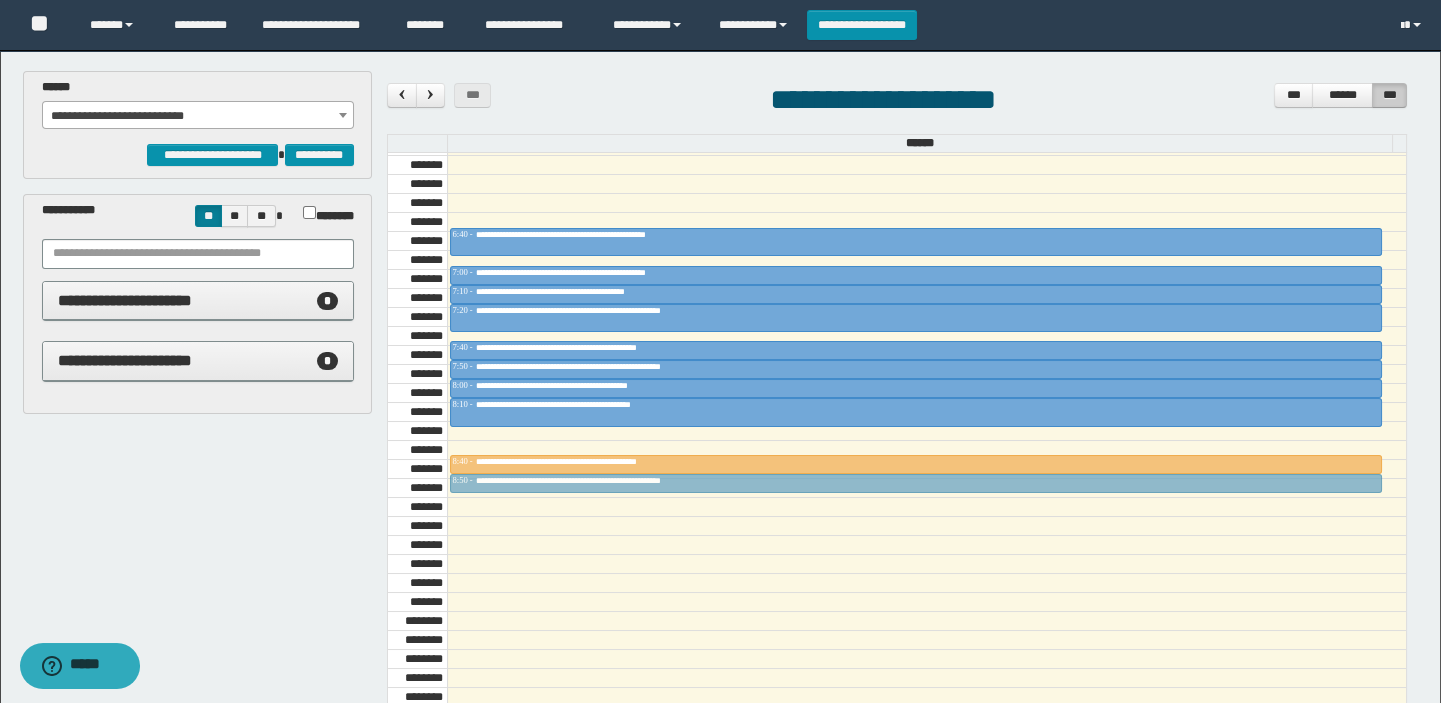 drag, startPoint x: 606, startPoint y: 530, endPoint x: 614, endPoint y: 478, distance: 52.611786 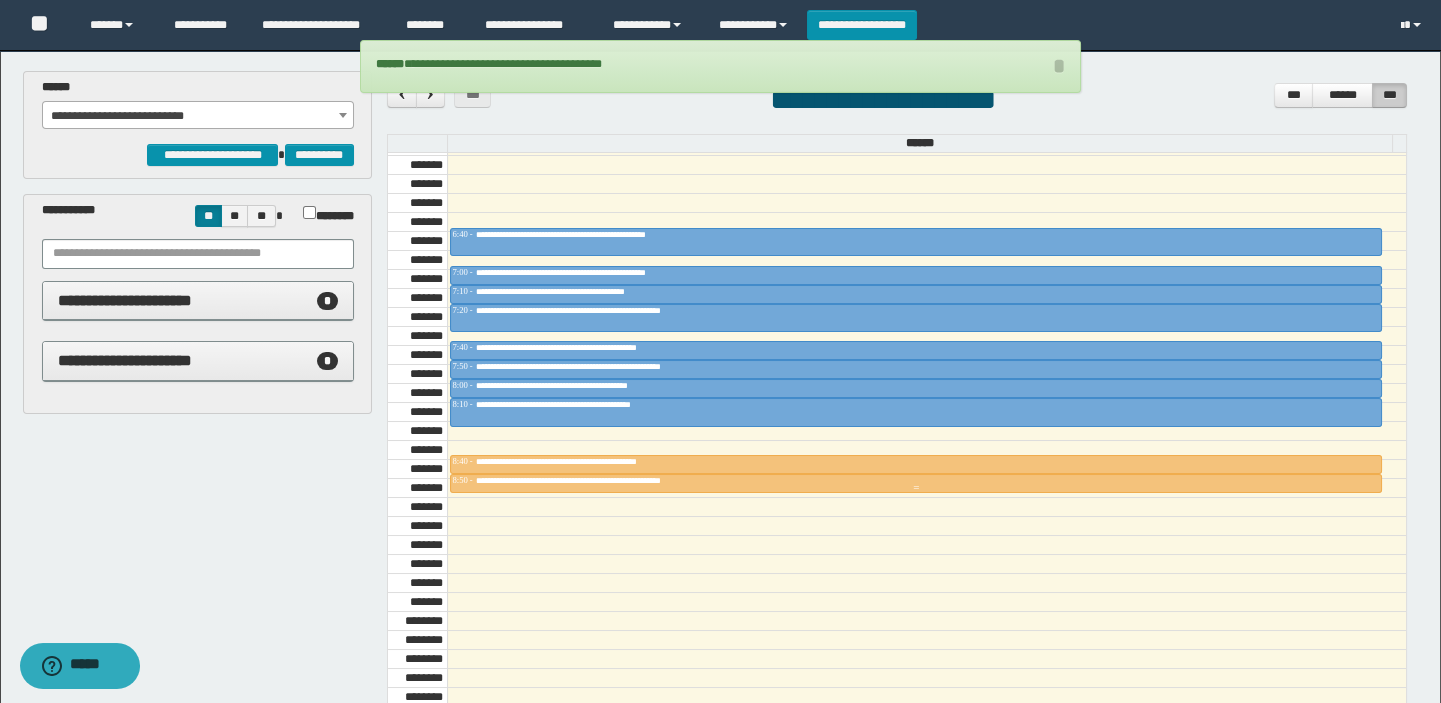 click on "**********" at bounding box center [623, 480] 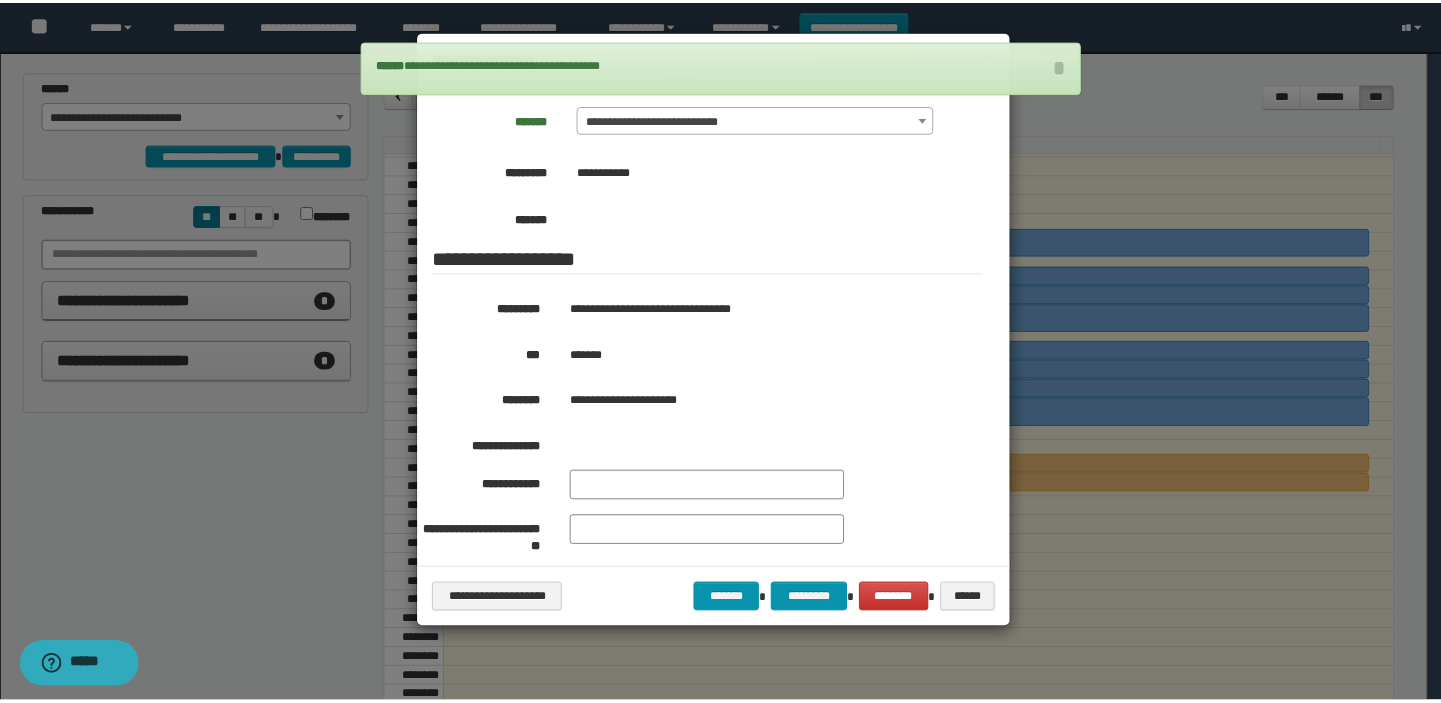 scroll, scrollTop: 363, scrollLeft: 0, axis: vertical 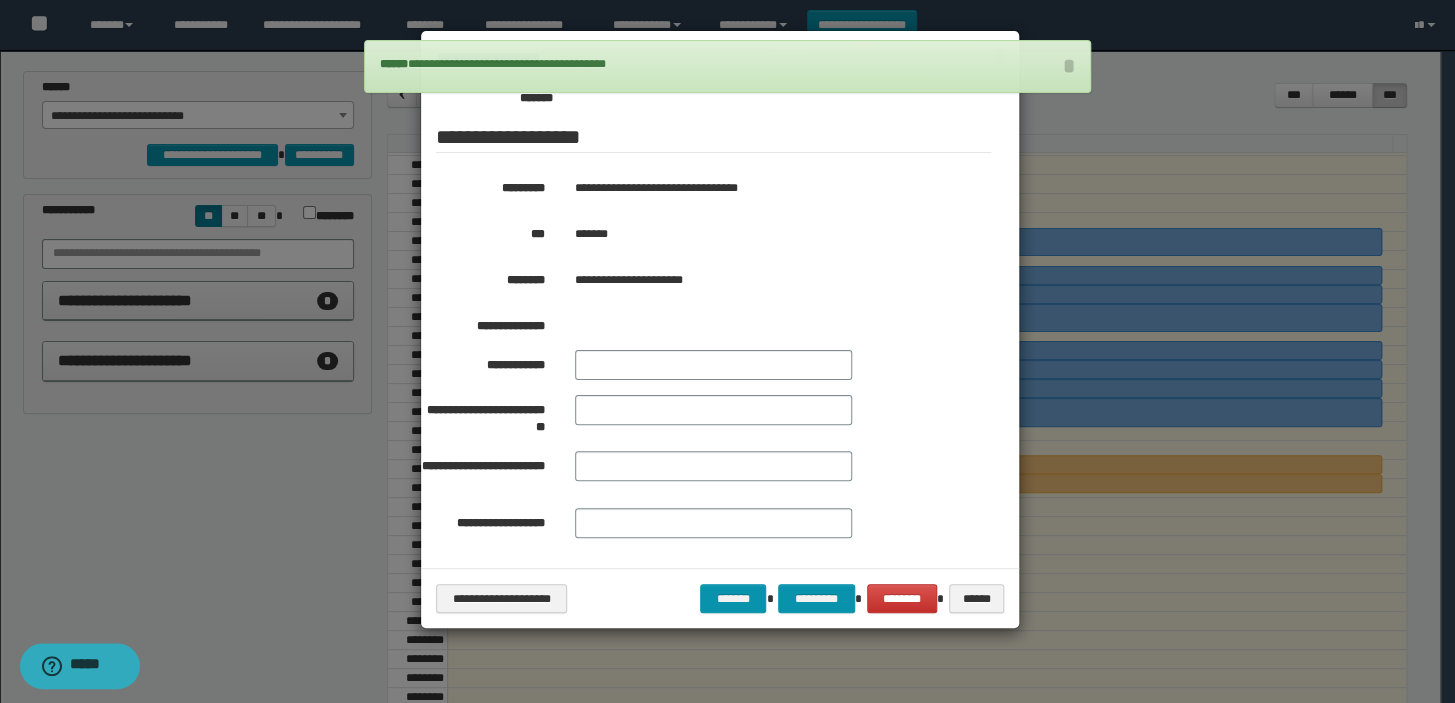 click at bounding box center (727, 351) 